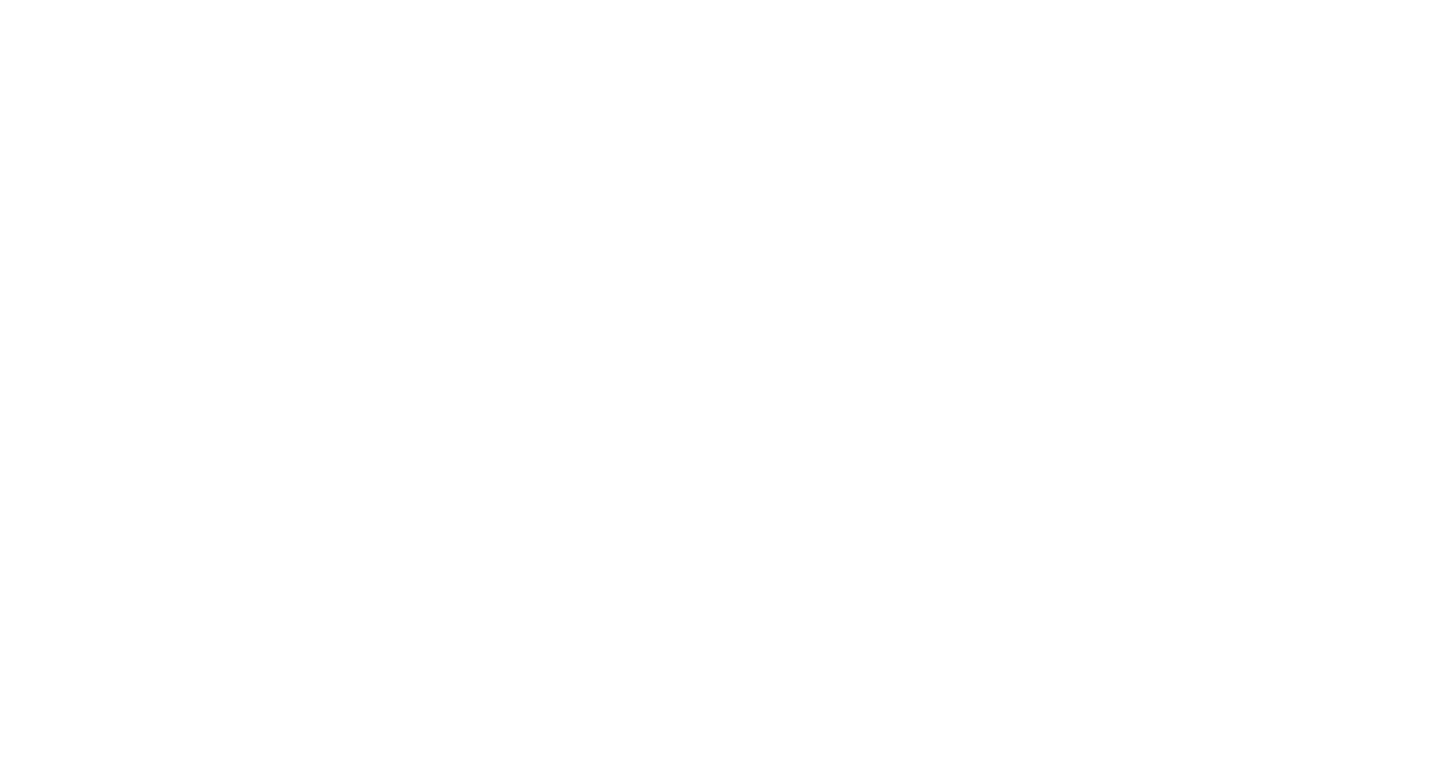 scroll, scrollTop: 0, scrollLeft: 0, axis: both 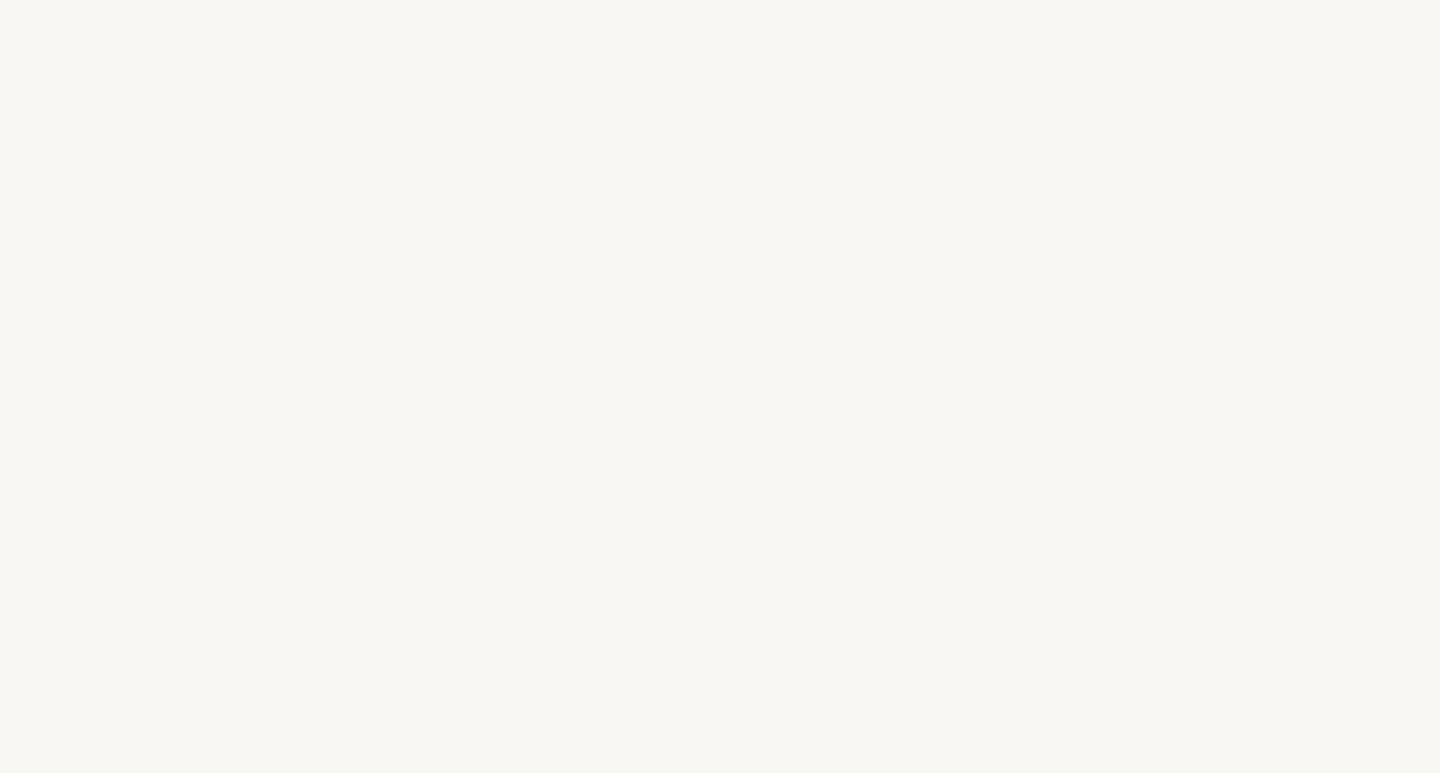 select on "FR" 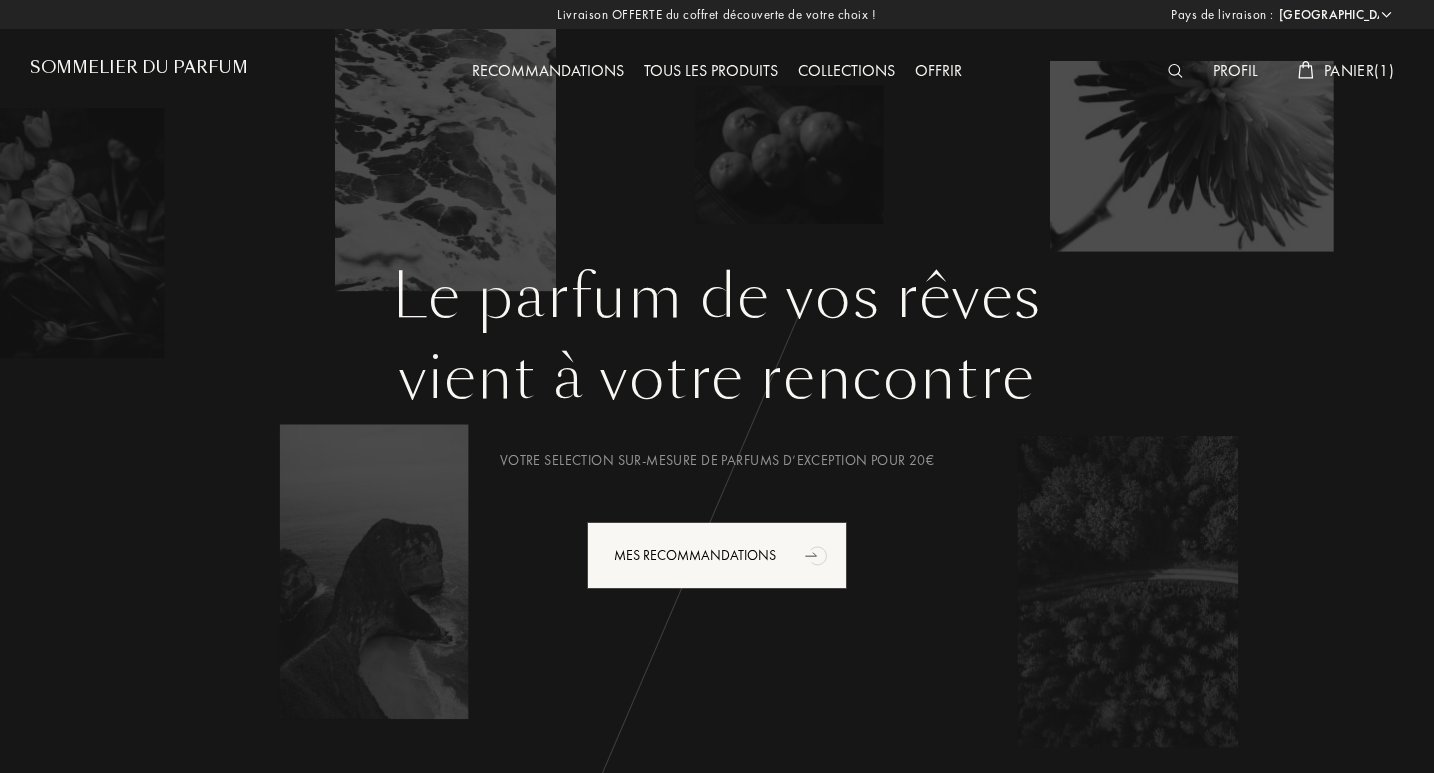 click on "Panier  ( 1 )" at bounding box center [1359, 70] 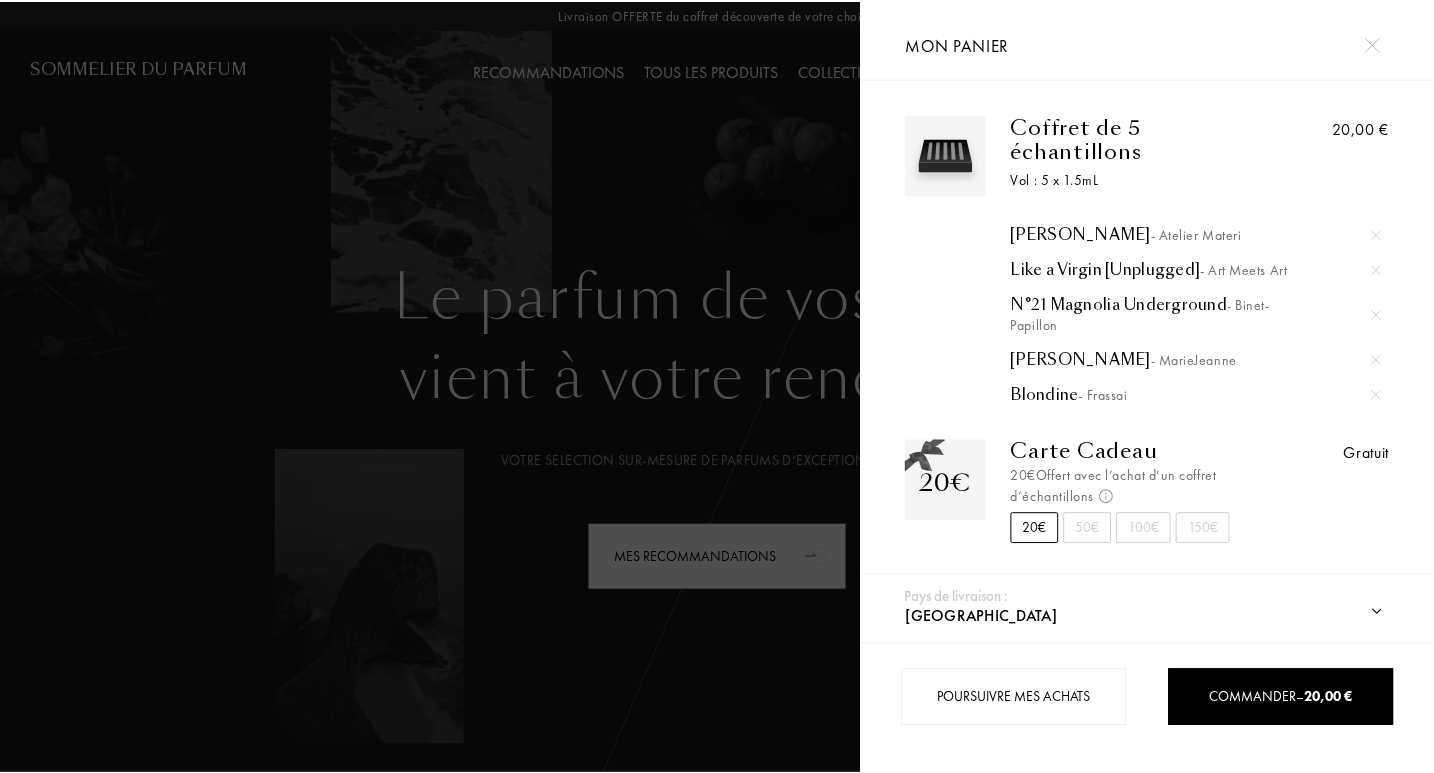 scroll, scrollTop: 0, scrollLeft: 0, axis: both 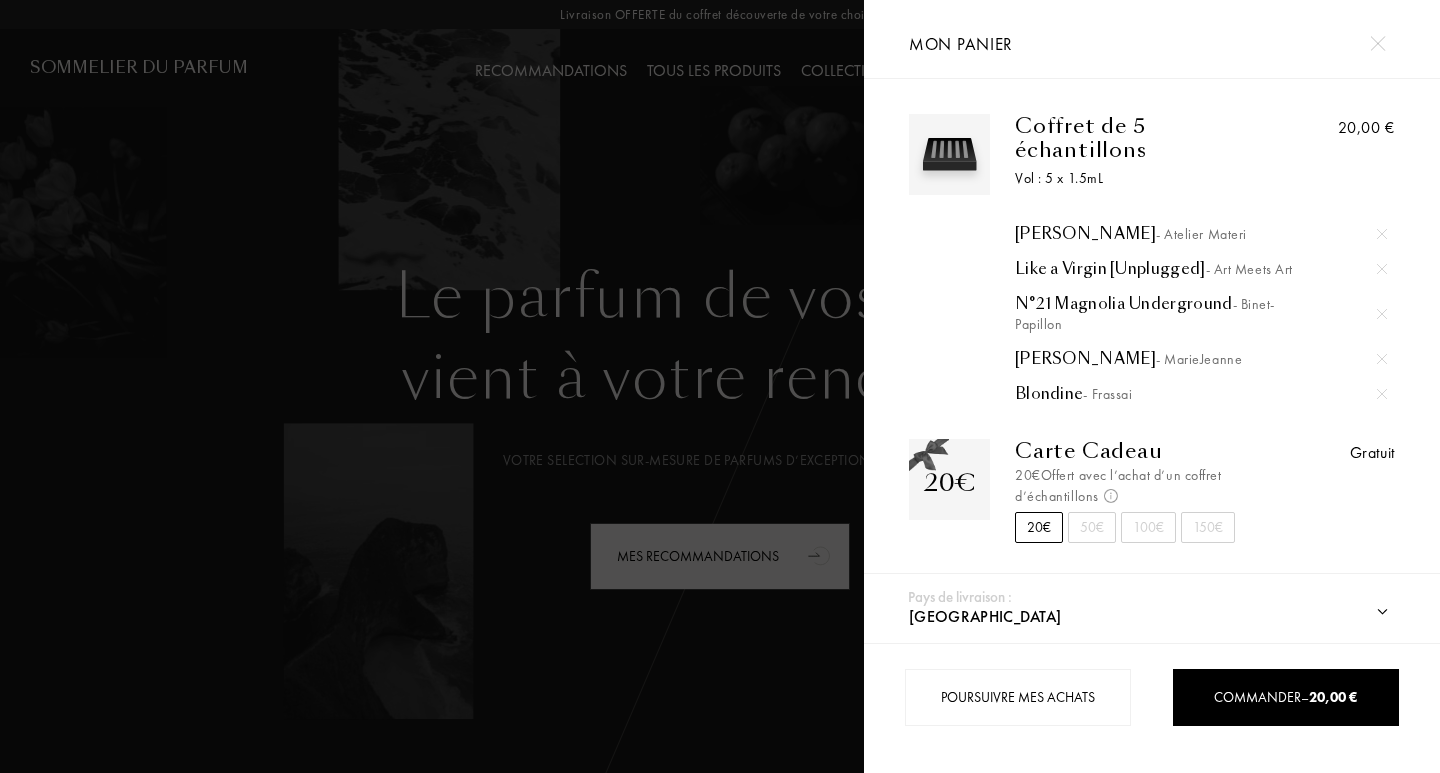 click at bounding box center (1377, 43) 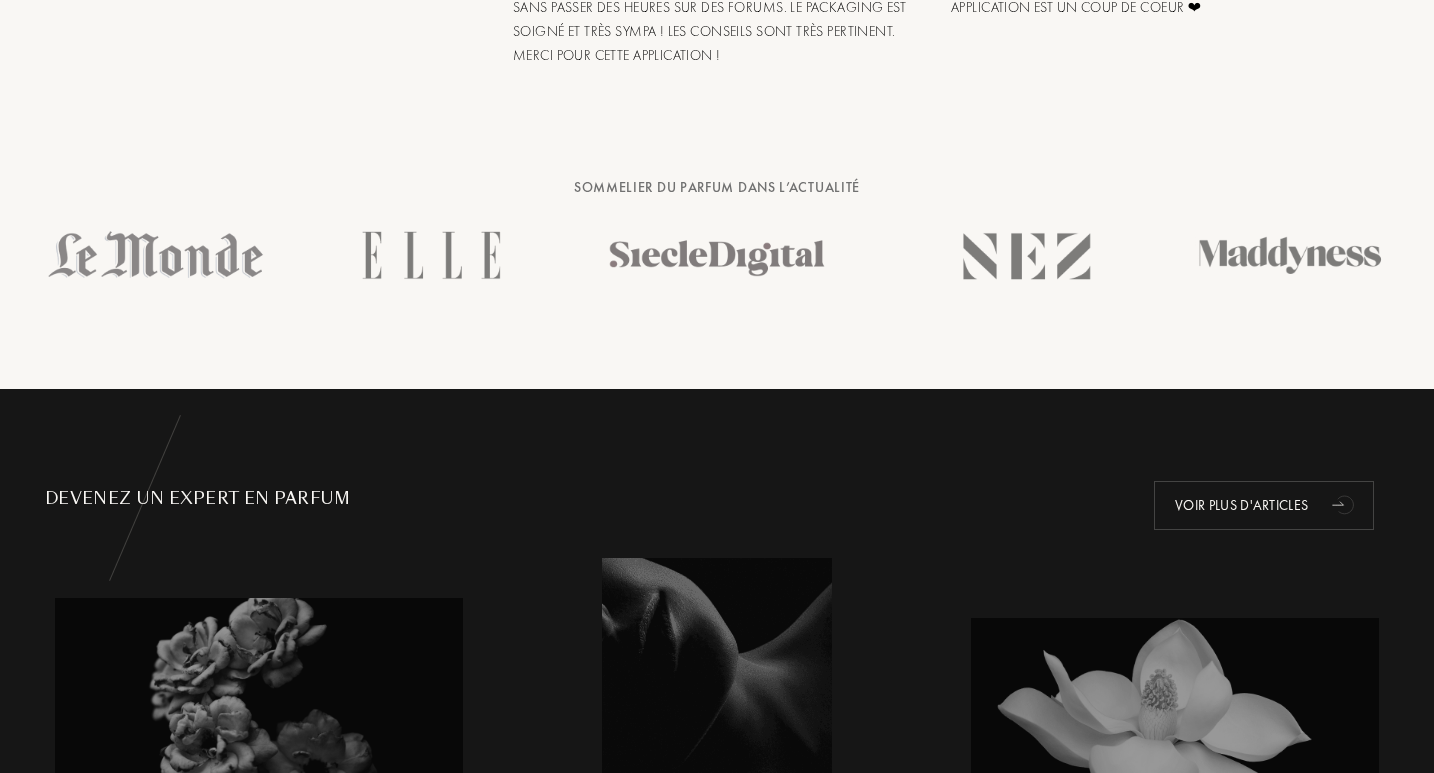 scroll, scrollTop: 0, scrollLeft: 0, axis: both 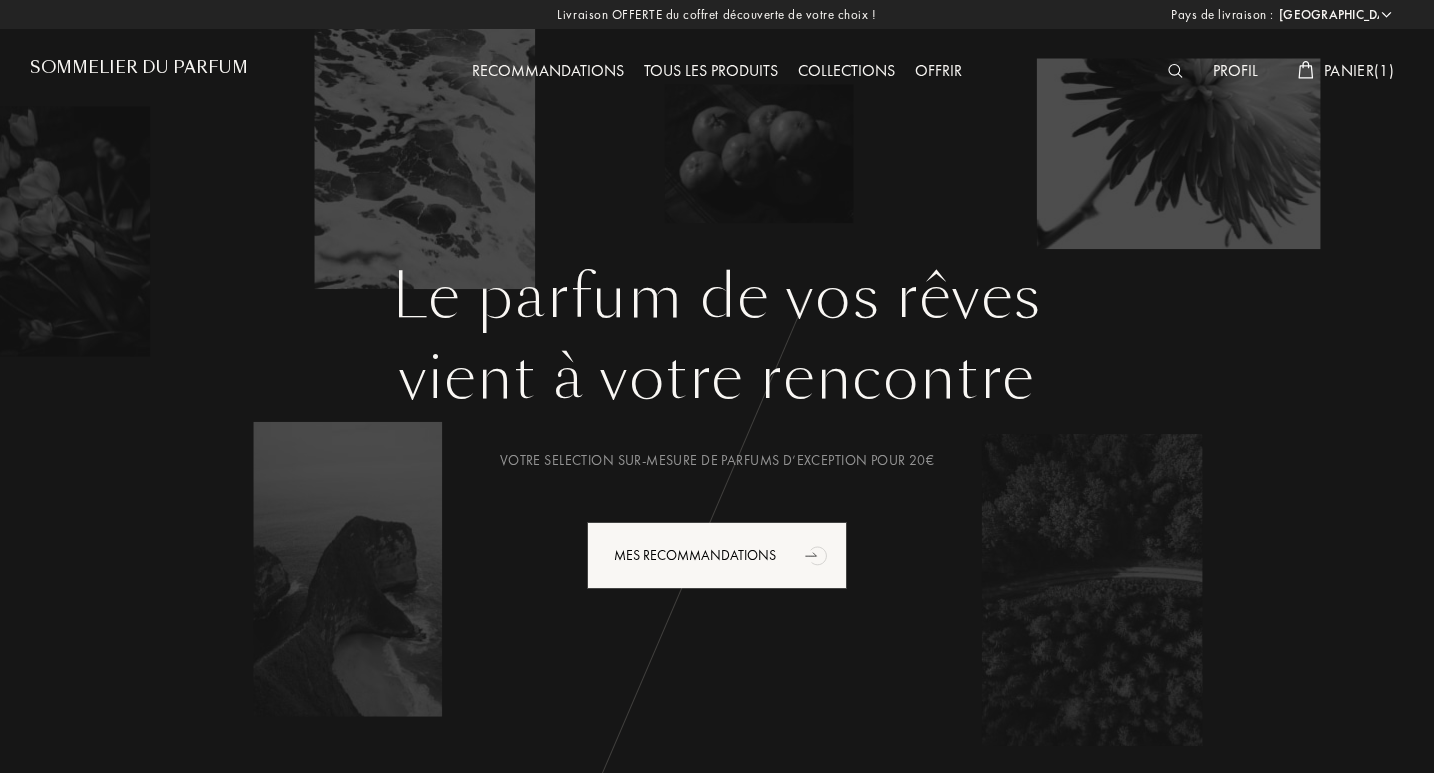 click on "Offrir" at bounding box center (938, 72) 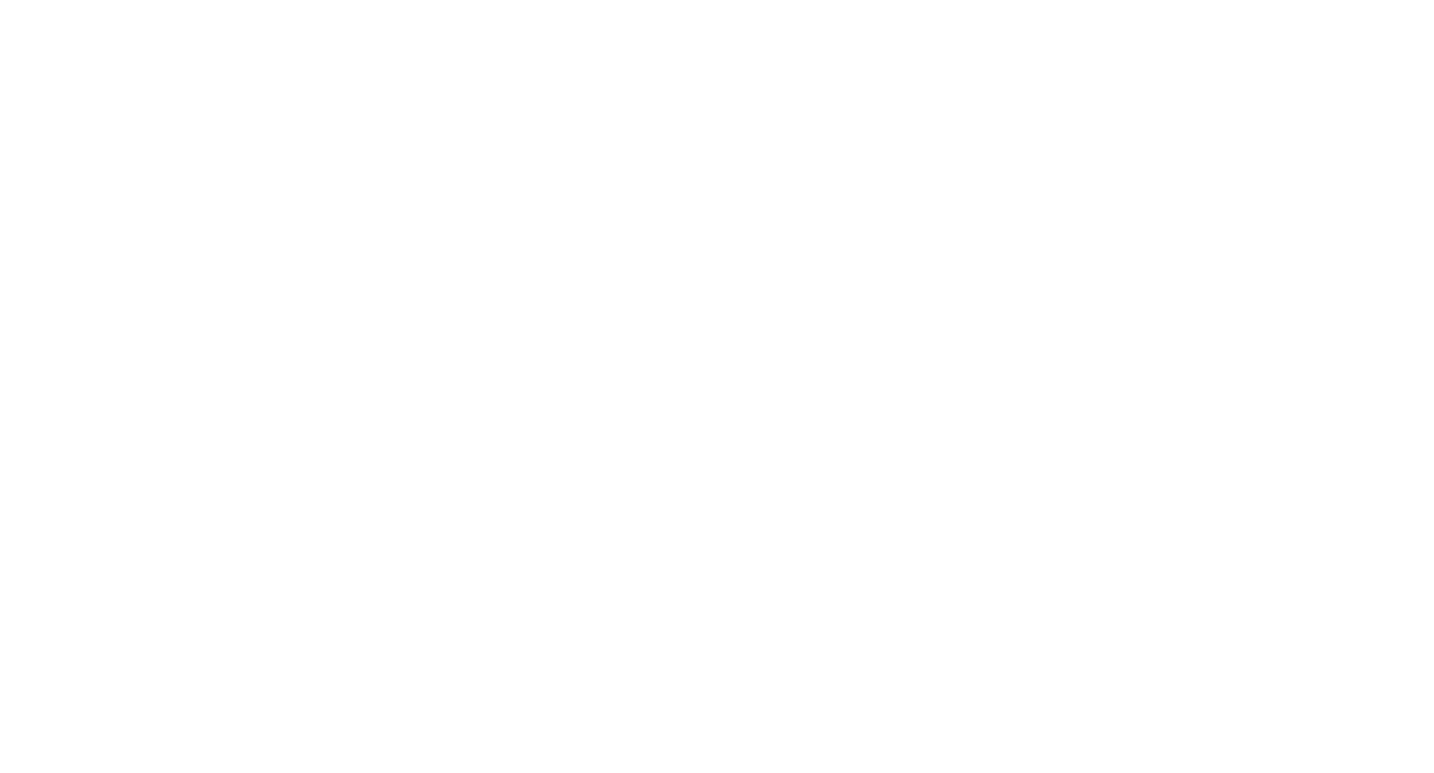 scroll, scrollTop: 0, scrollLeft: 0, axis: both 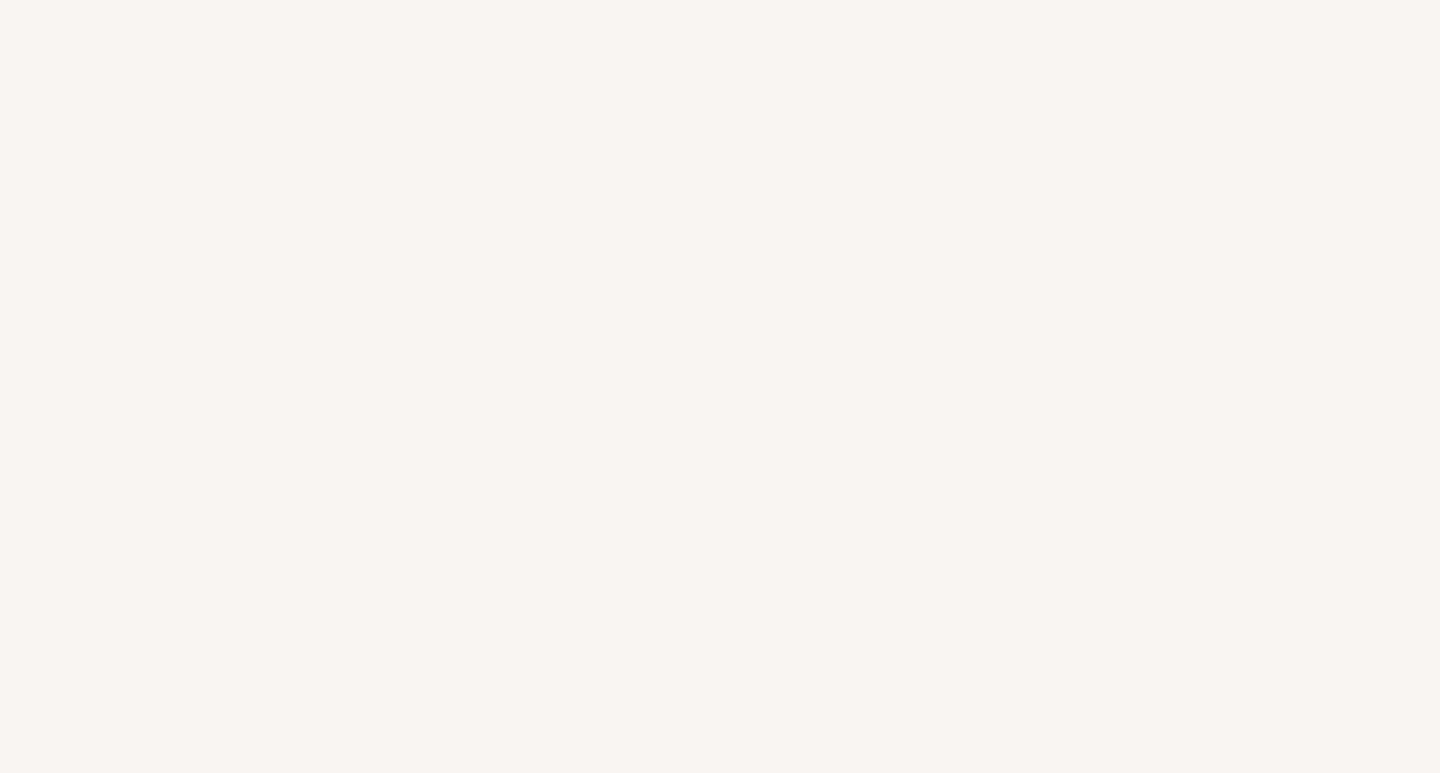 select on "FR" 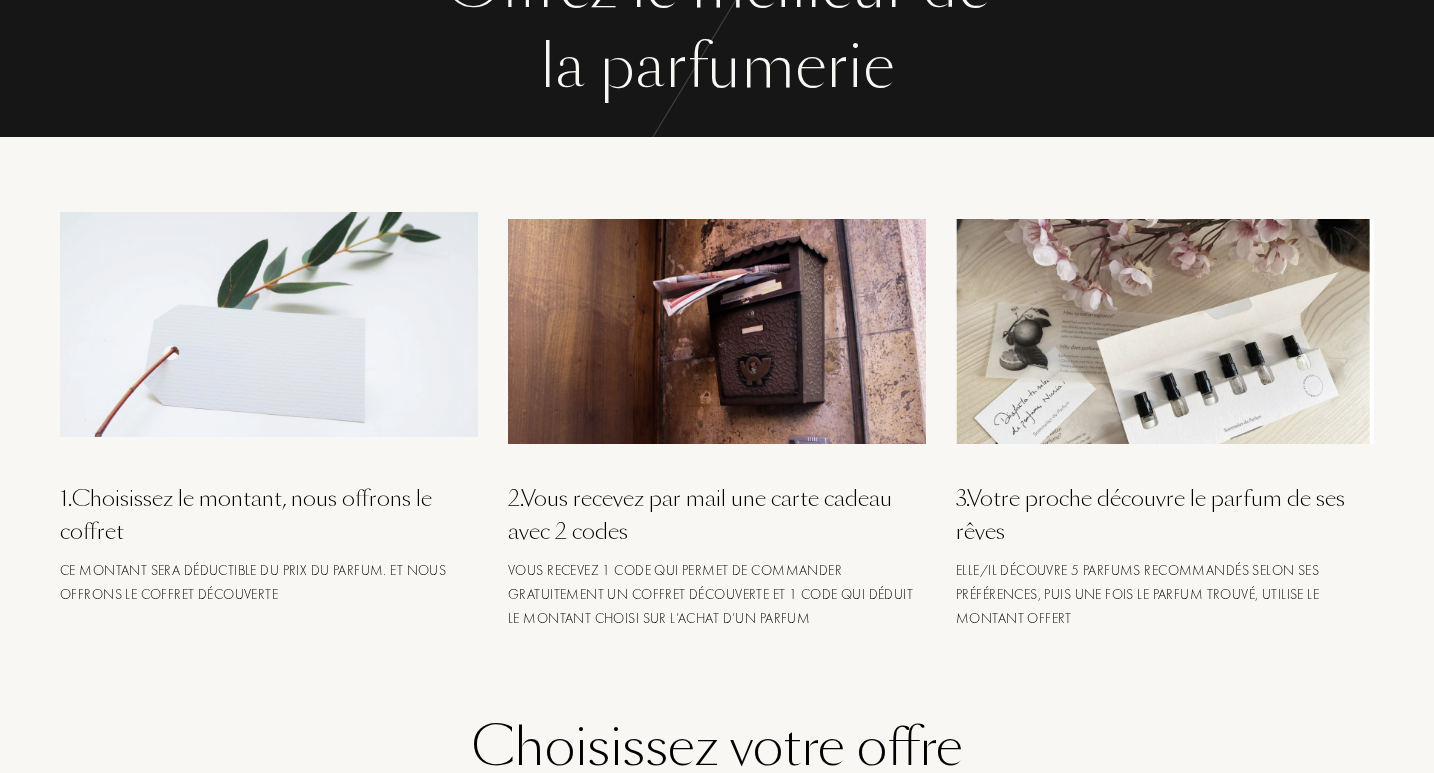 scroll, scrollTop: 0, scrollLeft: 0, axis: both 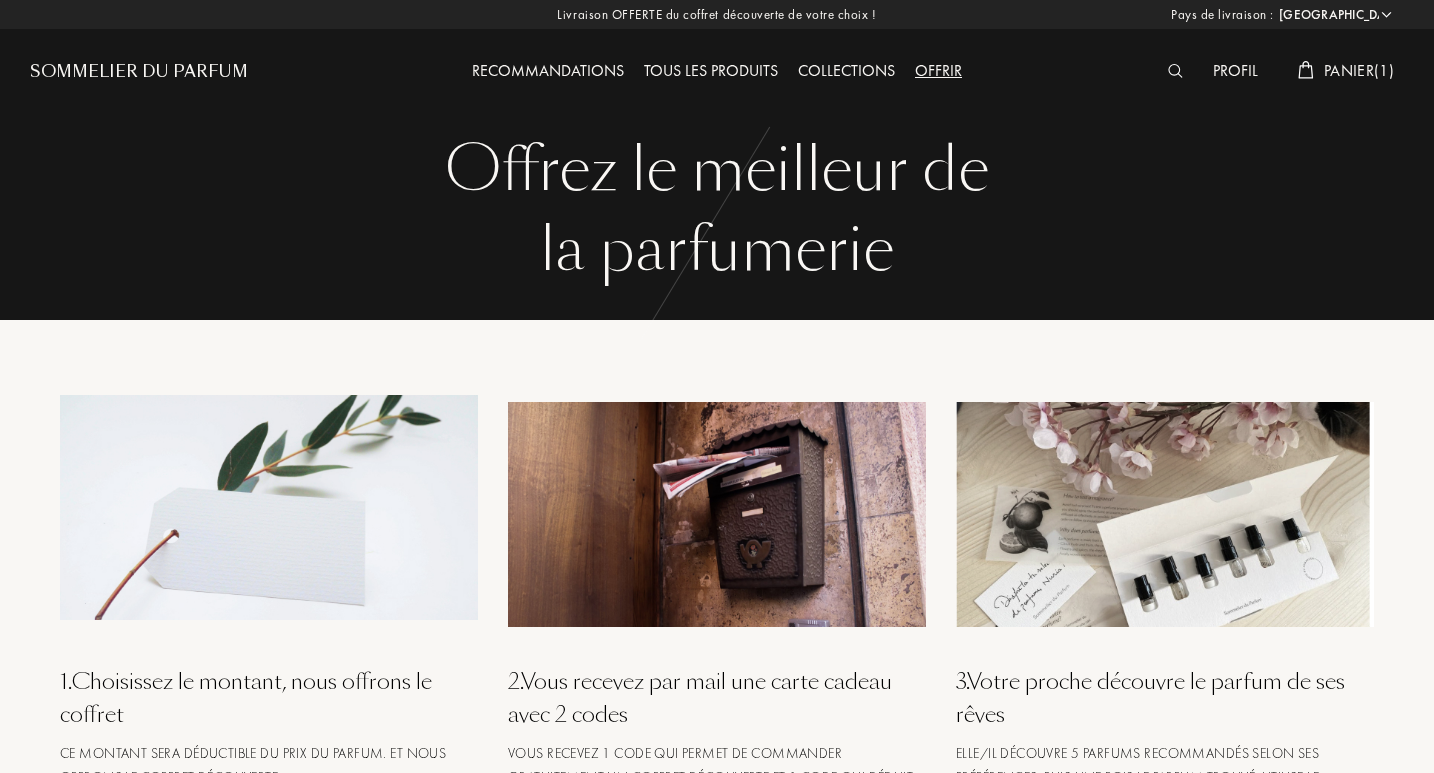 click on "Sommelier du Parfum" at bounding box center [139, 72] 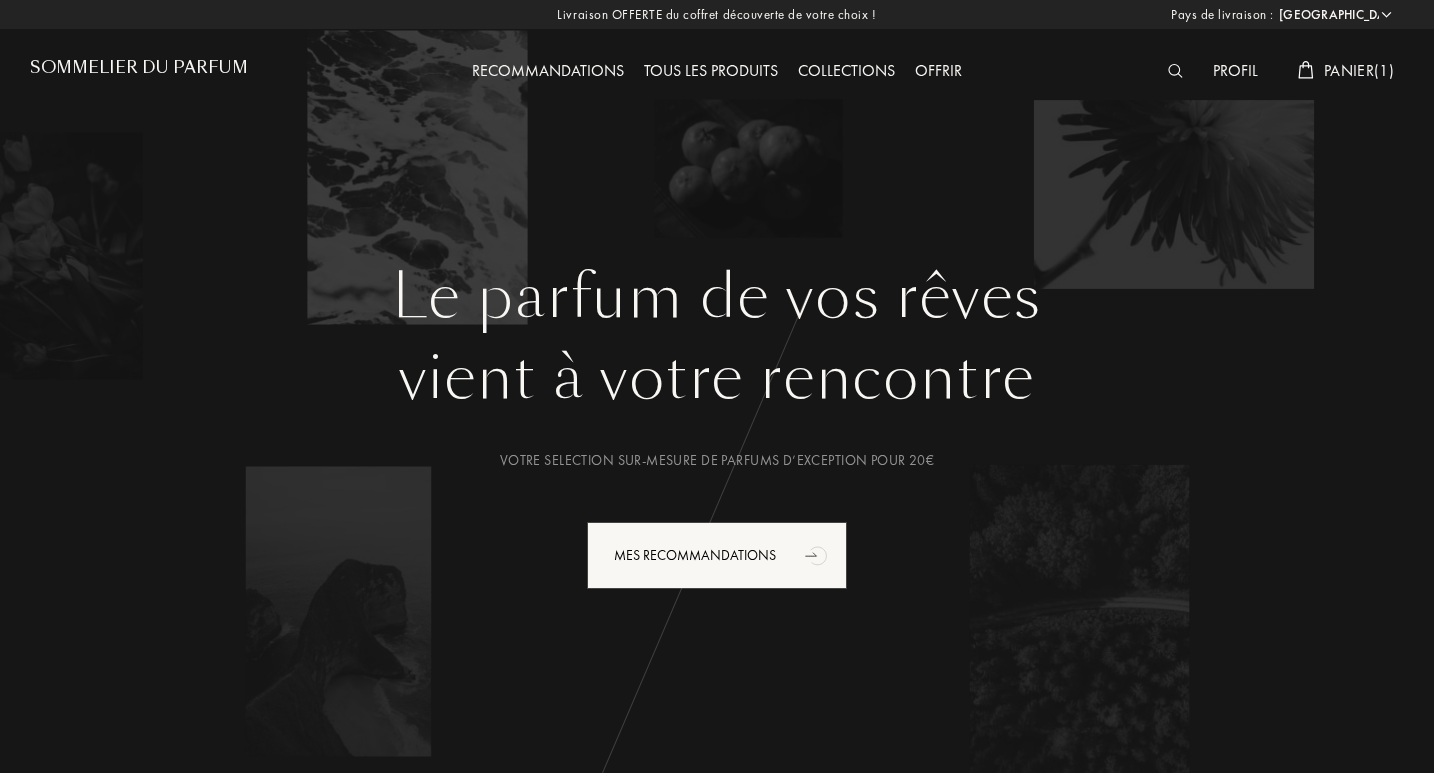 select on "FR" 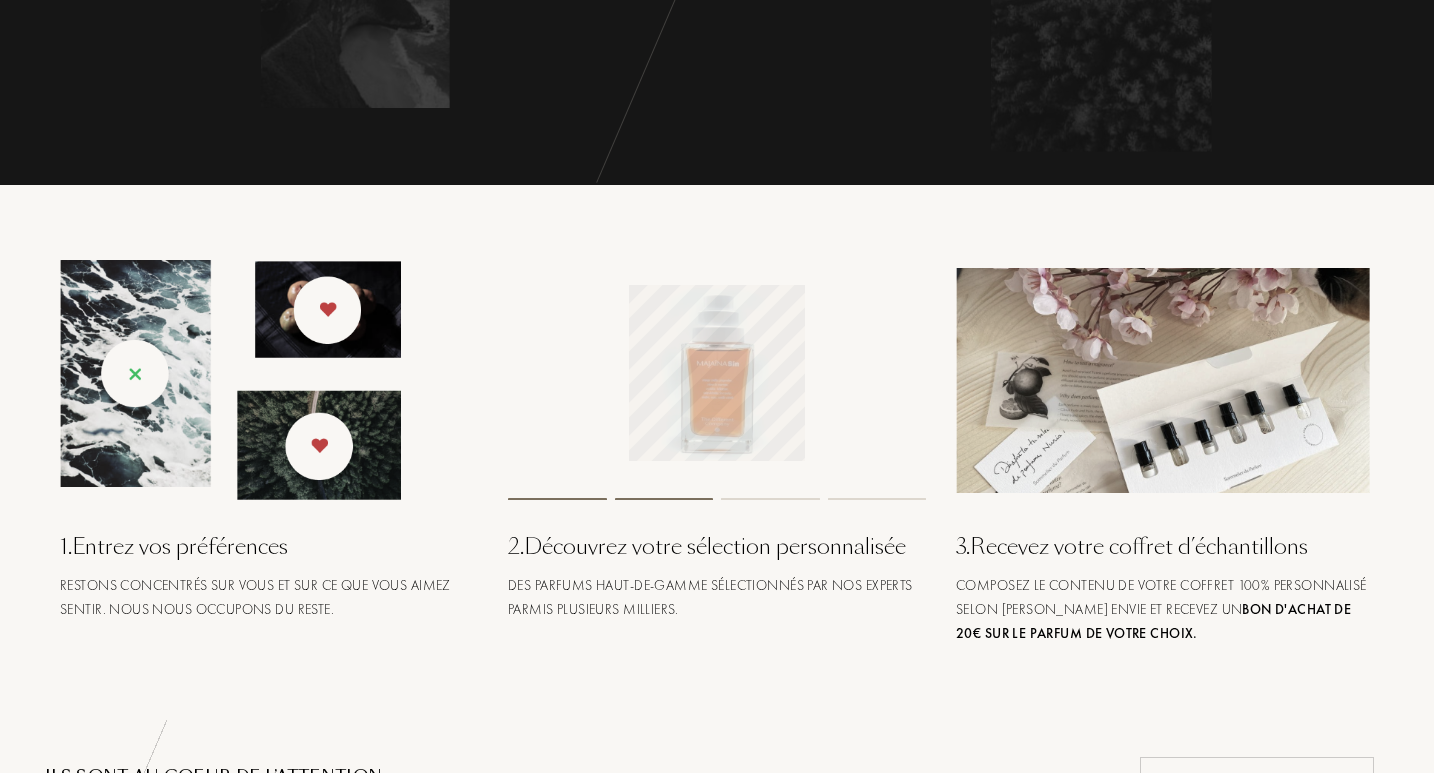 scroll, scrollTop: 676, scrollLeft: 0, axis: vertical 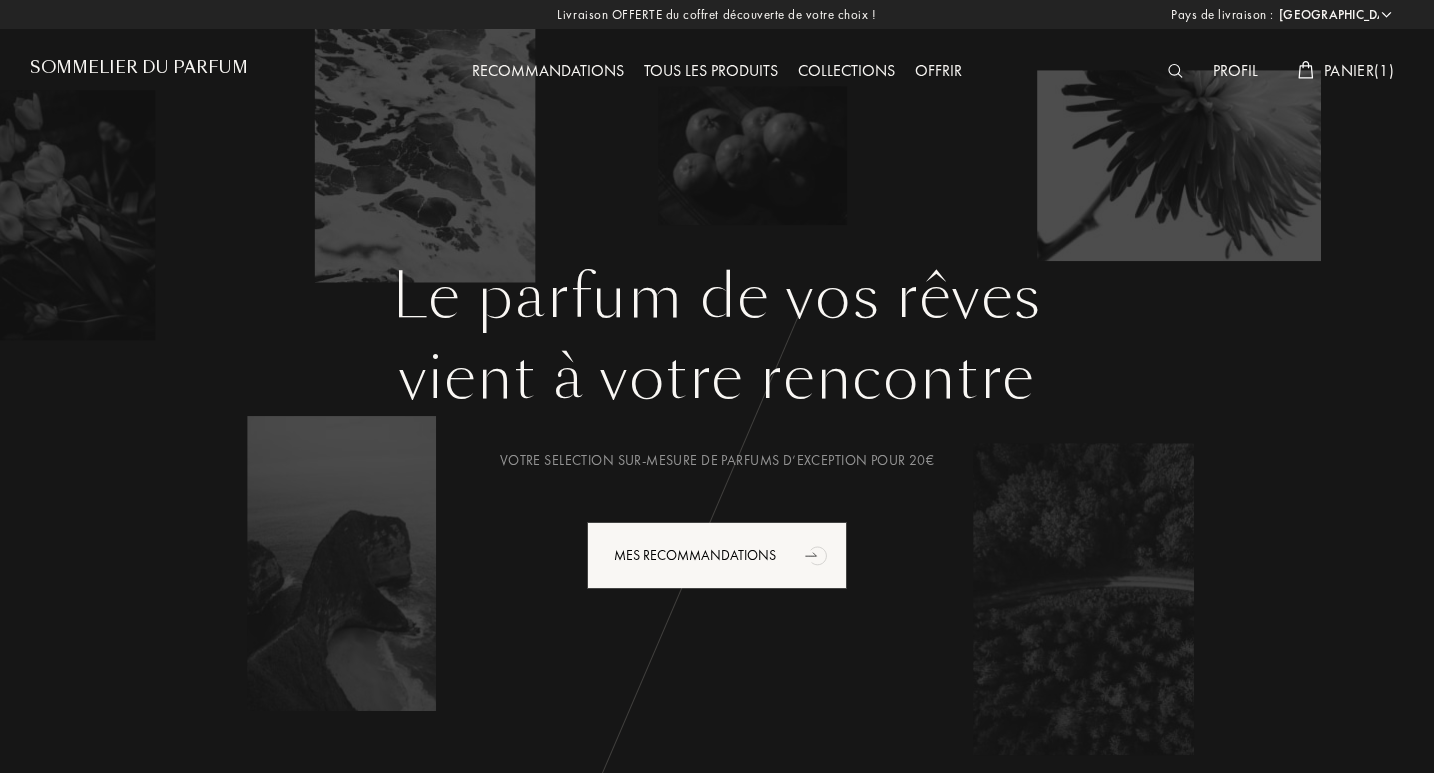 click on "Collections" at bounding box center (846, 72) 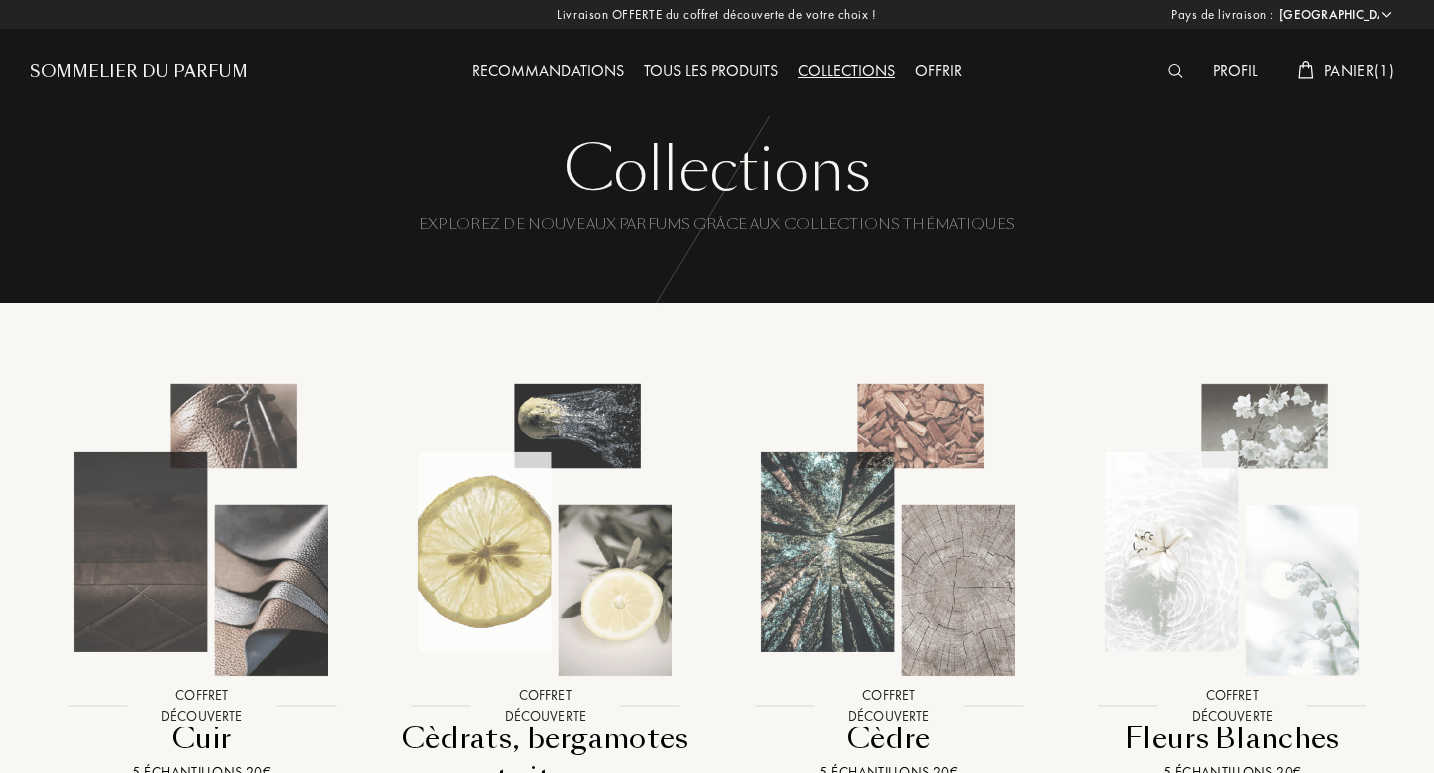 select on "FR" 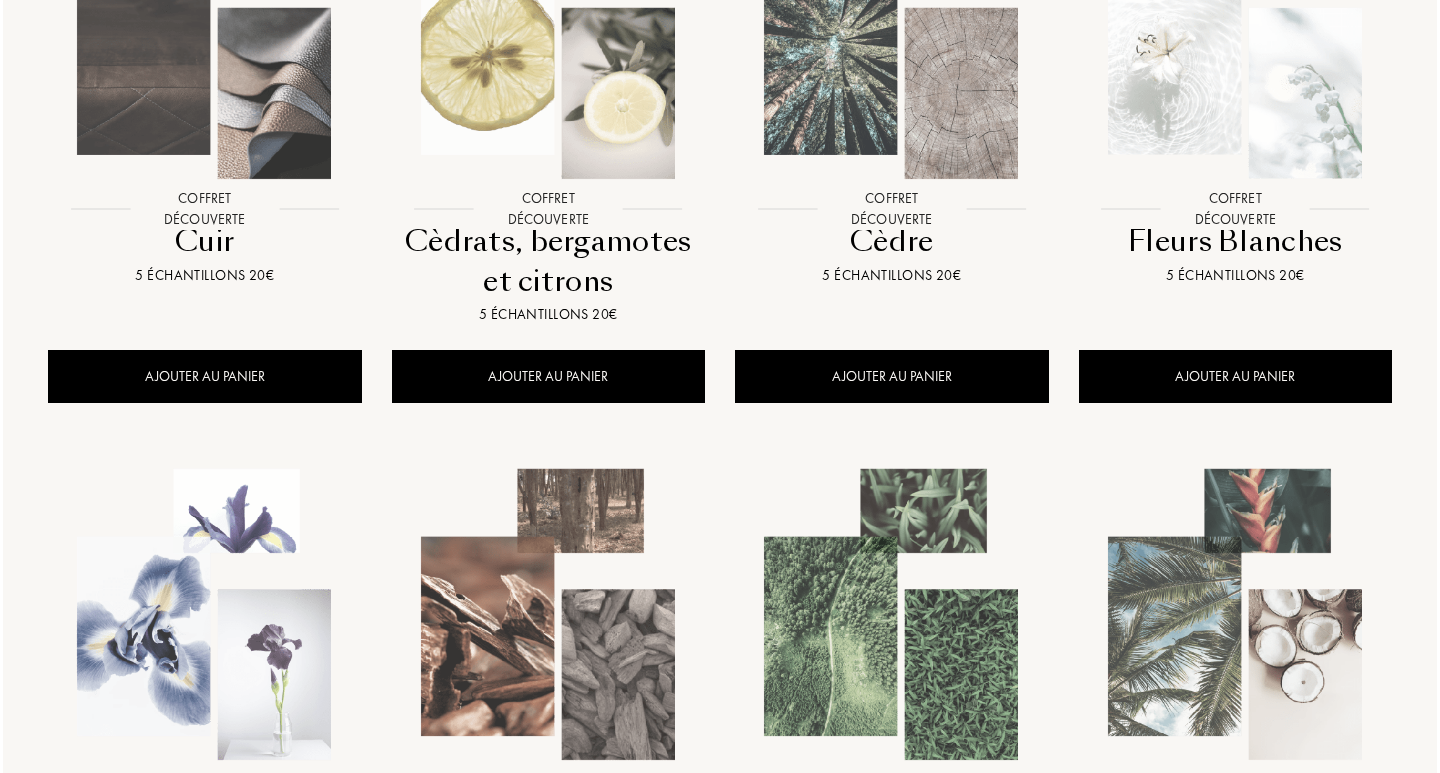 scroll, scrollTop: 650, scrollLeft: 0, axis: vertical 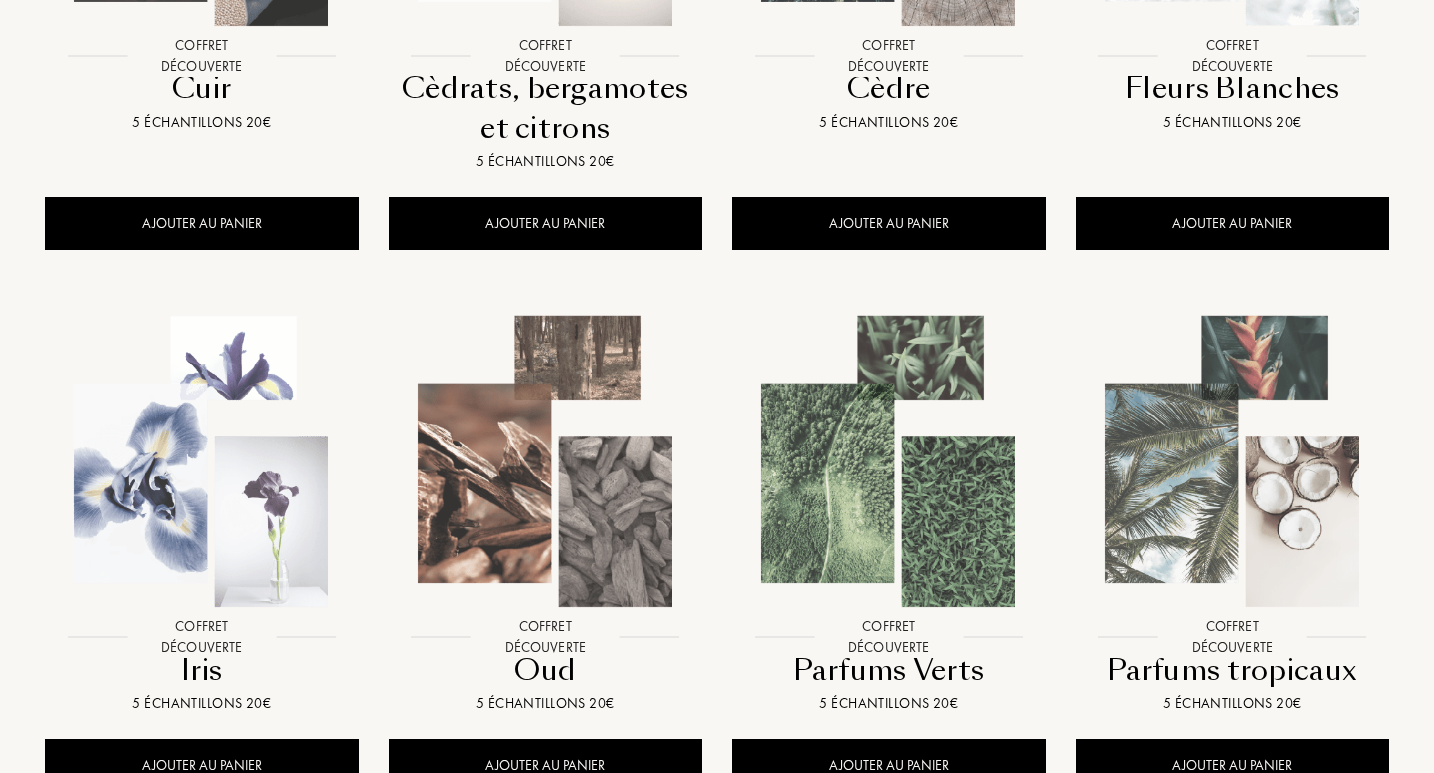 click at bounding box center (201, 461) 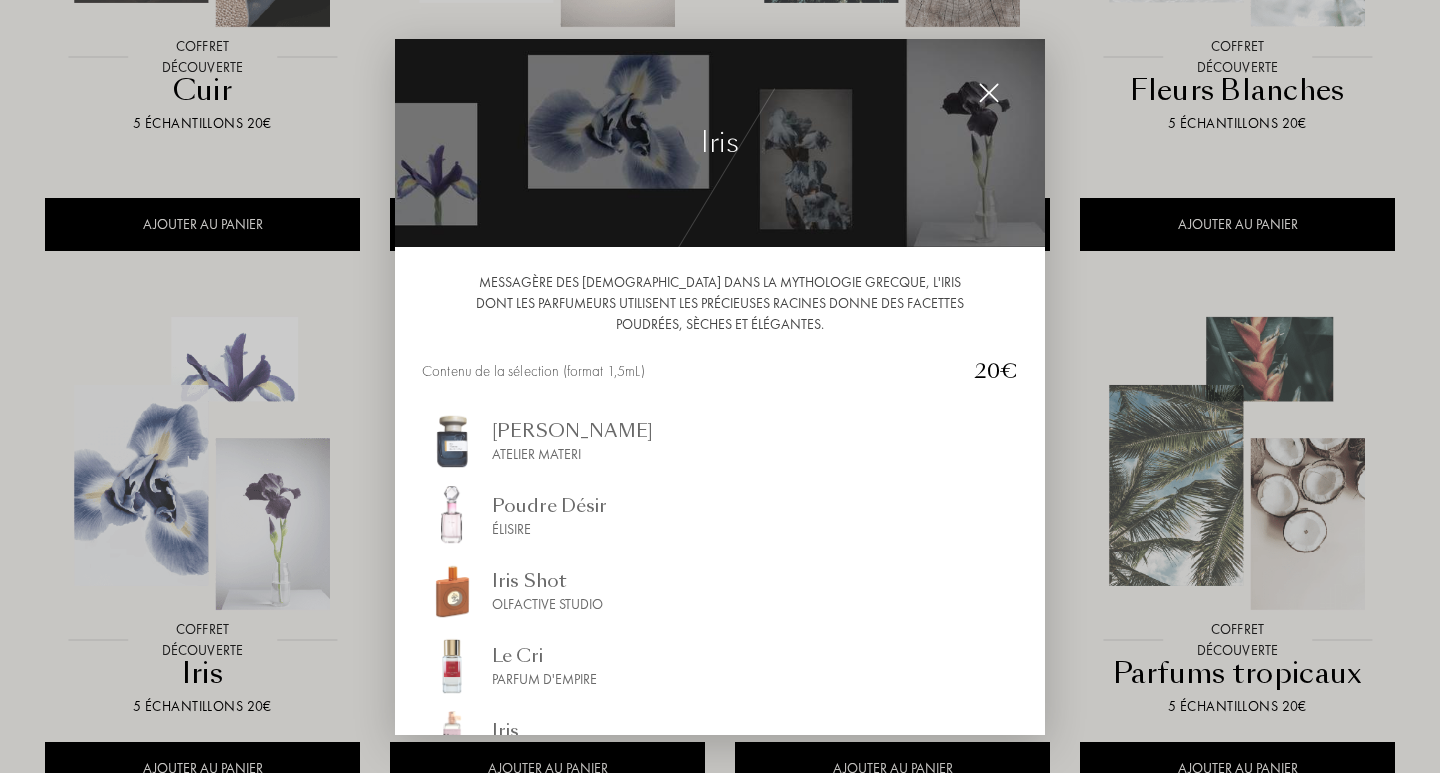click on "Élisire" at bounding box center [549, 529] 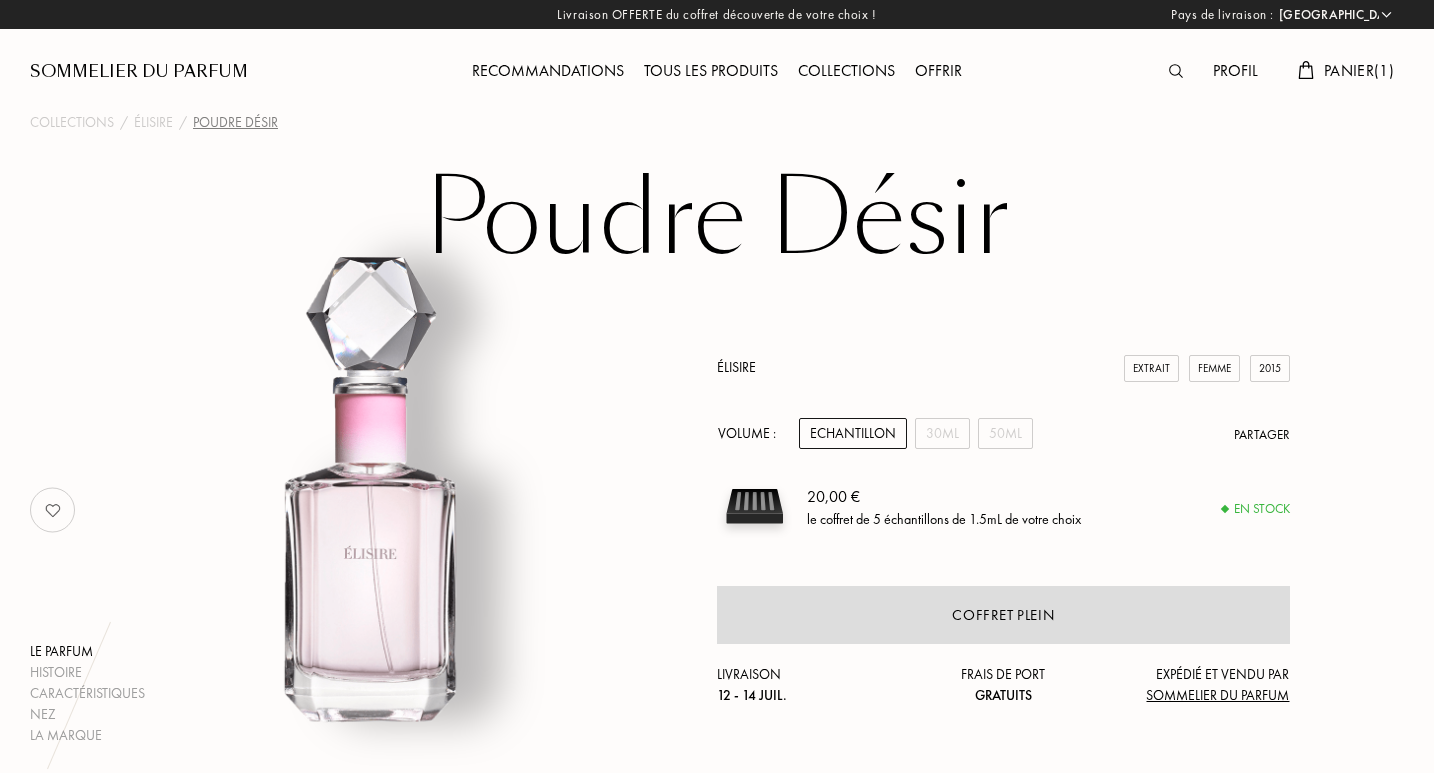 select on "FR" 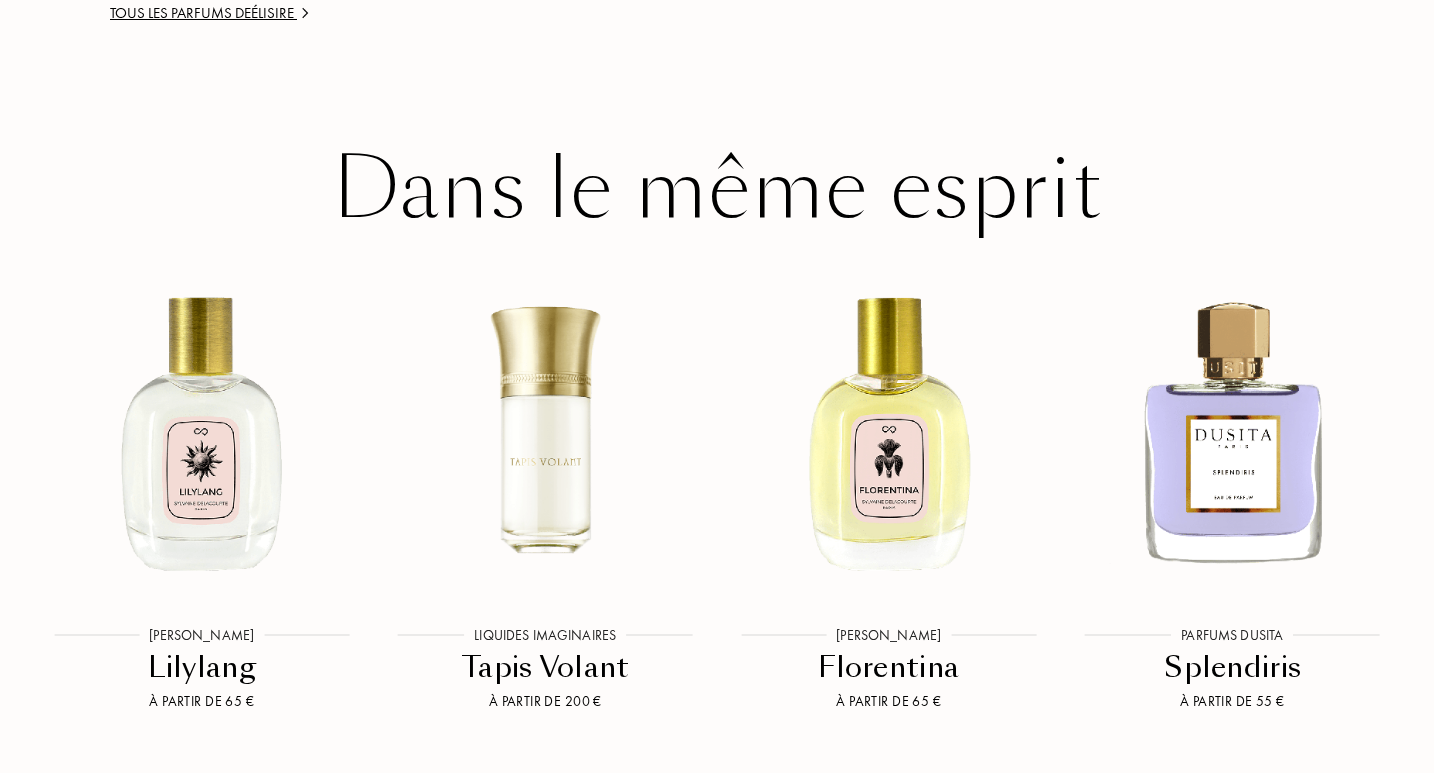 scroll, scrollTop: 3432, scrollLeft: 0, axis: vertical 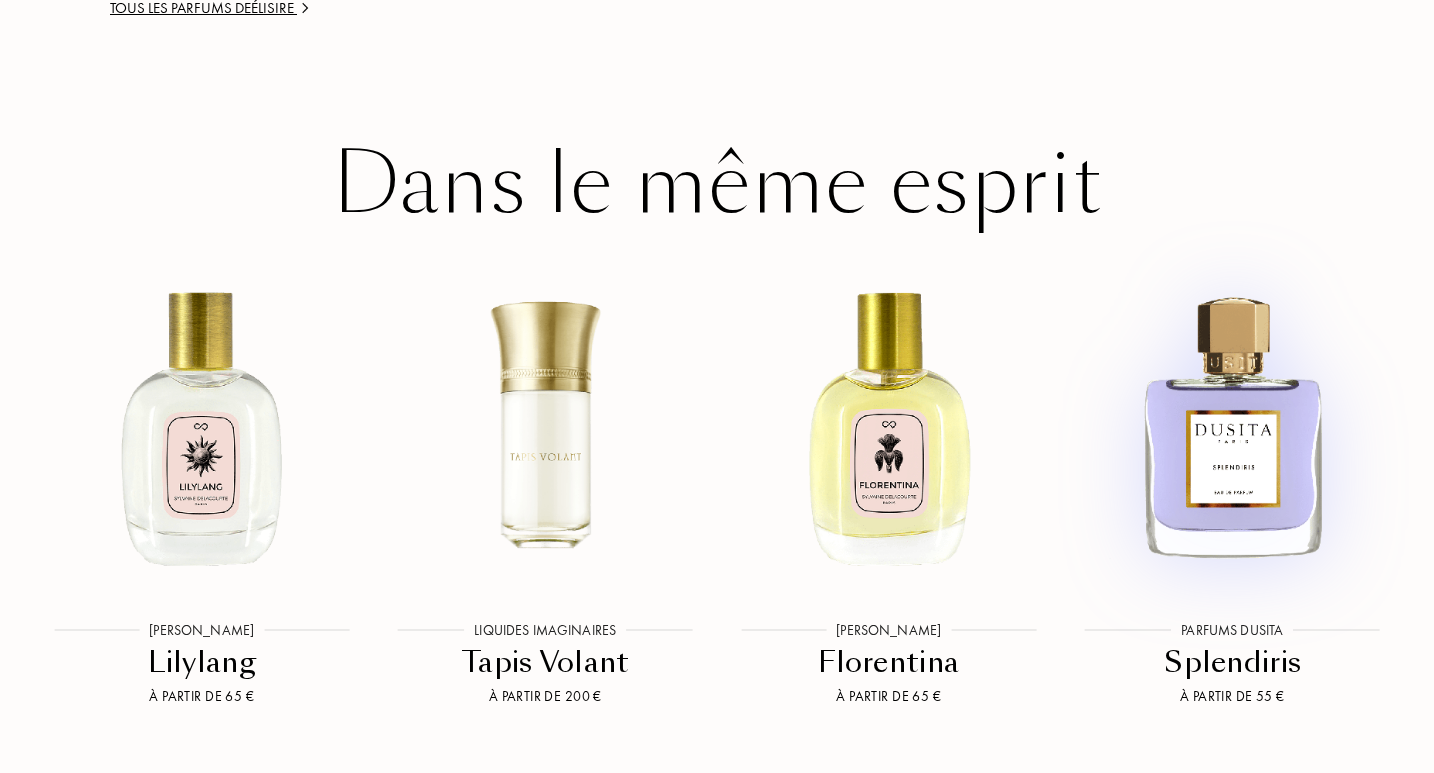 click at bounding box center [1232, 422] 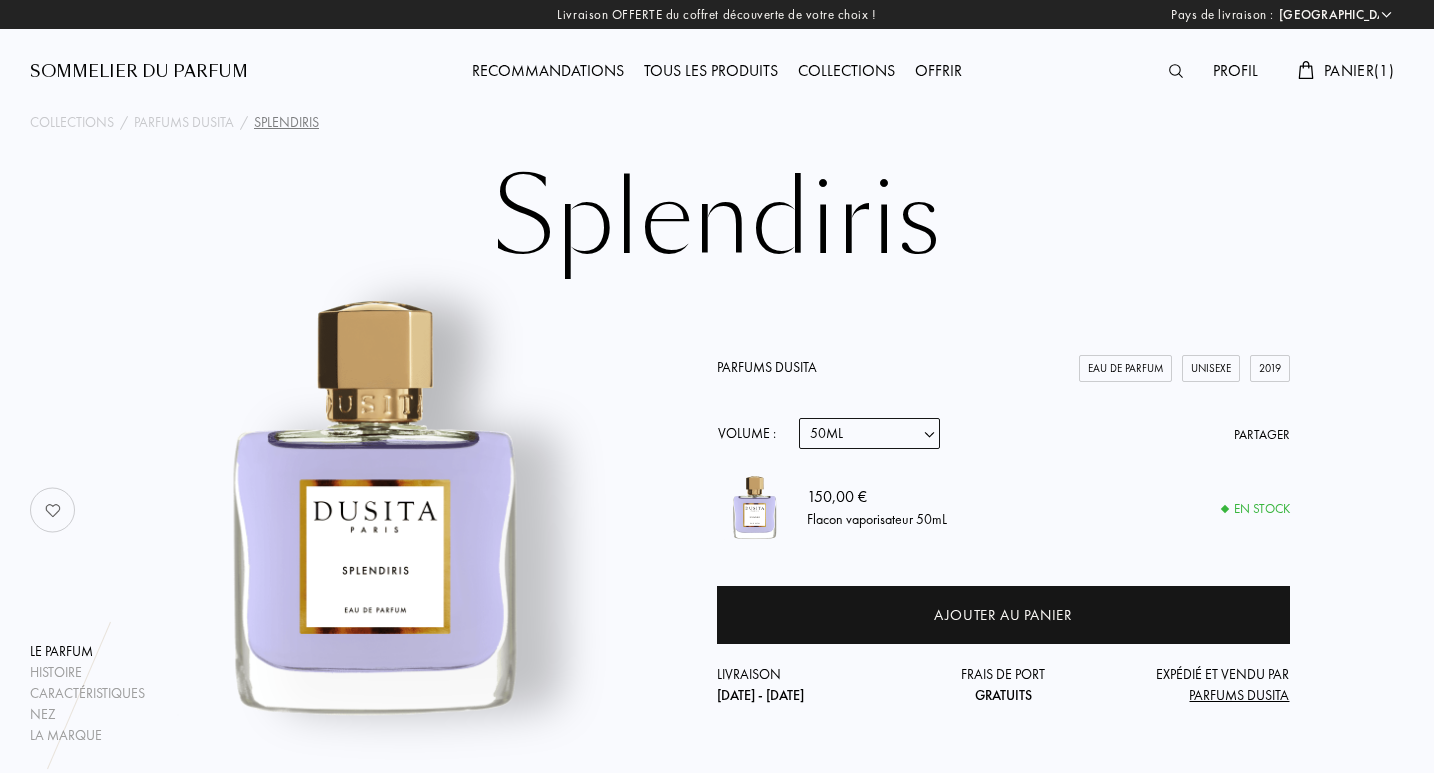select on "FR" 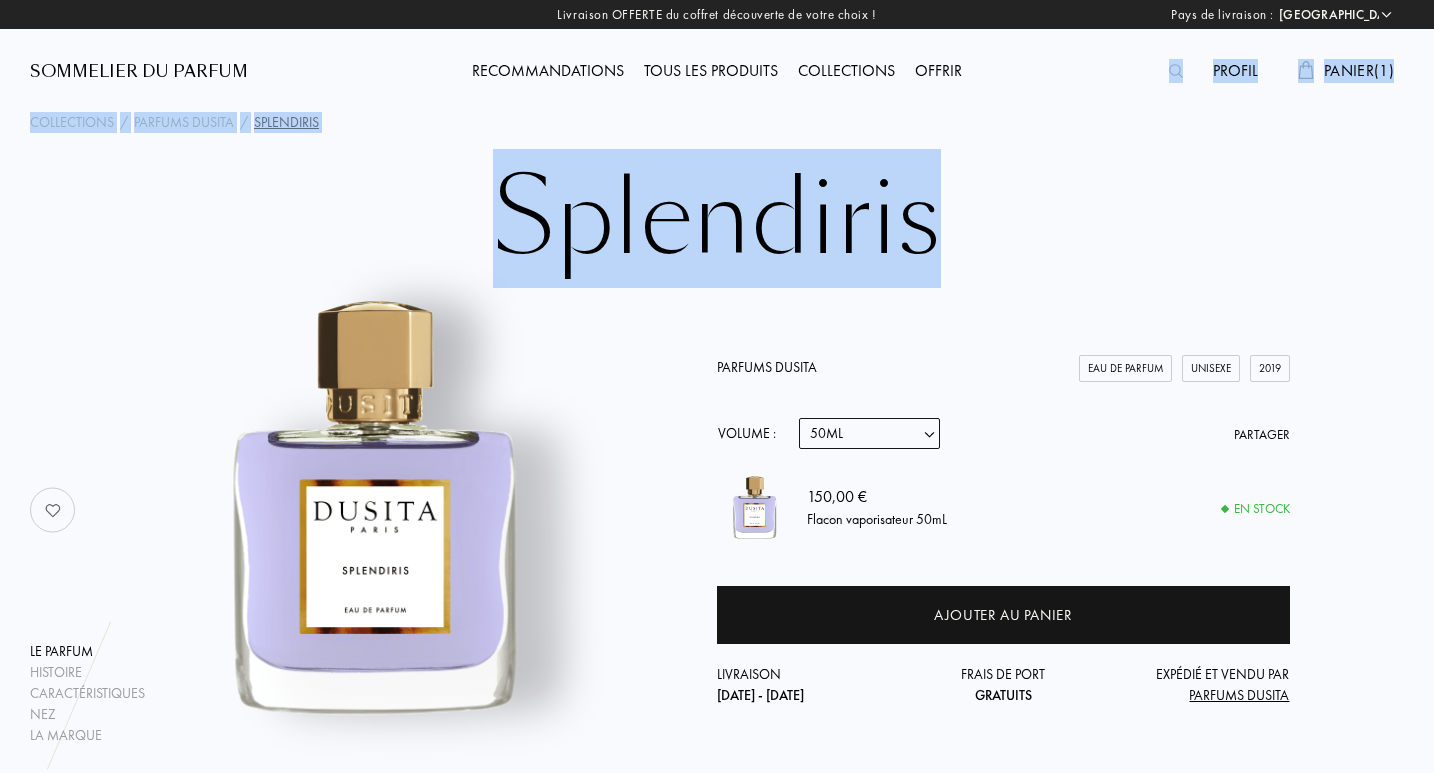 drag, startPoint x: 1433, startPoint y: 106, endPoint x: 1439, endPoint y: 201, distance: 95.189285 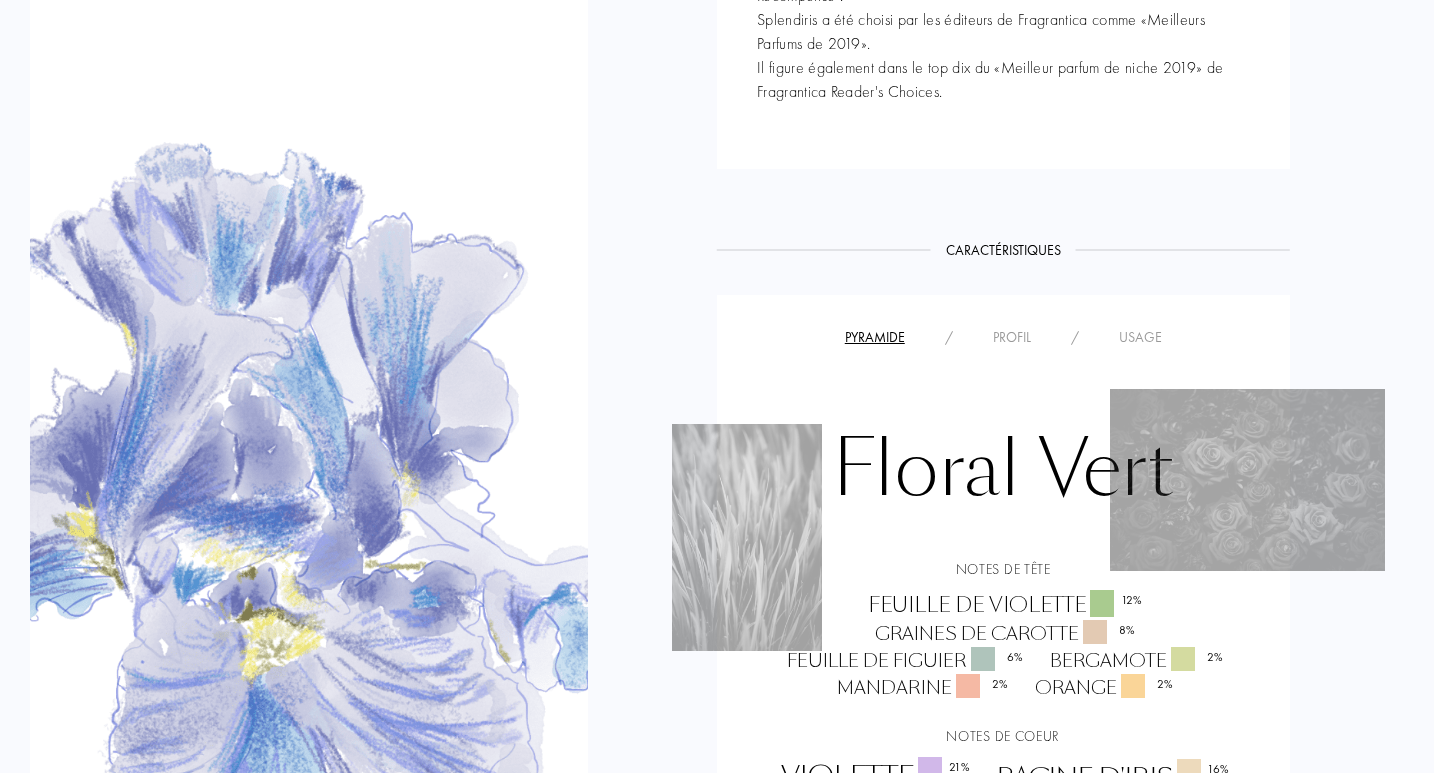 scroll, scrollTop: 0, scrollLeft: 0, axis: both 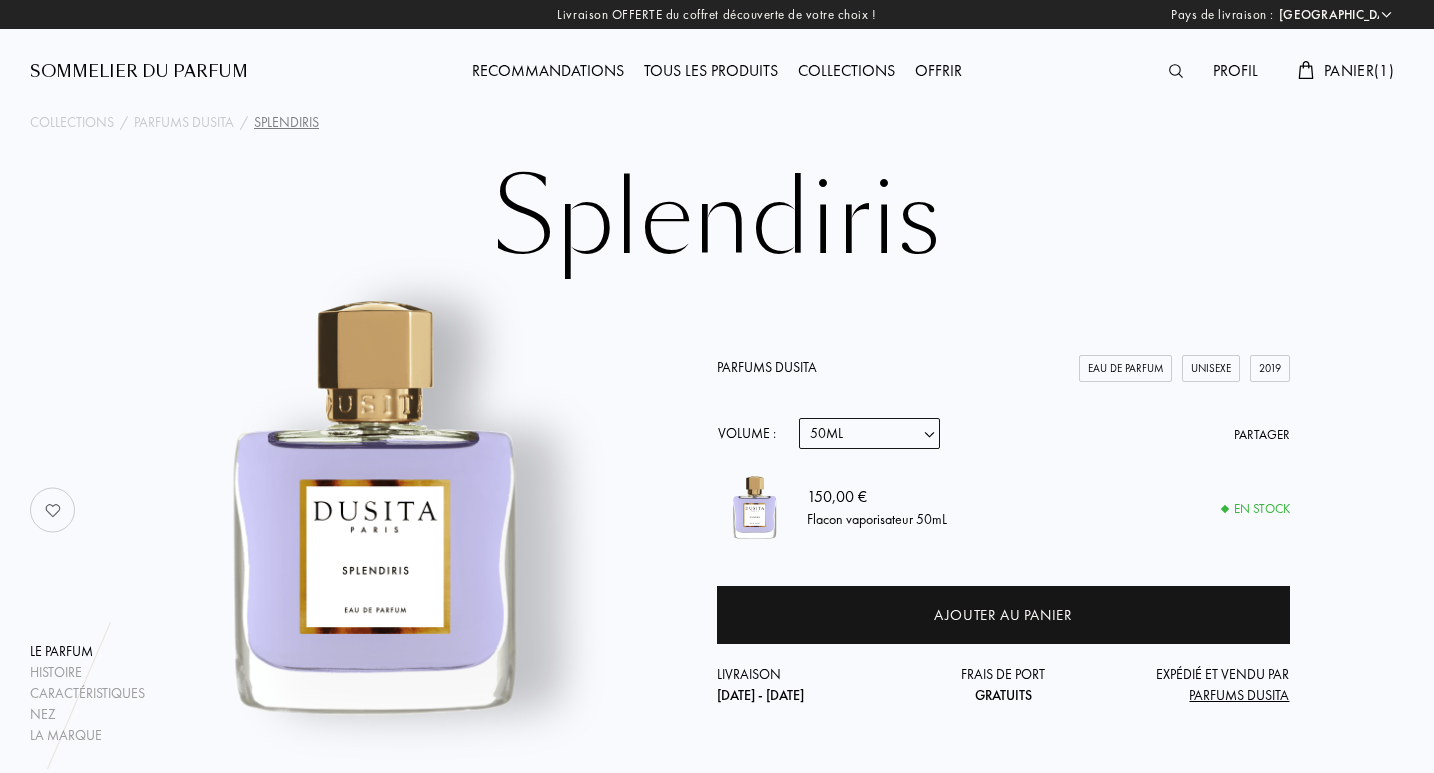 click on "Collections" at bounding box center (846, 72) 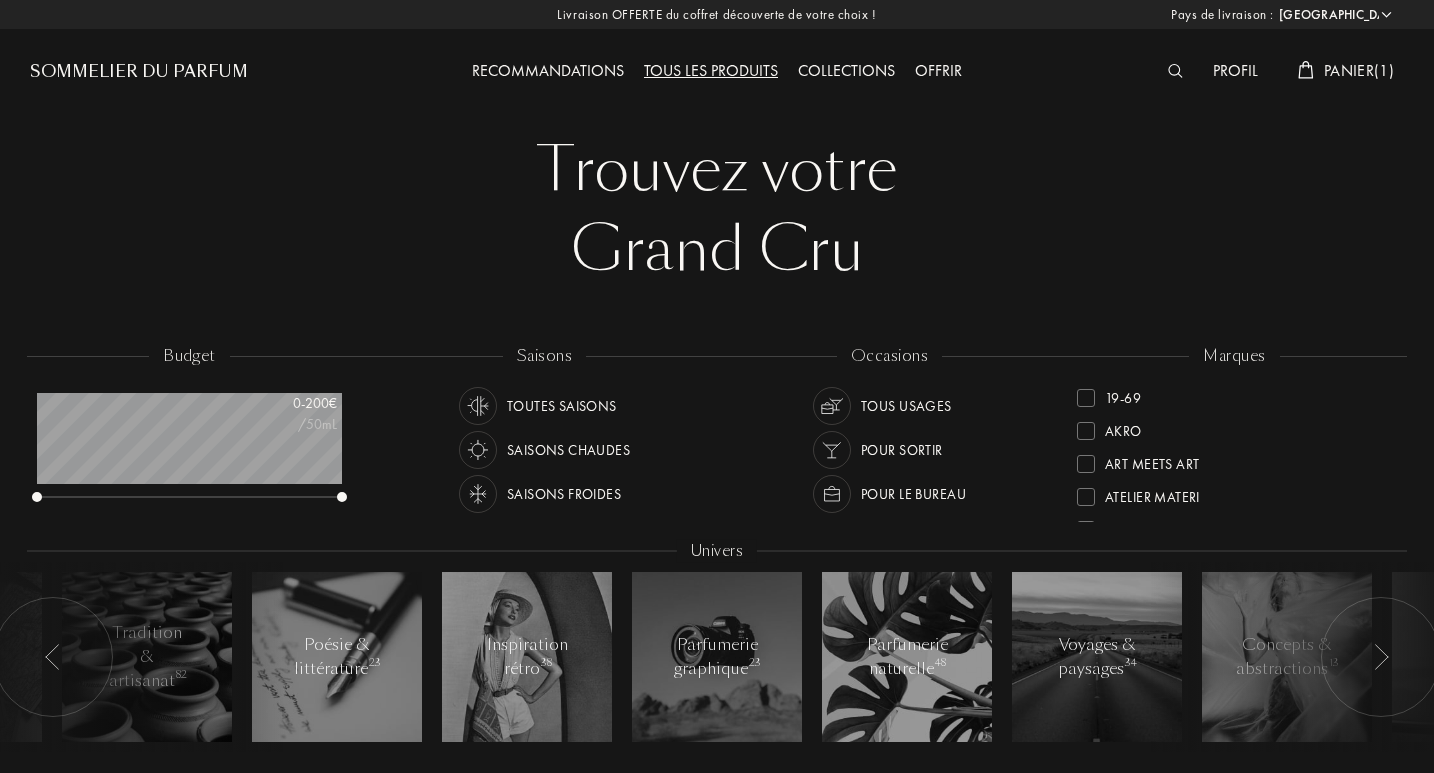 select on "FR" 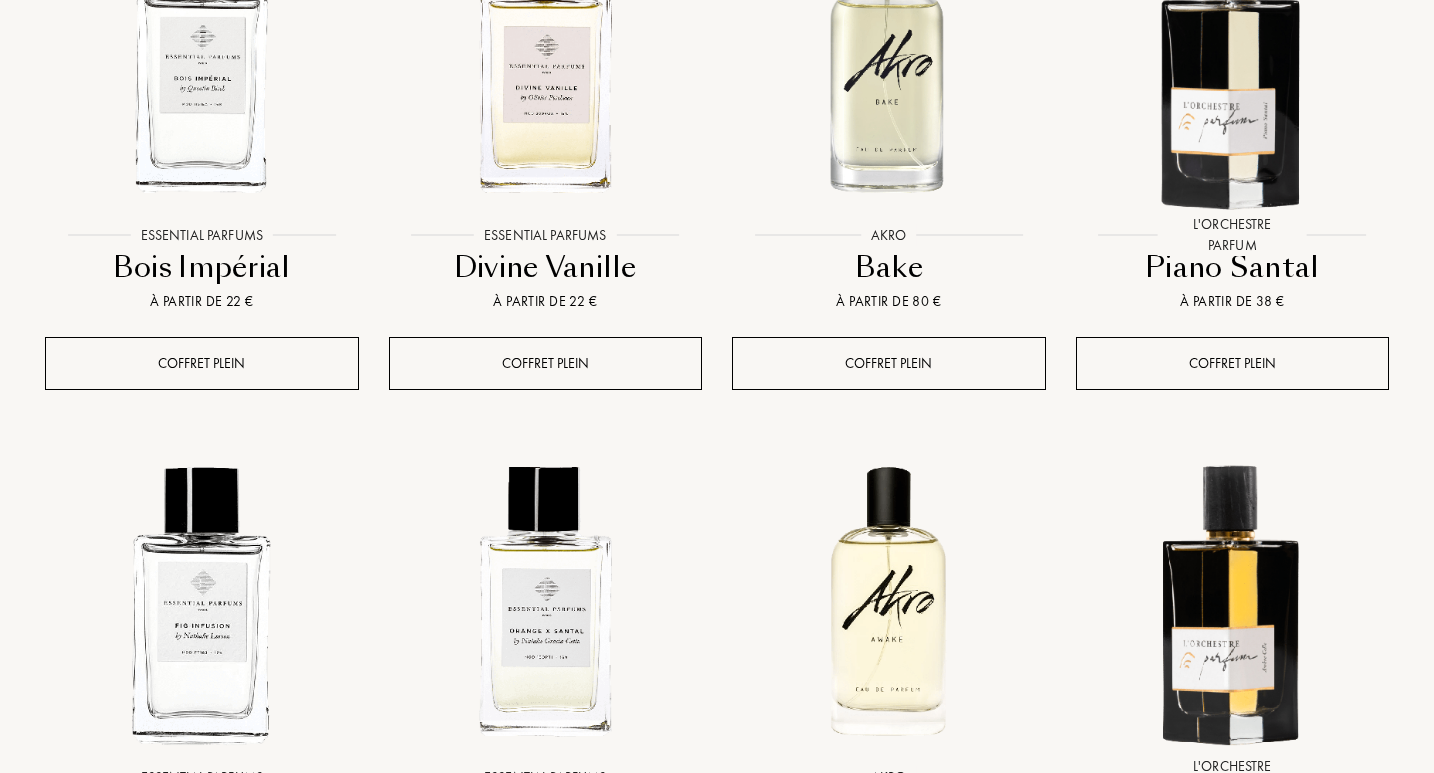 scroll, scrollTop: 1211, scrollLeft: 0, axis: vertical 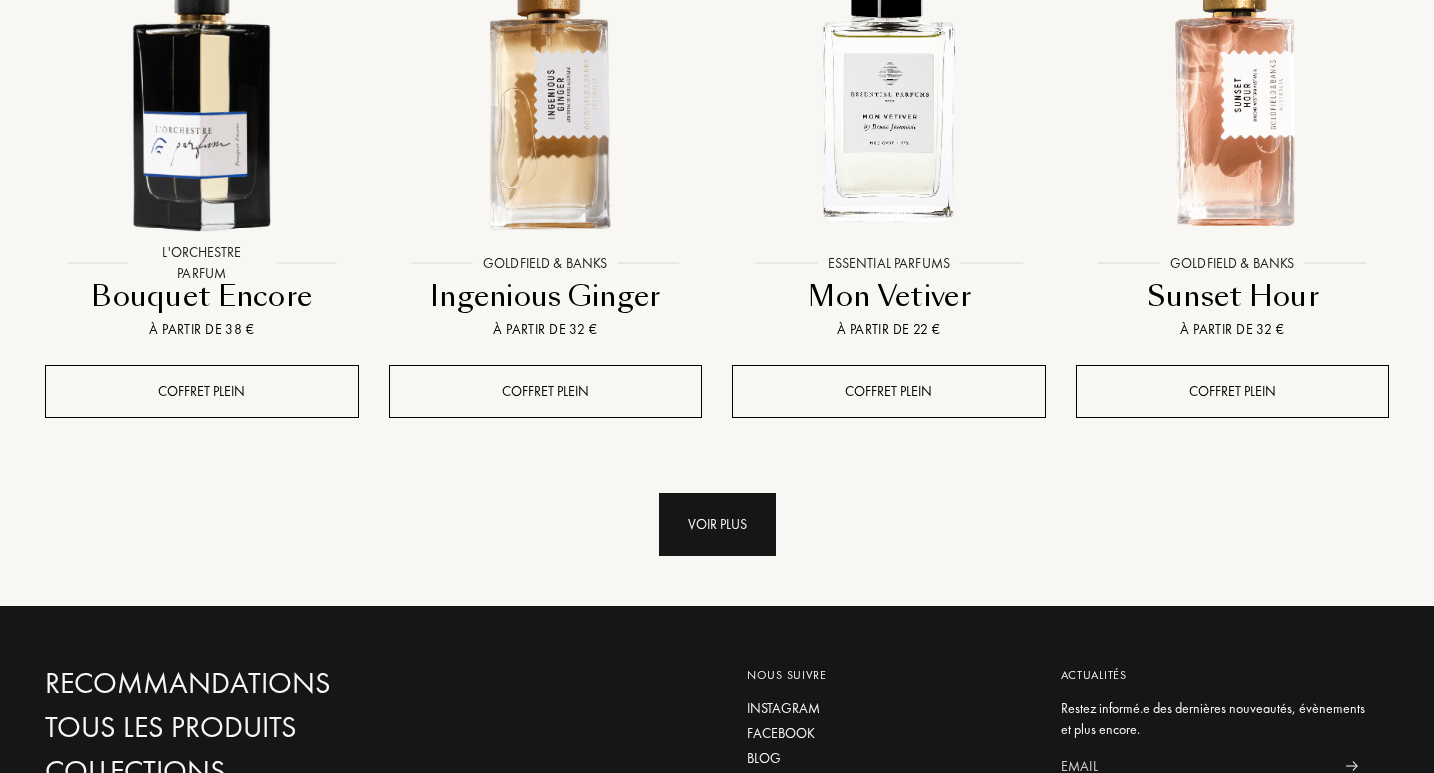 click on "Voir plus" at bounding box center [717, 524] 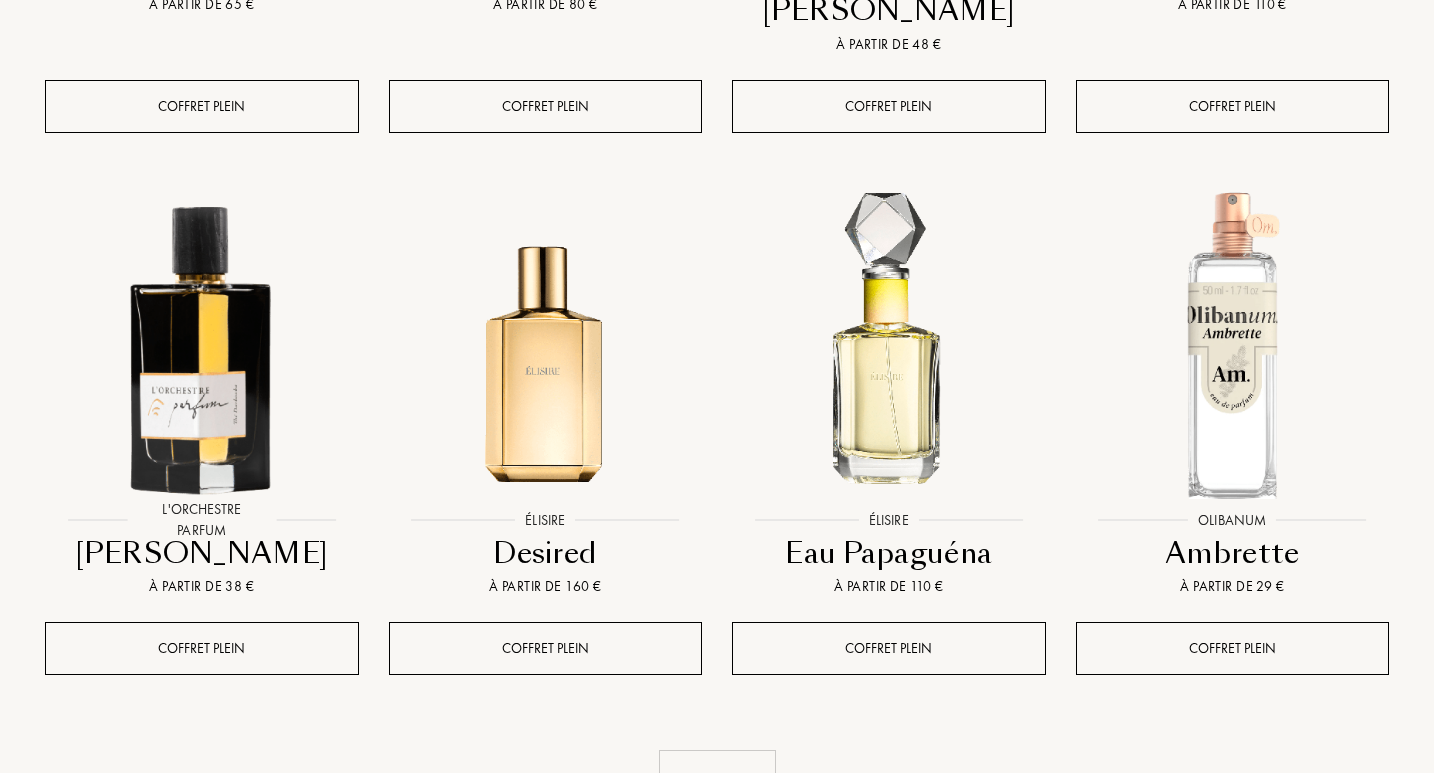 scroll, scrollTop: 3470, scrollLeft: 0, axis: vertical 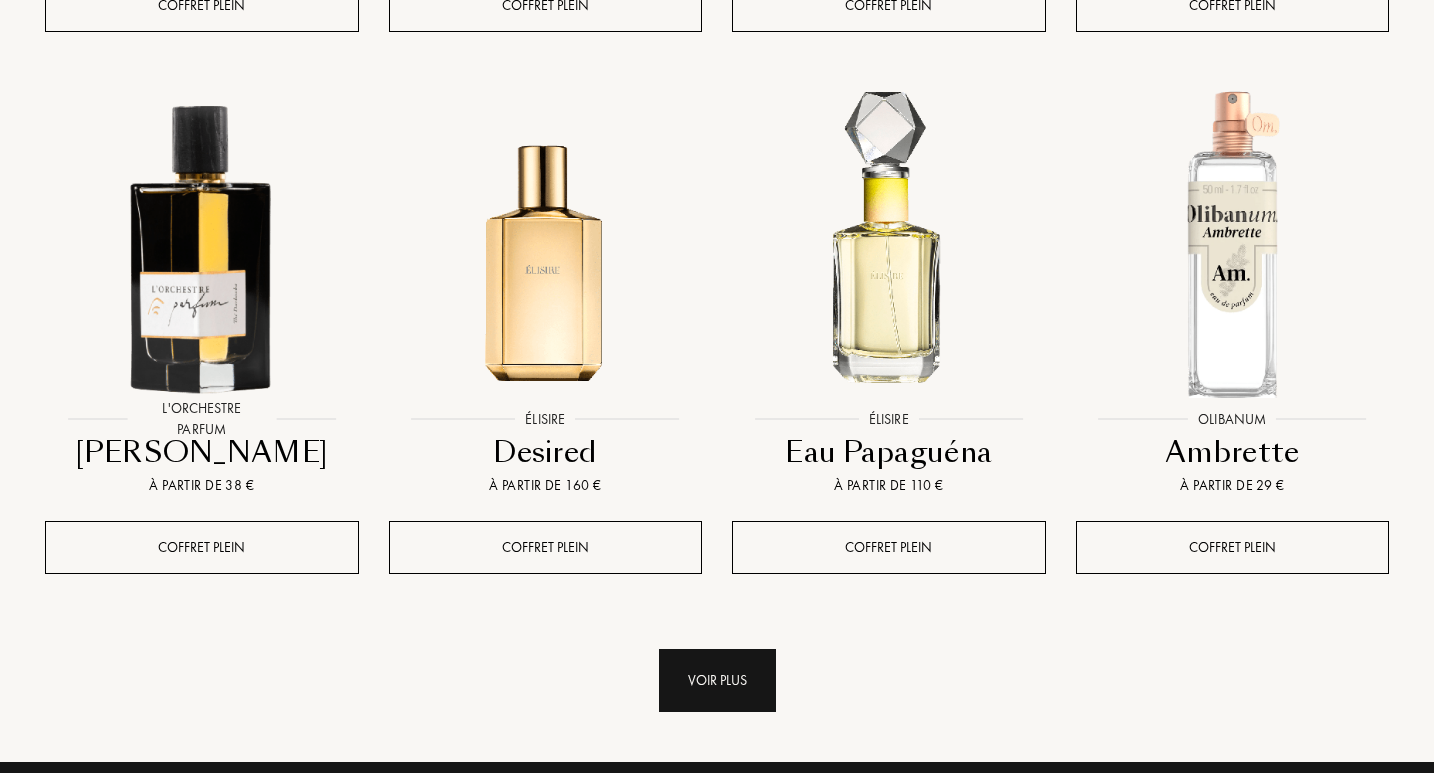click on "Voir plus" at bounding box center [717, 680] 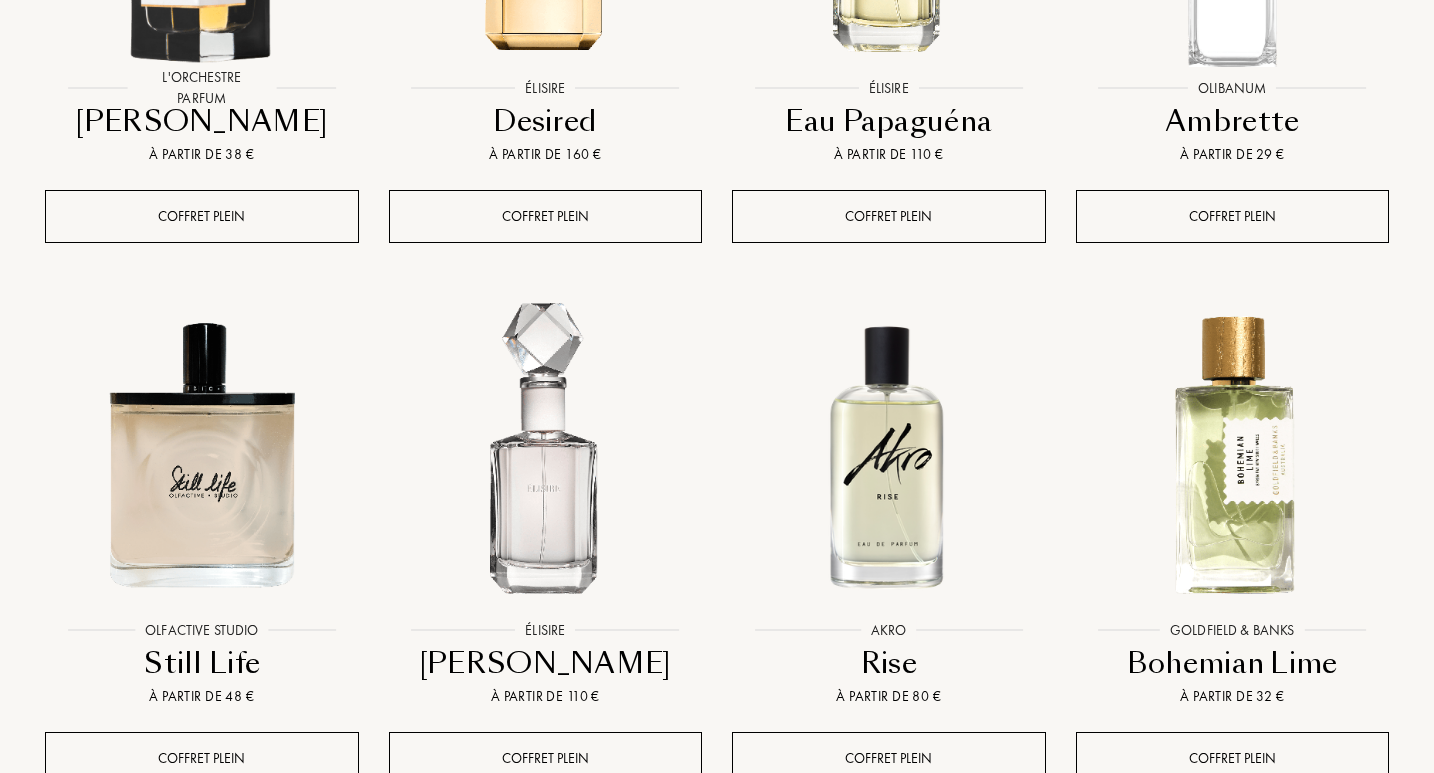 scroll, scrollTop: 3990, scrollLeft: 0, axis: vertical 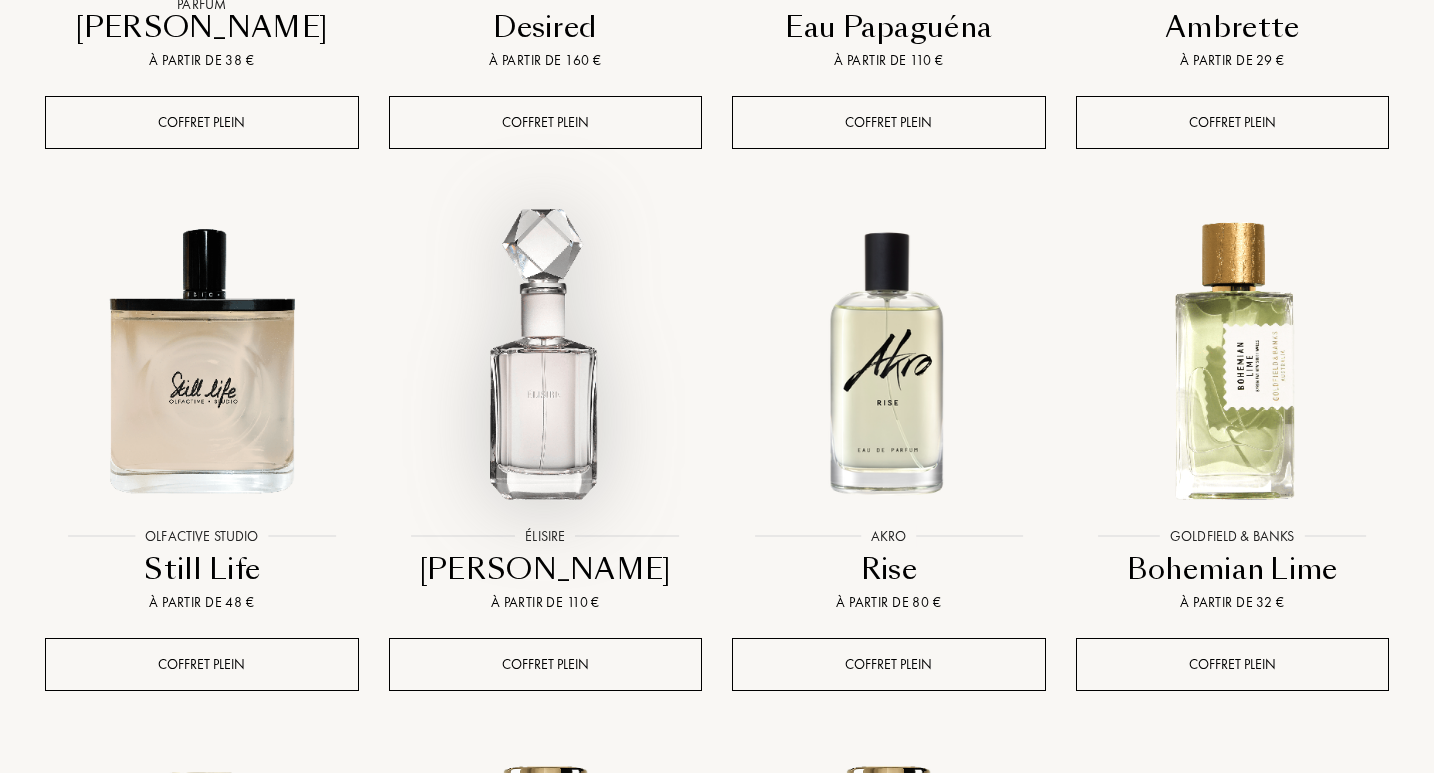 click at bounding box center (545, 360) 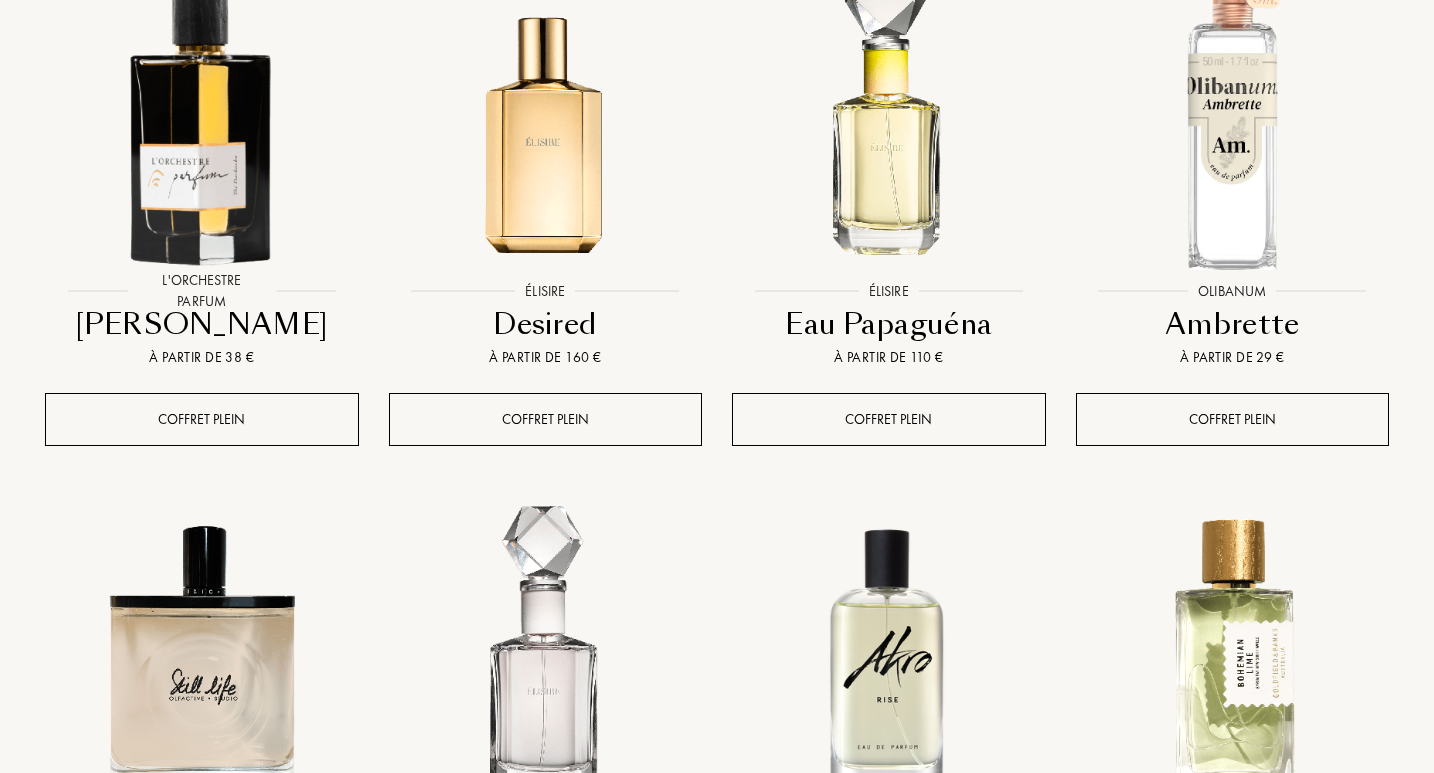 scroll, scrollTop: 0, scrollLeft: 0, axis: both 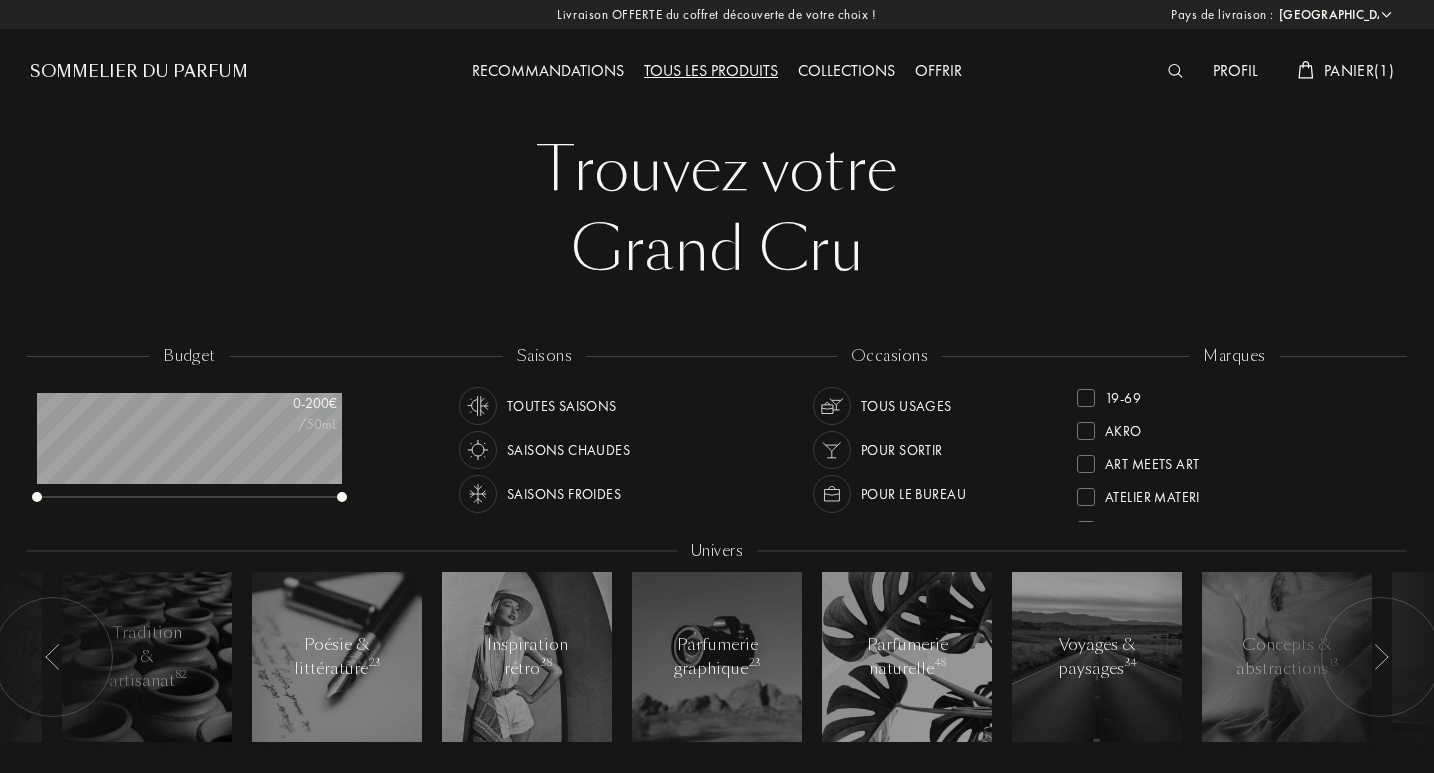click at bounding box center [832, 450] 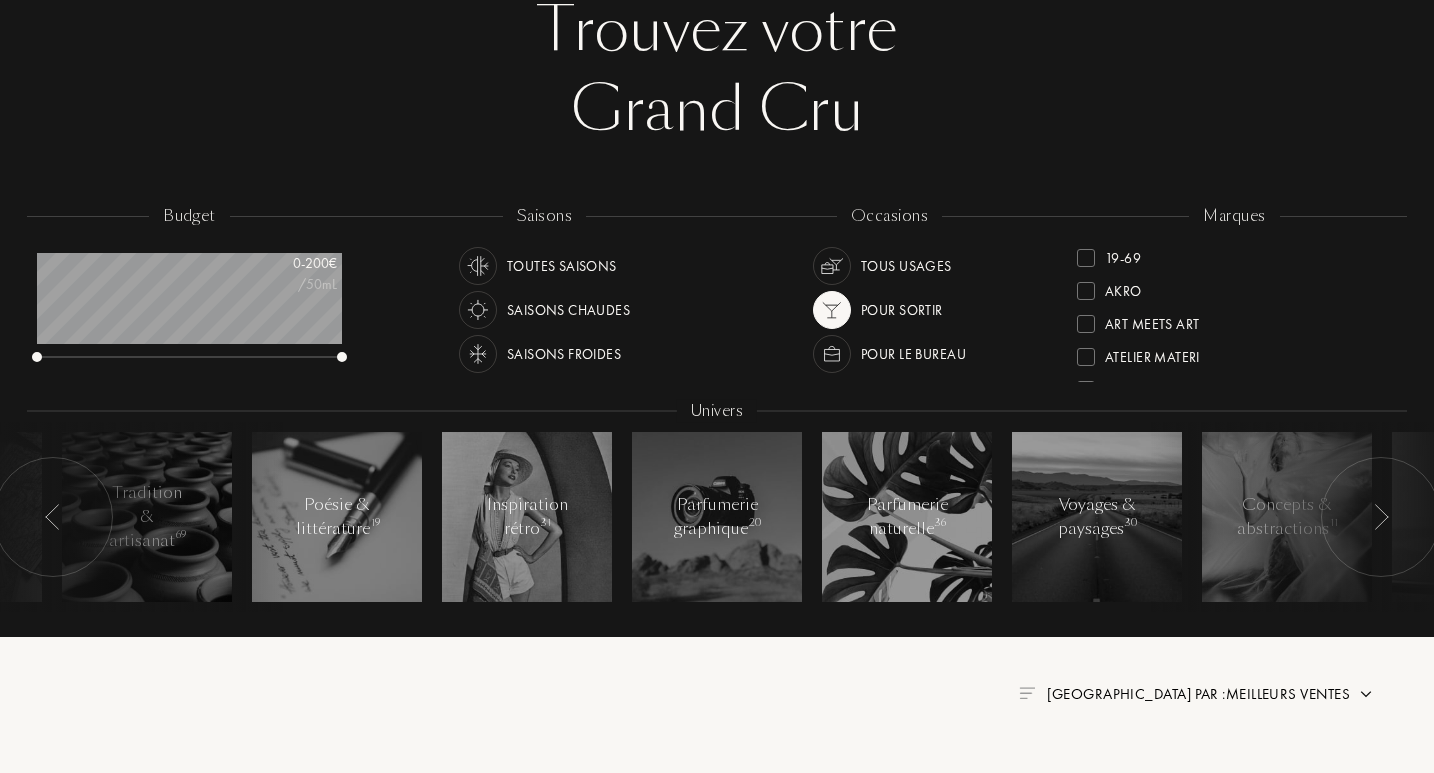 scroll, scrollTop: 229, scrollLeft: 0, axis: vertical 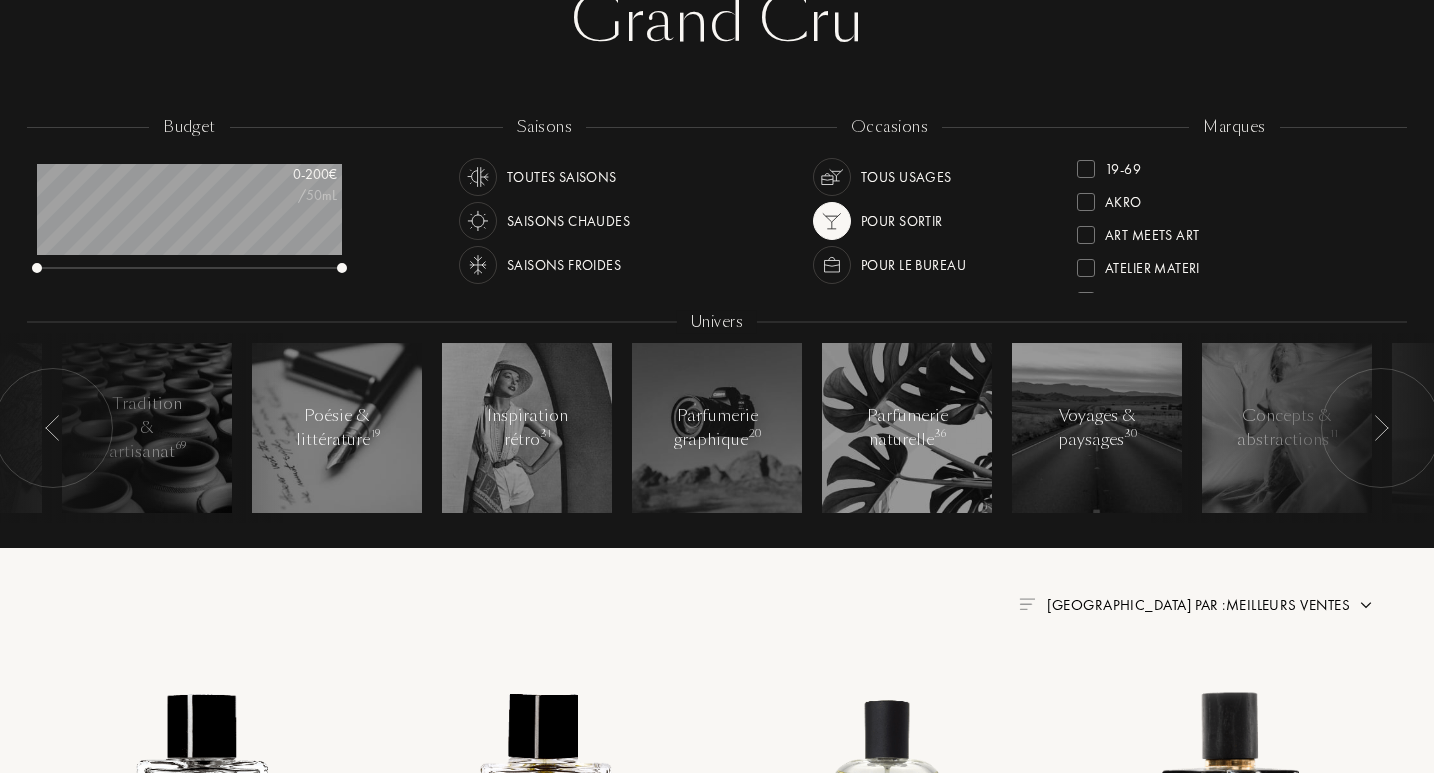 click on "Art Meets Art" at bounding box center (1234, 228) 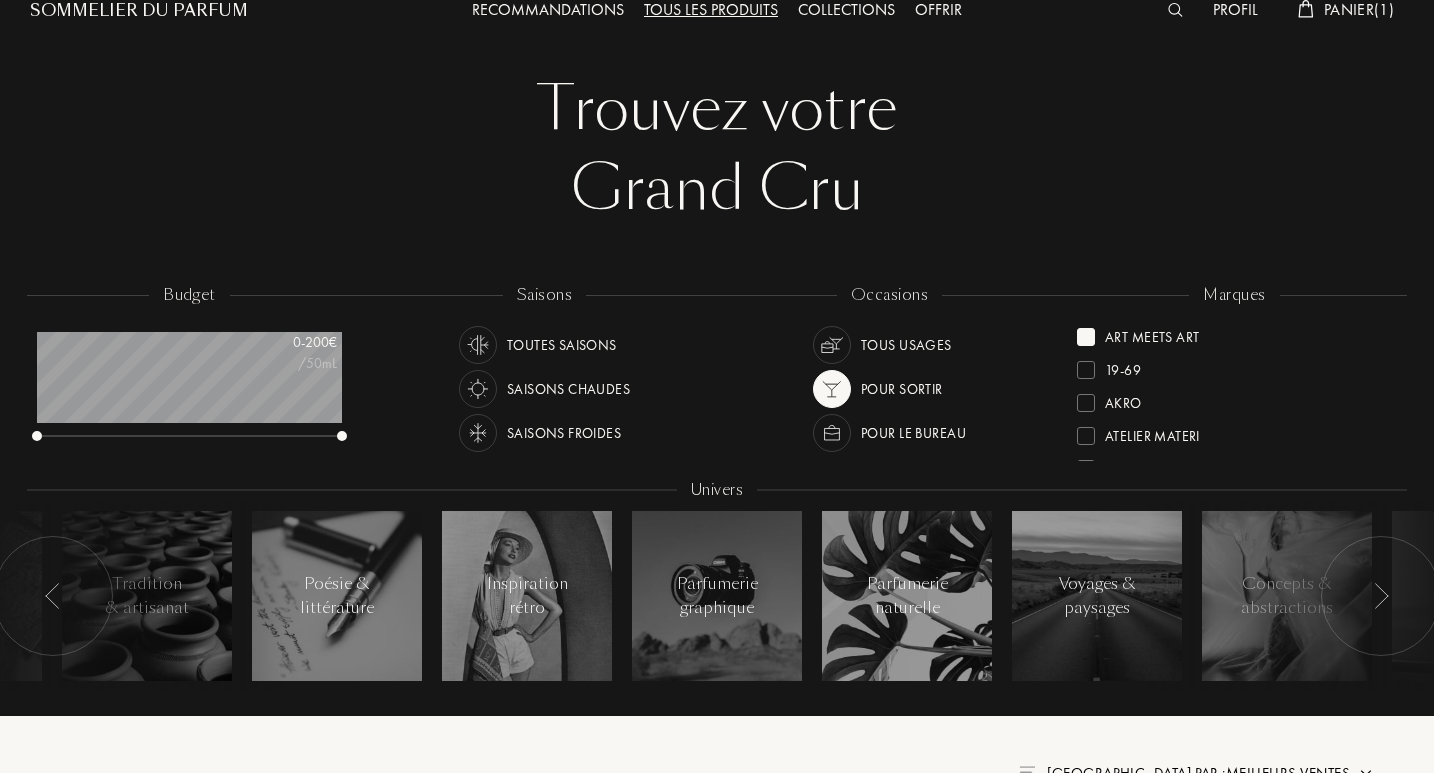 scroll, scrollTop: 4, scrollLeft: 0, axis: vertical 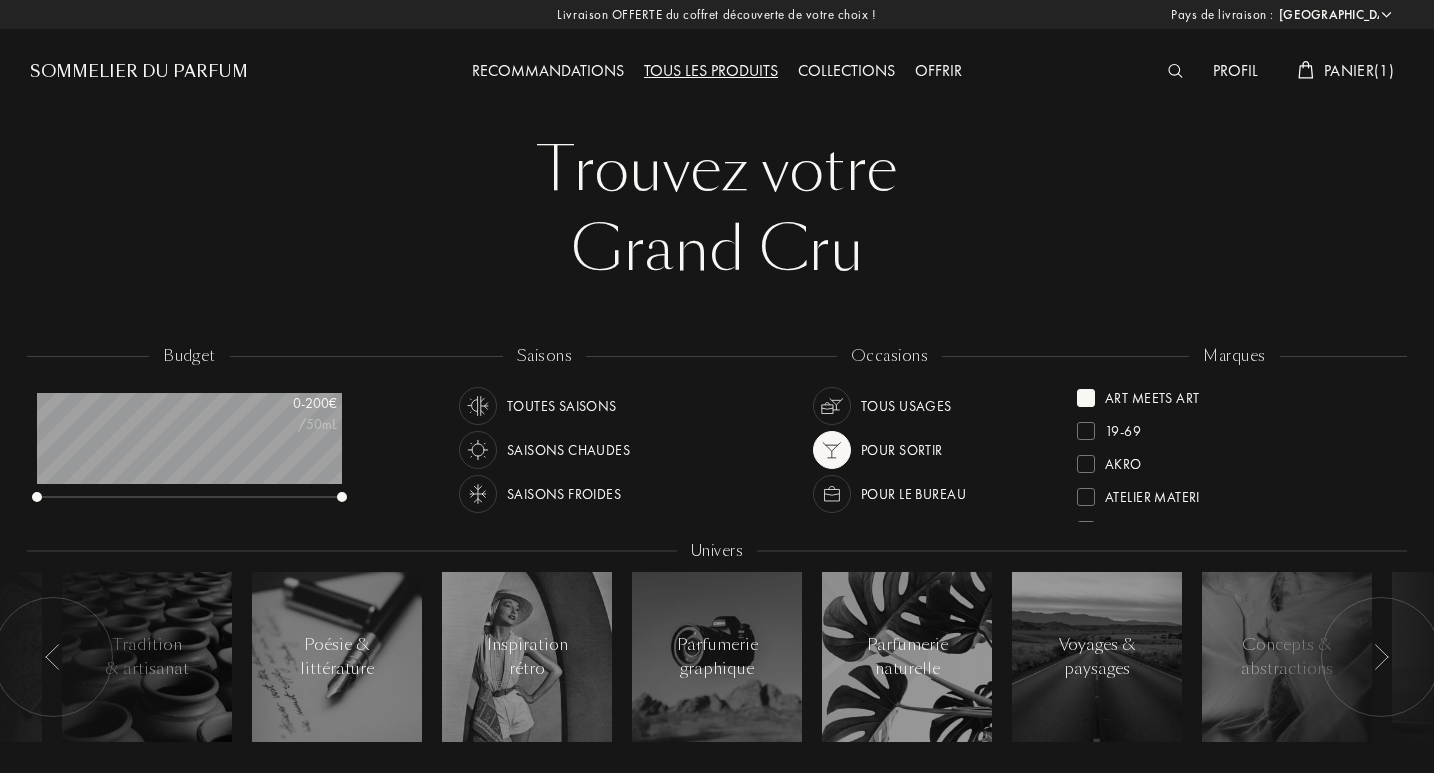click on "Panier  ( 1 )" at bounding box center (1359, 70) 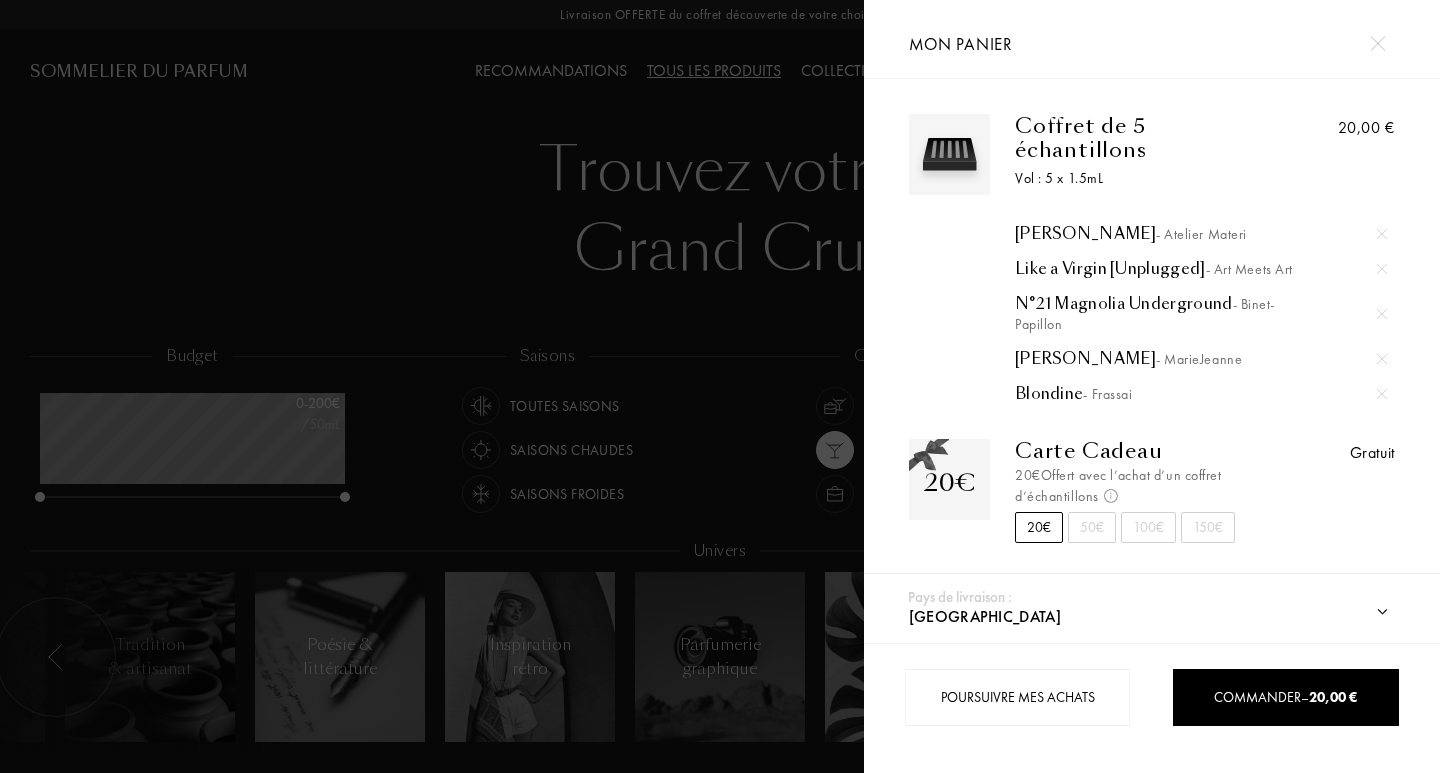 click on "Iris Pallida  - MarieJeanne" at bounding box center [1201, 359] 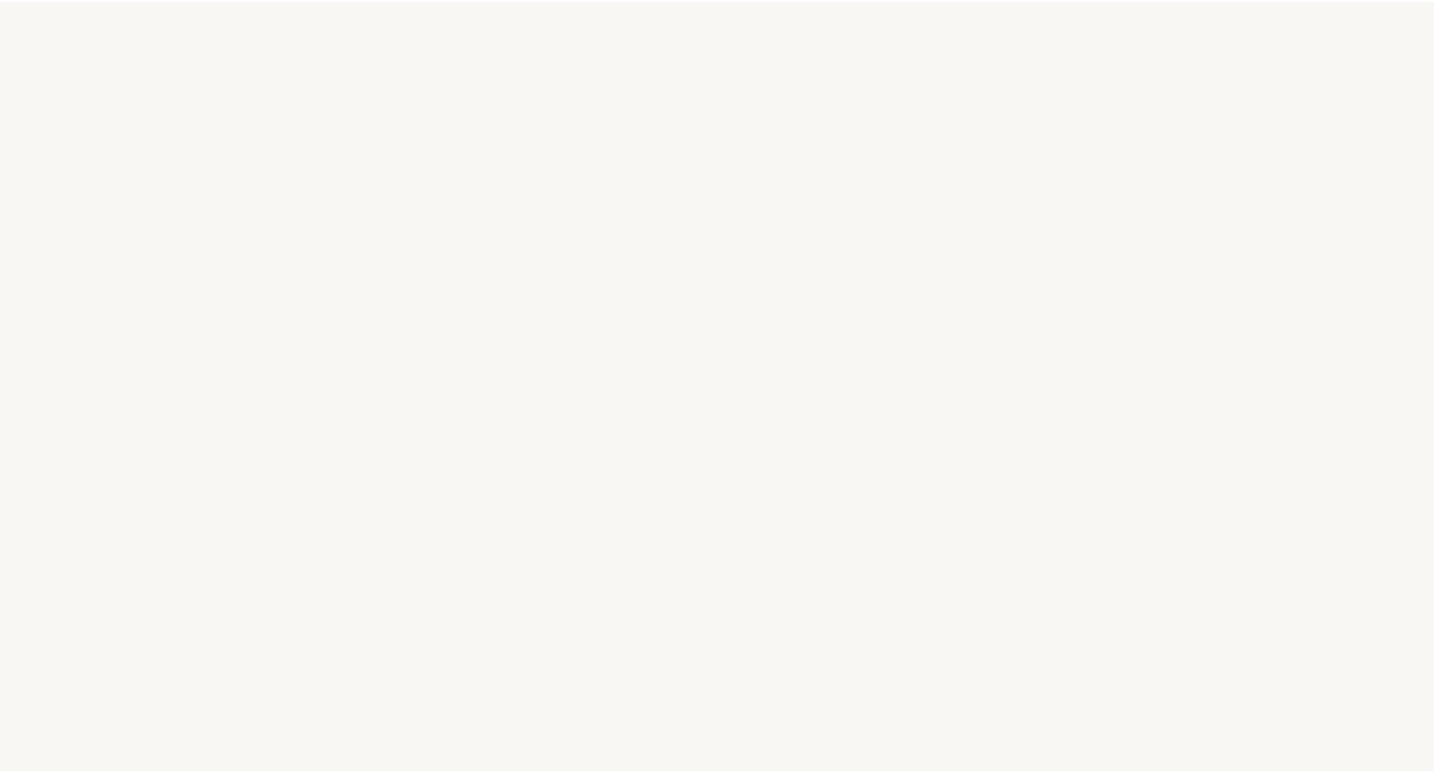 scroll, scrollTop: 0, scrollLeft: 0, axis: both 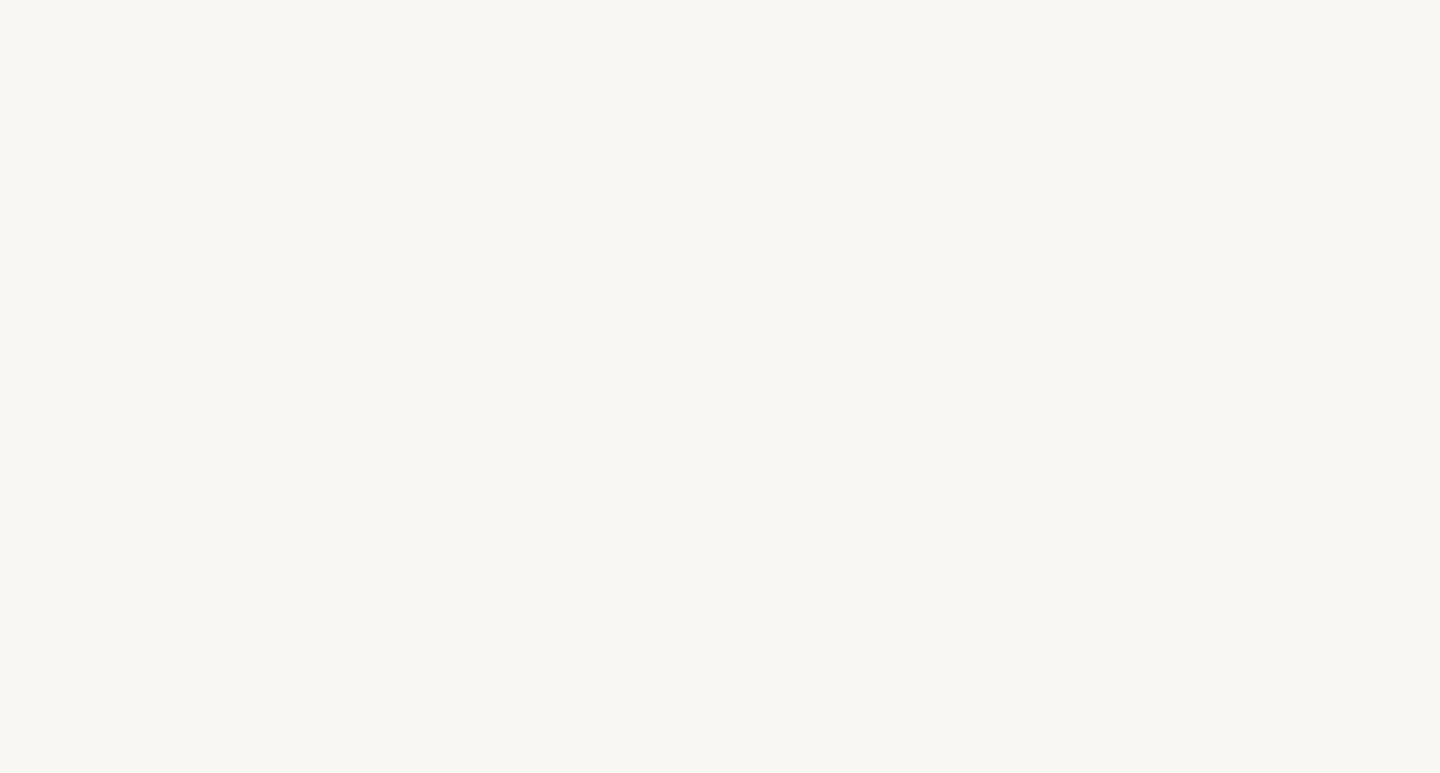 select on "FR" 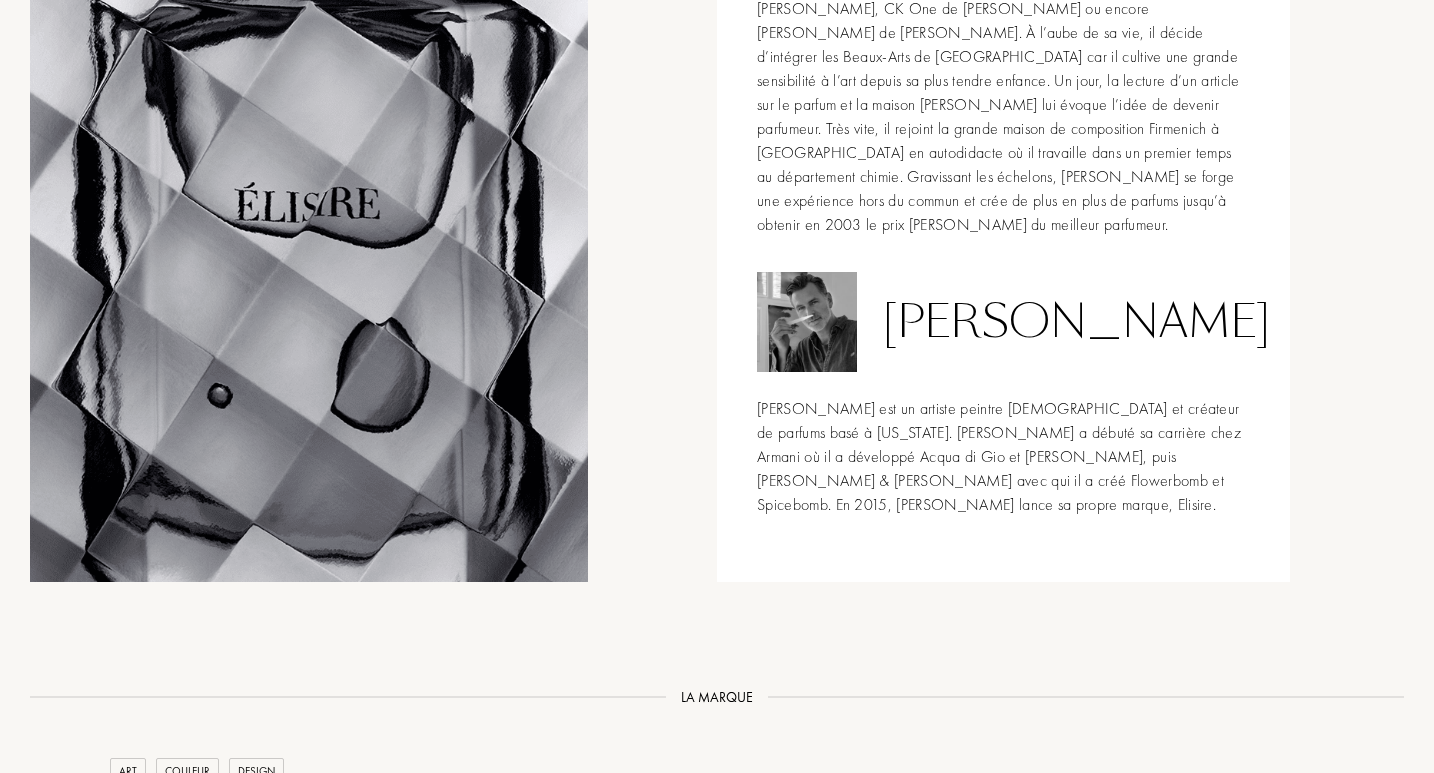 scroll, scrollTop: 0, scrollLeft: 0, axis: both 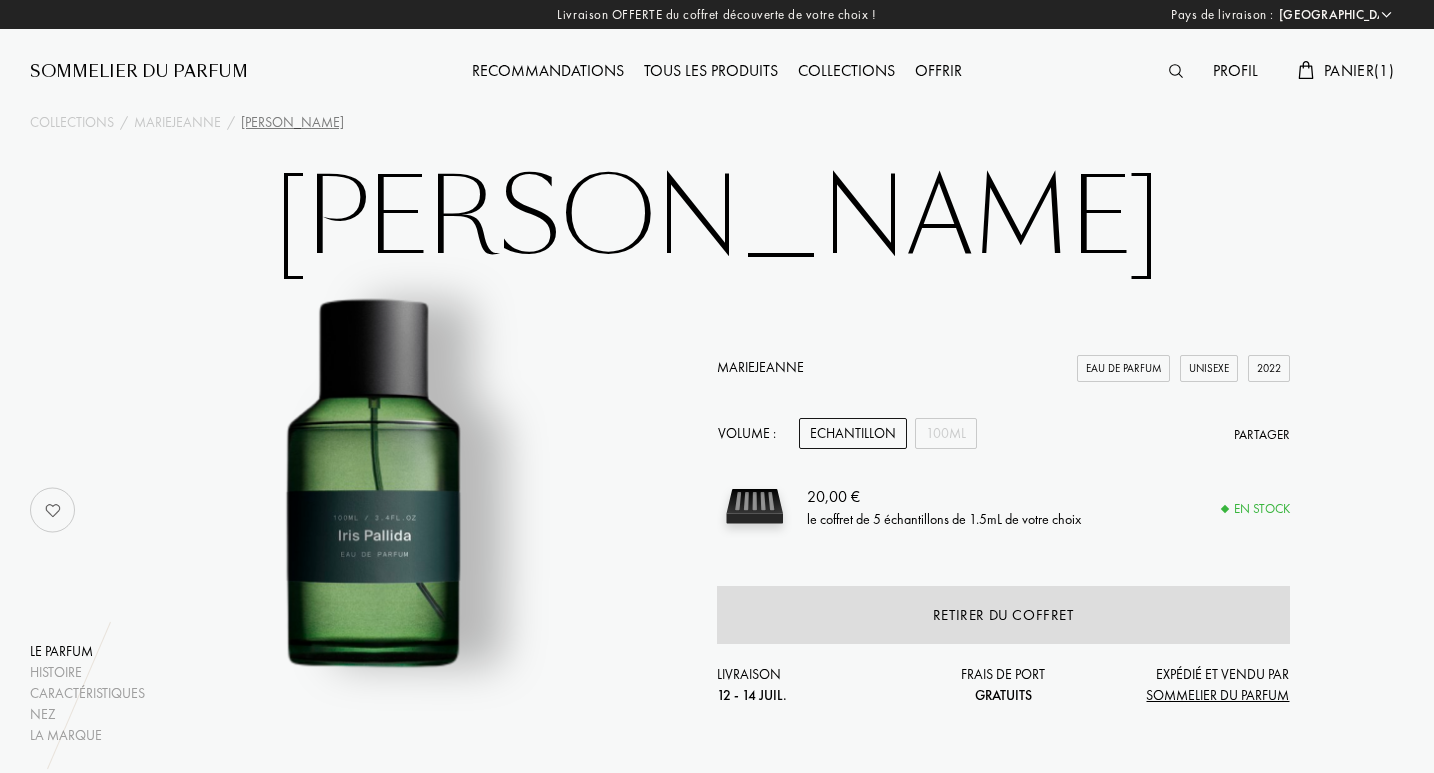 select on "FR" 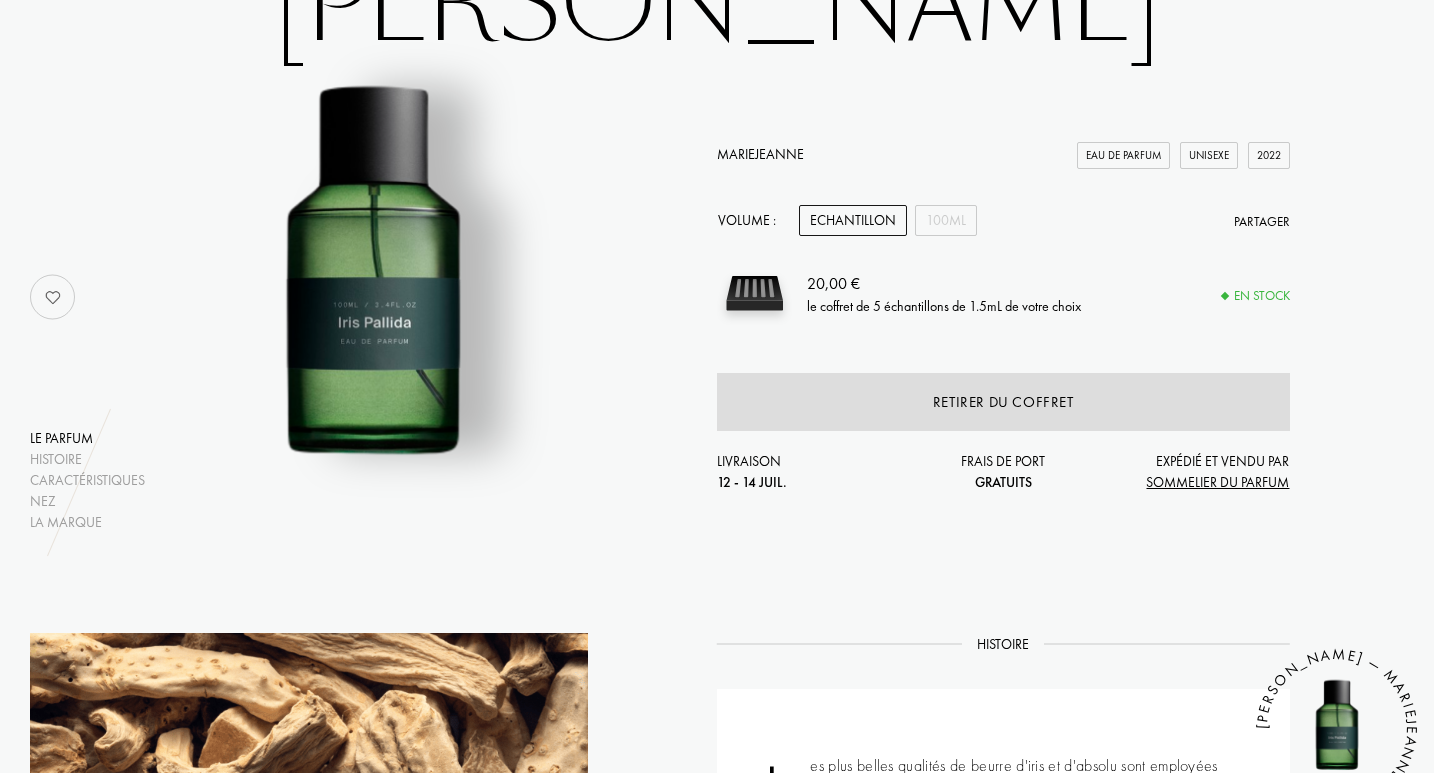 scroll, scrollTop: 497, scrollLeft: 0, axis: vertical 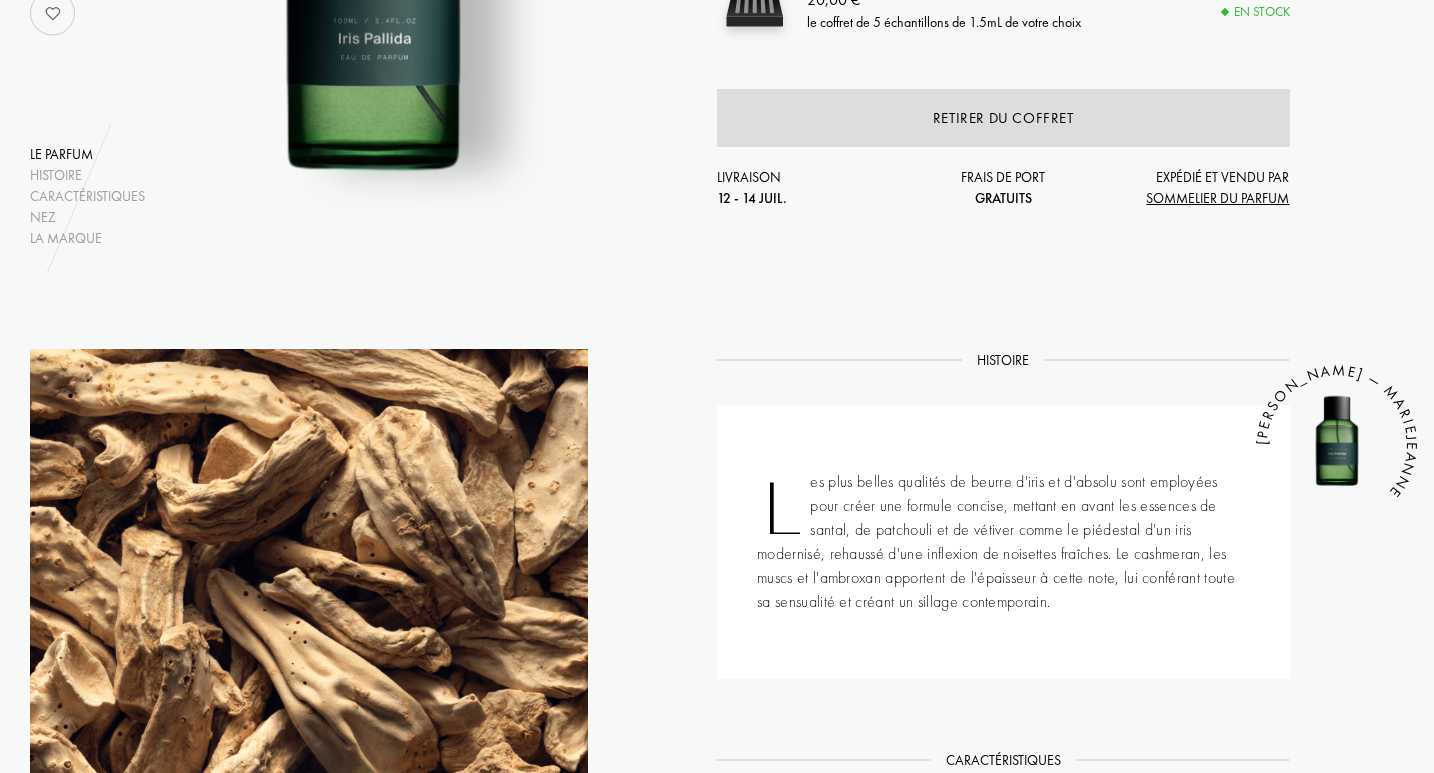 click on "Iris Pallida Echantillon 100mL 20,00 € Retirer du coffret Collections / MarieJeanne / Iris Pallida Iris Pallida Le parfum Histoire Caractéristiques Nez La marque MarieJeanne Eau de Parfum Unisexe 2022 Volume : Echantillon 100mL Partager 20,00 € le coffret de 5 échantillons de 1.5mL de votre choix En stock Retirer du coffret Livraison 12 - 14 juil. Frais de port Gratuits Expédié et vendu par Sommelier du Parfum Histoire Histoire Les plus belles qualités de beurre d'iris et d'absolu sont employées pour créer une formule concise, mettant en avant les essences de santal, de patchouli et de vétiver comme le piédestal d'un iris modernisé, rehaussé d'une inflexion de noisettes fraîches. Le cashmeran, les muscs et l'ambroxan apportent de l'épaisseur à cette note, lui conférant toute sa sensualité et créant un sillage contemporain. IRIS PALLIDA — MARIEJEANNE Caractéristiques Caractéristiques Pyramide / Profil / Usage Notes de coeur Racine d'iris 19 % Noisette 16 % Rose 6 % 4 % Notes de fond" at bounding box center (717, 1335) 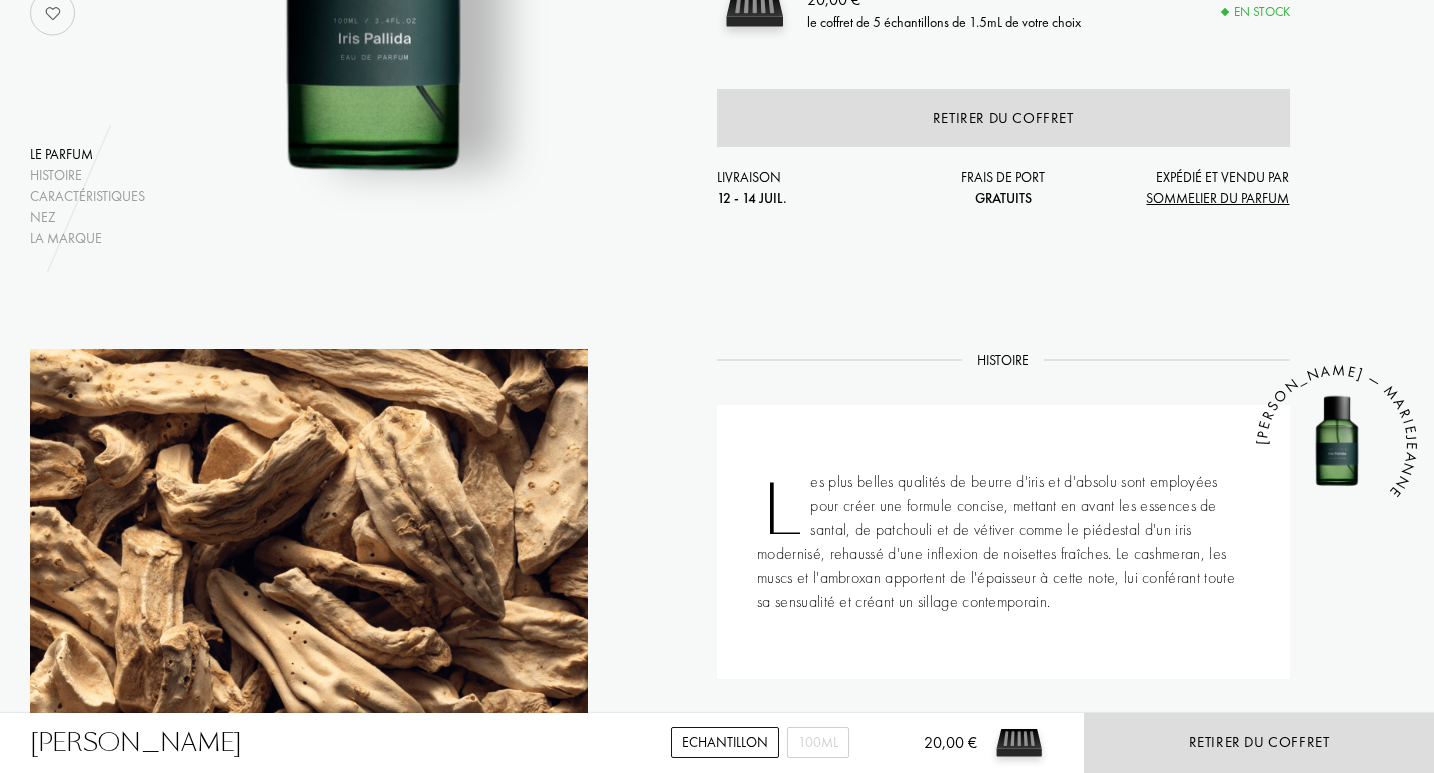 scroll, scrollTop: 1031, scrollLeft: 0, axis: vertical 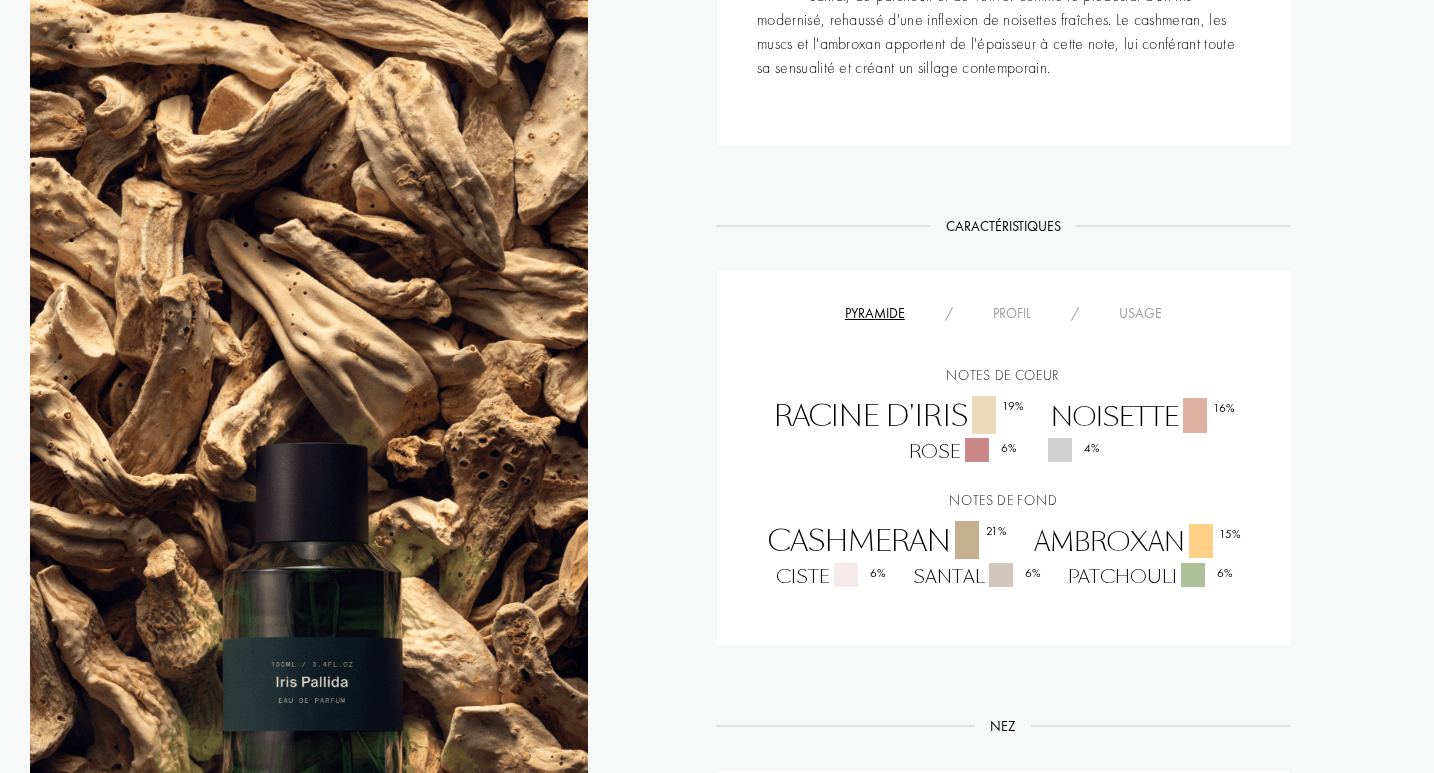 click at bounding box center [888, 2199] 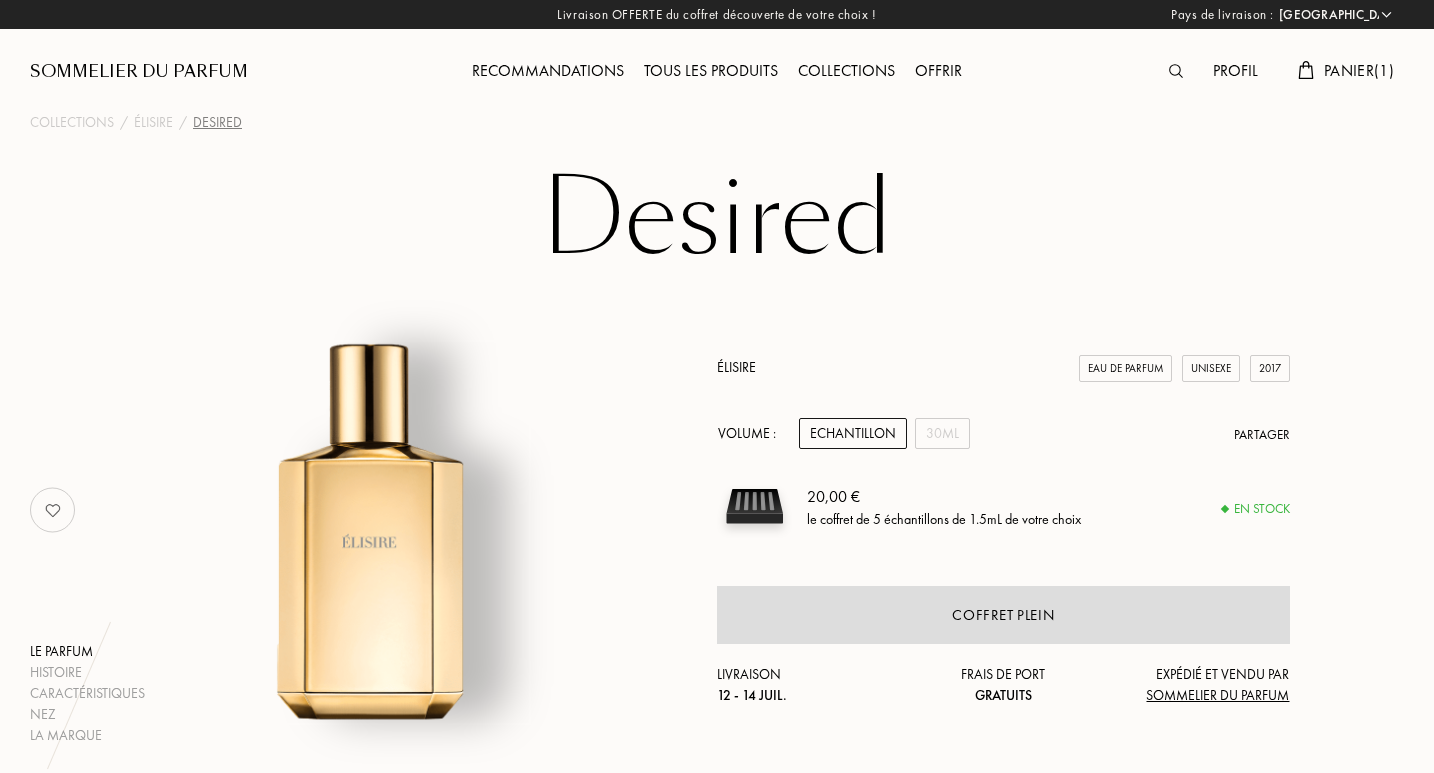 select on "FR" 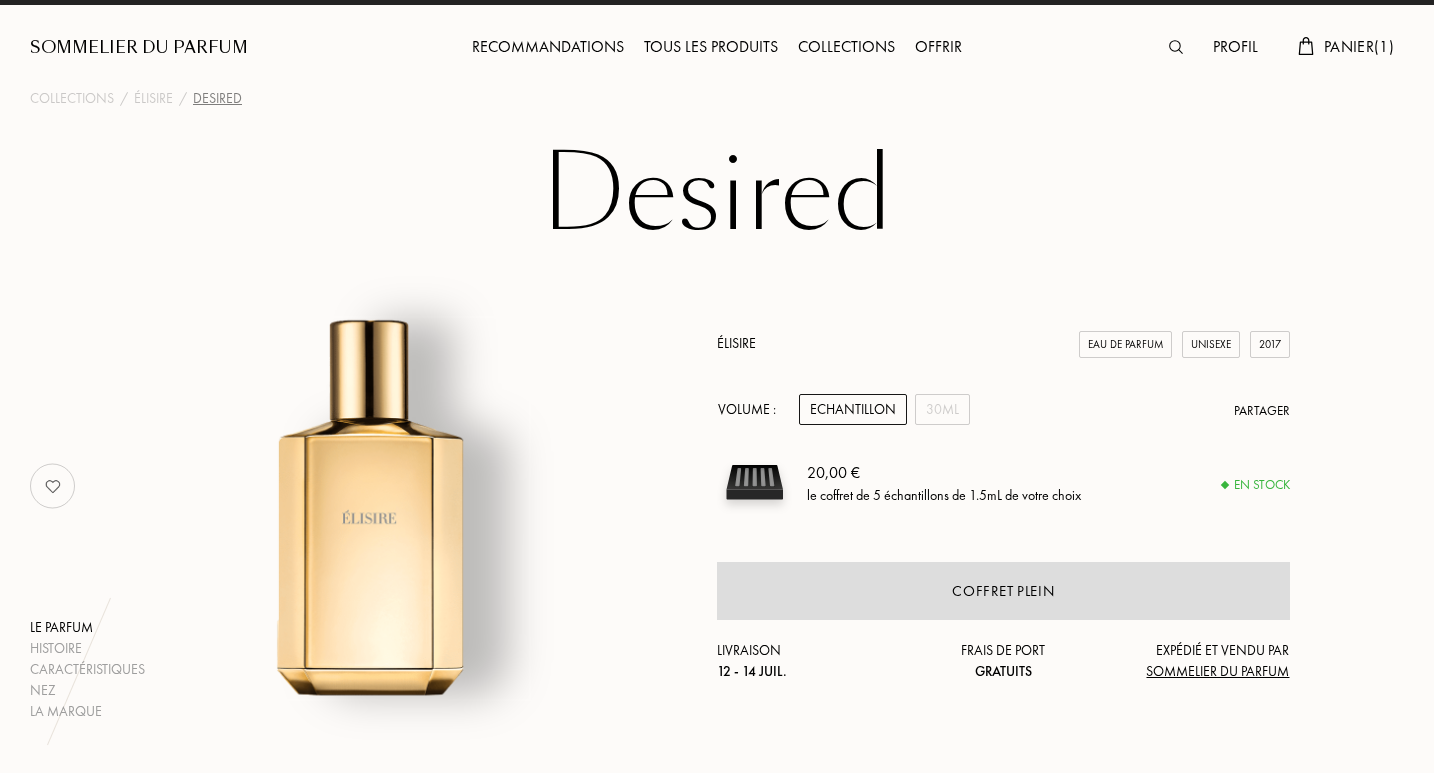 scroll, scrollTop: 0, scrollLeft: 0, axis: both 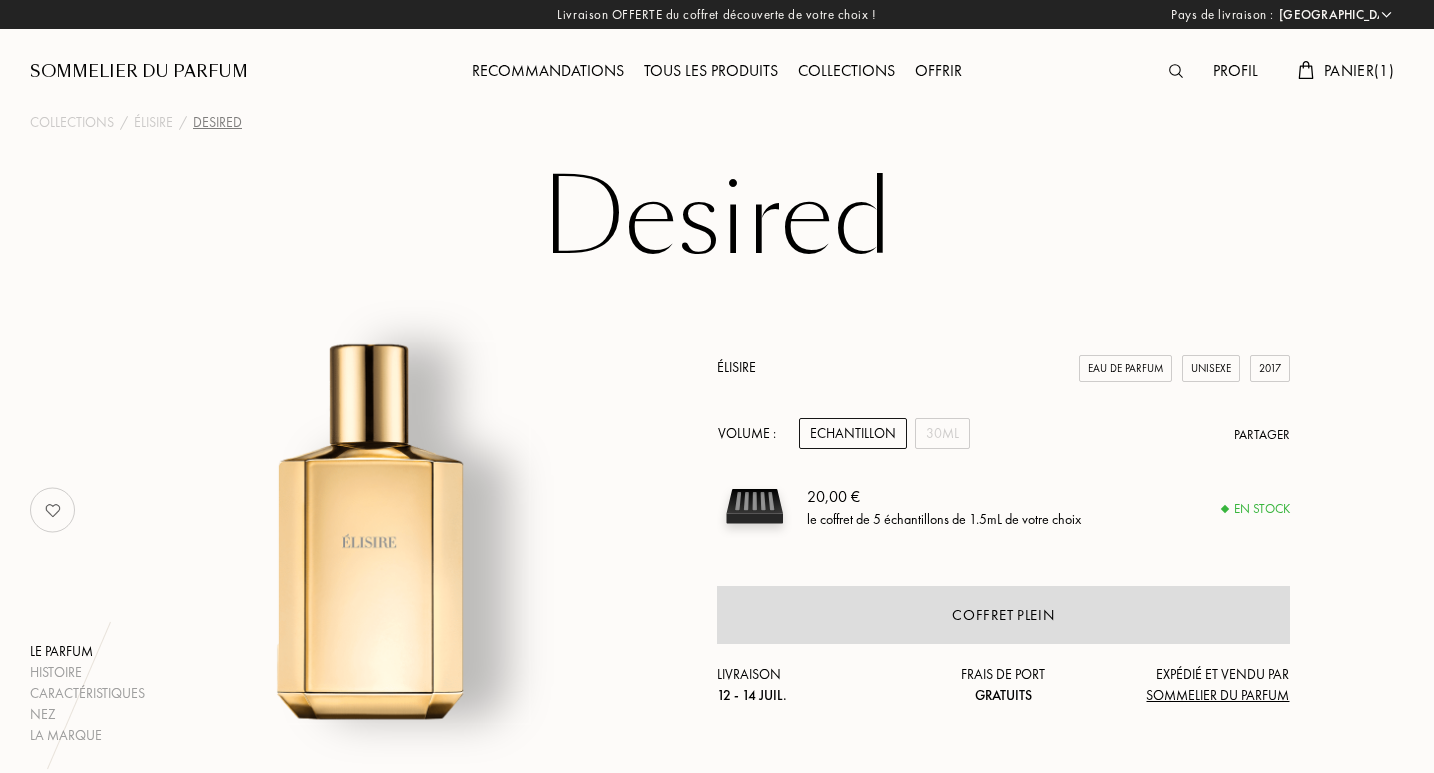 click on "Profil" at bounding box center (1235, 72) 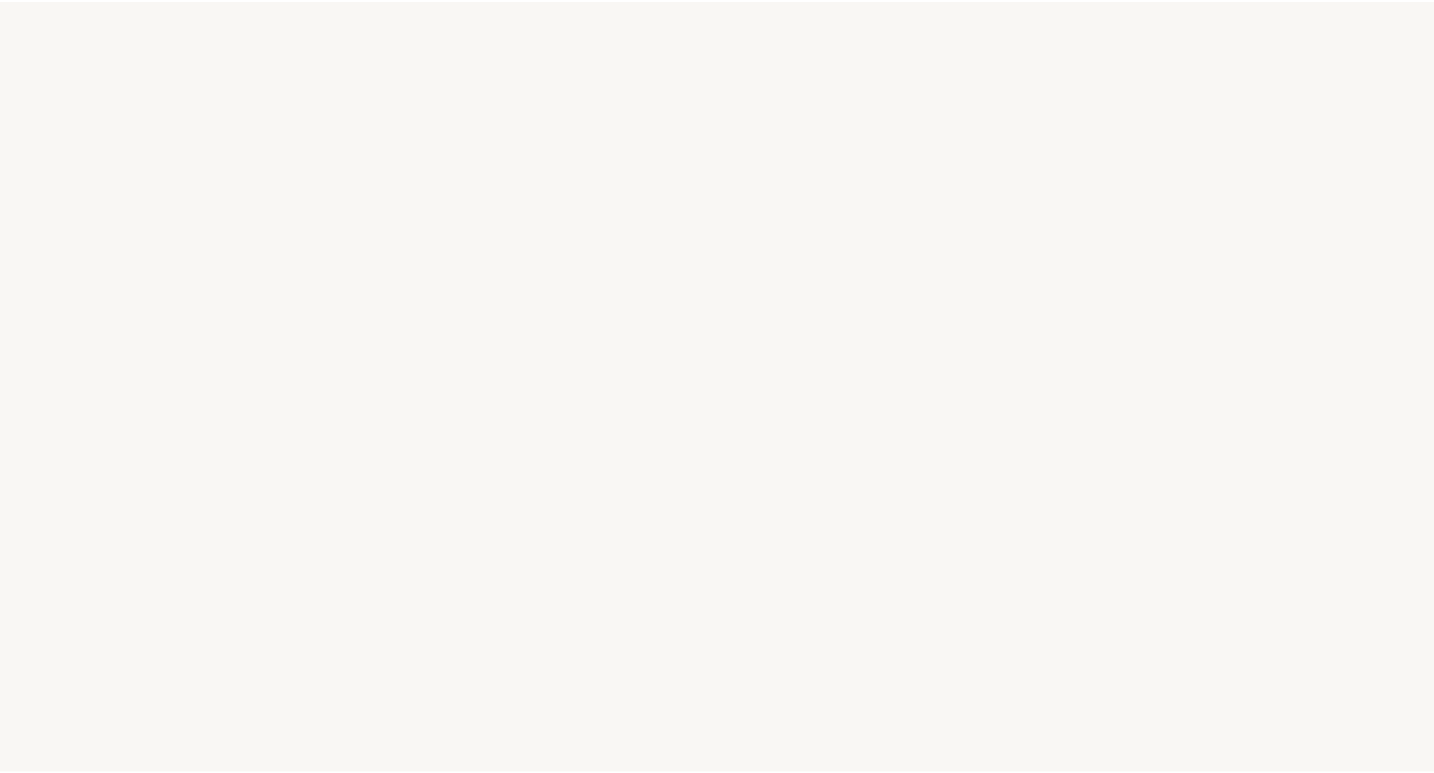 scroll, scrollTop: 0, scrollLeft: 0, axis: both 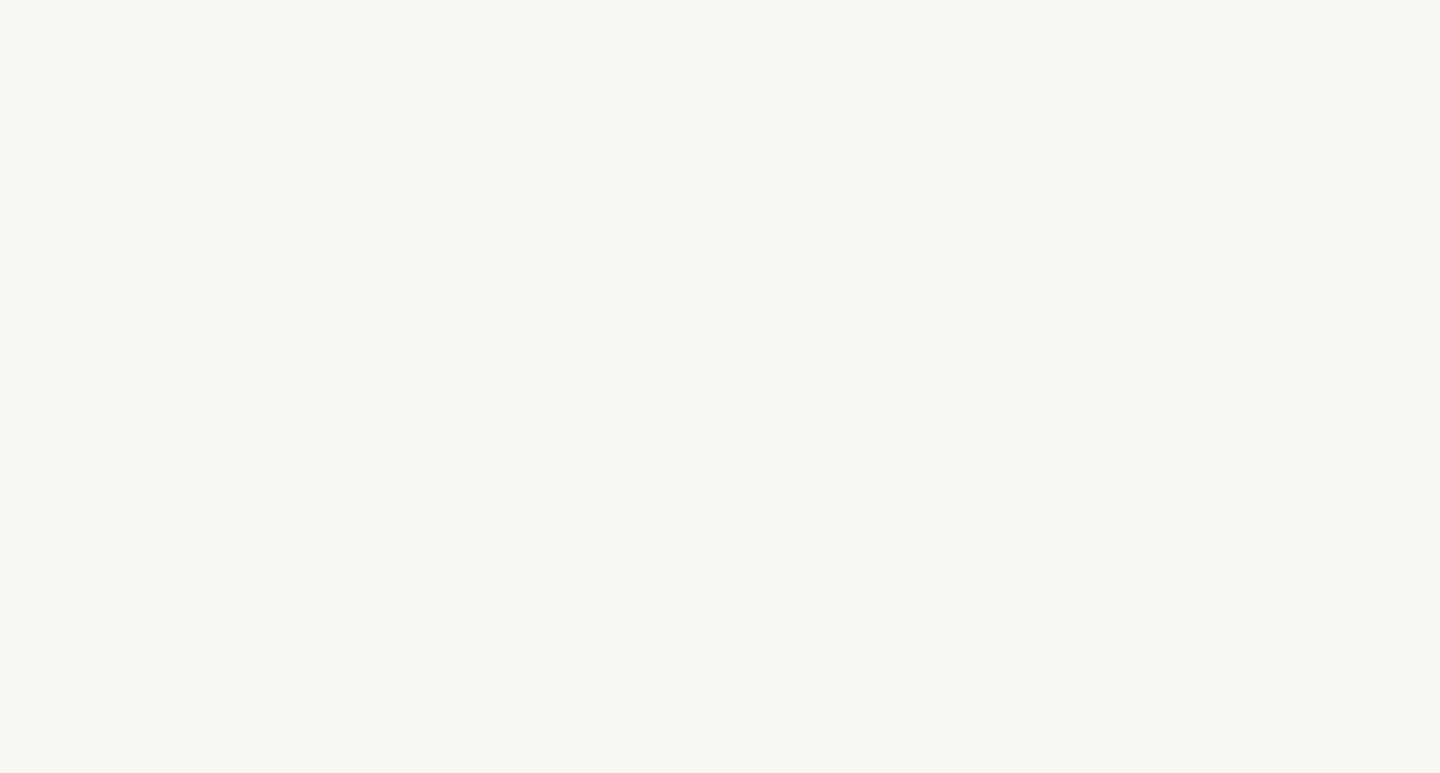 select on "FR" 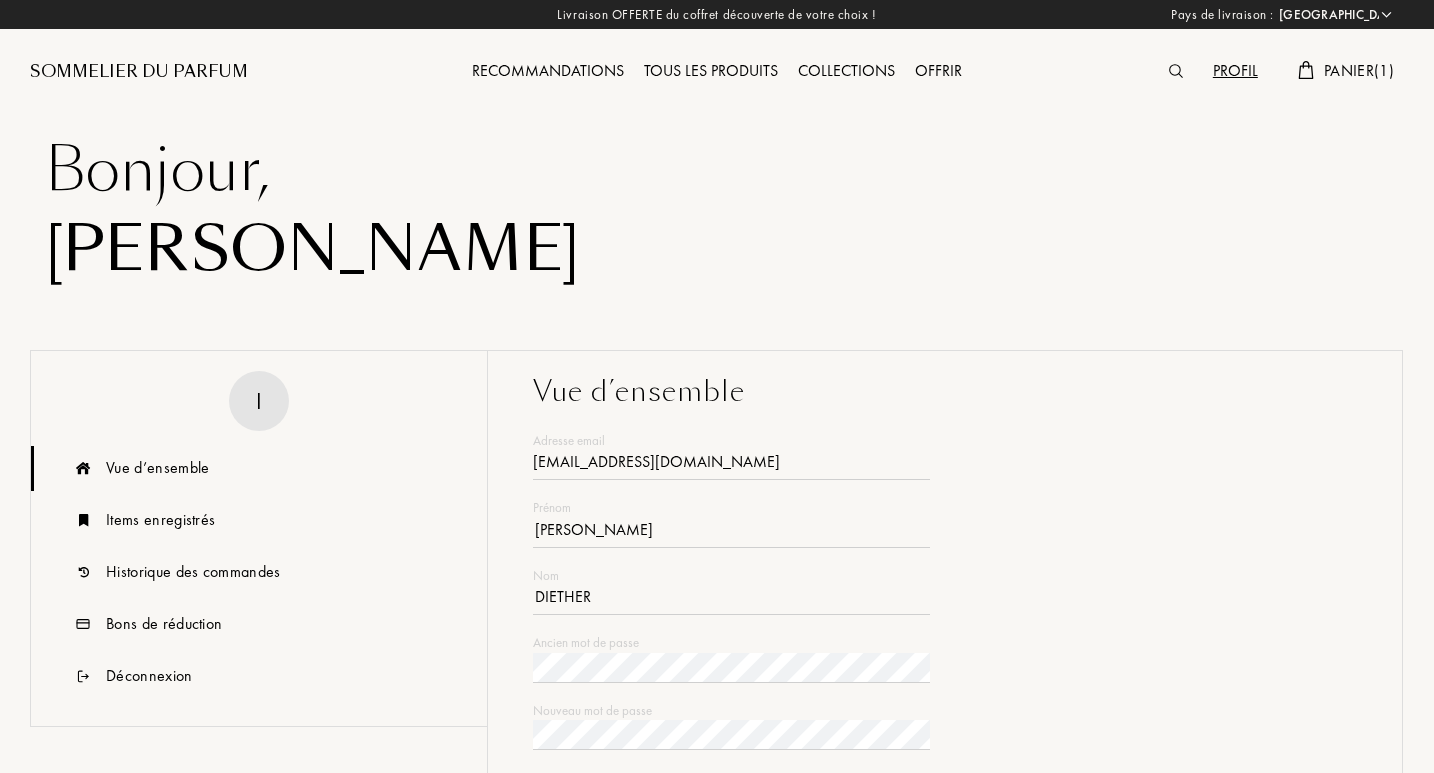type on "[PERSON_NAME]" 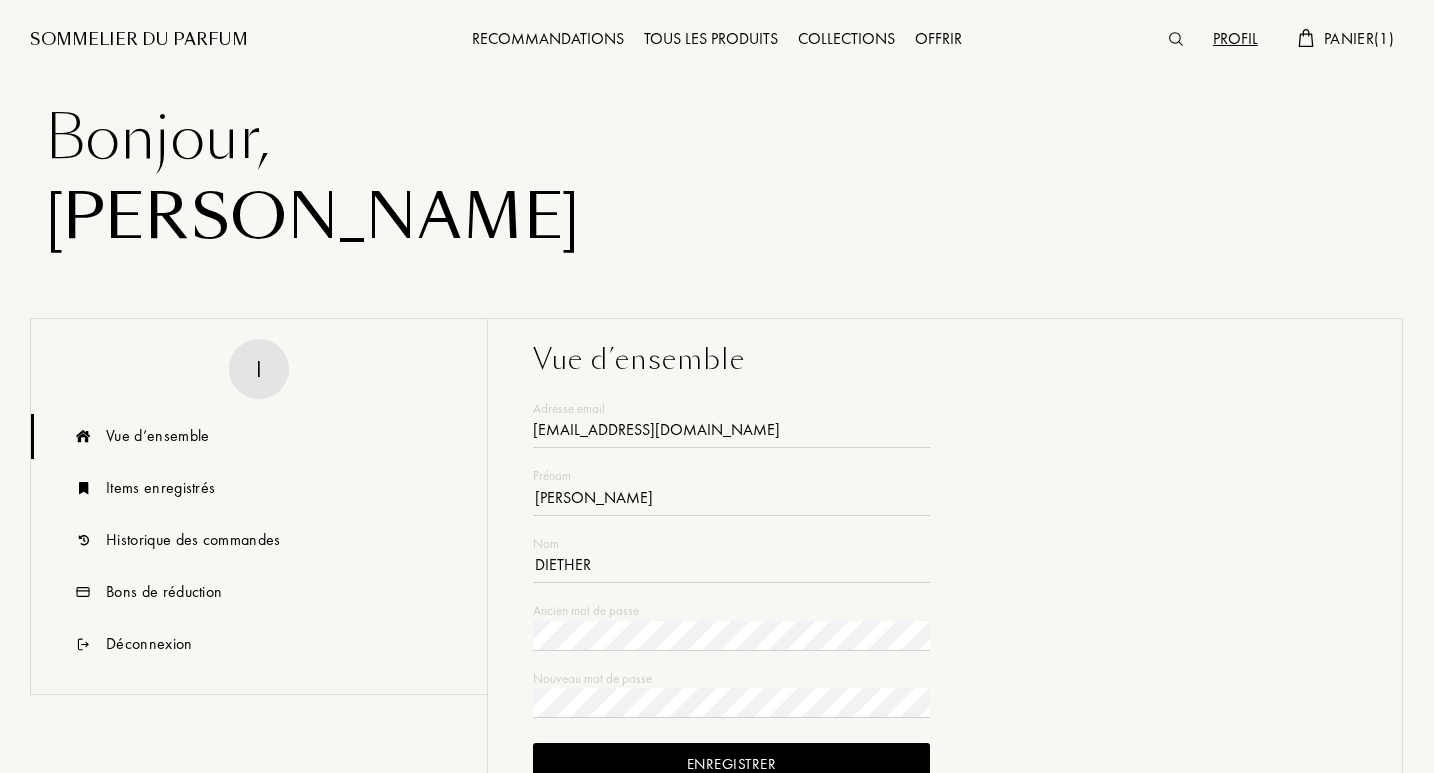 scroll, scrollTop: 93, scrollLeft: 0, axis: vertical 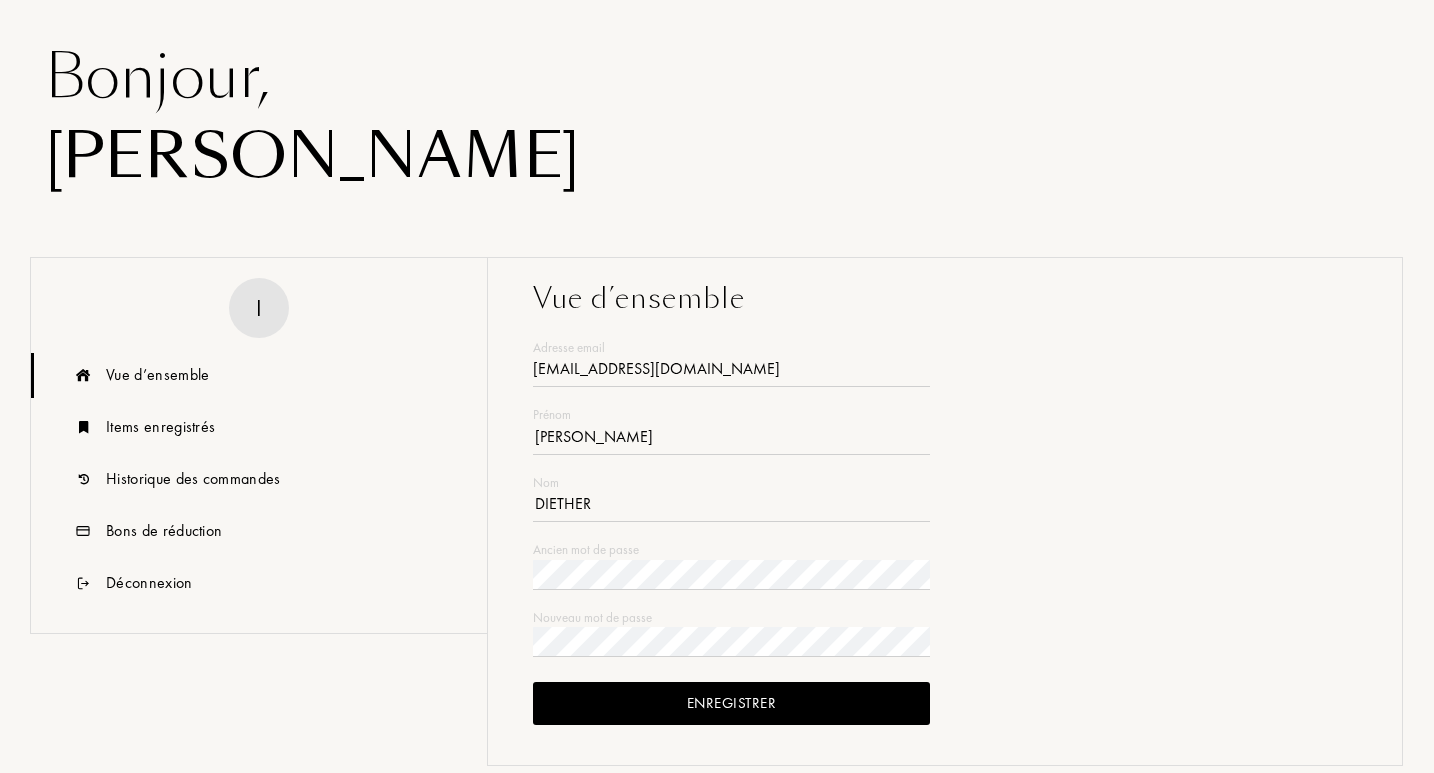 click on "Ancien mot de passe" at bounding box center [731, 550] 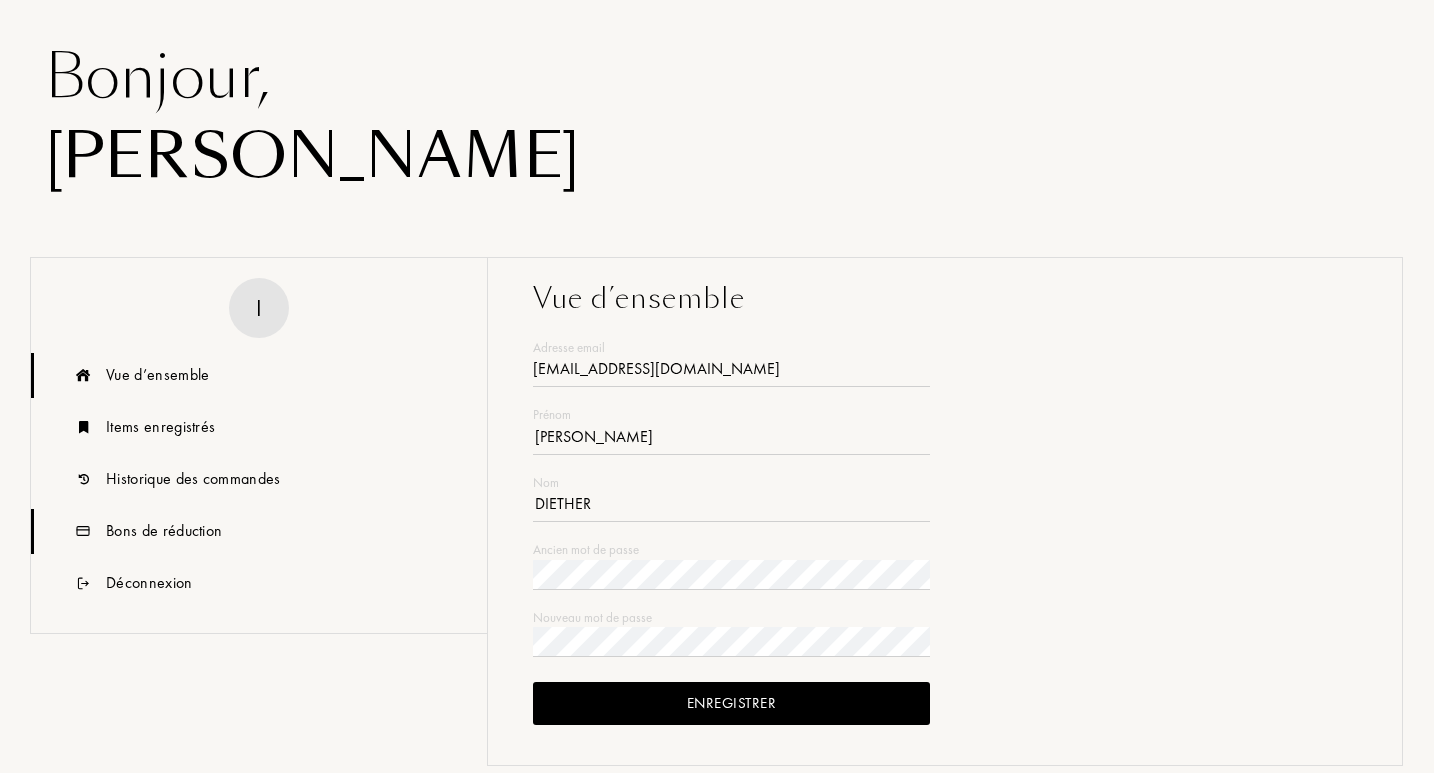 click on "Bons de réduction" at bounding box center (164, 531) 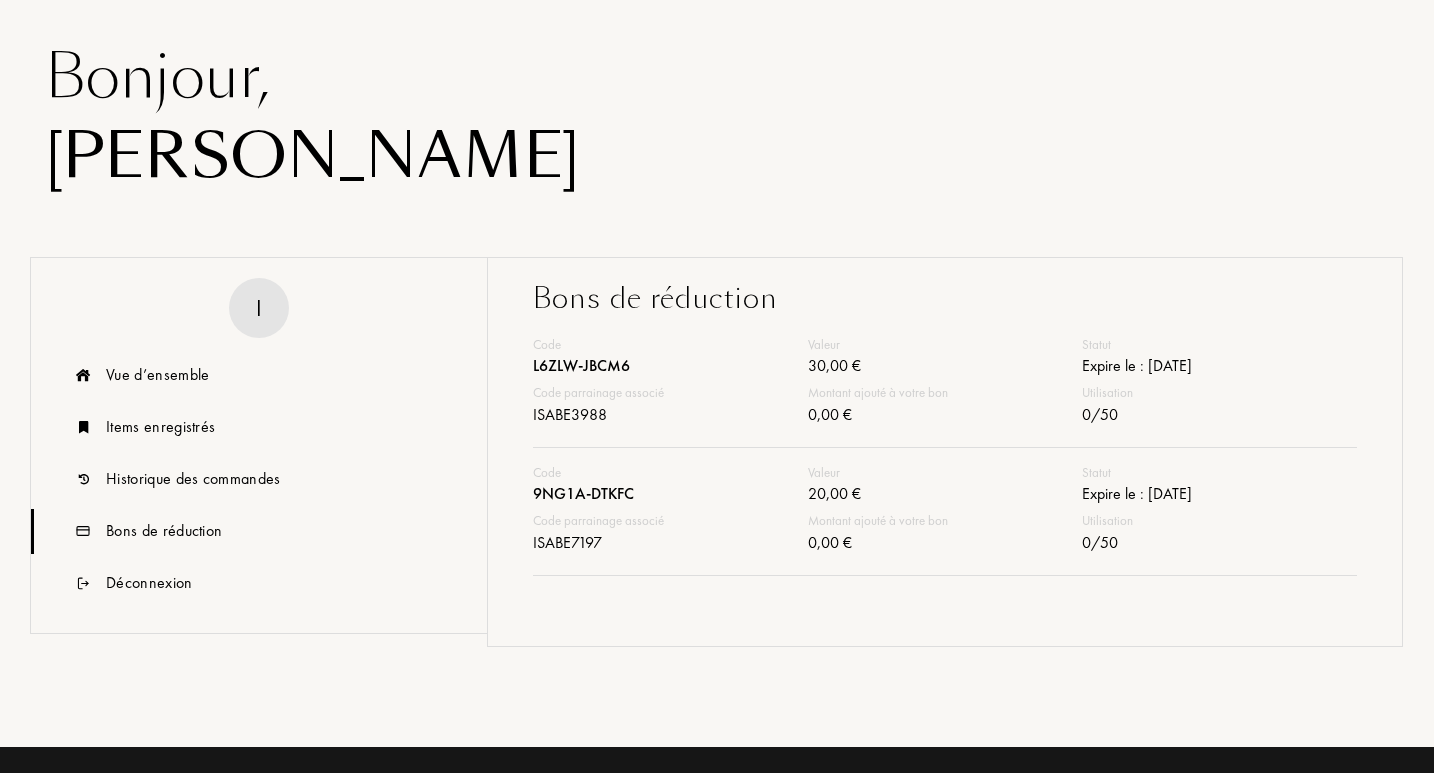 scroll, scrollTop: 0, scrollLeft: 0, axis: both 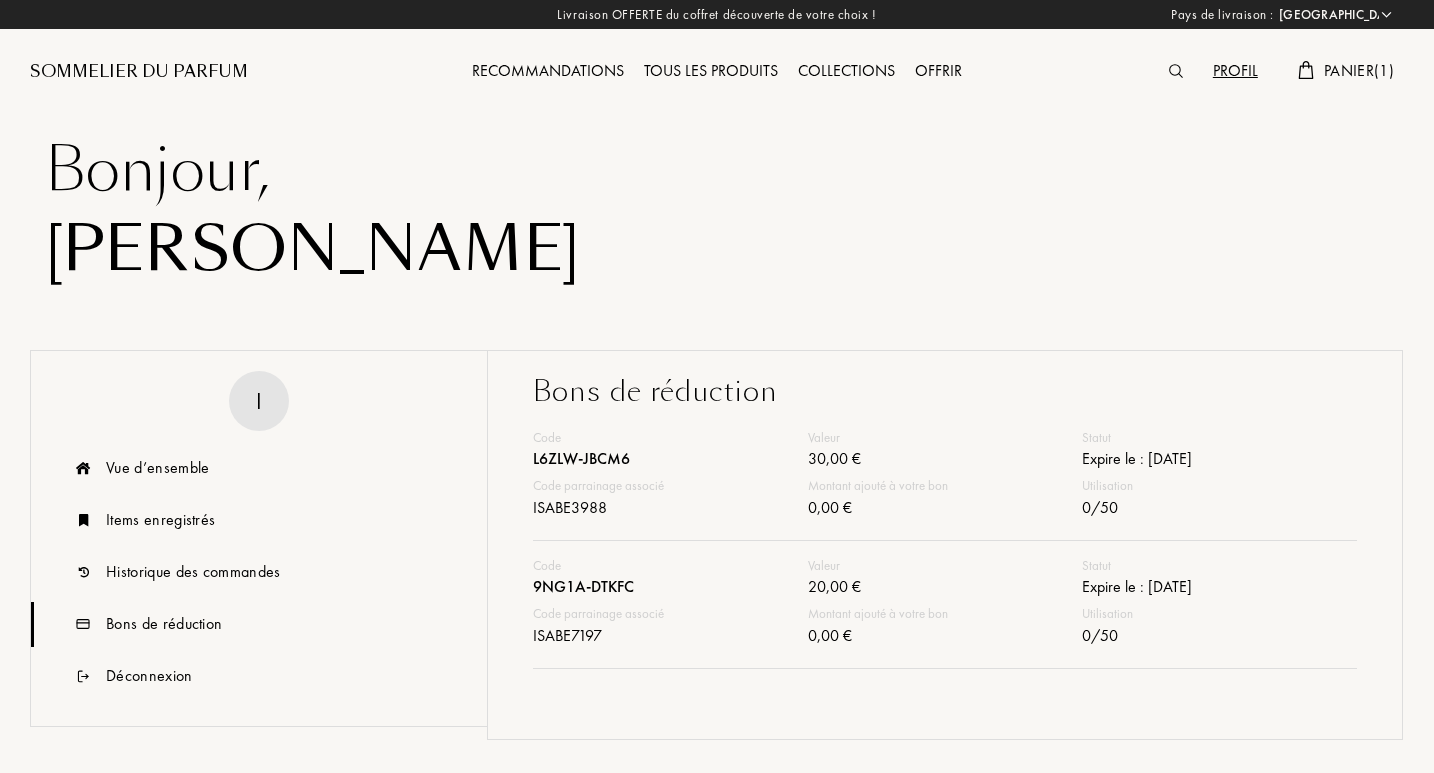 click on "Panier  ( 1 )" at bounding box center (1359, 70) 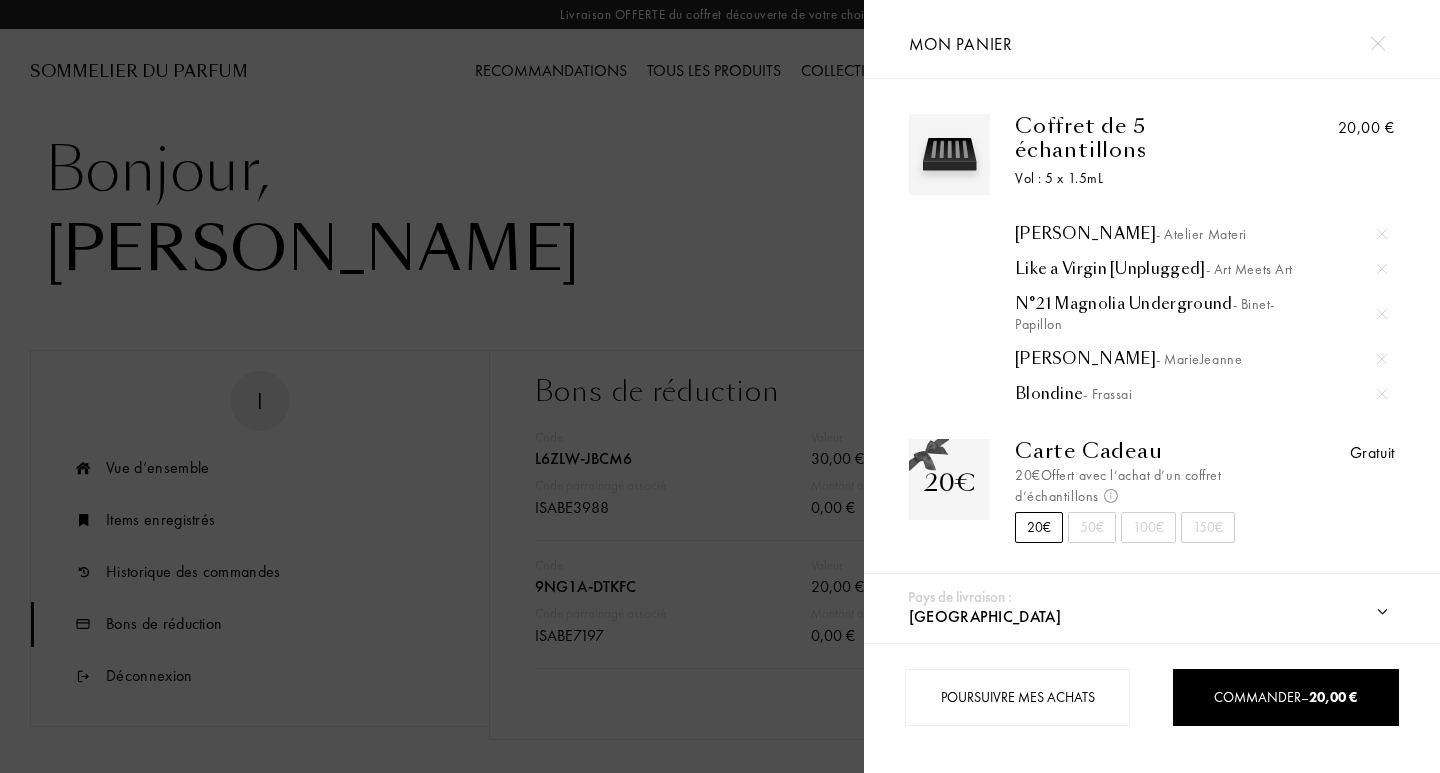click at bounding box center (1382, 234) 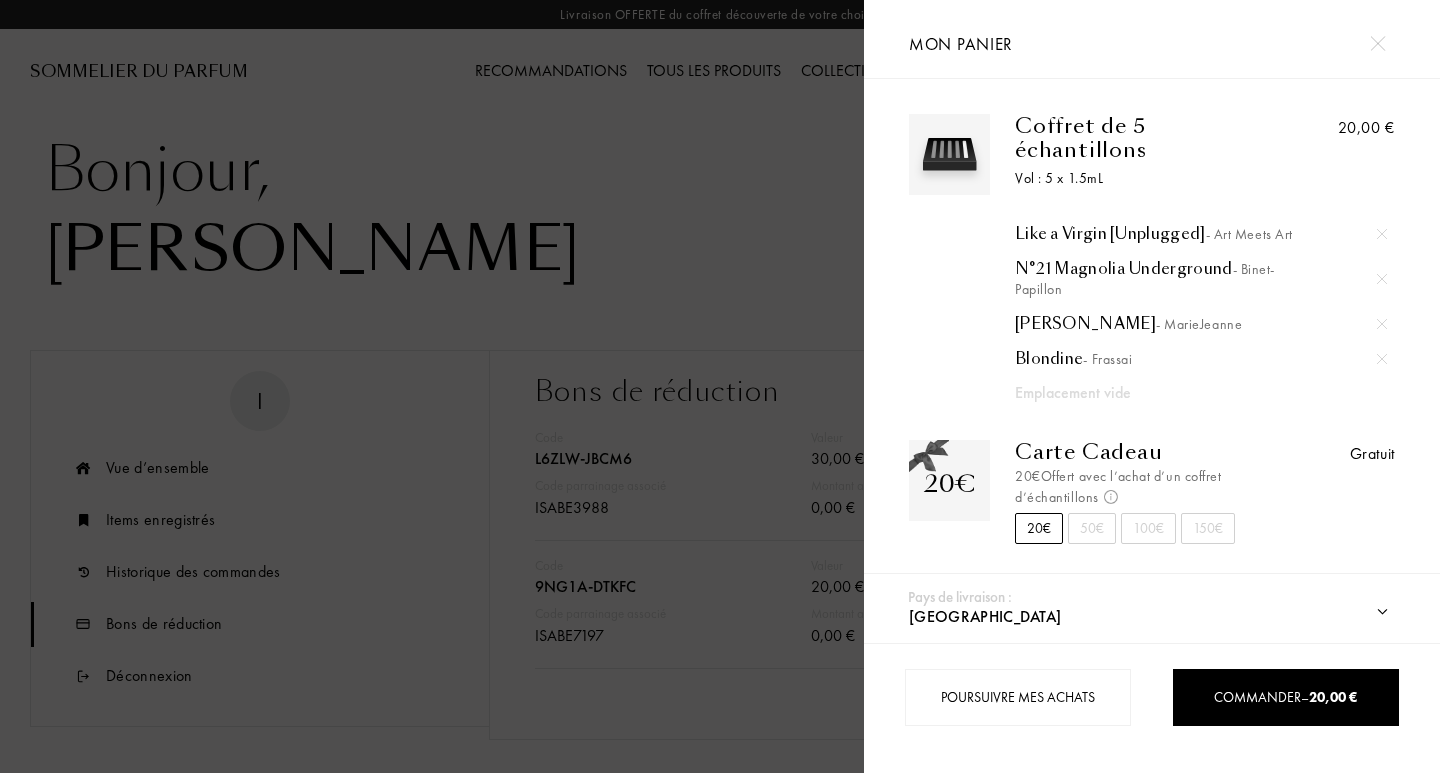 click at bounding box center [1382, 279] 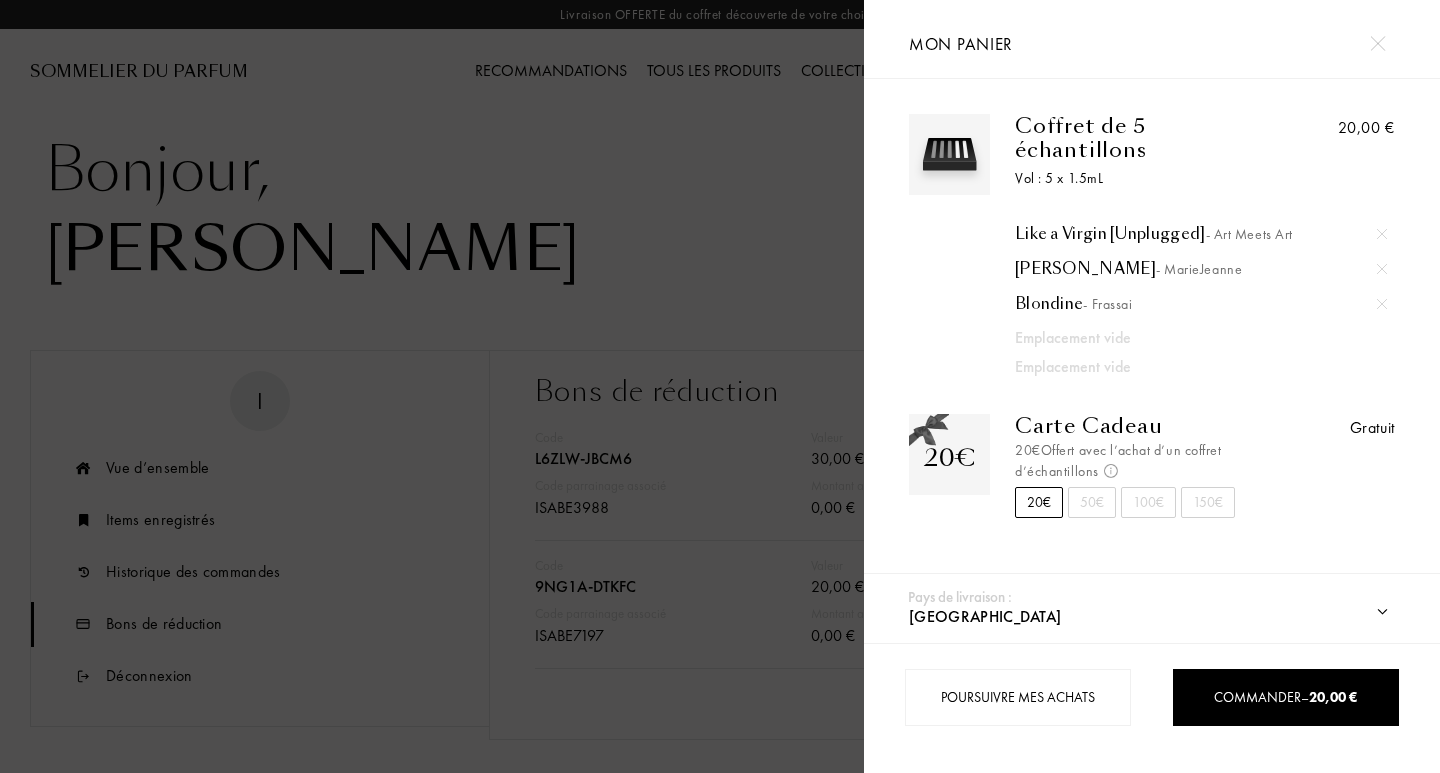 click at bounding box center [1382, 304] 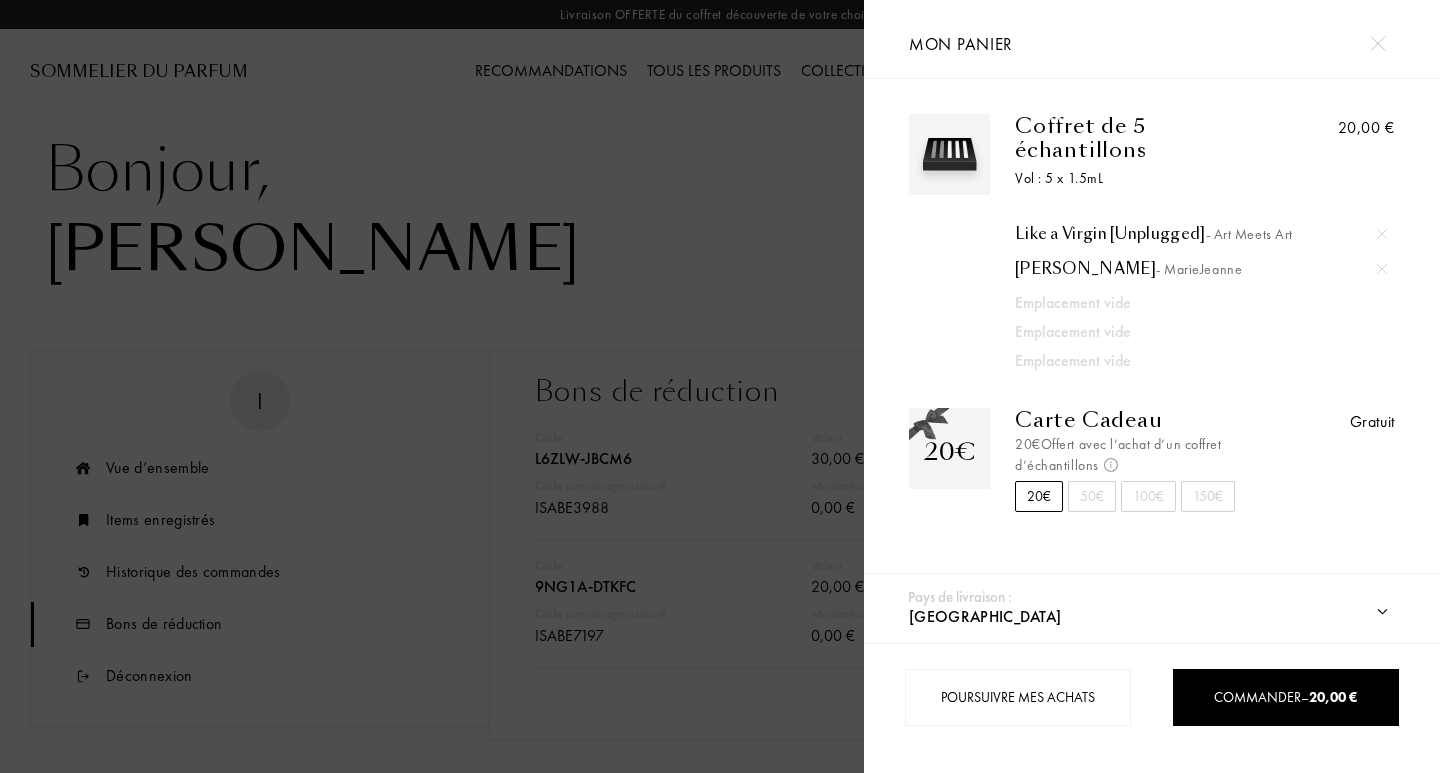 click at bounding box center (1382, 234) 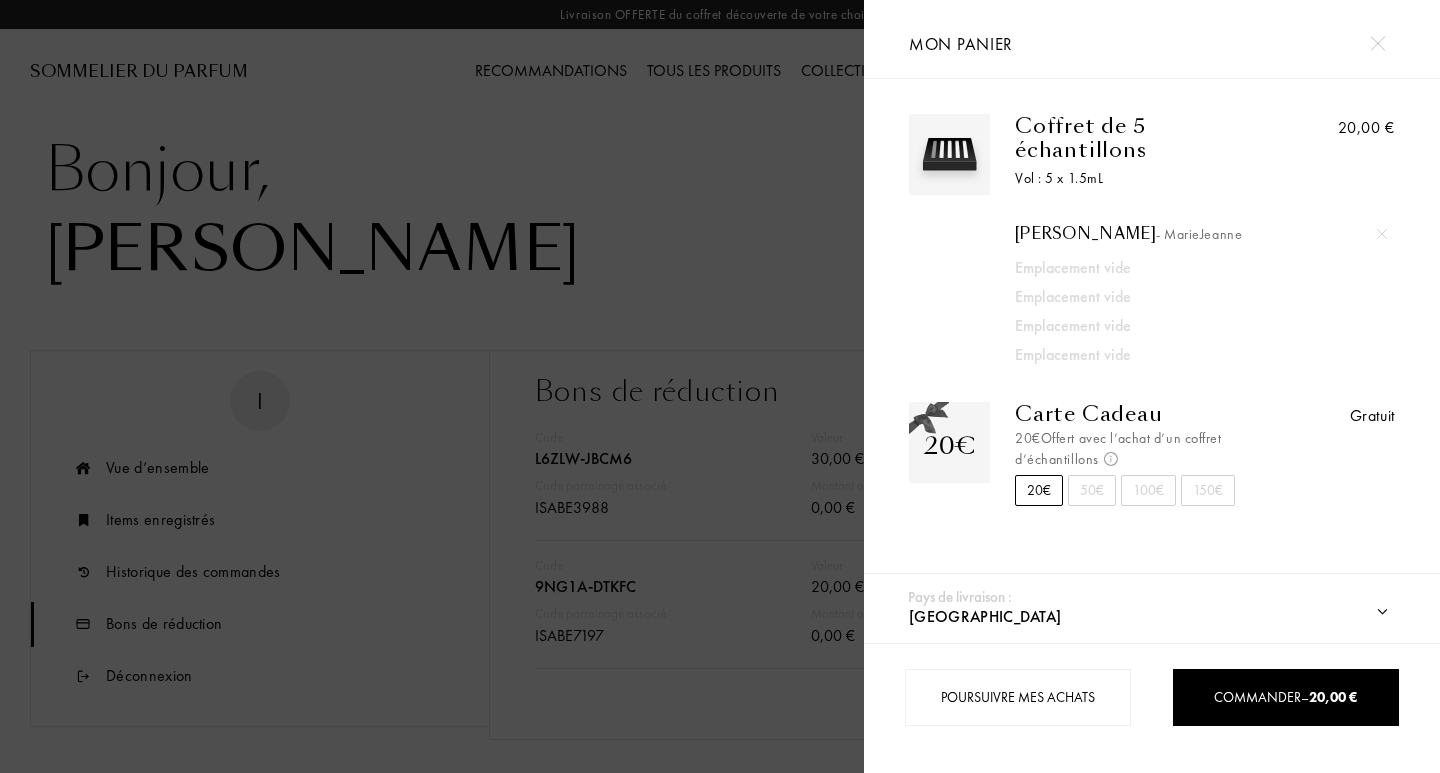 click at bounding box center (1382, 234) 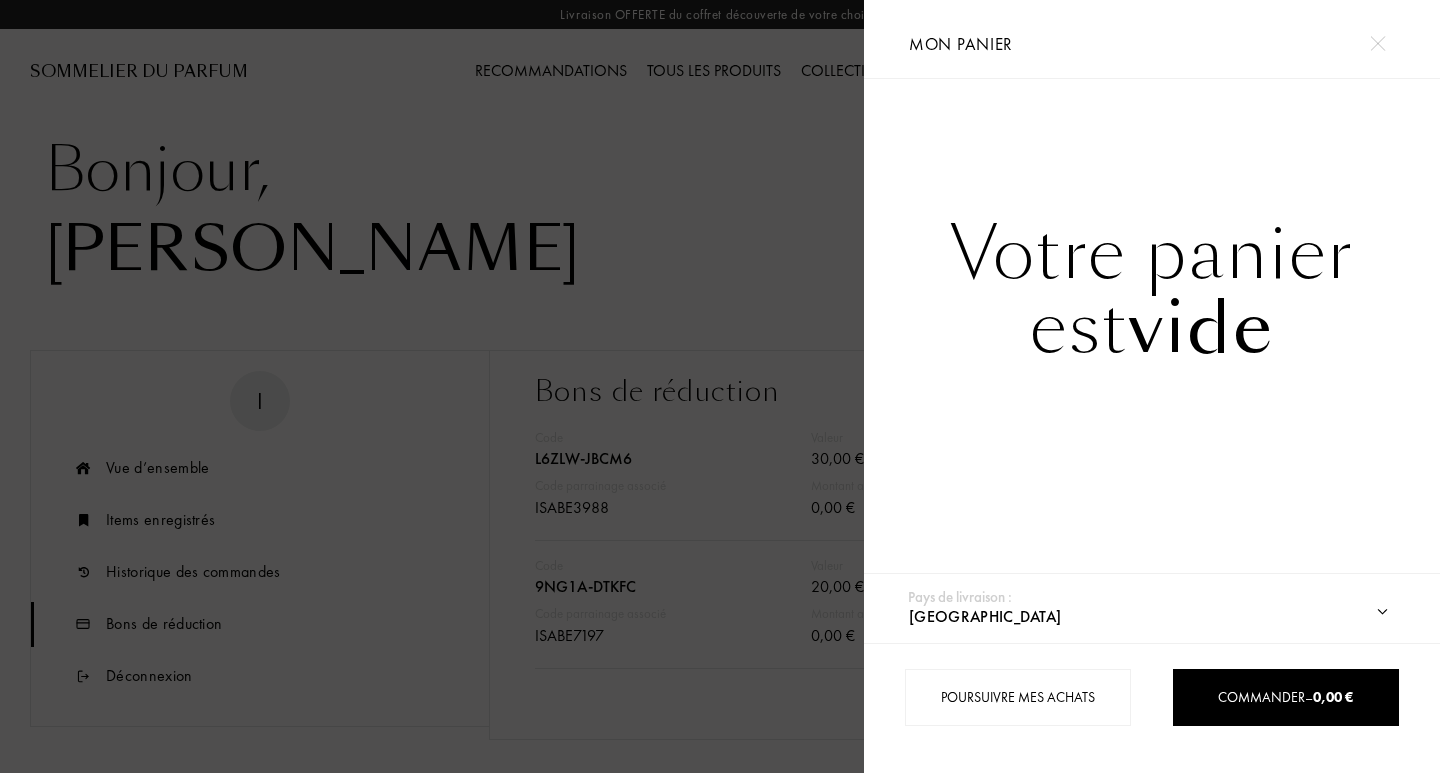 click at bounding box center (1377, 43) 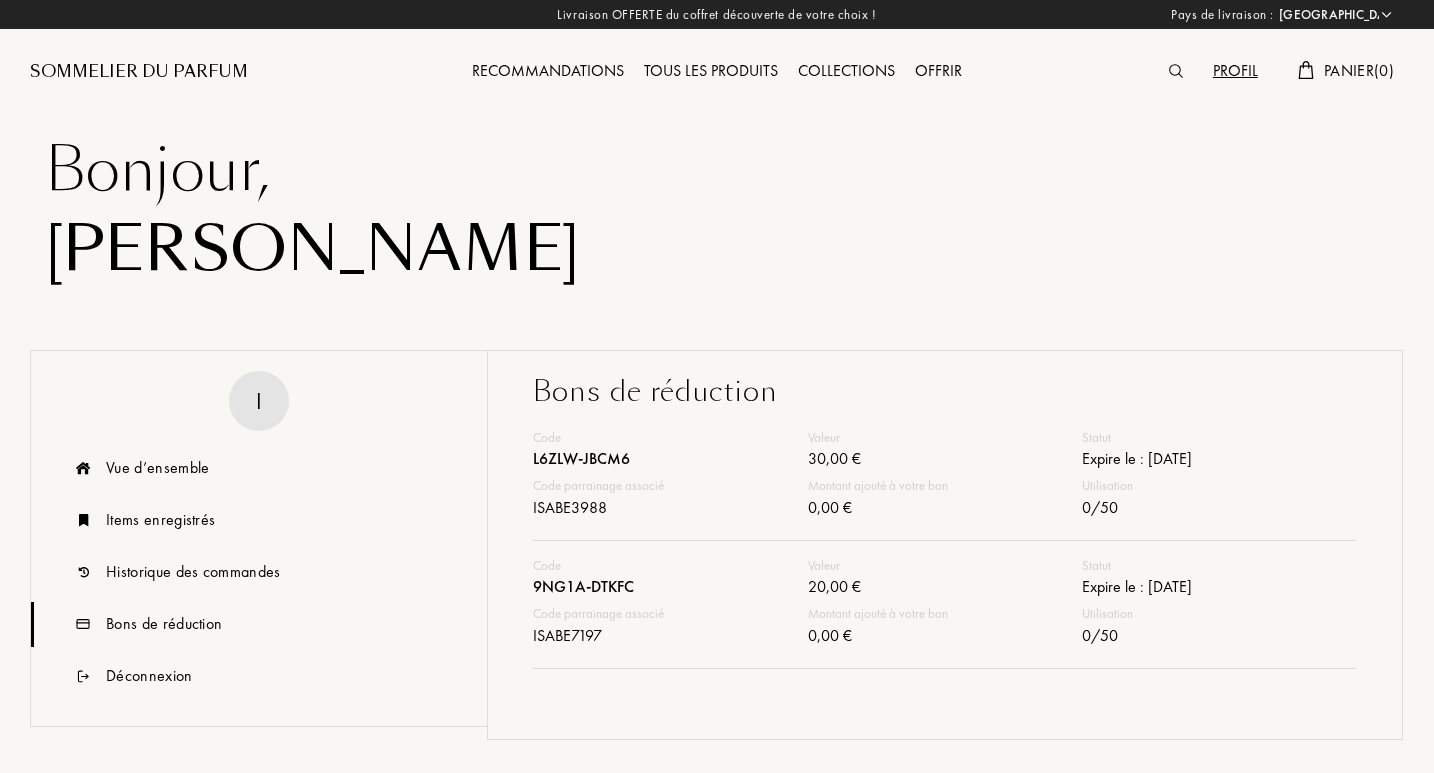 click on "30,00 €" at bounding box center (945, 461) 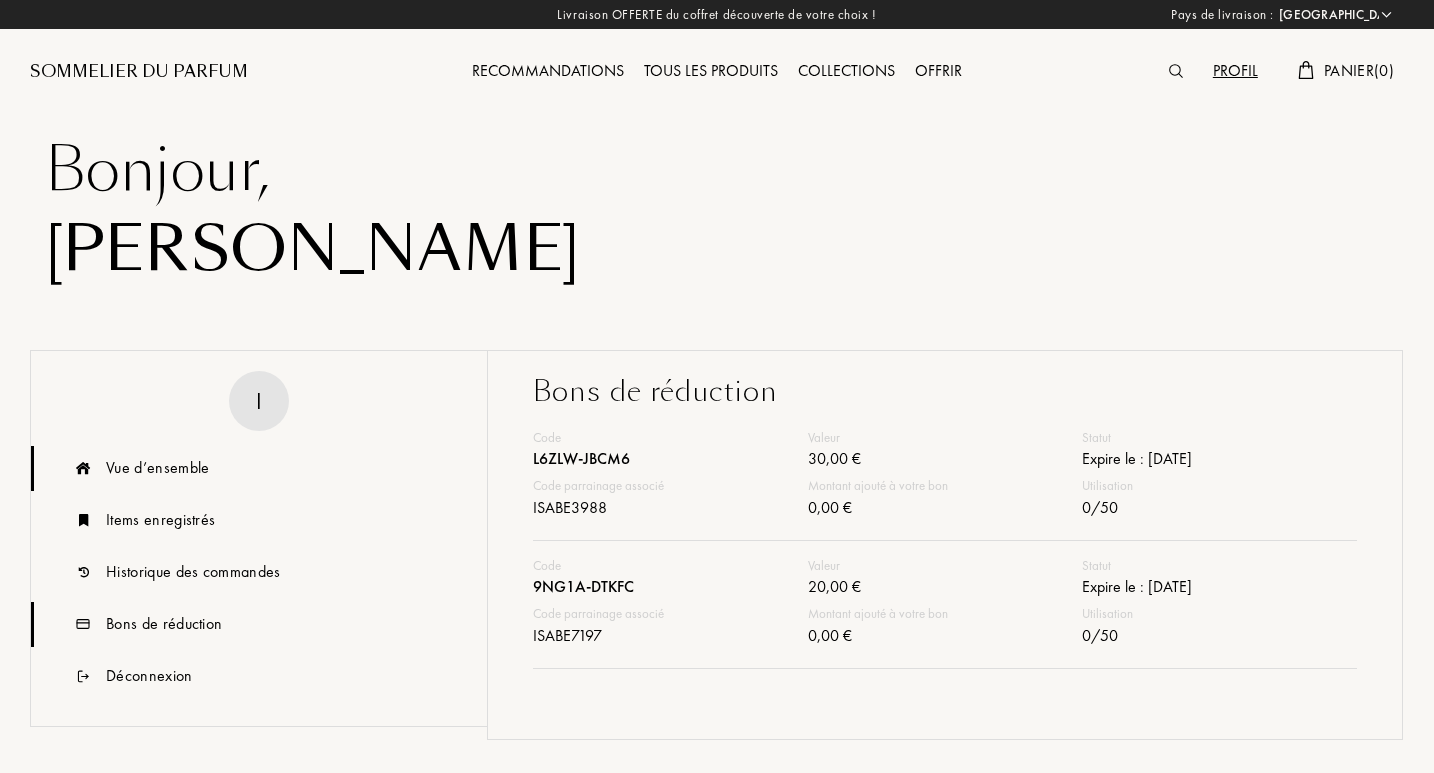 click on "Vue d’ensemble" at bounding box center (157, 468) 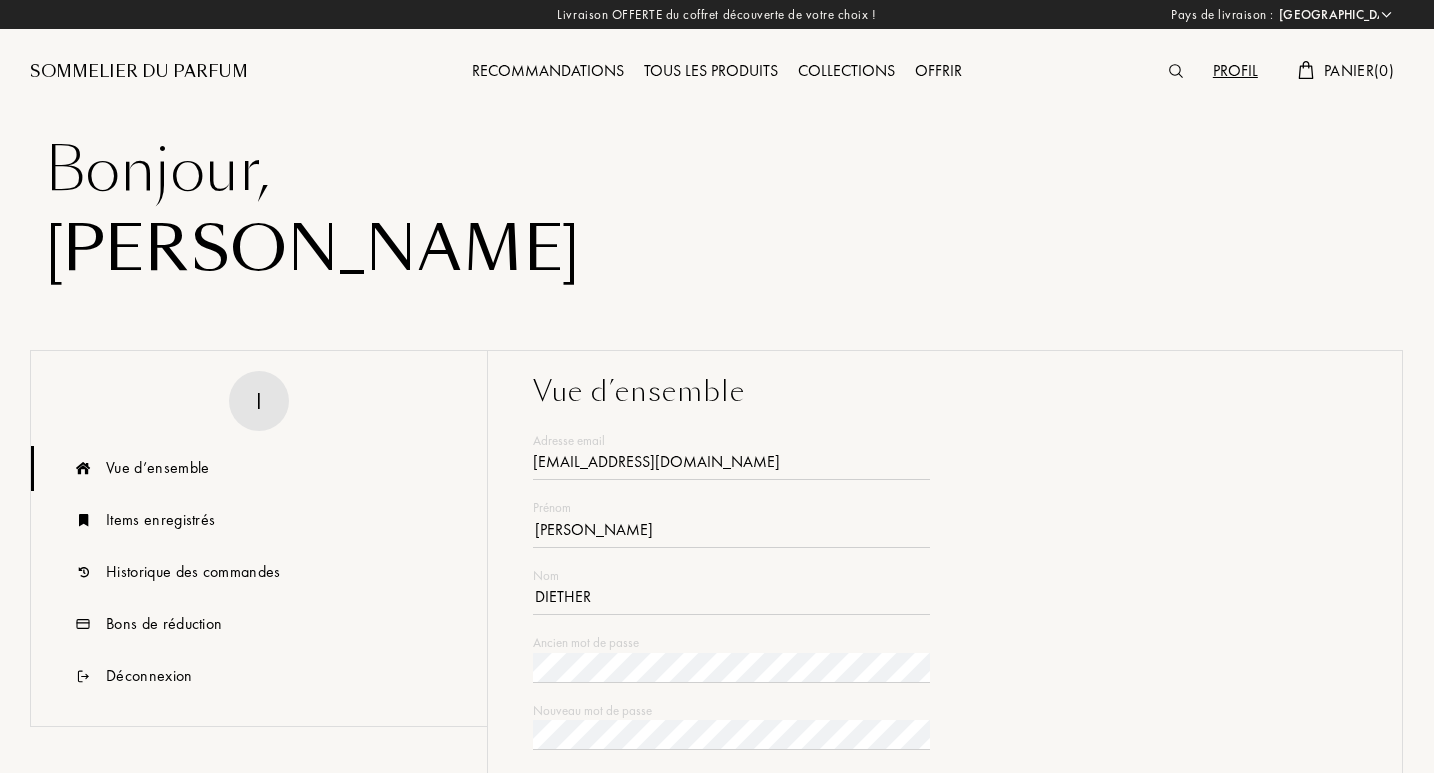 click on "Sommelier du Parfum" at bounding box center [139, 72] 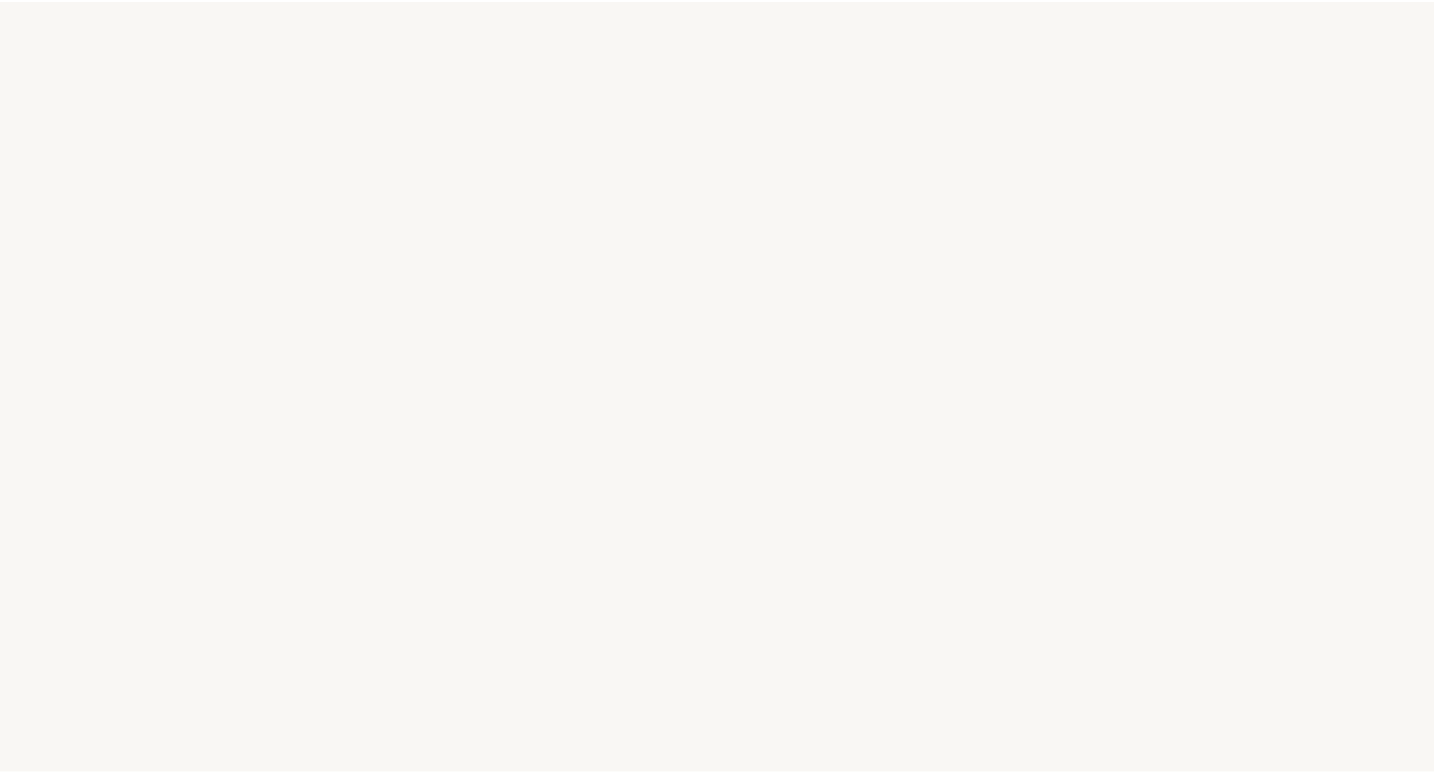 scroll, scrollTop: 0, scrollLeft: 0, axis: both 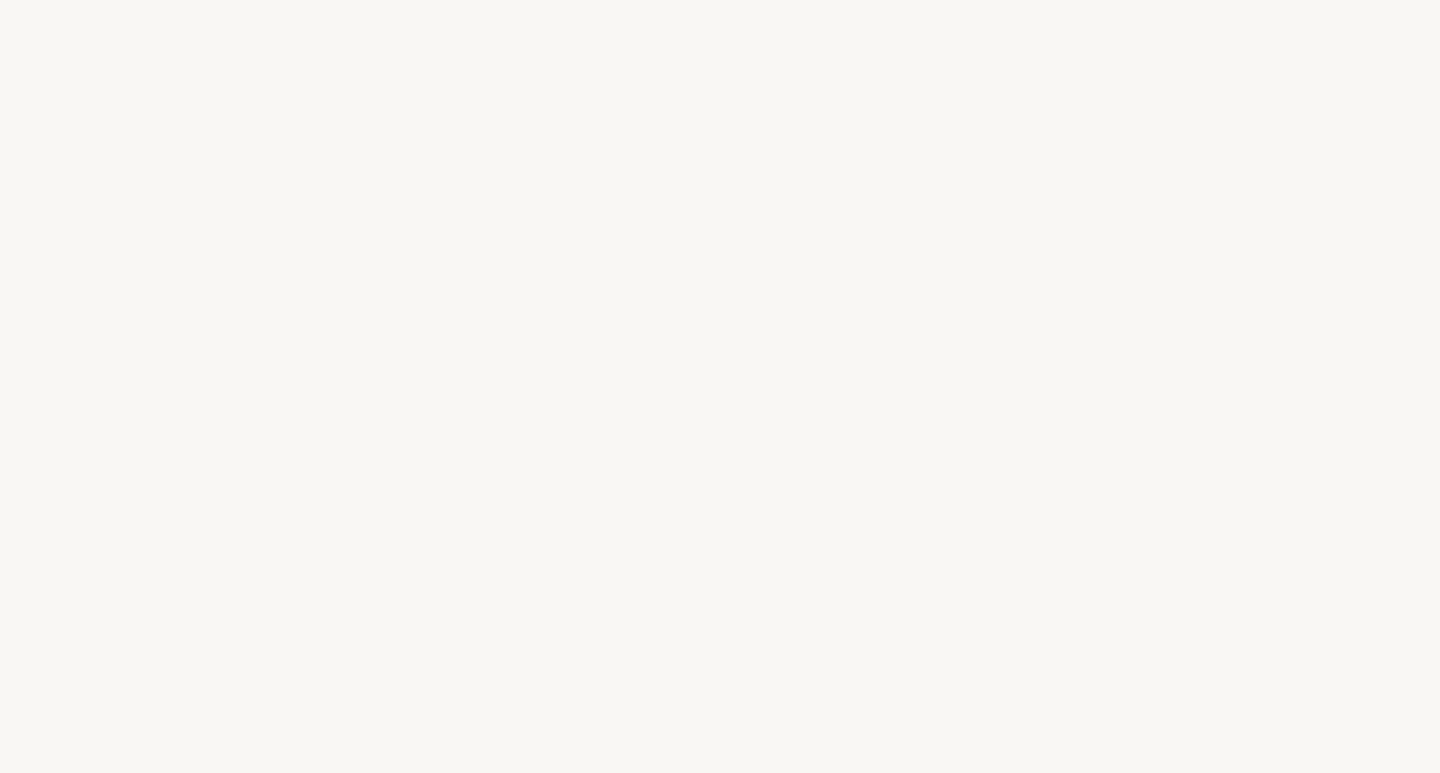 select on "FR" 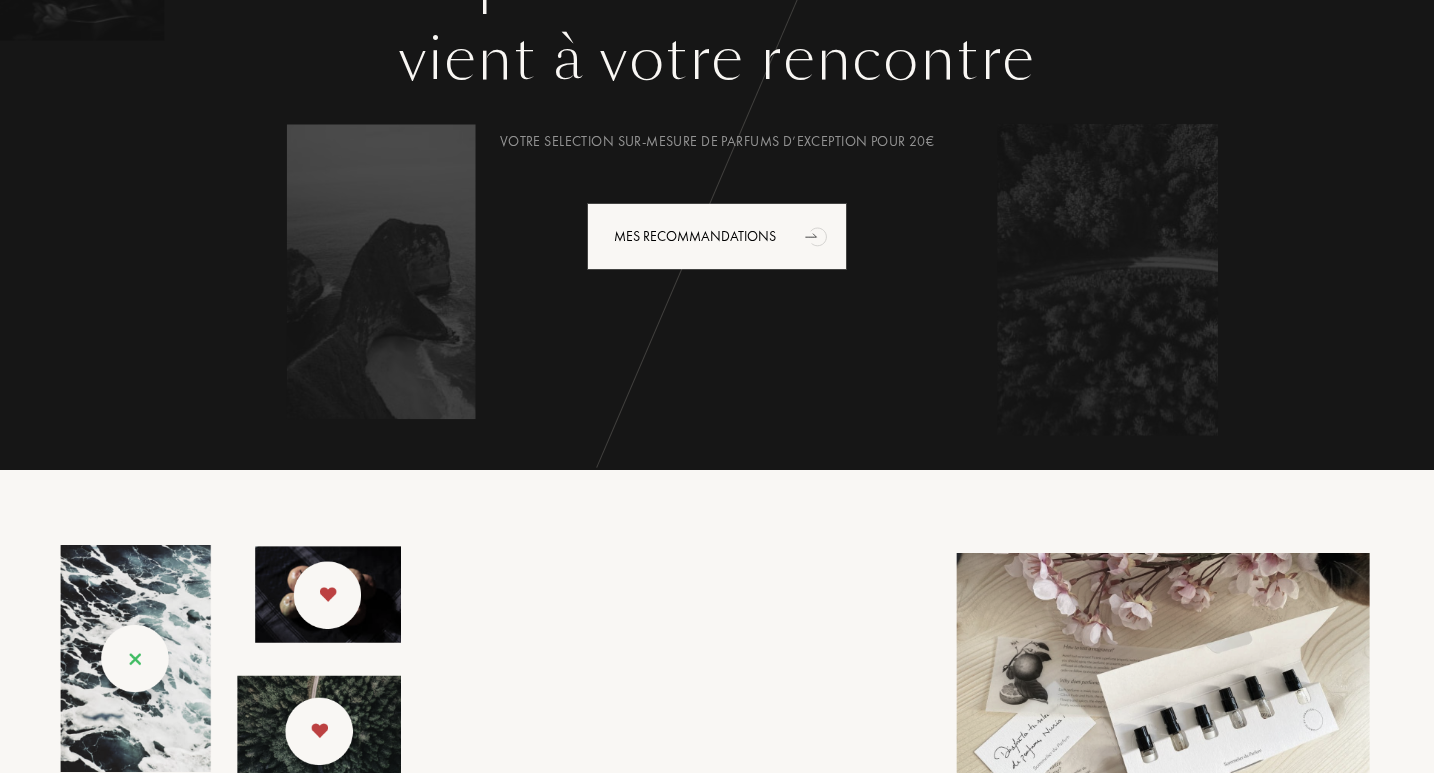 scroll, scrollTop: 781, scrollLeft: 0, axis: vertical 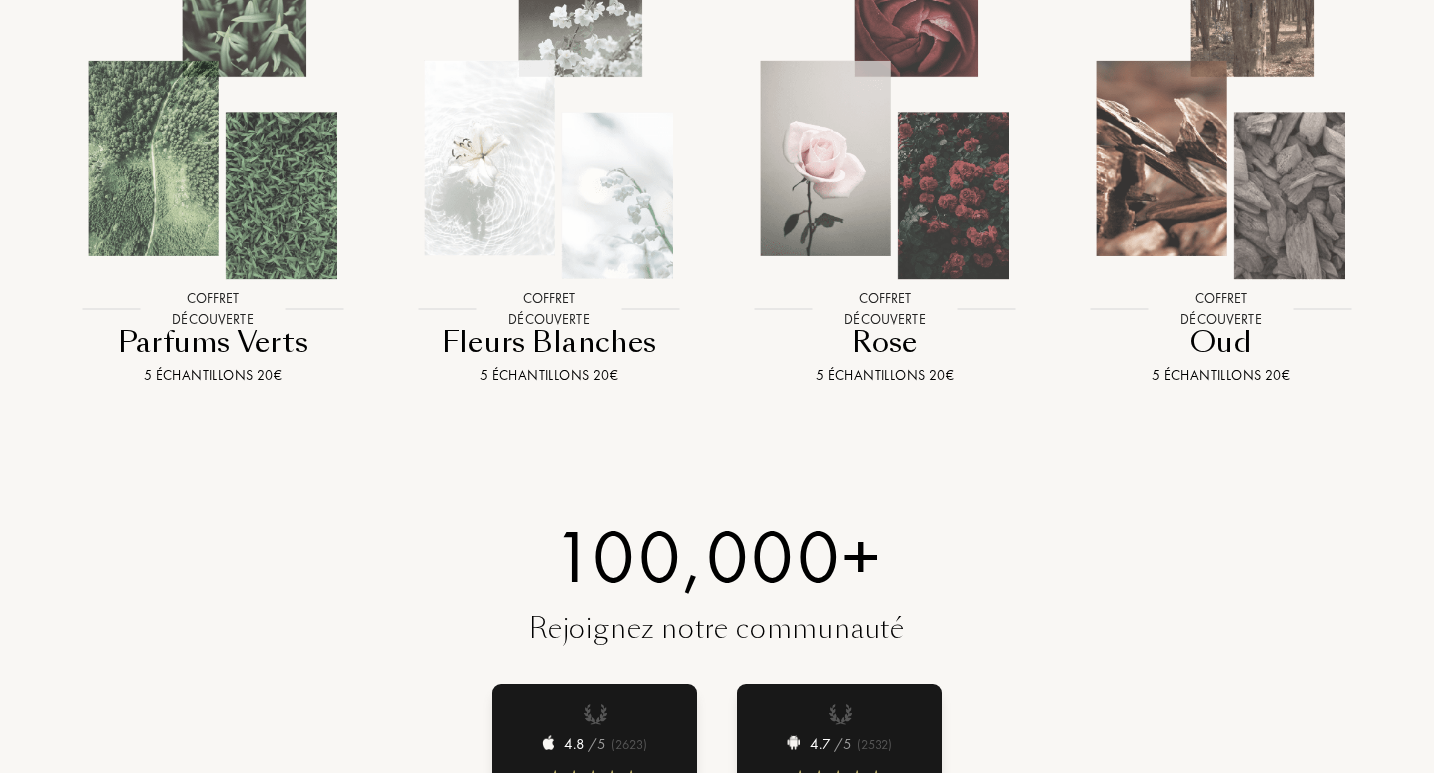 click at bounding box center (549, 137) 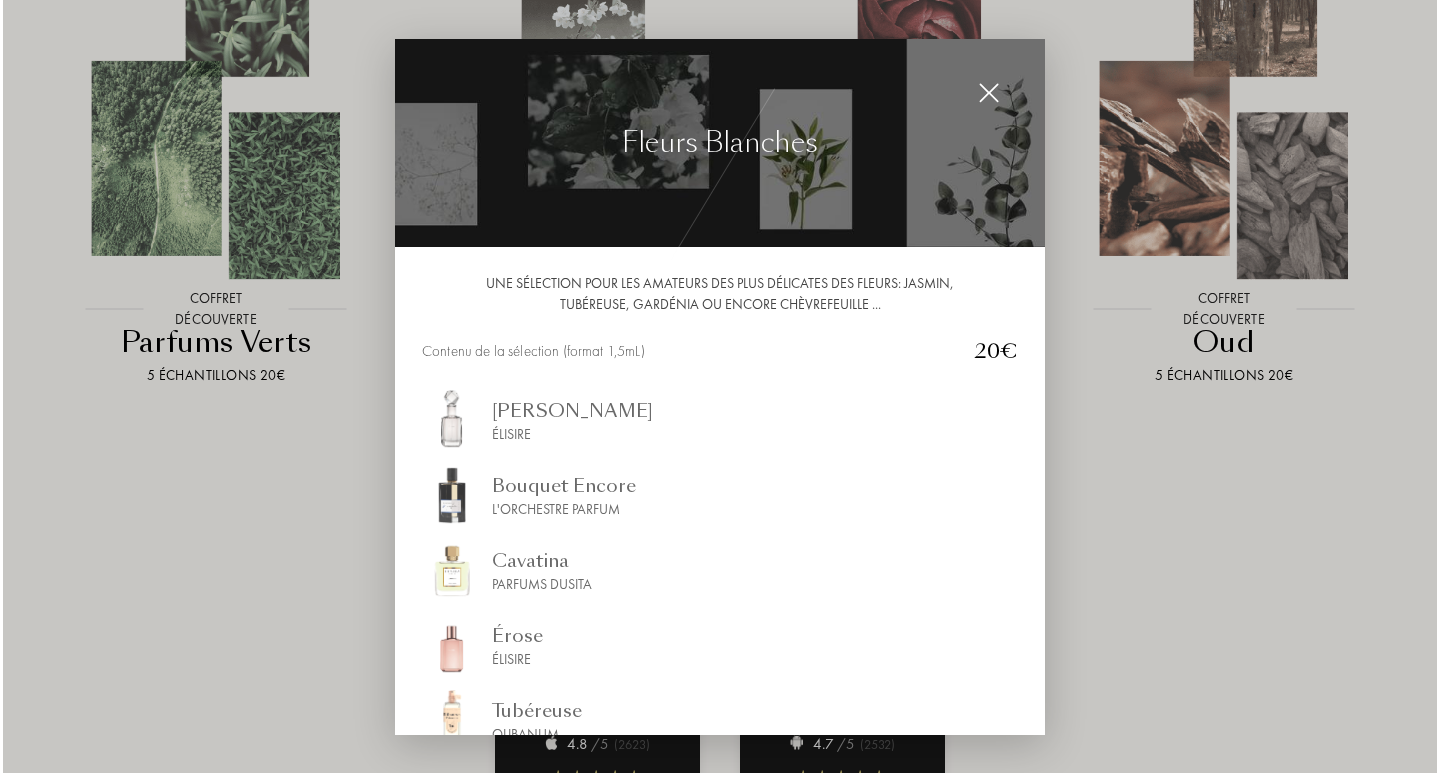 scroll, scrollTop: 2307, scrollLeft: 0, axis: vertical 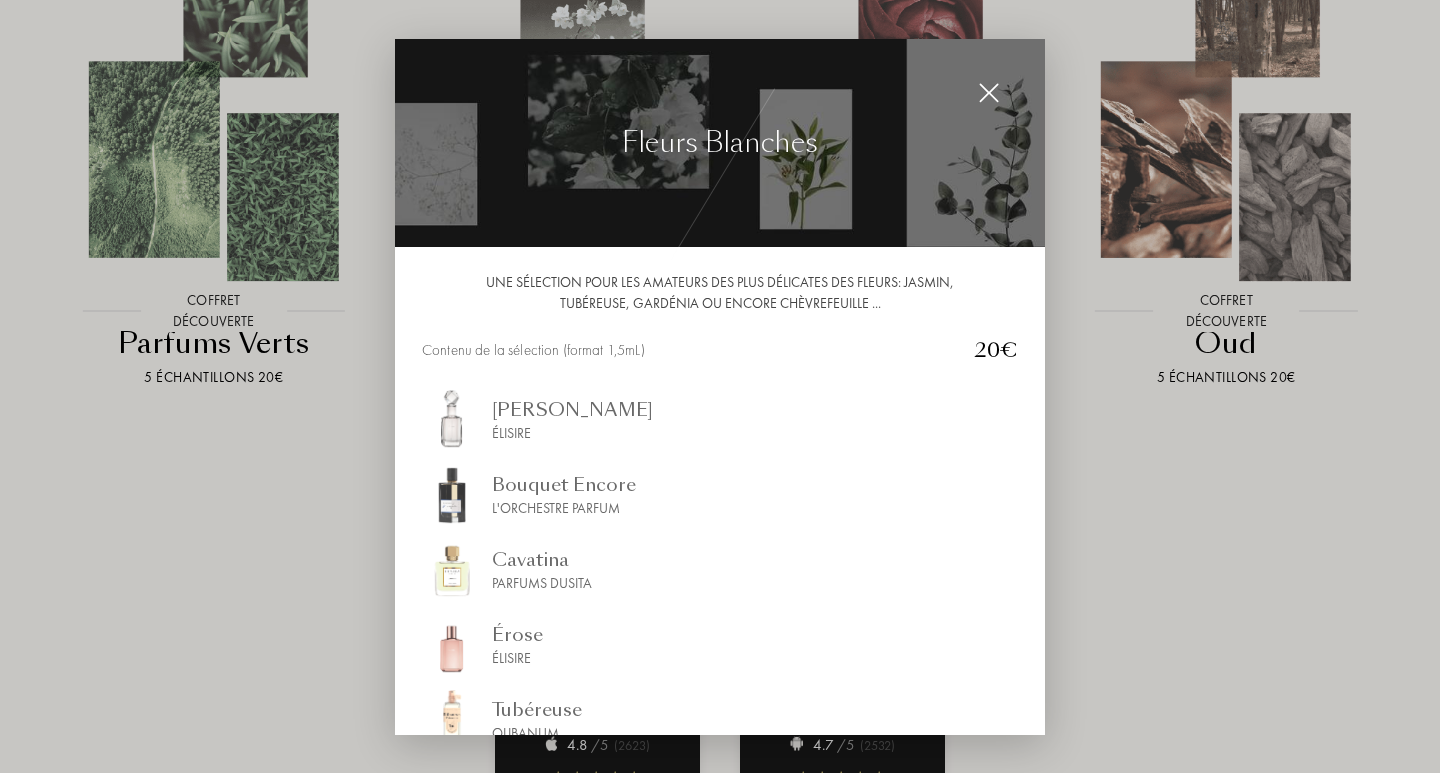 click at bounding box center [452, 570] 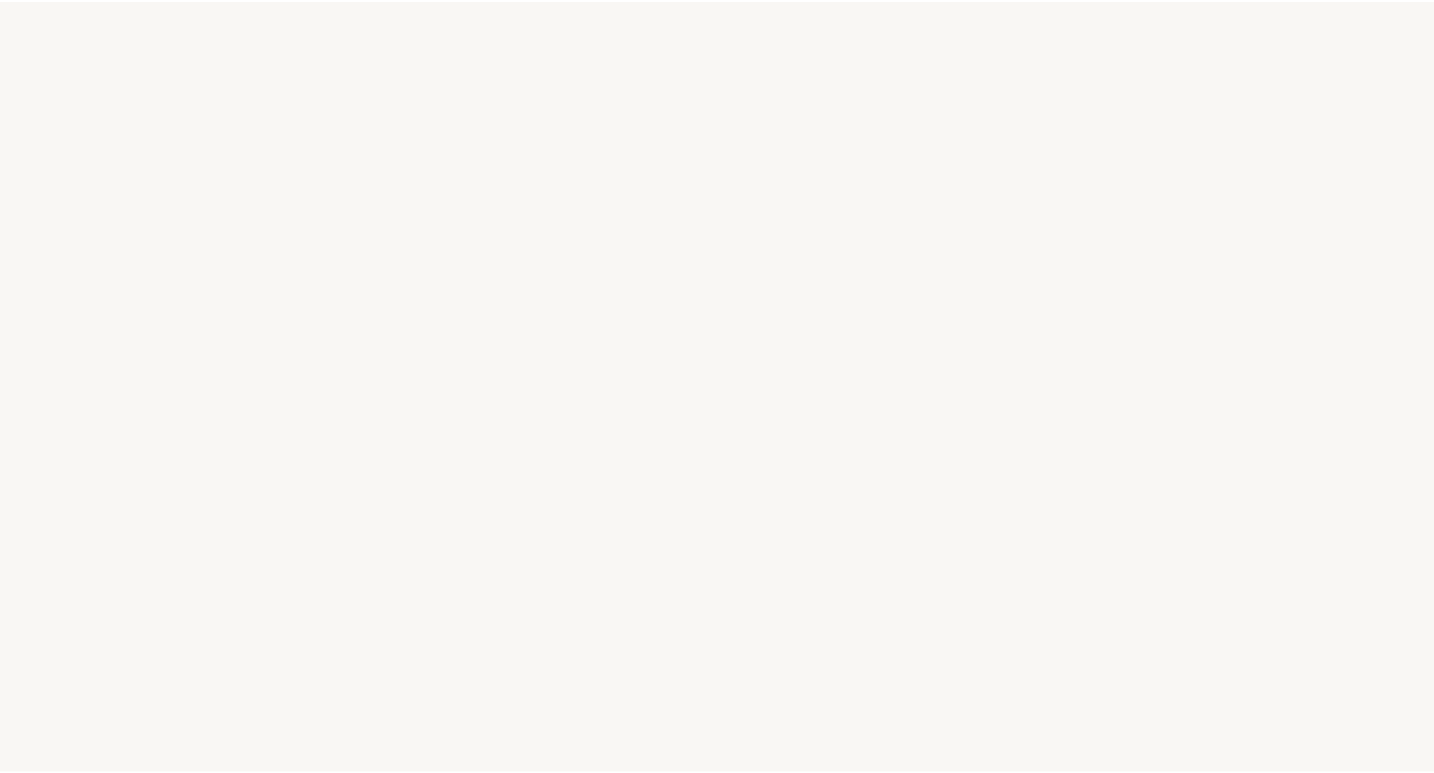 scroll, scrollTop: 0, scrollLeft: 0, axis: both 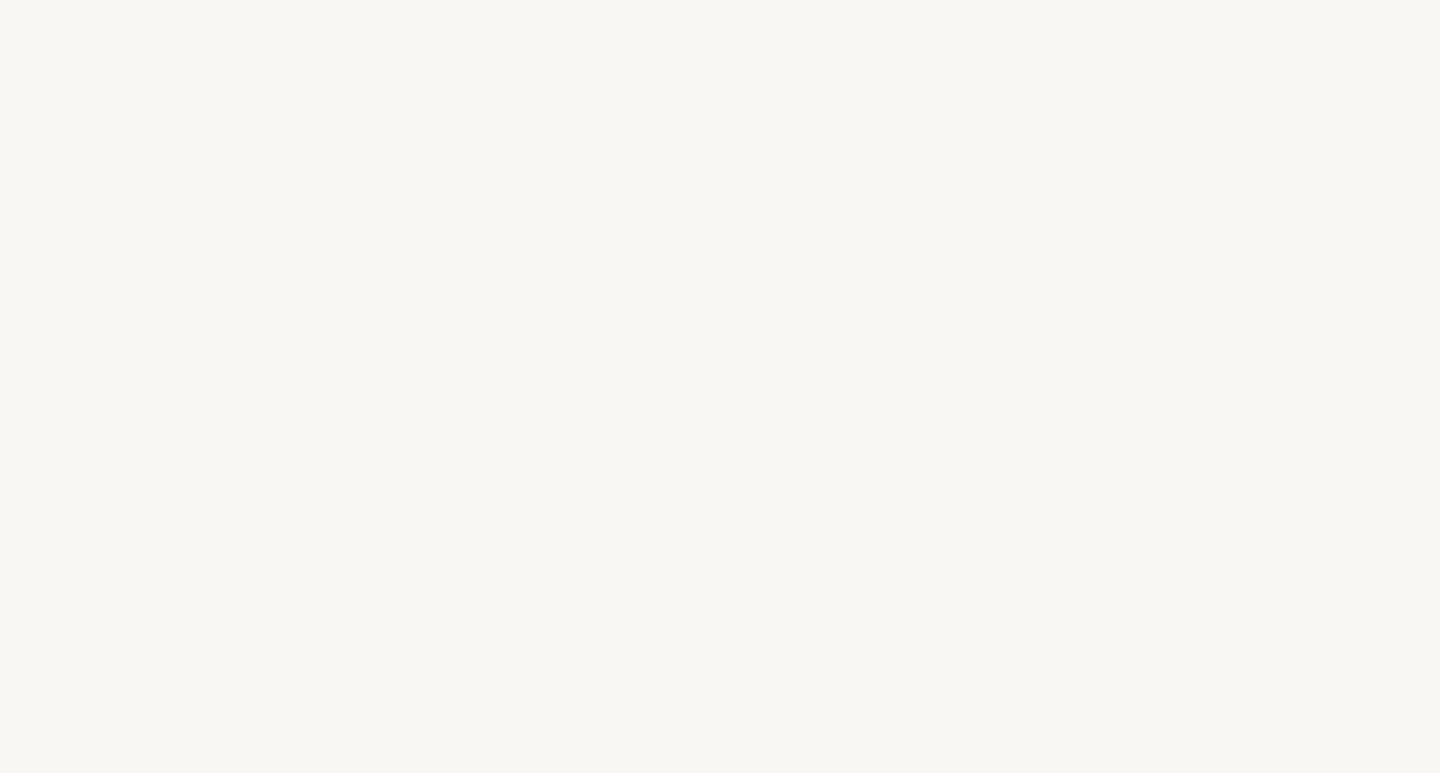 select on "FR" 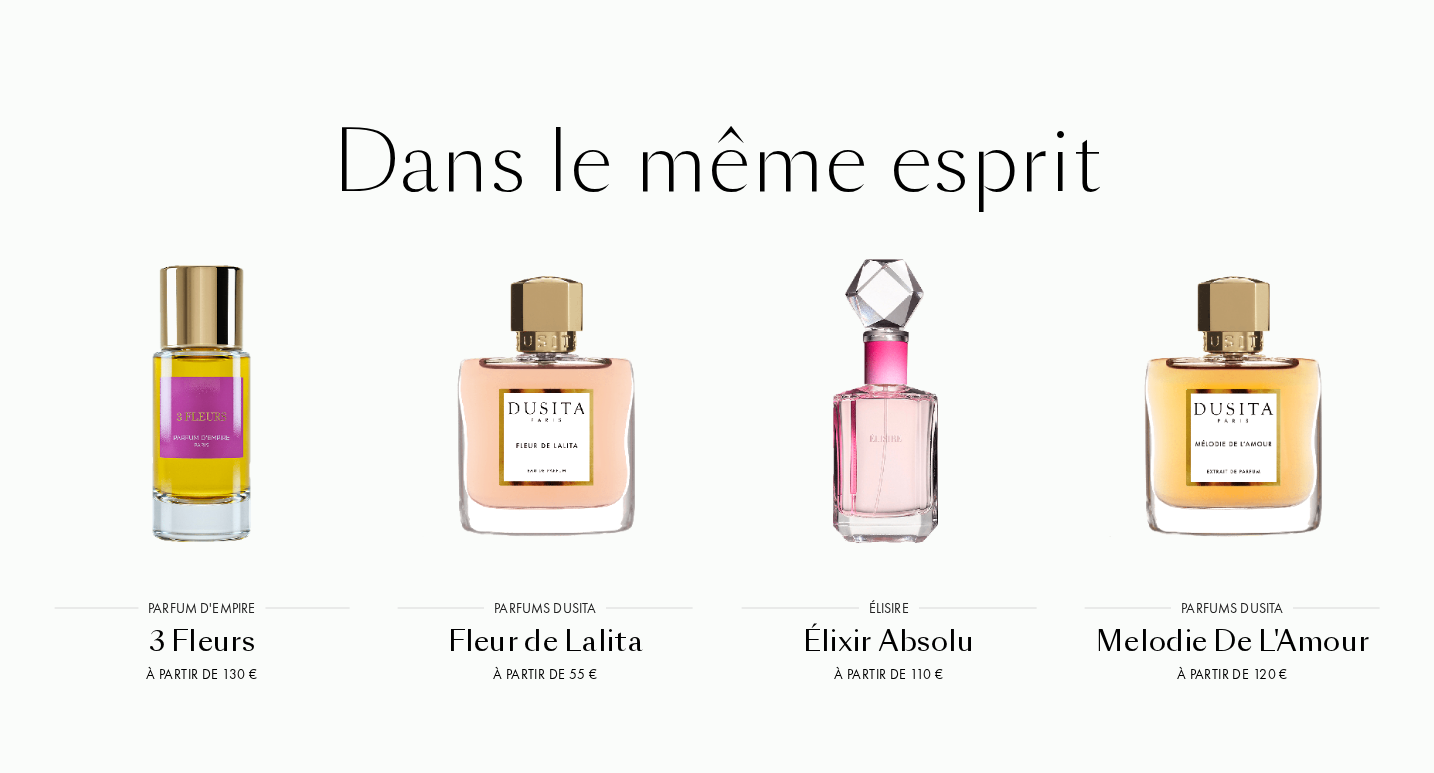 scroll, scrollTop: 3156, scrollLeft: 0, axis: vertical 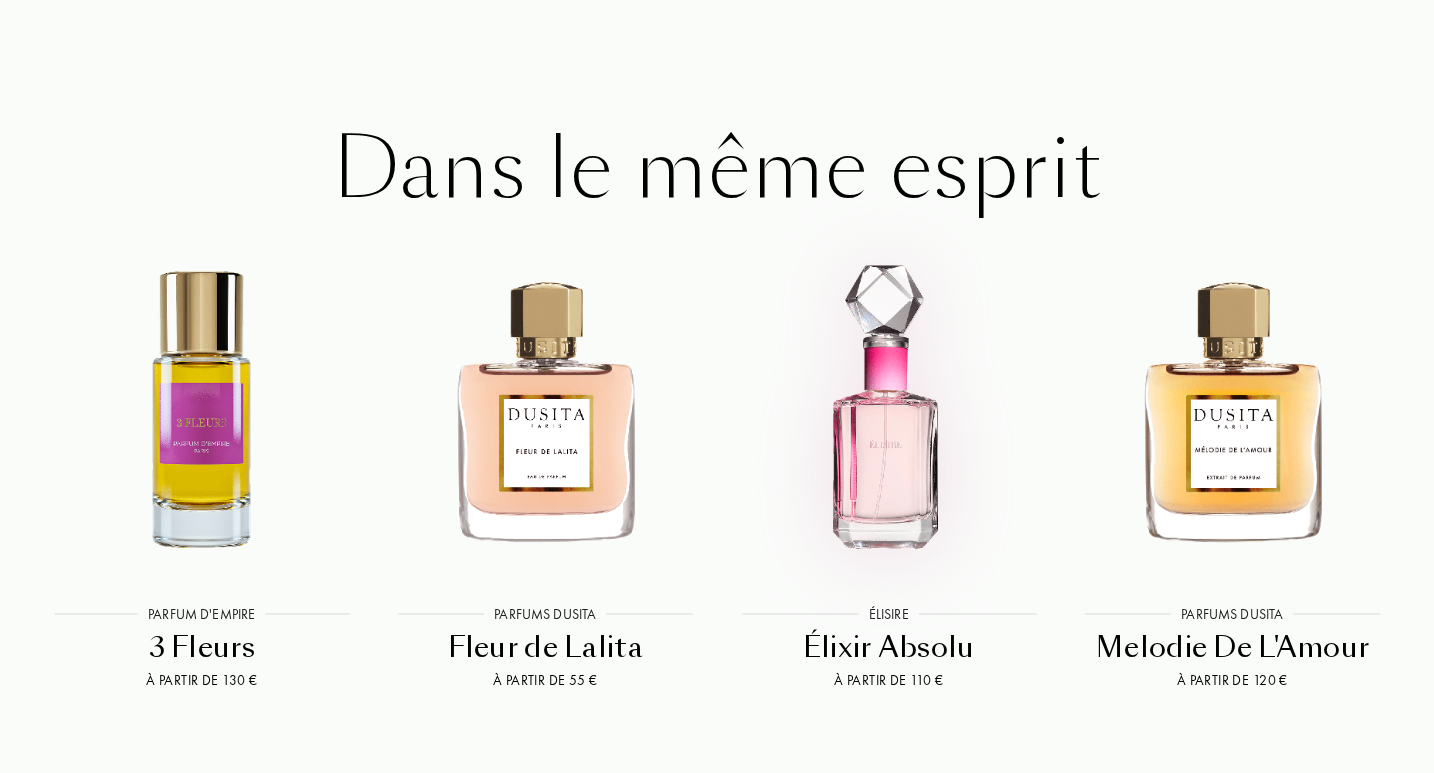 click at bounding box center [888, 407] 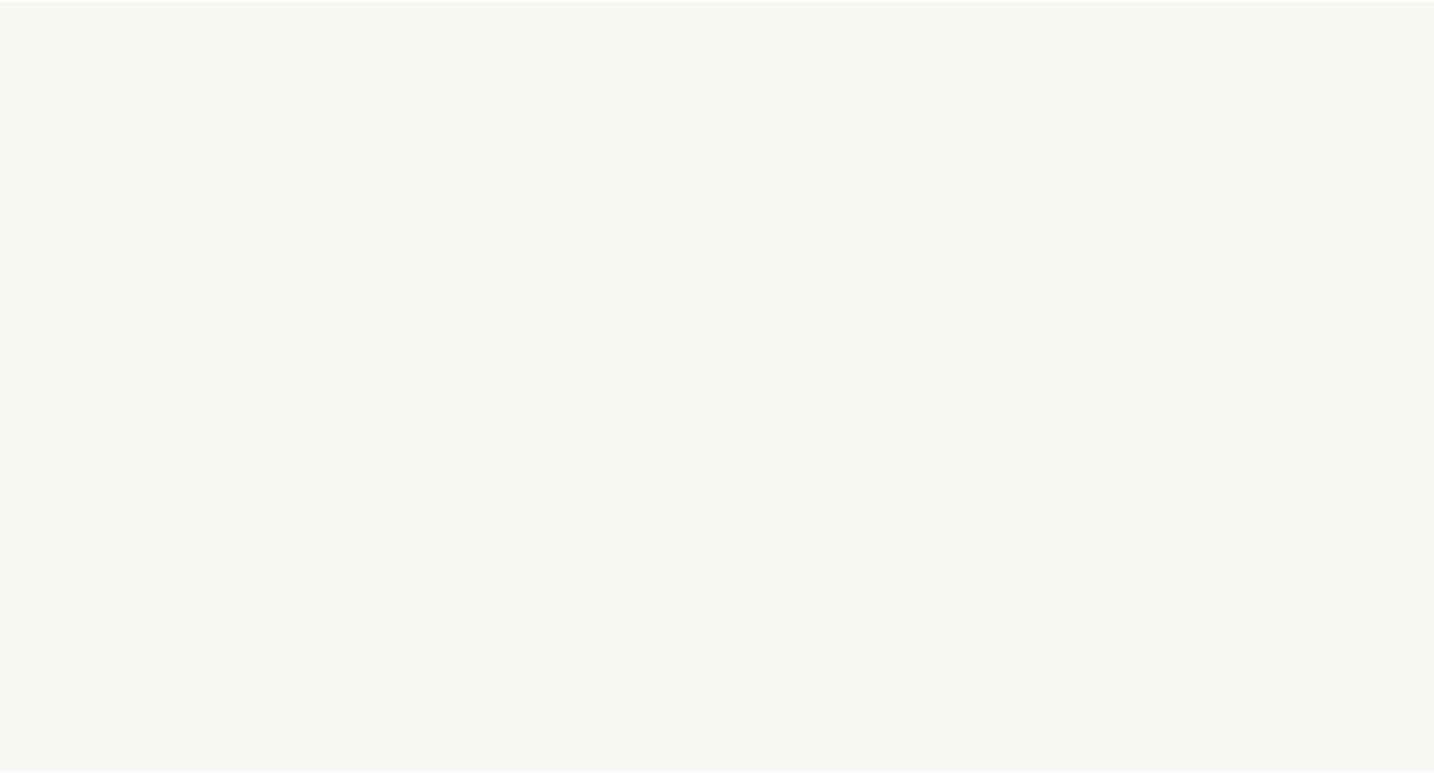 scroll, scrollTop: 0, scrollLeft: 0, axis: both 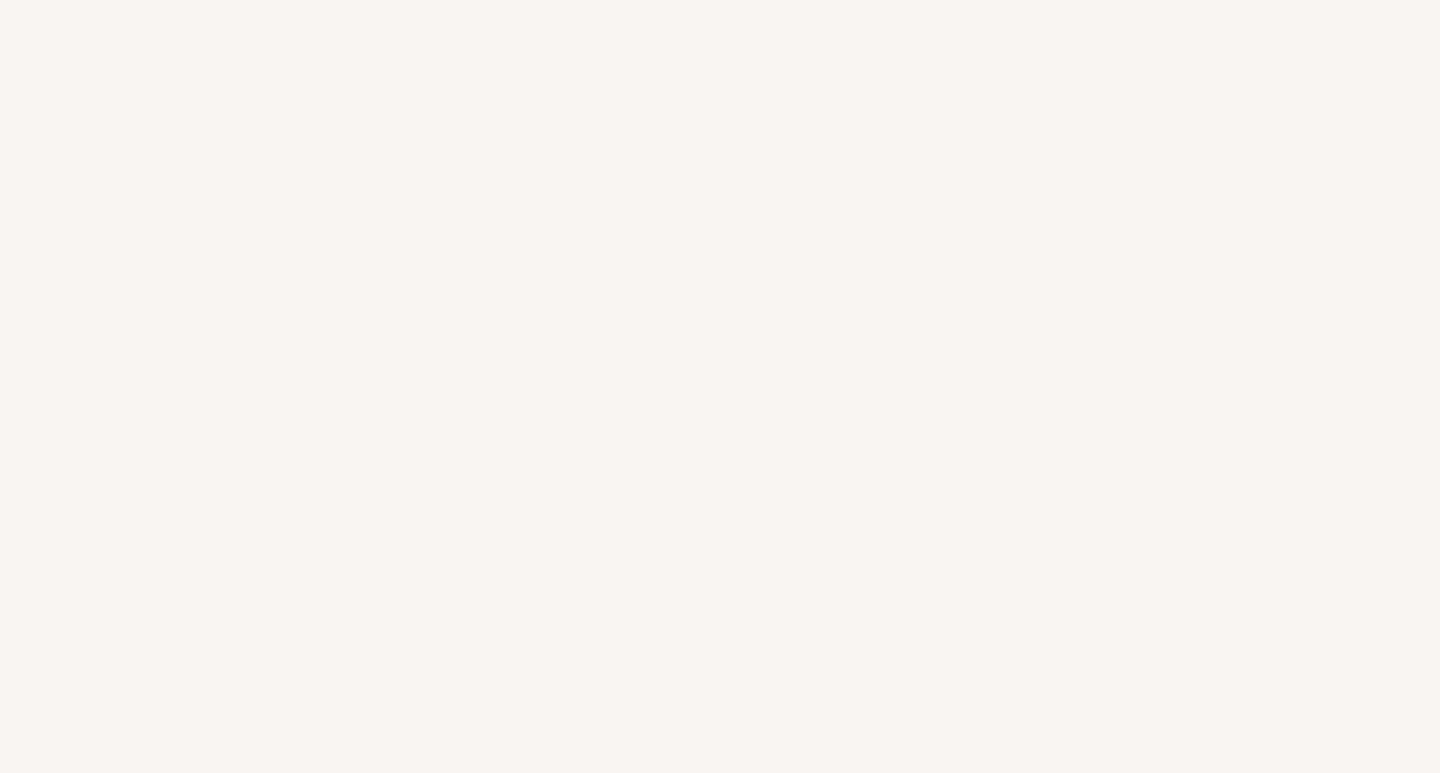 select on "FR" 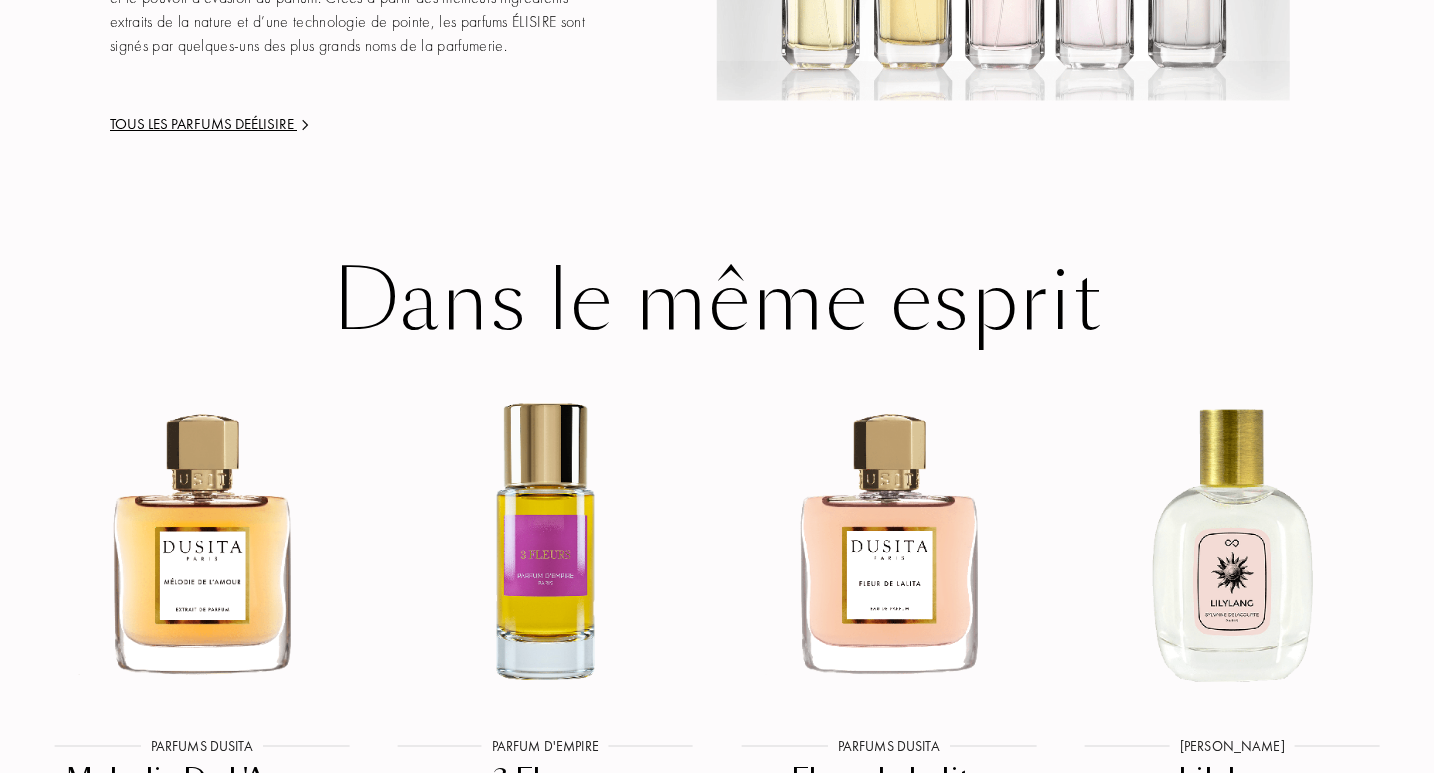 scroll, scrollTop: 3212, scrollLeft: 0, axis: vertical 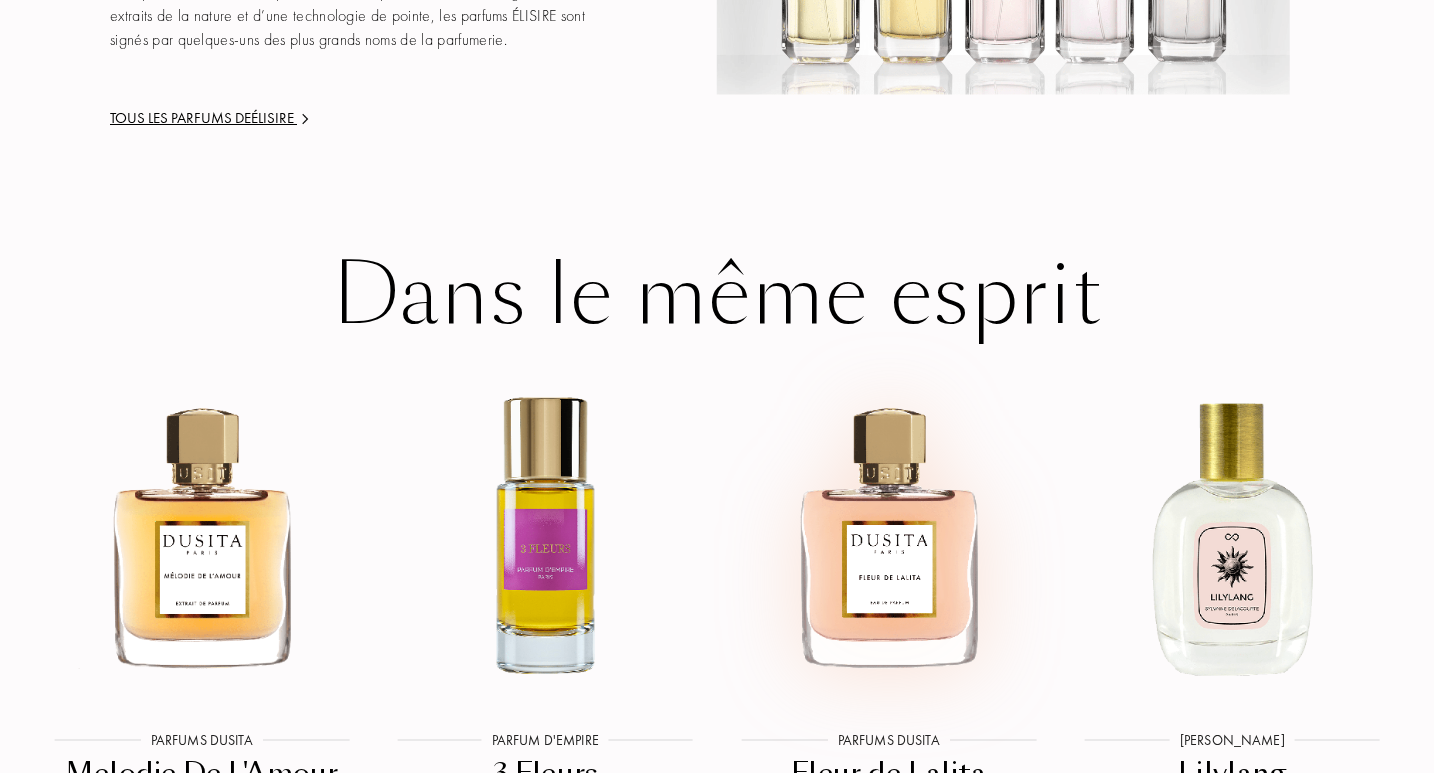 click at bounding box center (888, 533) 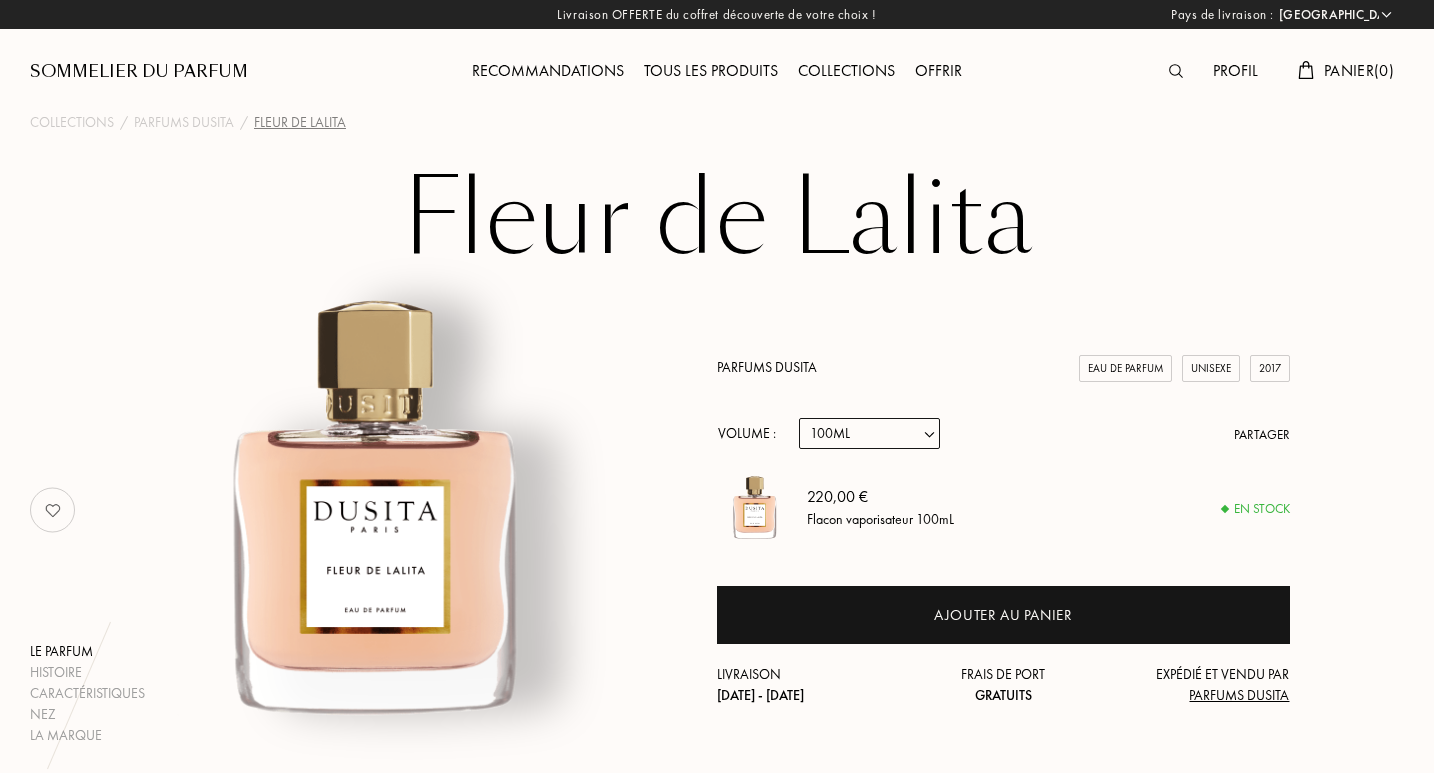 select on "FR" 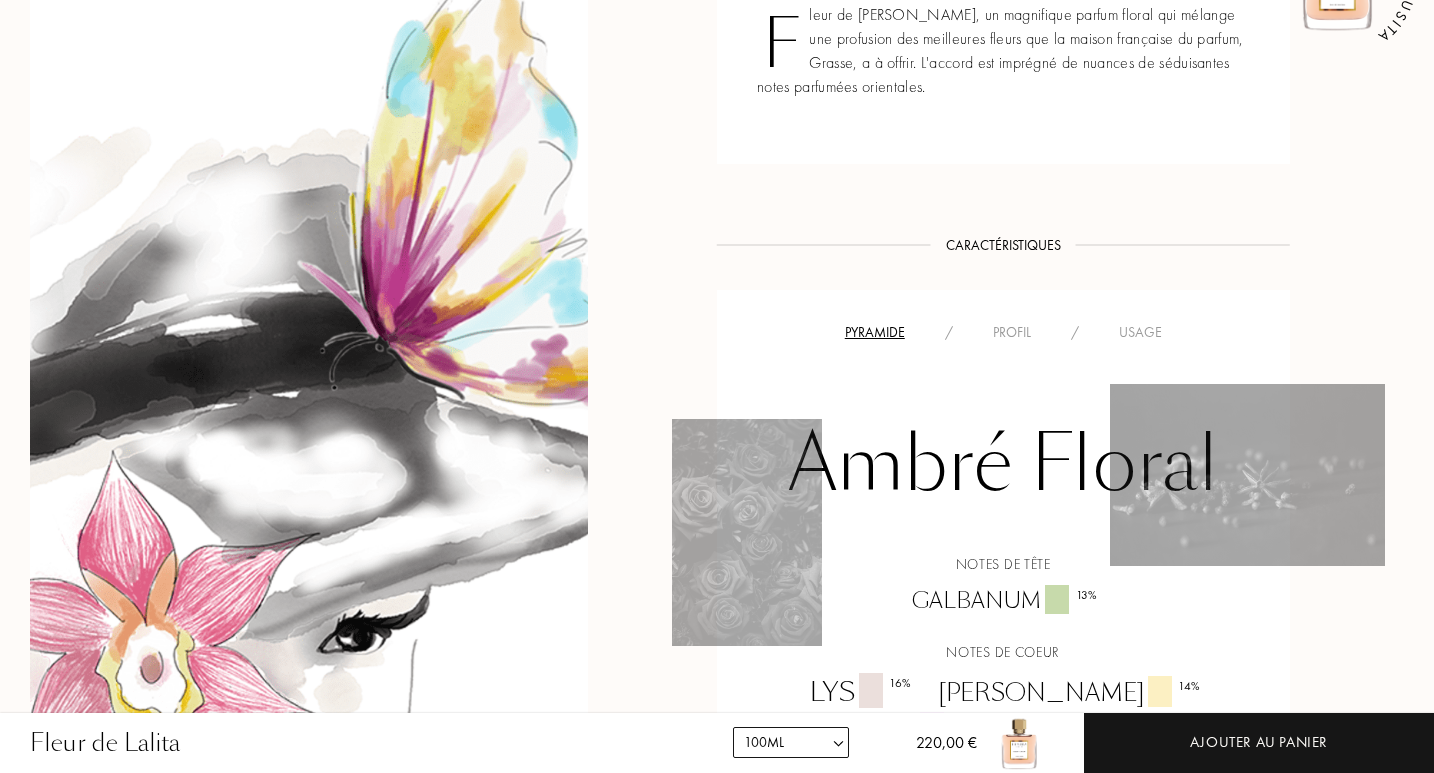 scroll, scrollTop: 961, scrollLeft: 0, axis: vertical 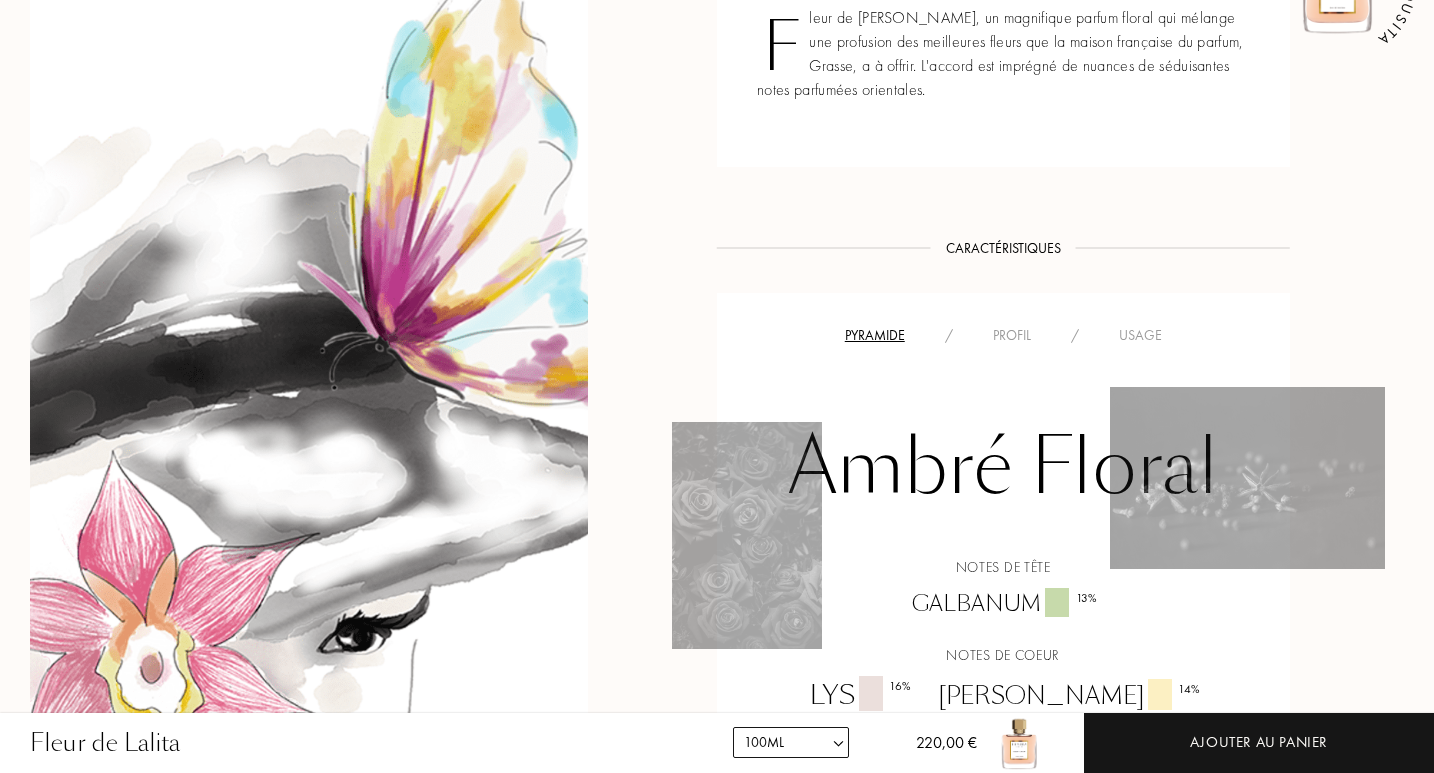 drag, startPoint x: 1439, startPoint y: 114, endPoint x: 1439, endPoint y: 325, distance: 211 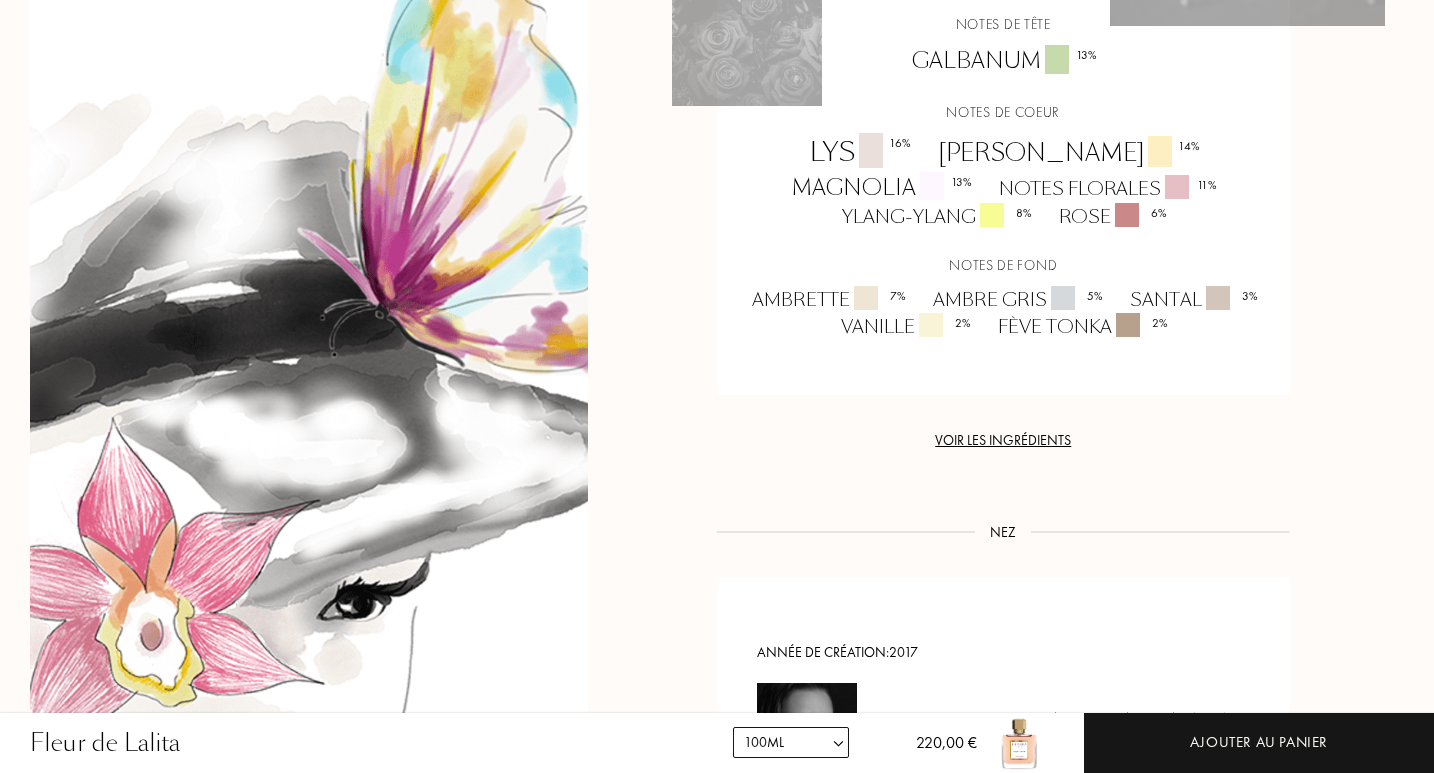 scroll, scrollTop: 0, scrollLeft: 0, axis: both 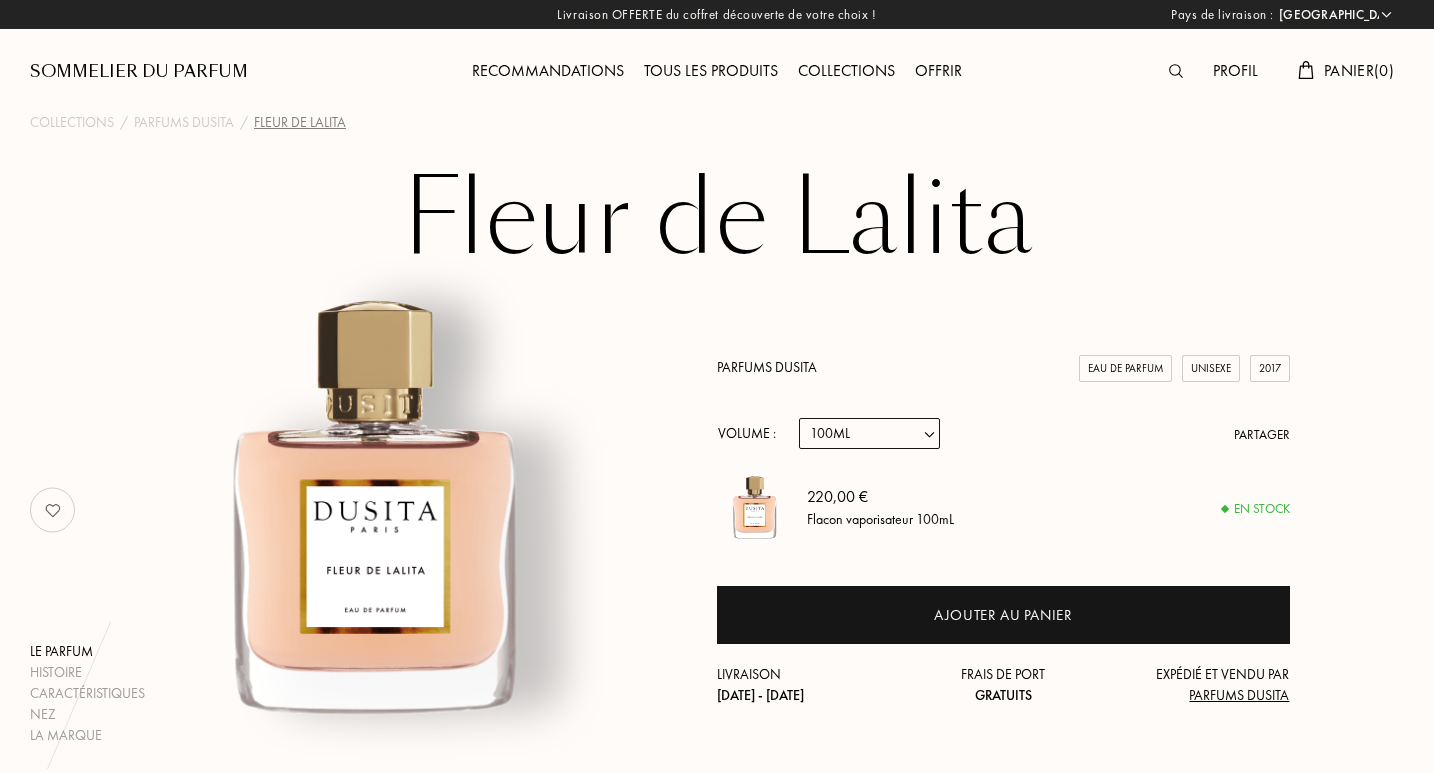 click on "Tous les produits" at bounding box center [711, 72] 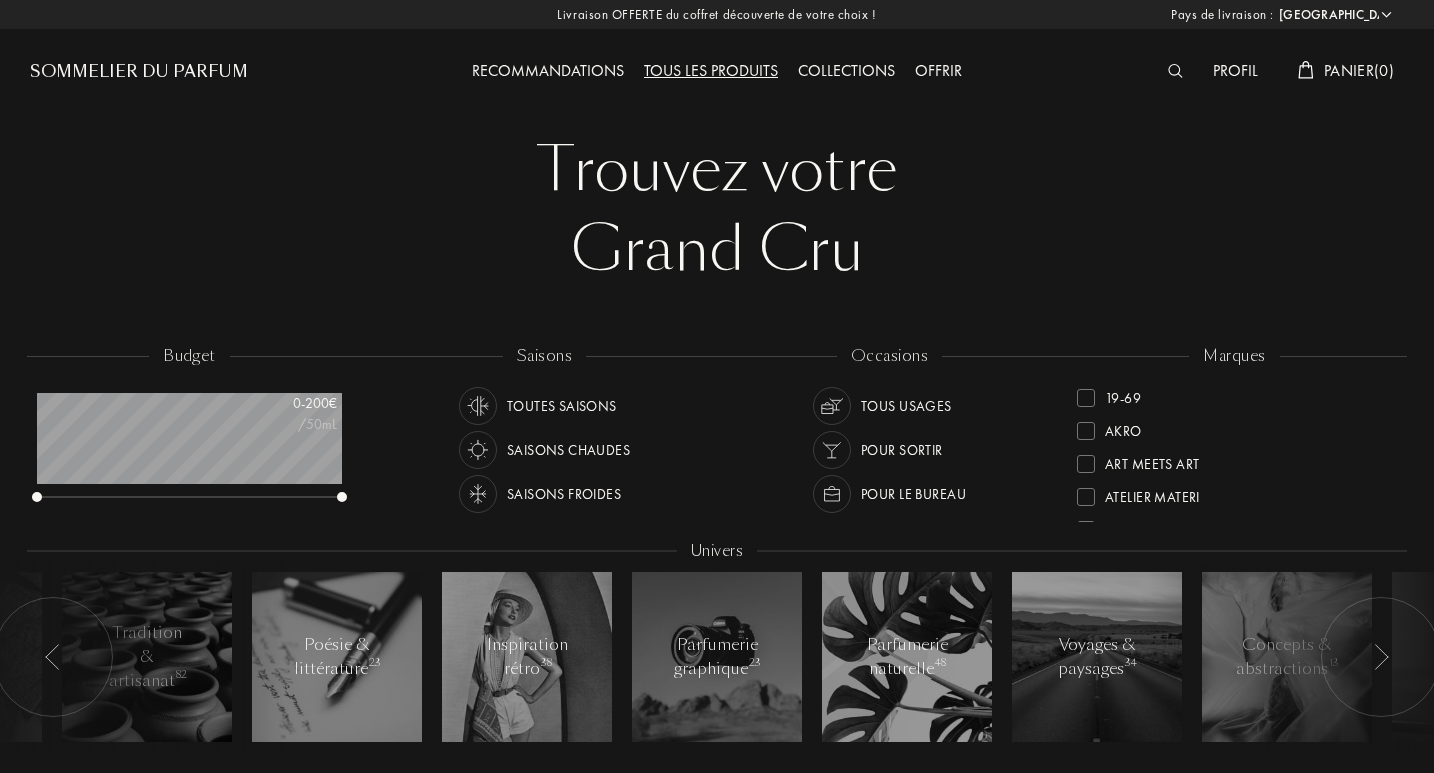 select on "FR" 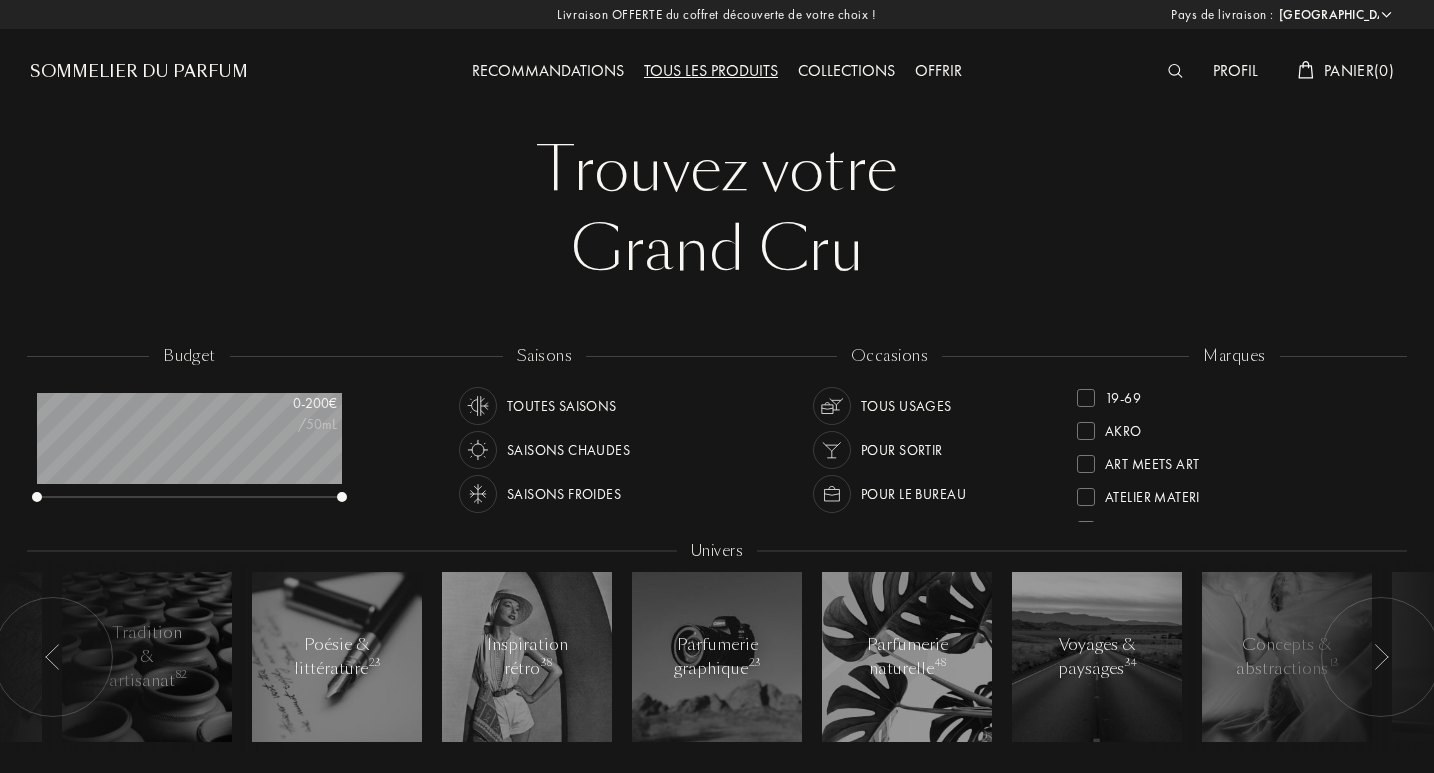 drag, startPoint x: 1392, startPoint y: 435, endPoint x: 1392, endPoint y: 447, distance: 12 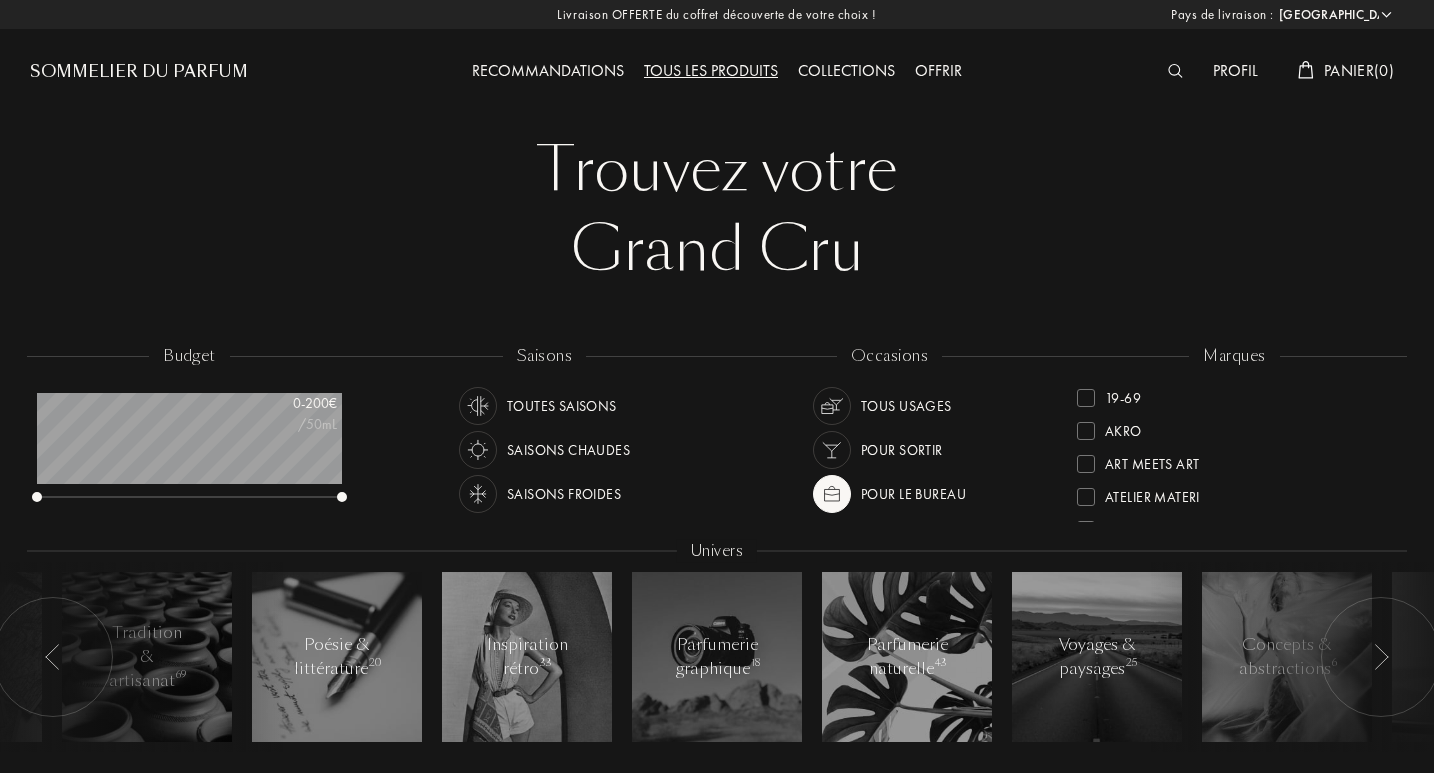drag, startPoint x: 1403, startPoint y: 427, endPoint x: 1404, endPoint y: 465, distance: 38.013157 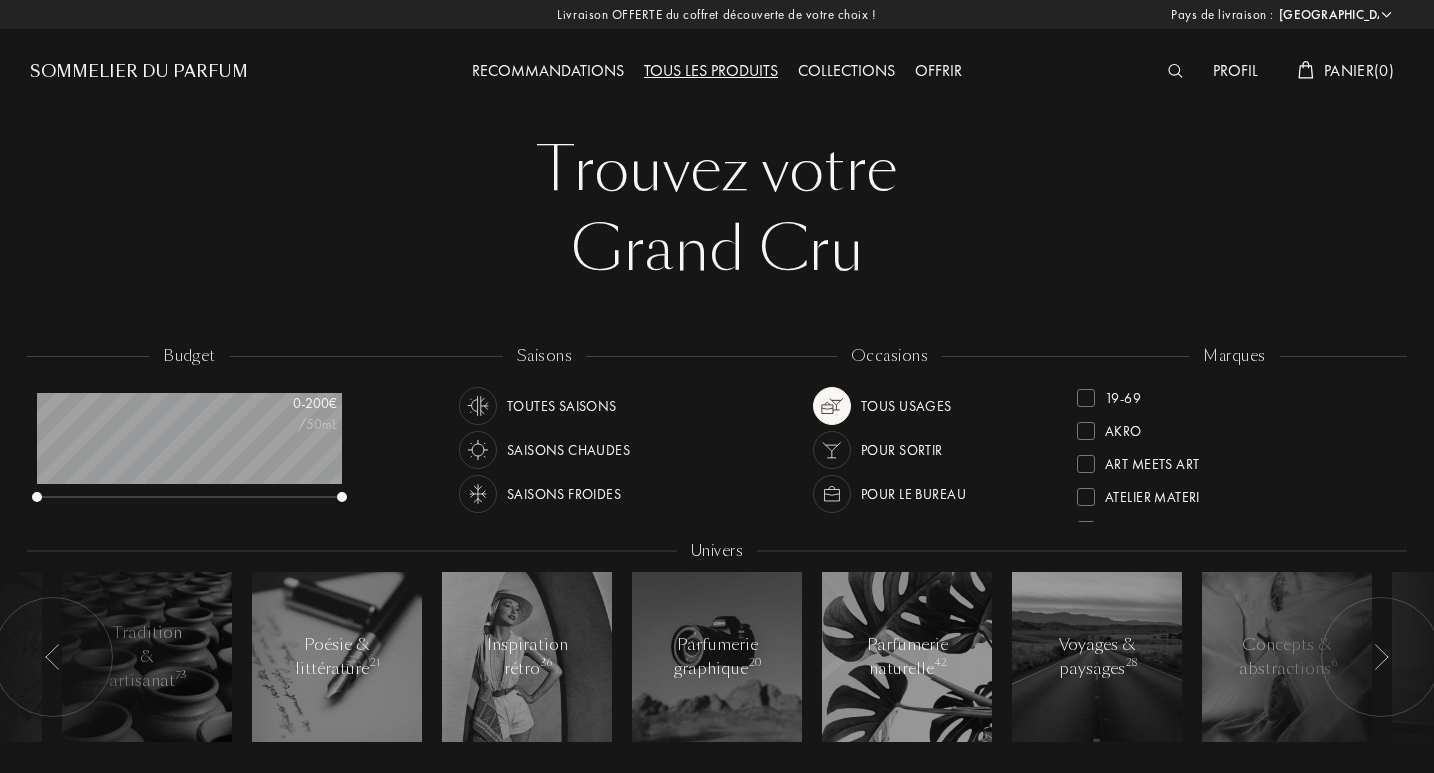 click on "marques 19-69 Akro Art Meets Art Atelier Materi Binet-Papillon Cépages Parfums Élisire Essential Parfums Fabbrica Della Musa Frapin Frassai Goldfield & Banks Hellenist ICONOFLY Jacques Fath L'Orchestre Parfum Les Bains Guerbois Liquides Imaginaires MarieJeanne Olfactive Studio Olibanum Parfum d'Empire Parfums de Nietzsche Parfums Dusita Sora Dora Sous le Manteau Sylvaine Delacourte Ulrich Lang" at bounding box center (1234, 435) 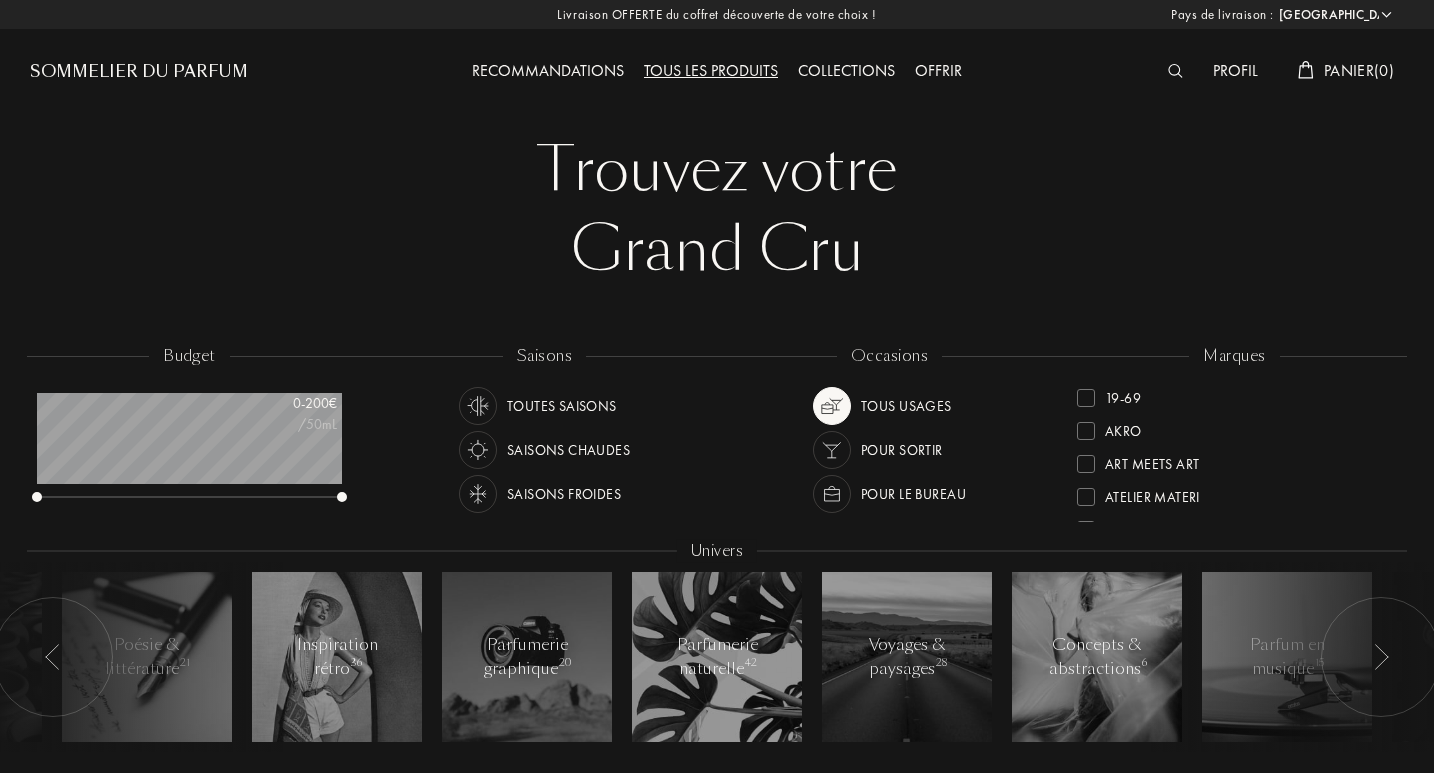click at bounding box center (1381, 657) 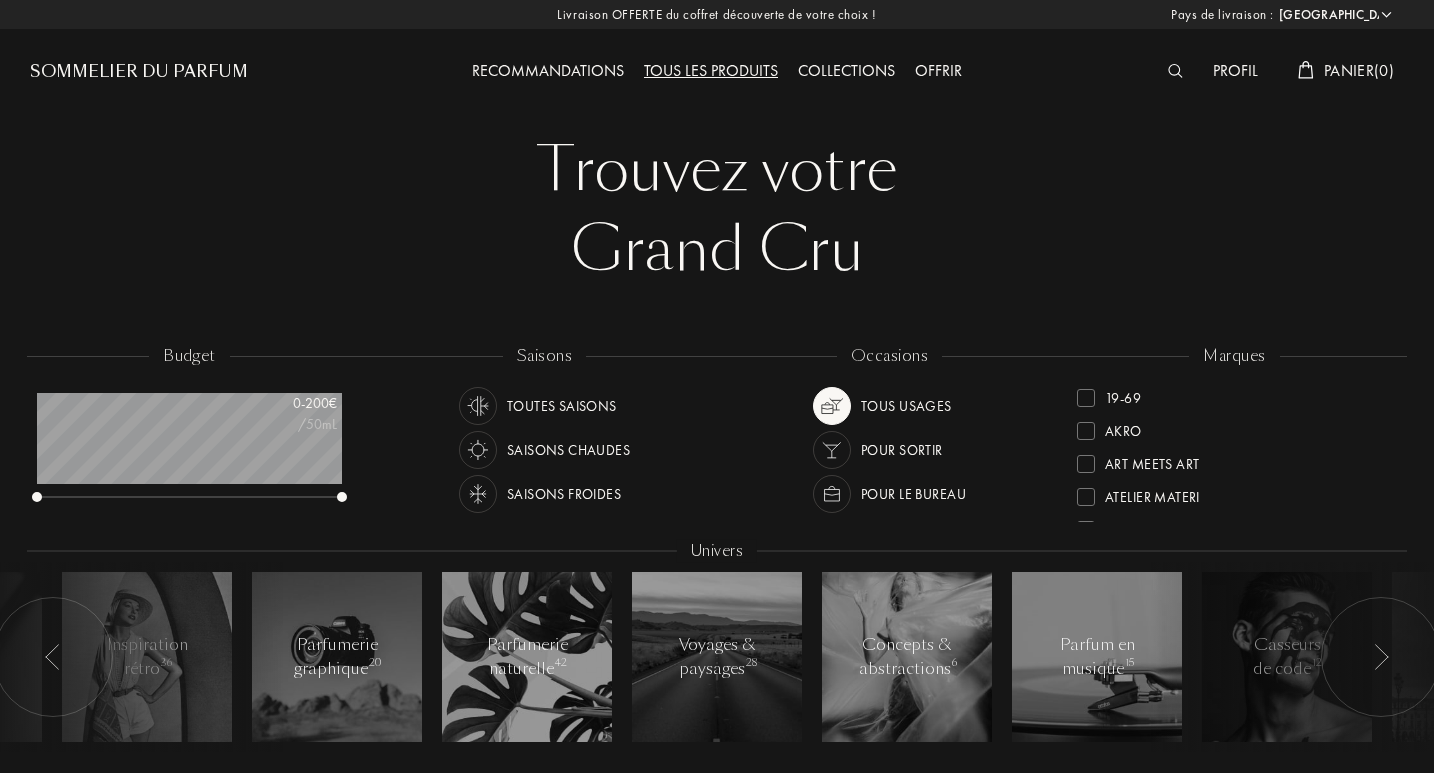 click at bounding box center [1381, 657] 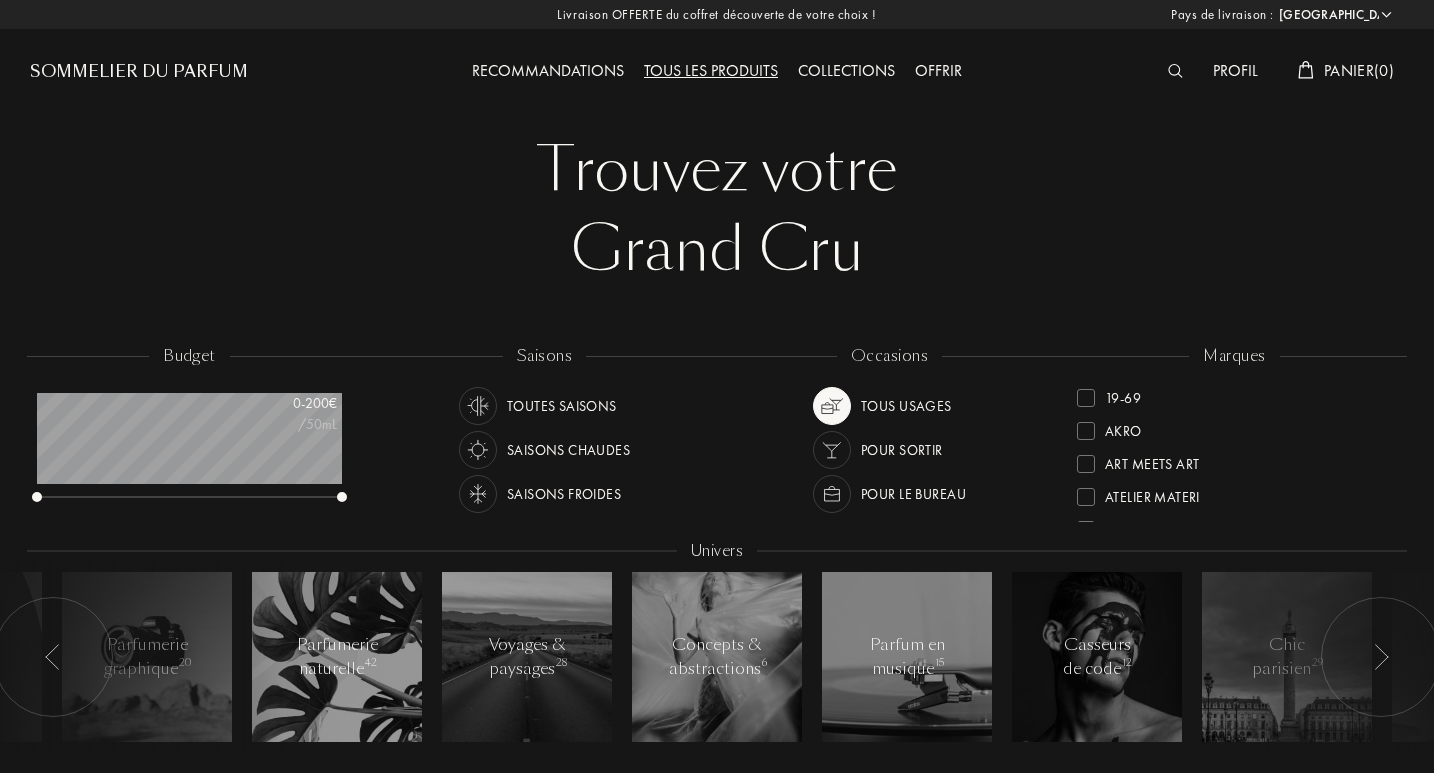 click at bounding box center (1381, 657) 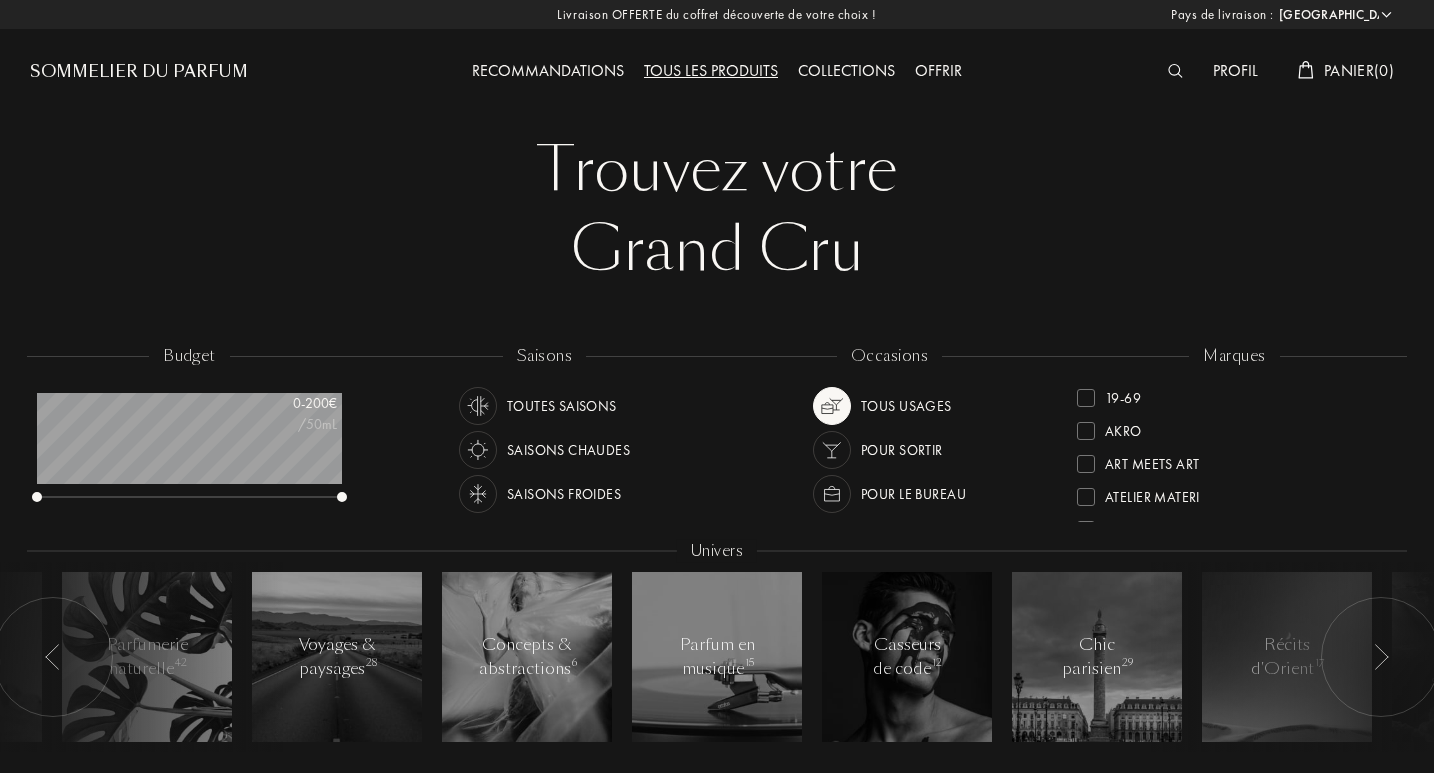 click at bounding box center (1381, 657) 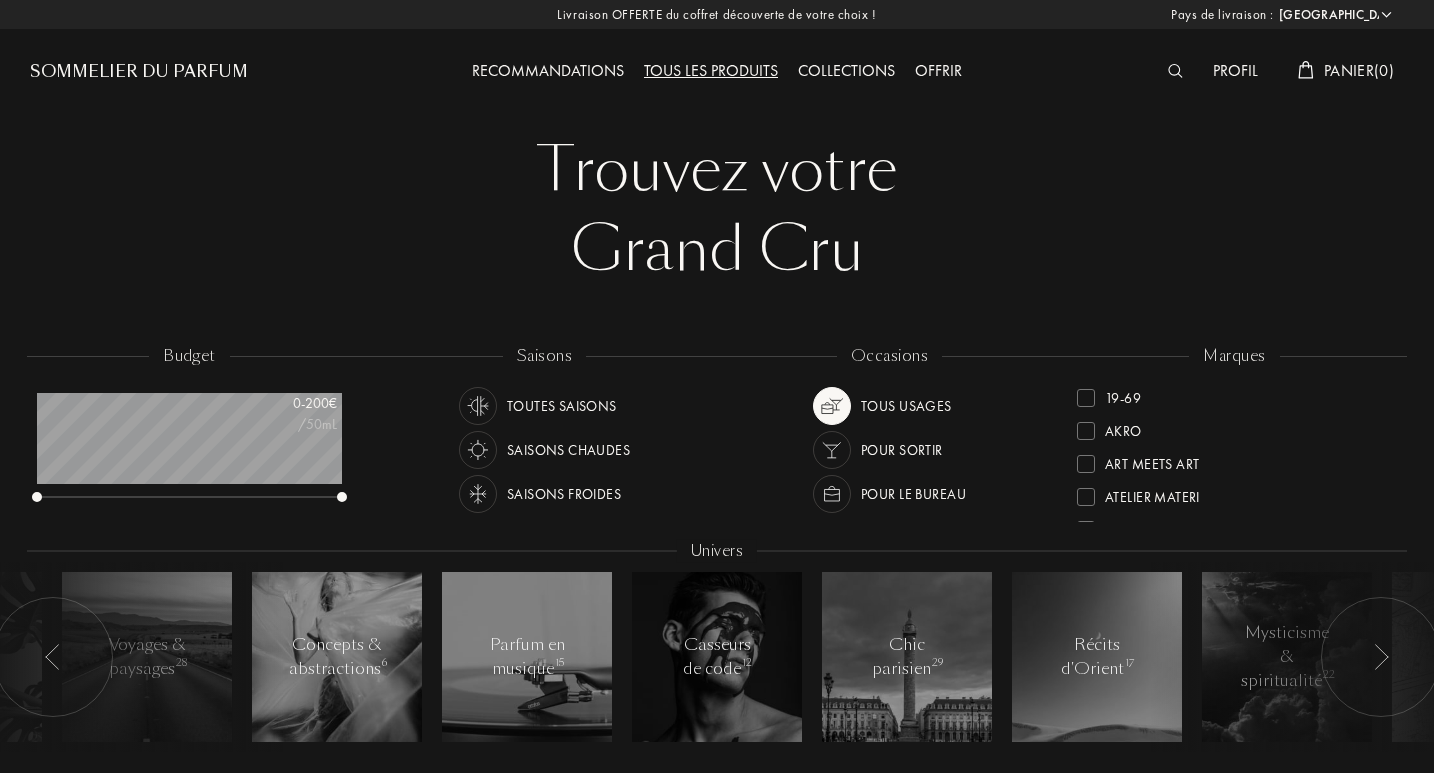 click at bounding box center (1381, 657) 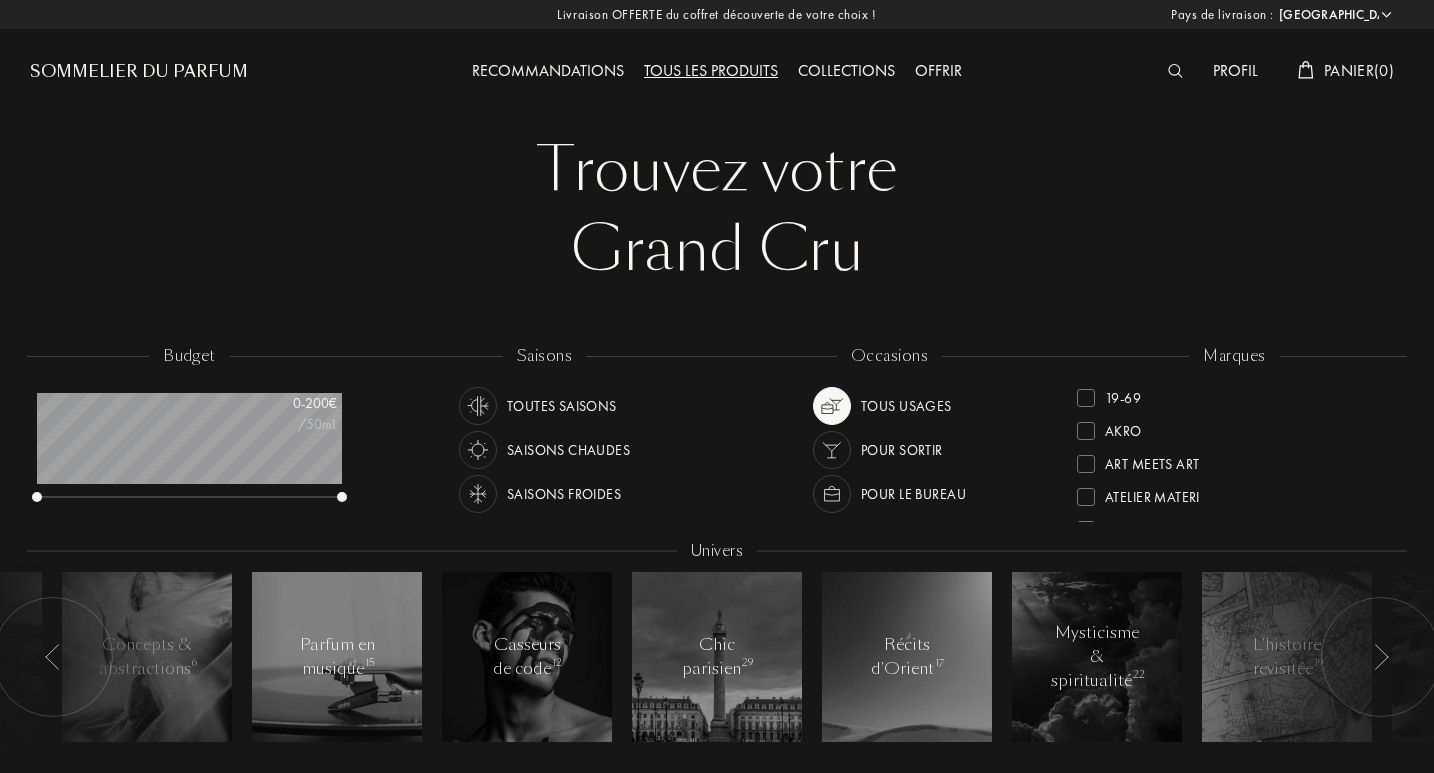 click at bounding box center (1381, 657) 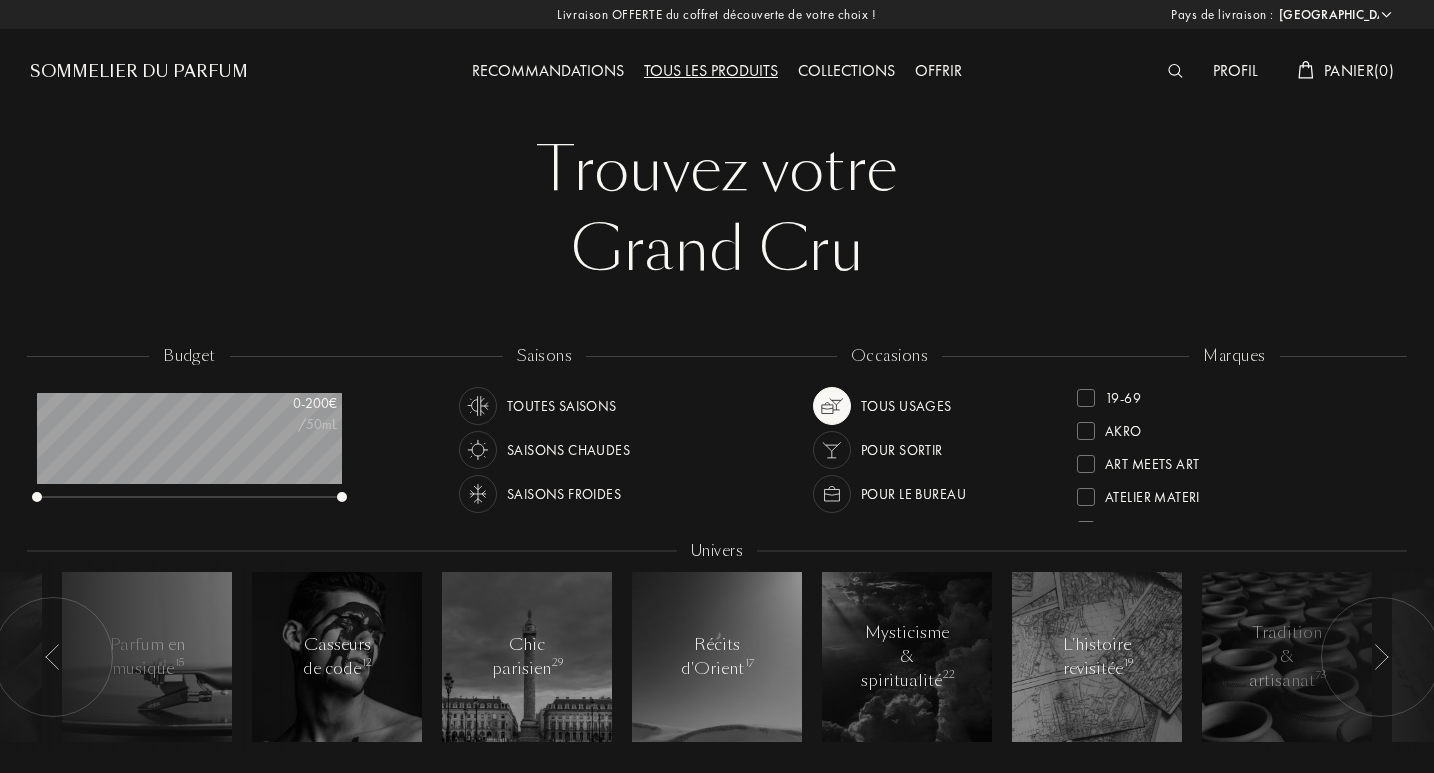 click at bounding box center (1381, 657) 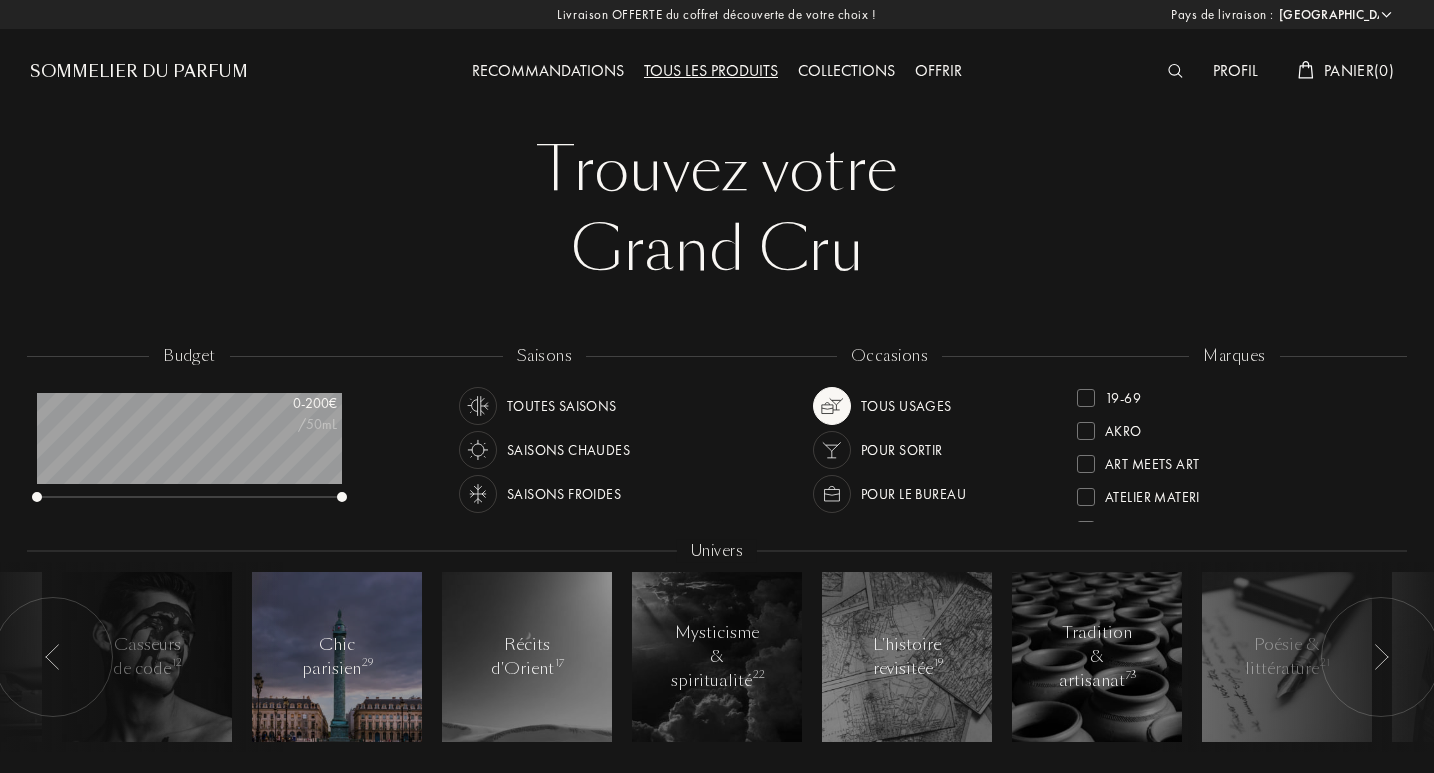 click on "Chic parisien 29" at bounding box center (337, 657) 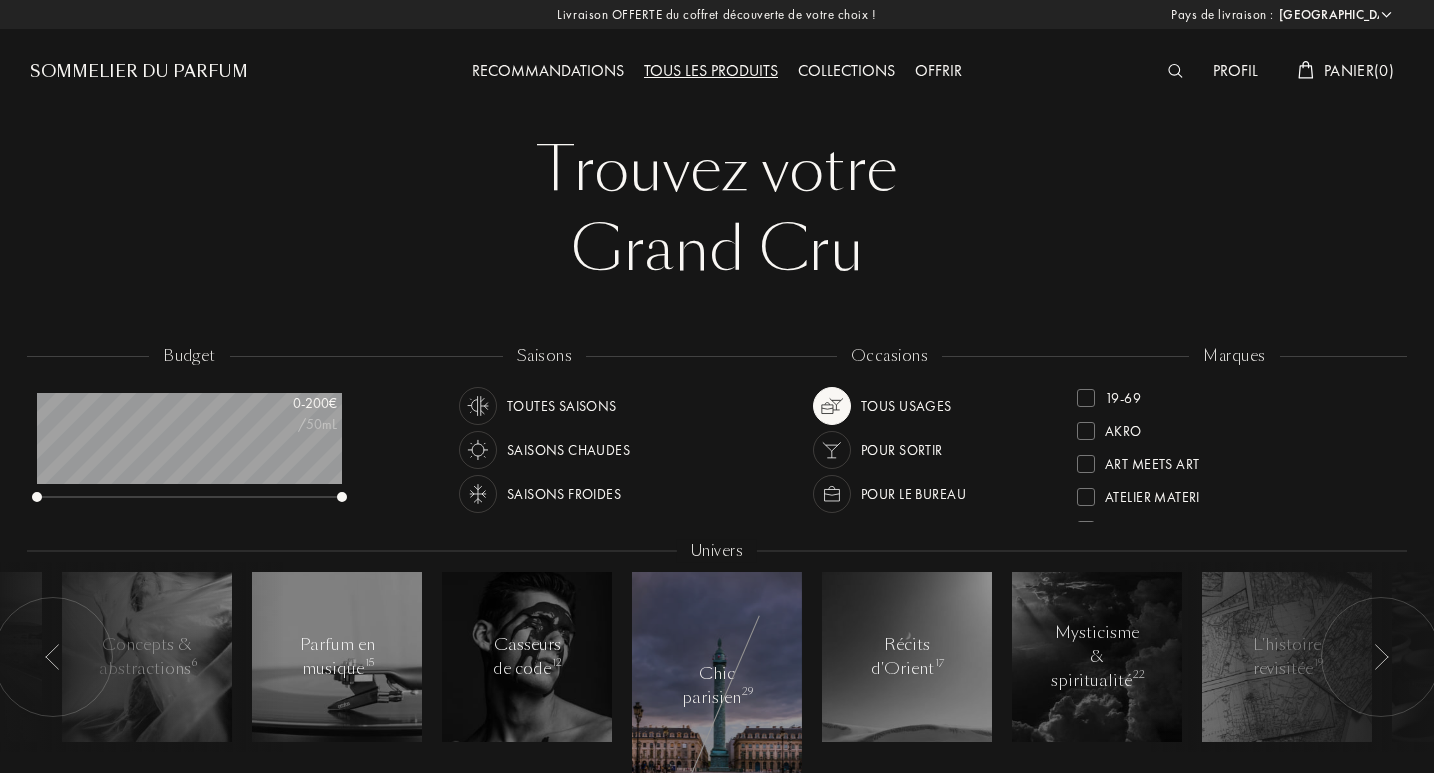 click at bounding box center (717, 686) 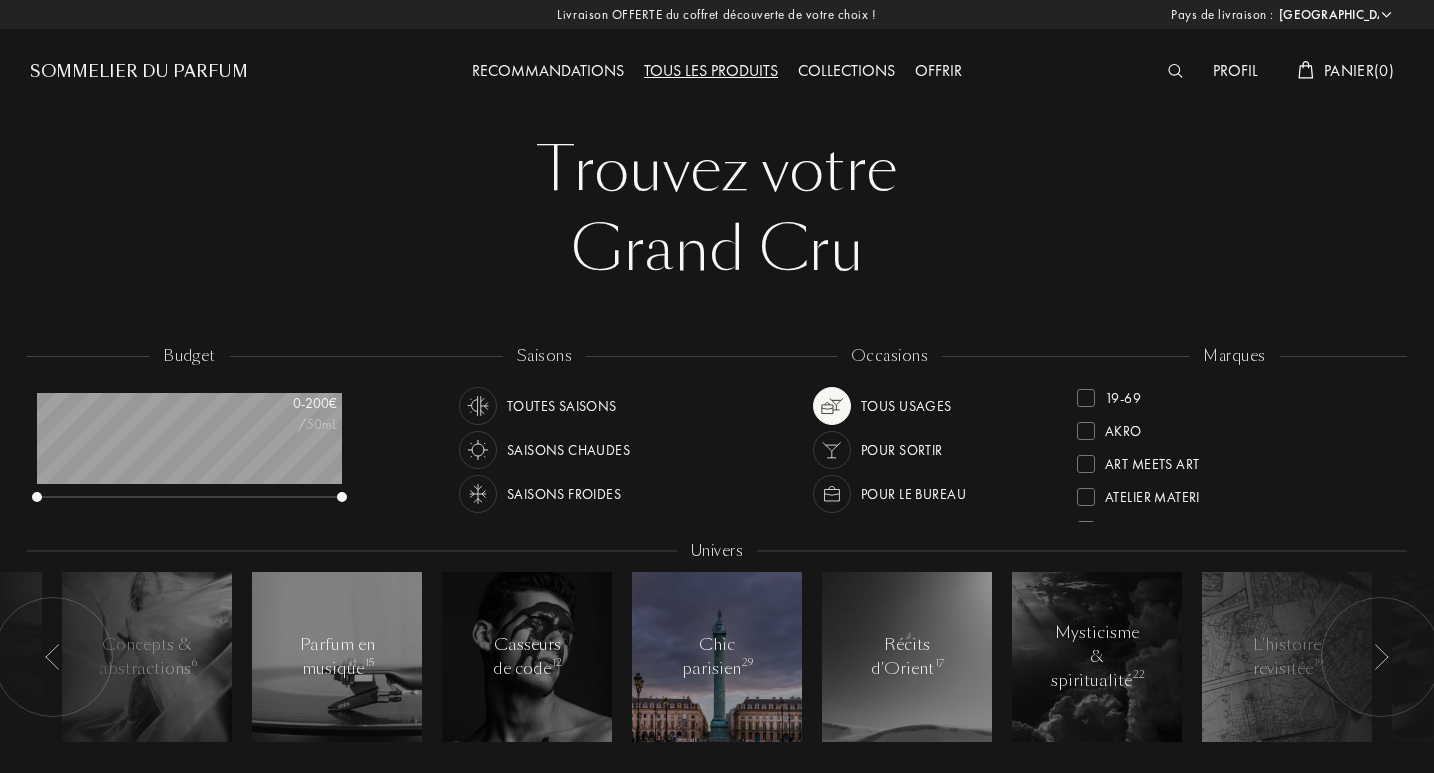click at bounding box center (717, 657) 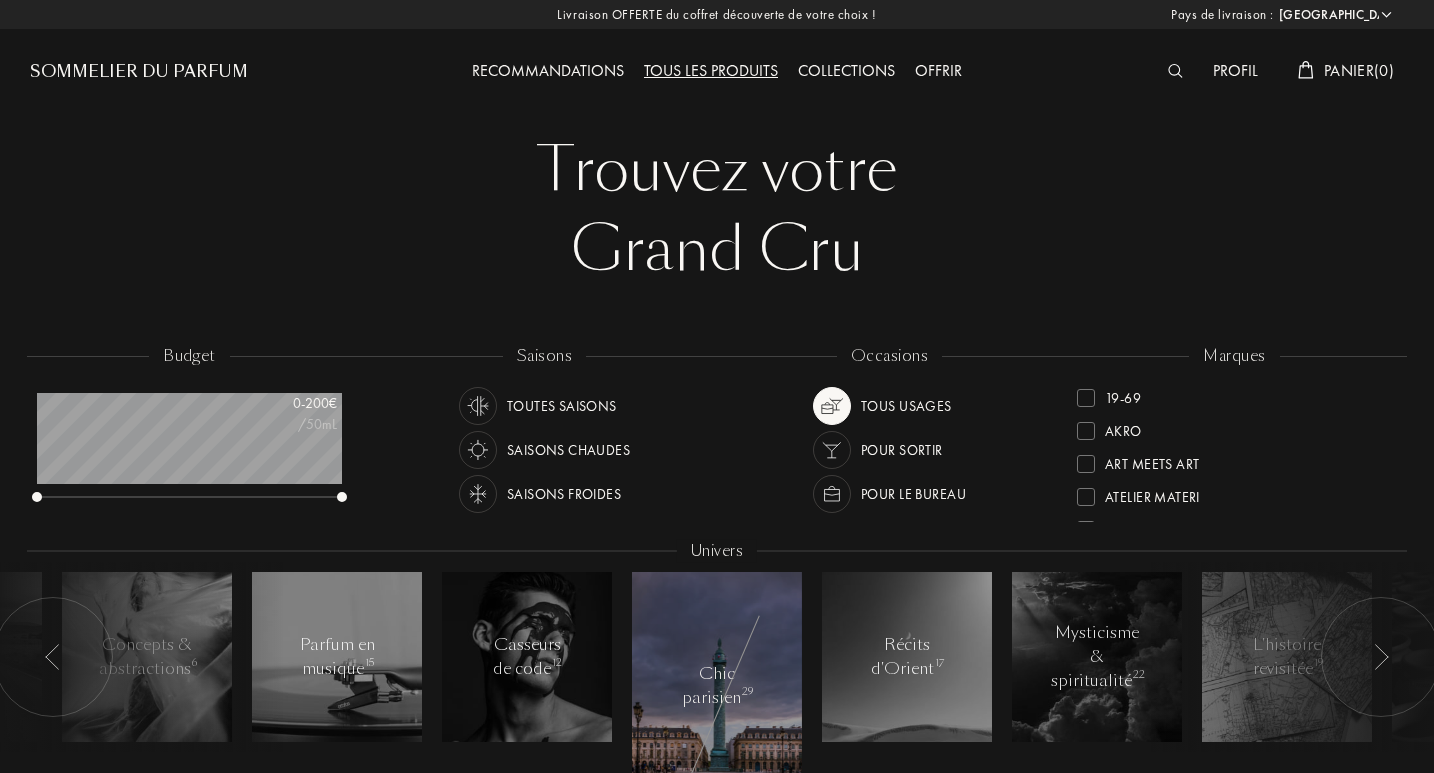 click at bounding box center [717, 686] 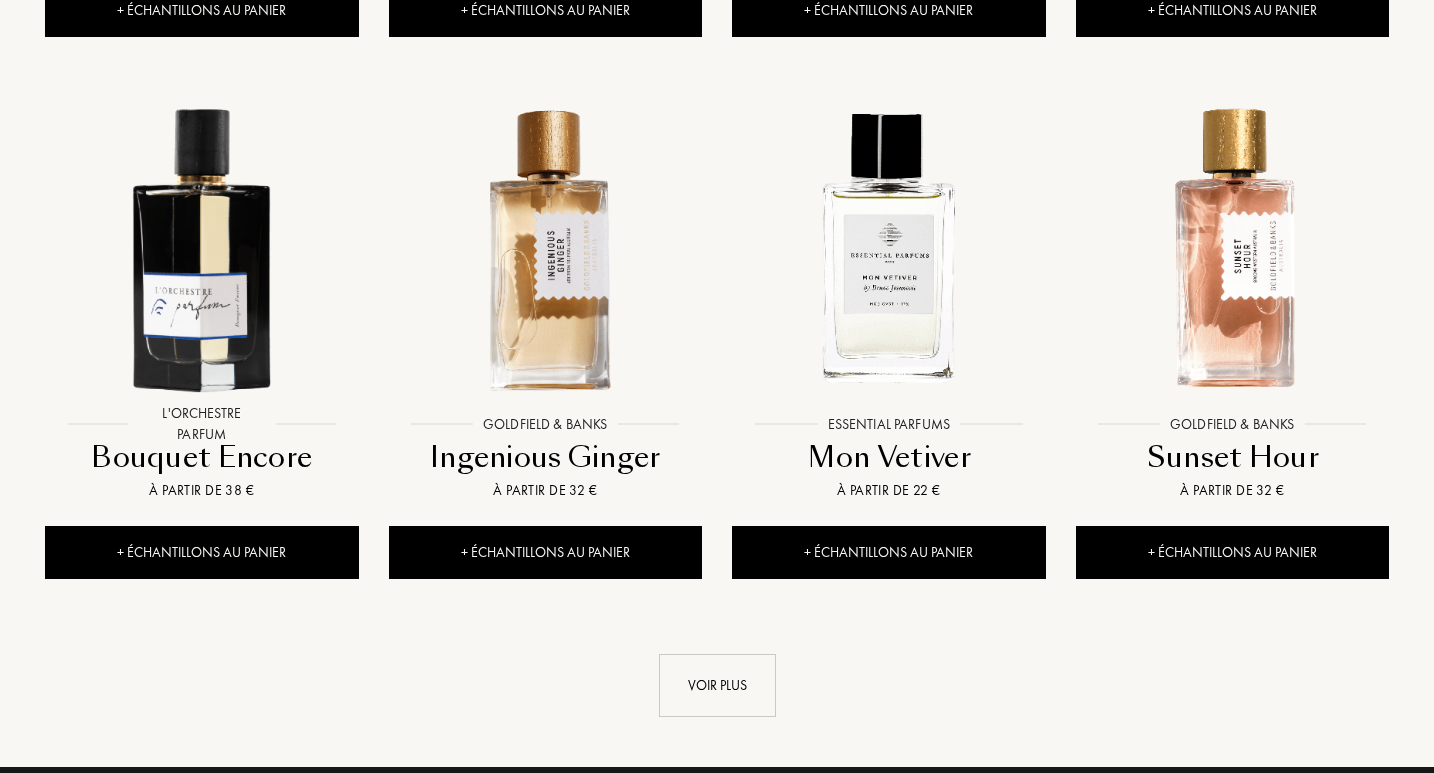 scroll, scrollTop: 1948, scrollLeft: 0, axis: vertical 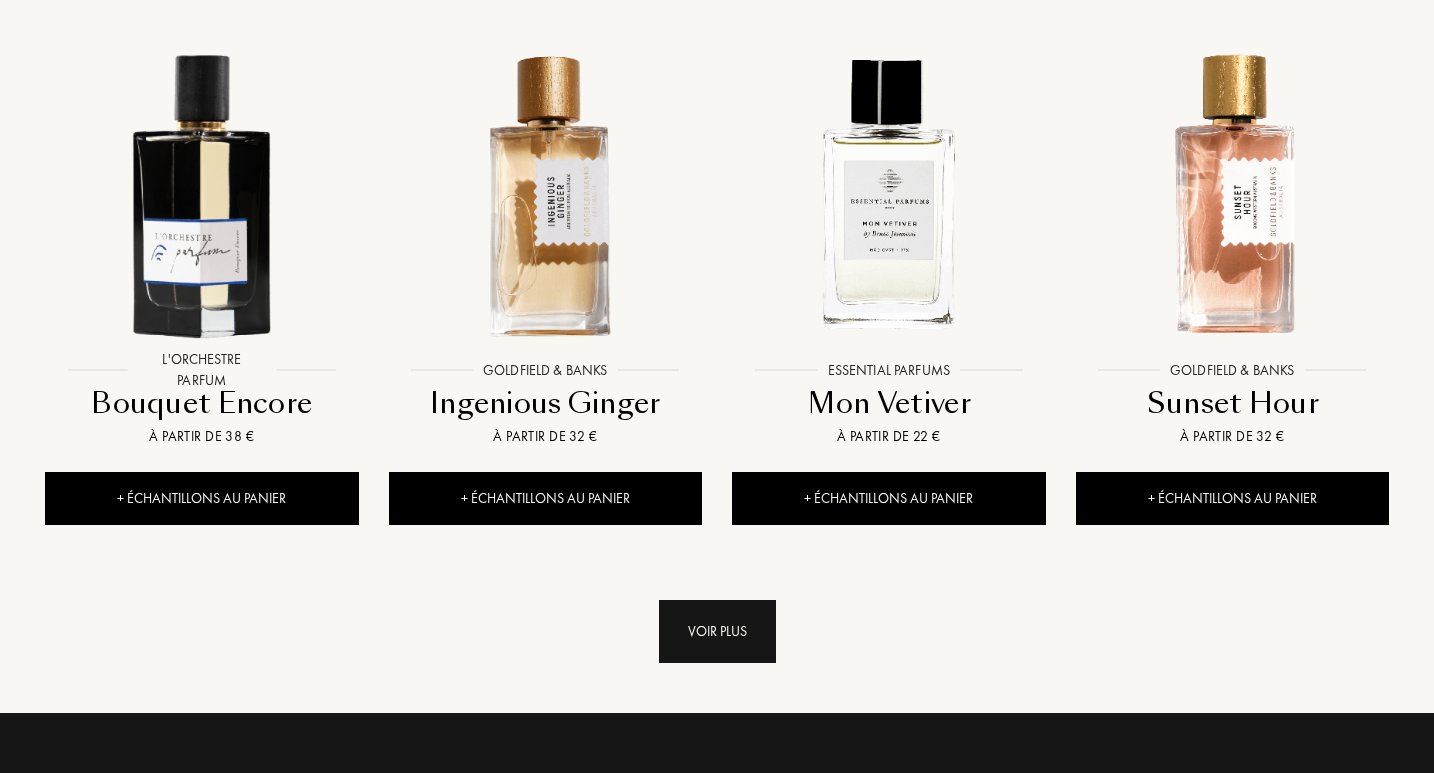 click on "Voir plus" at bounding box center [717, 631] 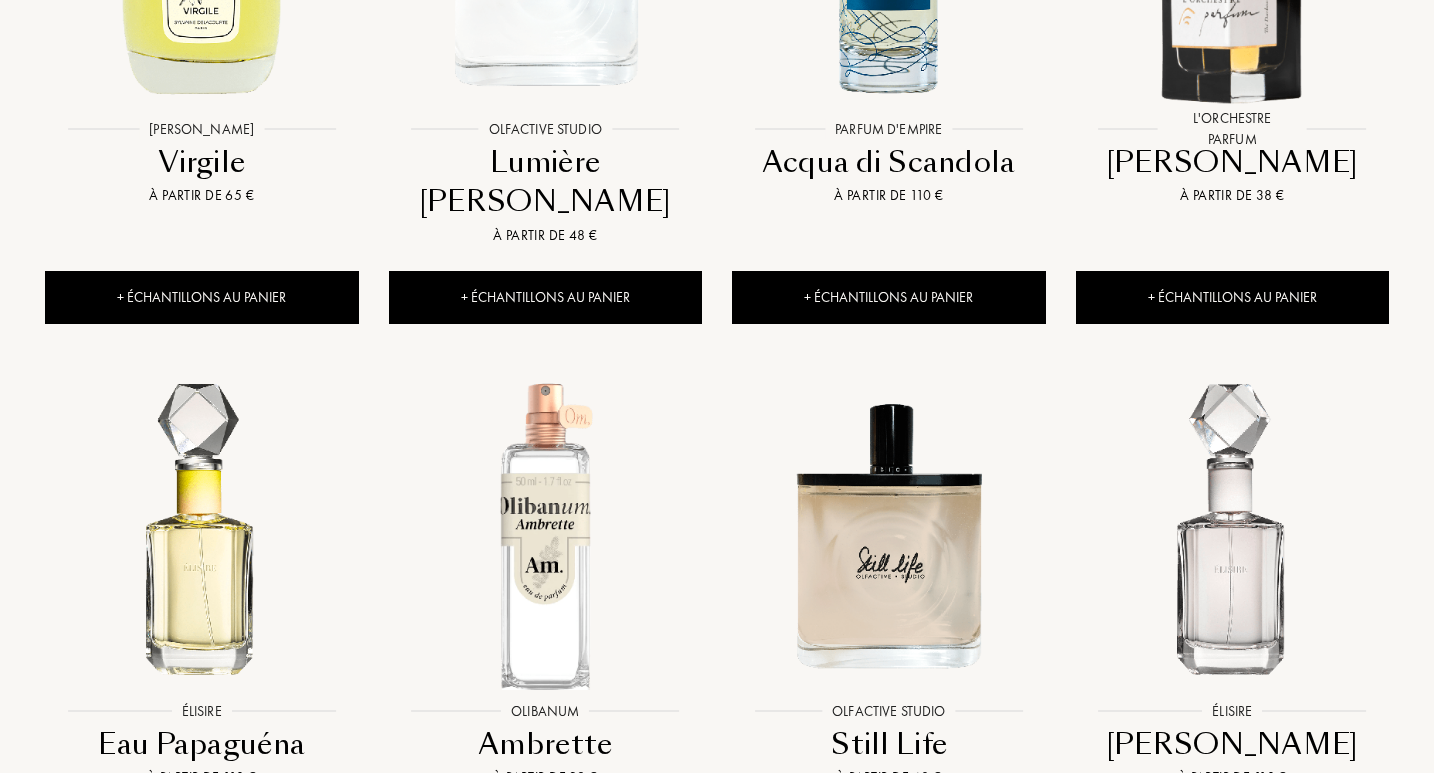 scroll, scrollTop: 3325, scrollLeft: 0, axis: vertical 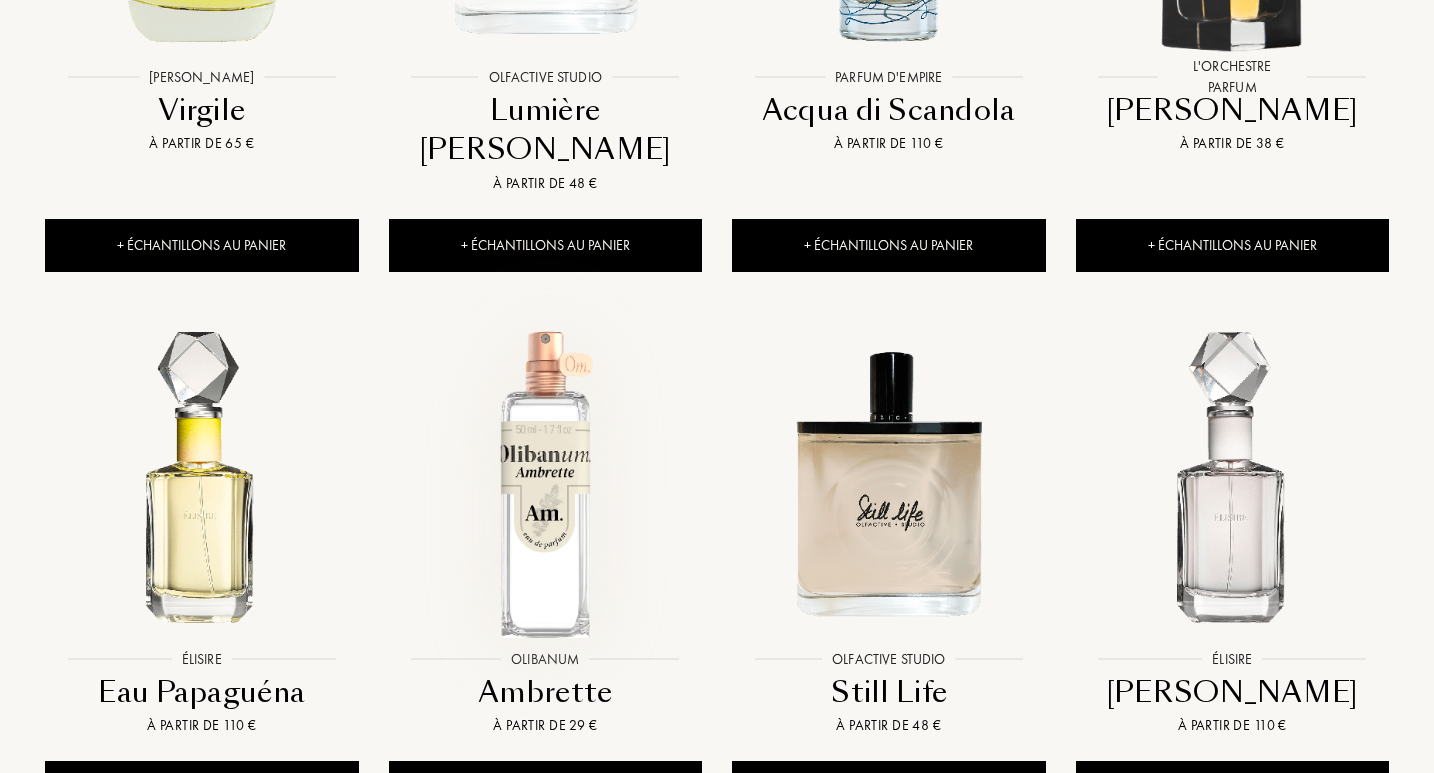 click at bounding box center [545, 483] 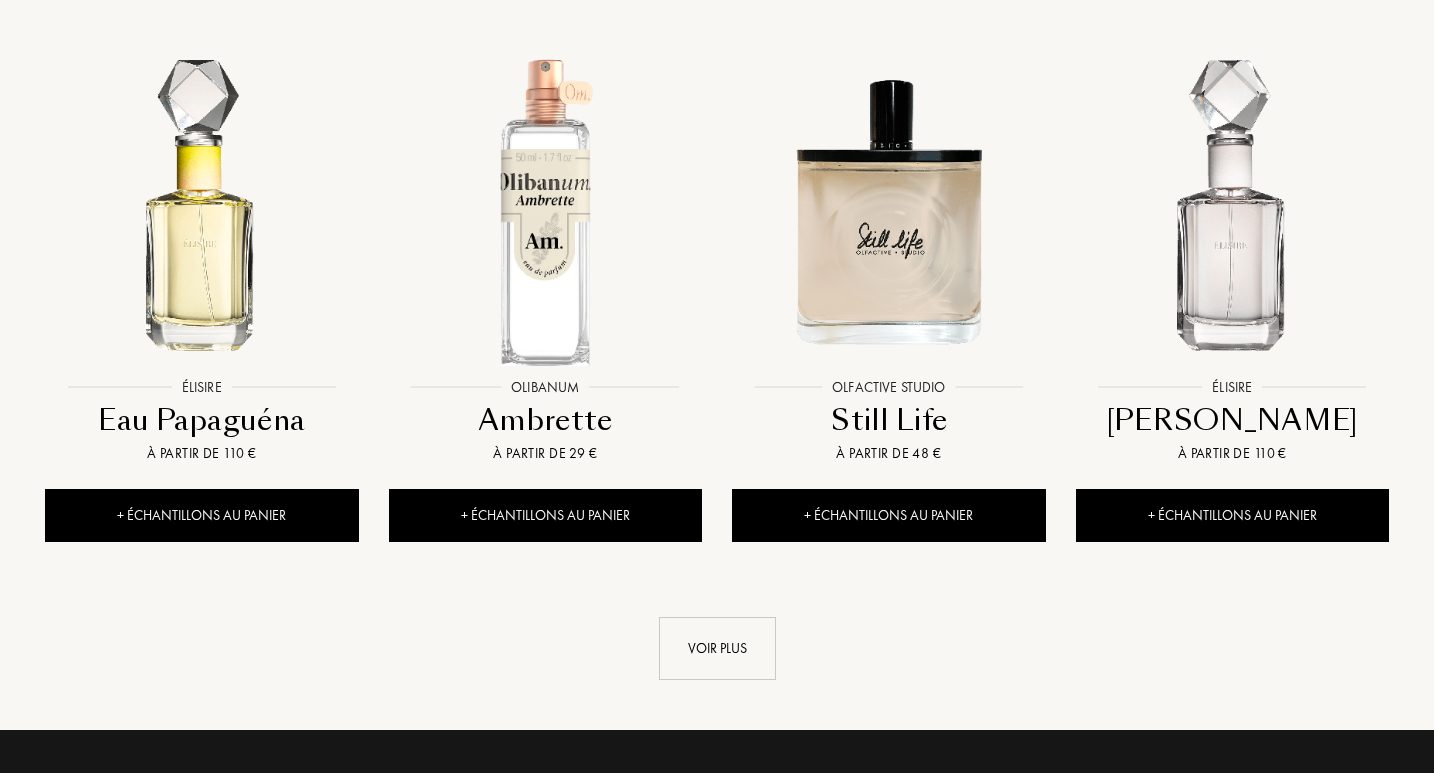 scroll, scrollTop: 3603, scrollLeft: 0, axis: vertical 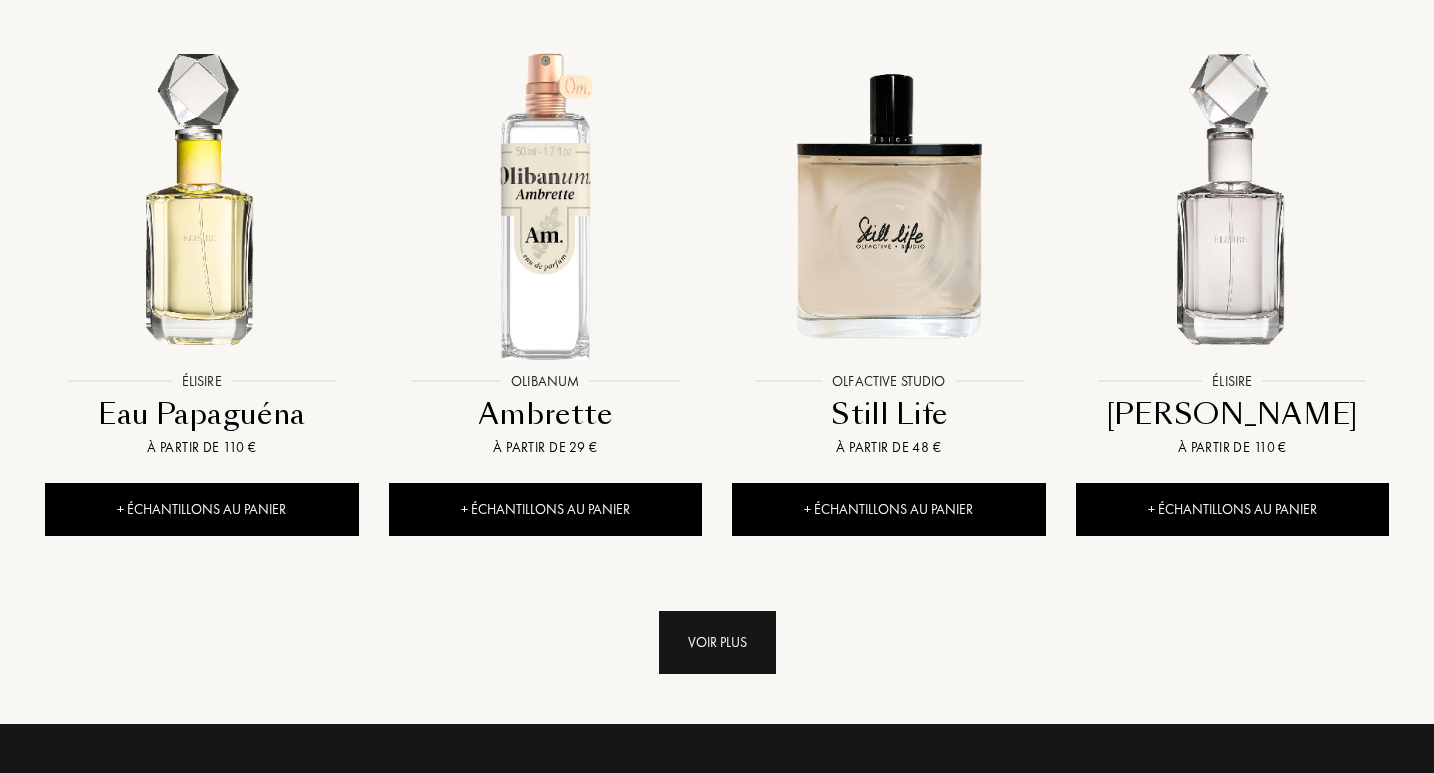 click on "Voir plus" at bounding box center (717, 642) 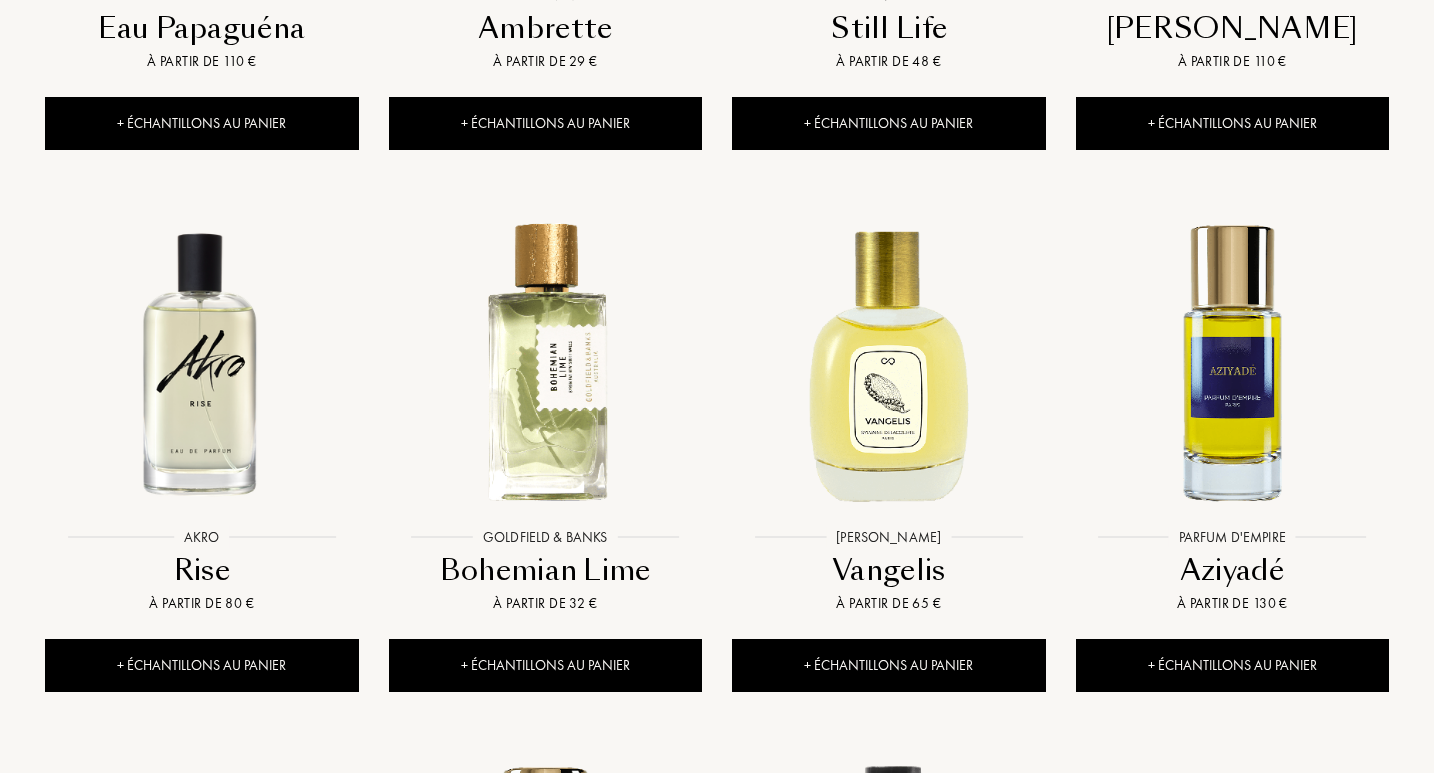 scroll, scrollTop: 4117, scrollLeft: 0, axis: vertical 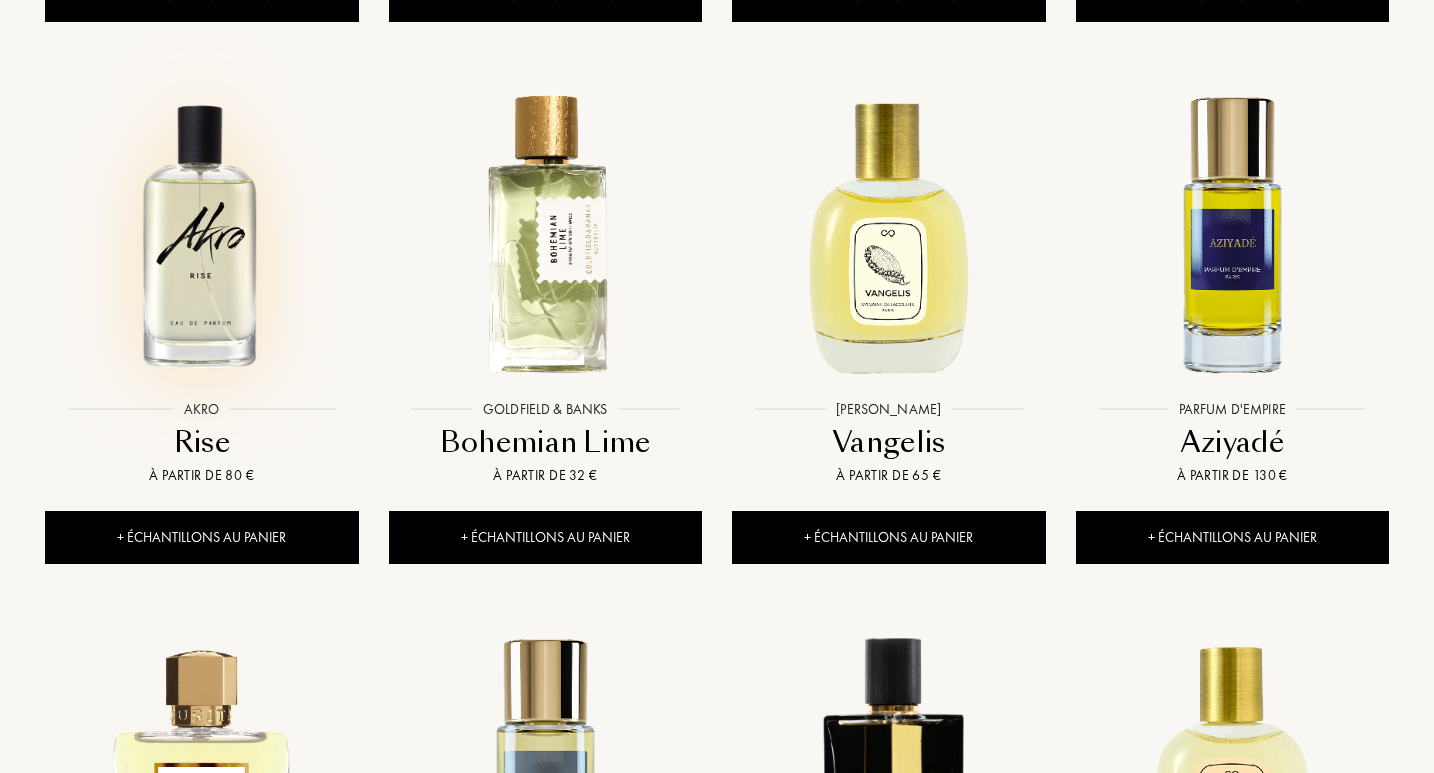 click at bounding box center (201, 233) 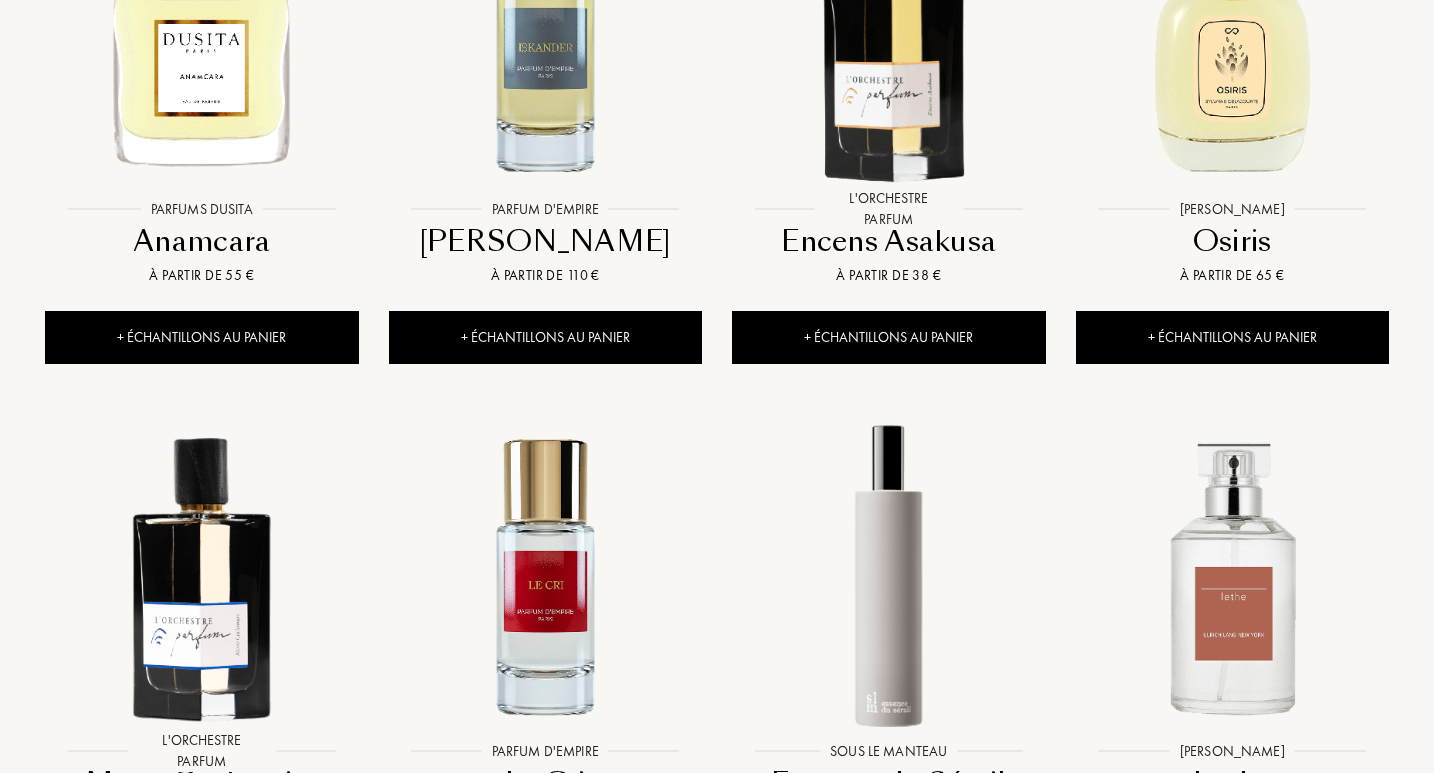scroll, scrollTop: 5071, scrollLeft: 0, axis: vertical 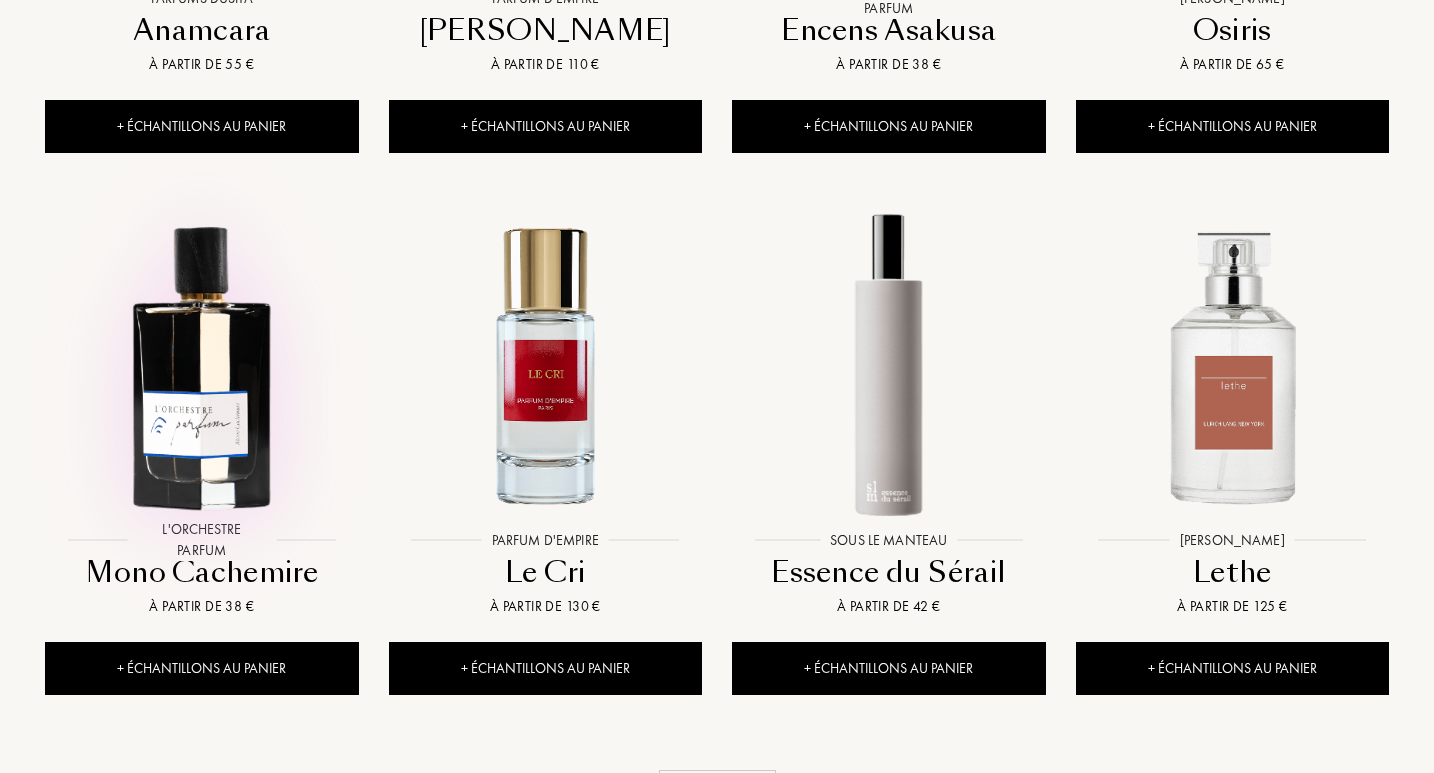 click at bounding box center (201, 364) 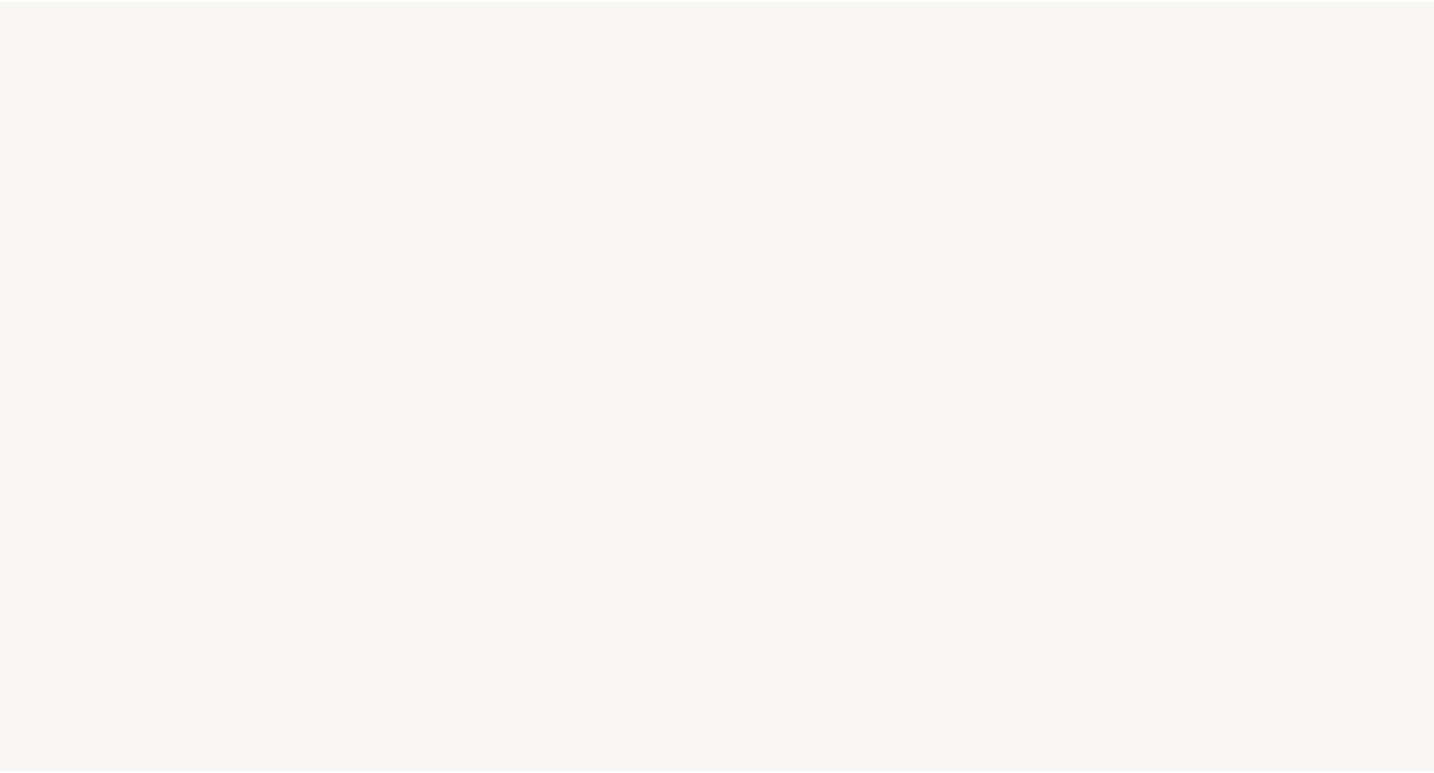 scroll, scrollTop: 0, scrollLeft: 0, axis: both 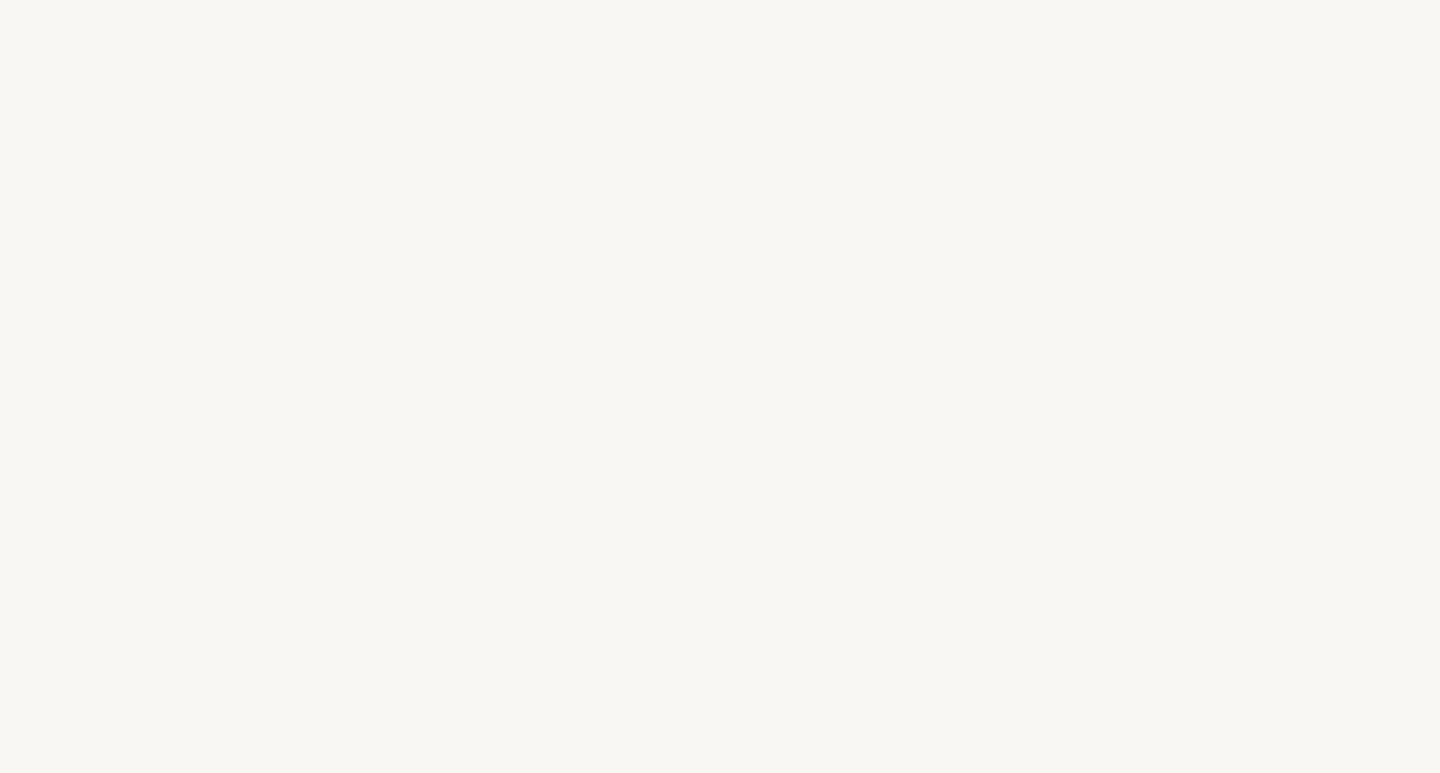 select on "FR" 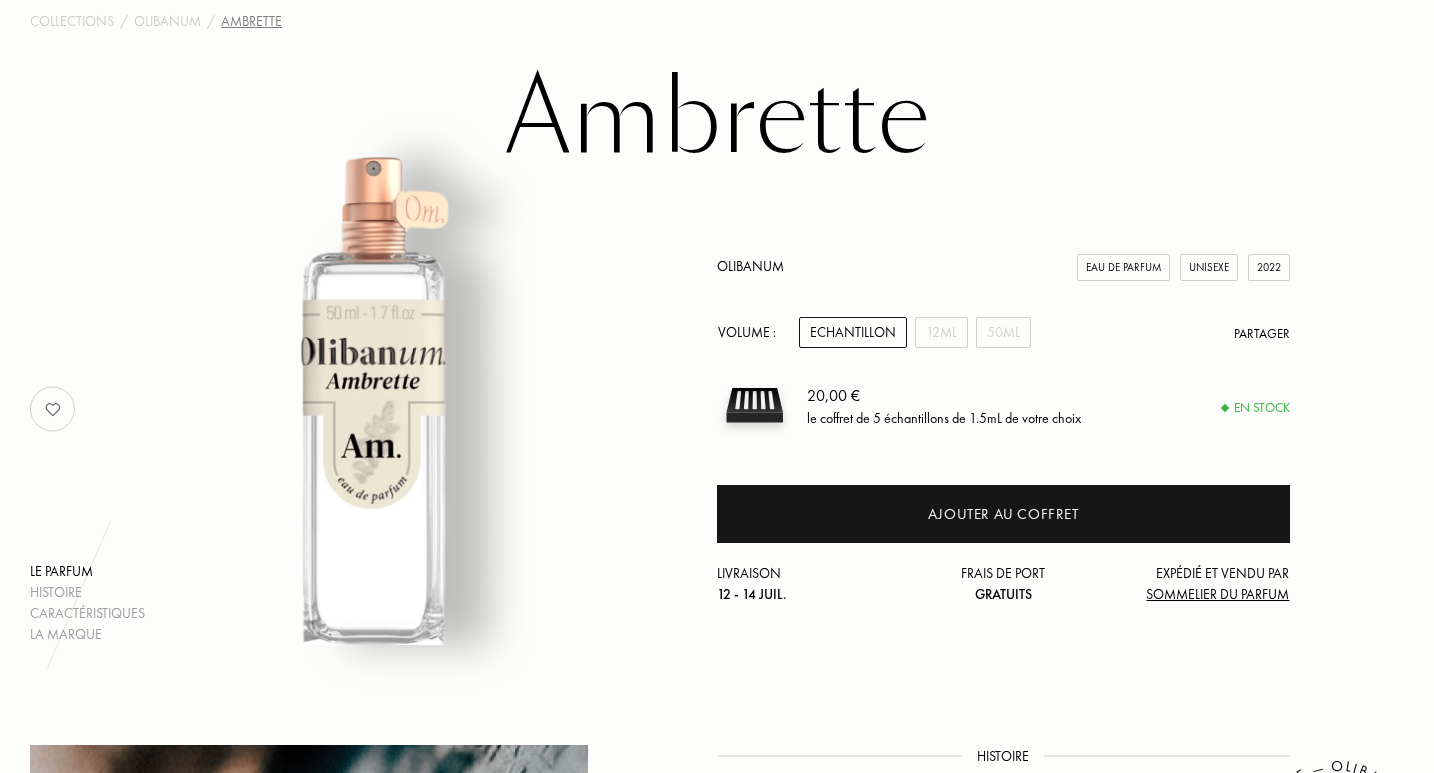 scroll, scrollTop: 141, scrollLeft: 0, axis: vertical 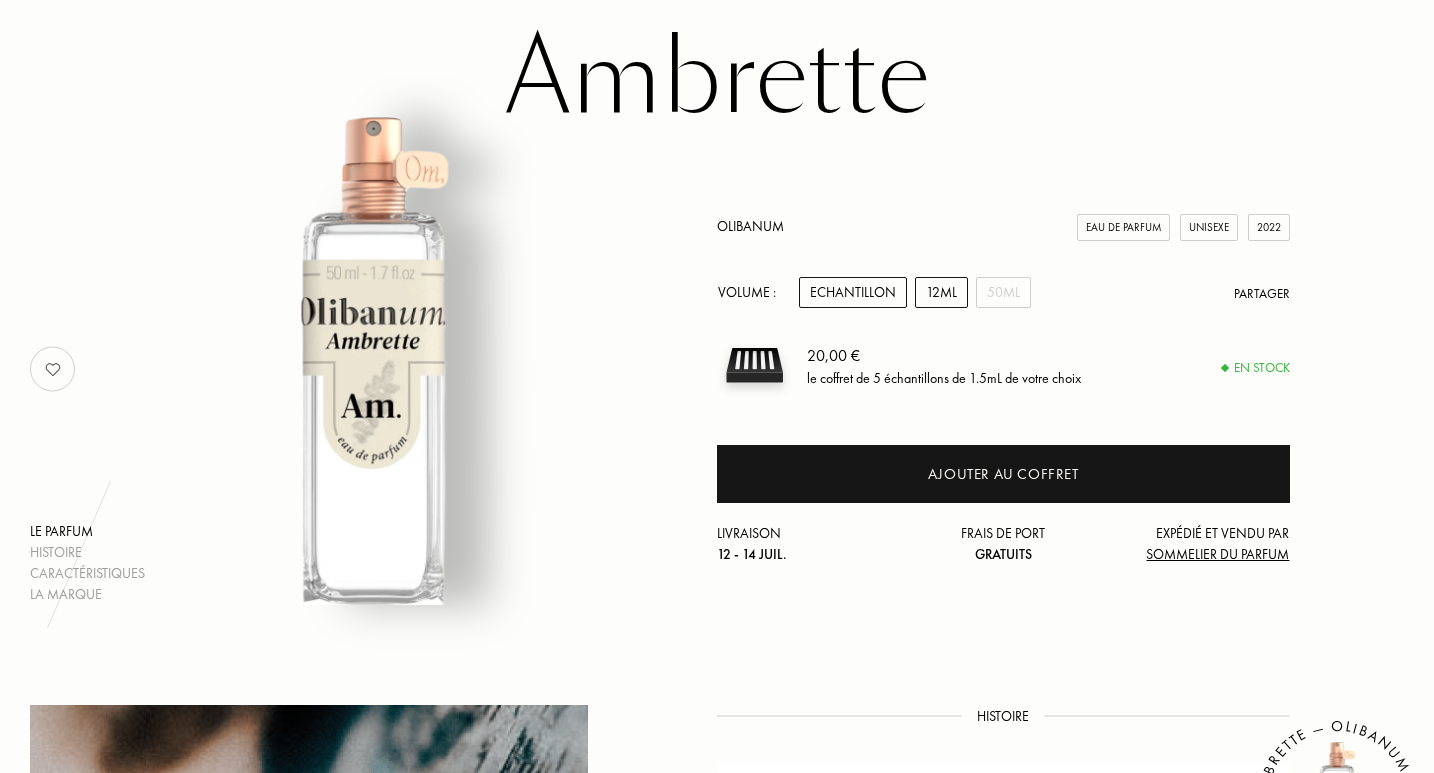 click on "12mL" at bounding box center [941, 292] 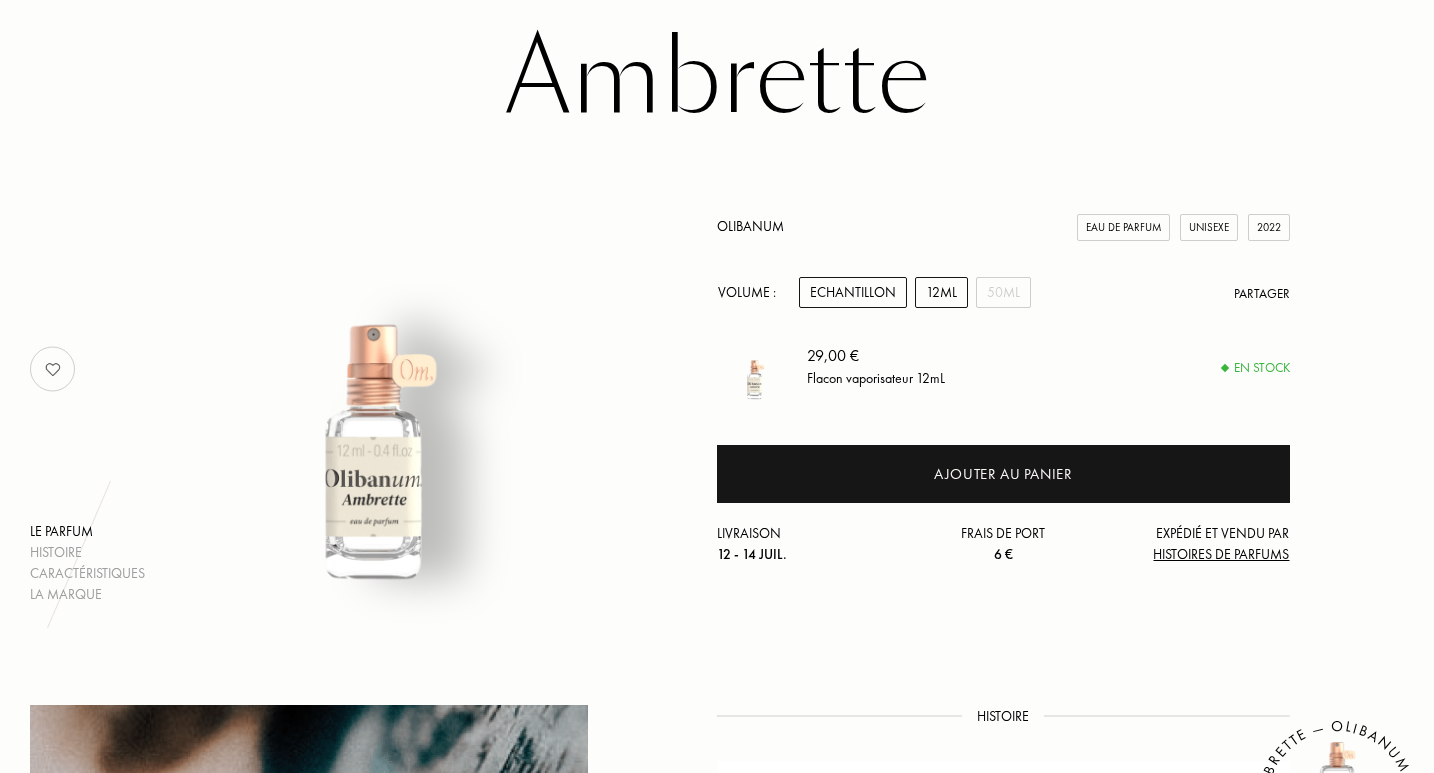 click on "Echantillon" at bounding box center [853, 292] 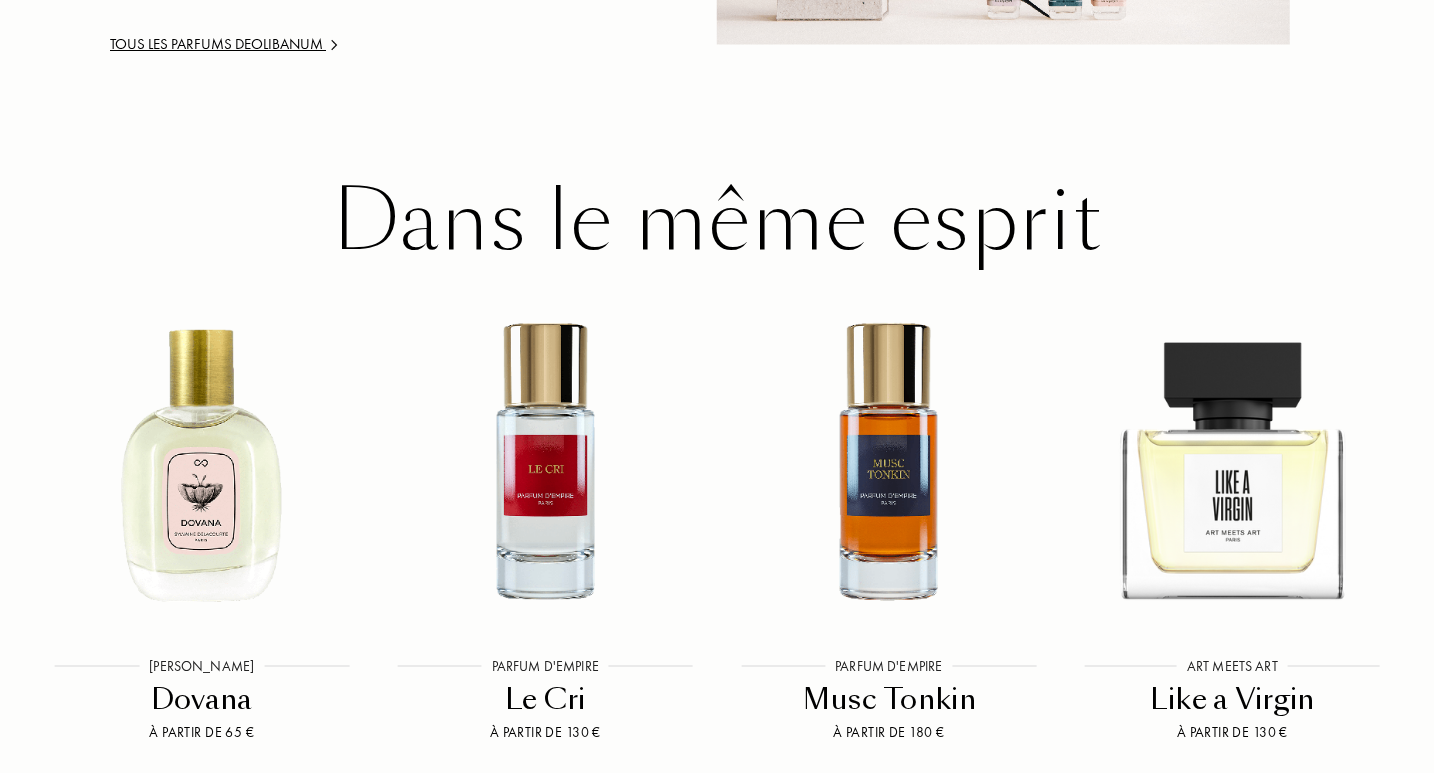 scroll, scrollTop: 2464, scrollLeft: 0, axis: vertical 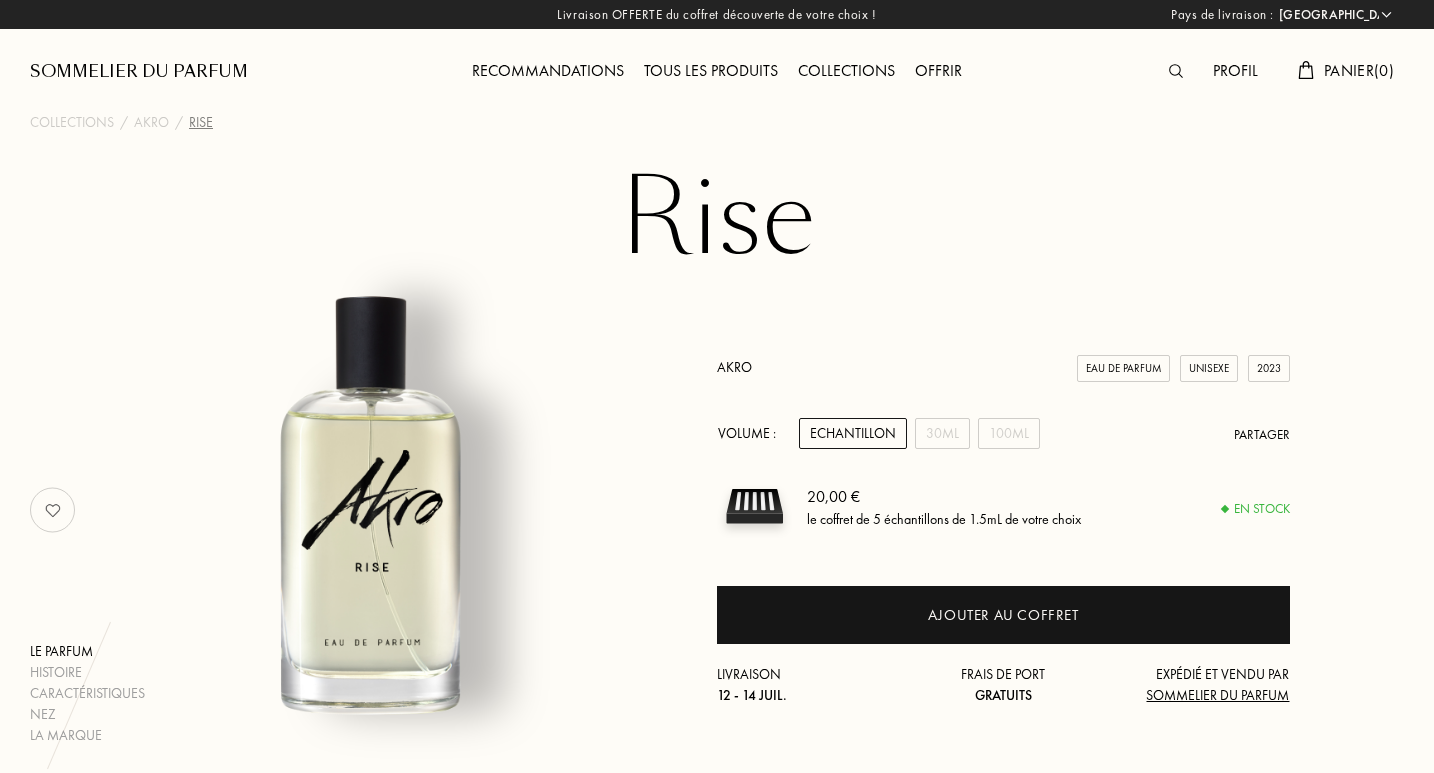 select on "FR" 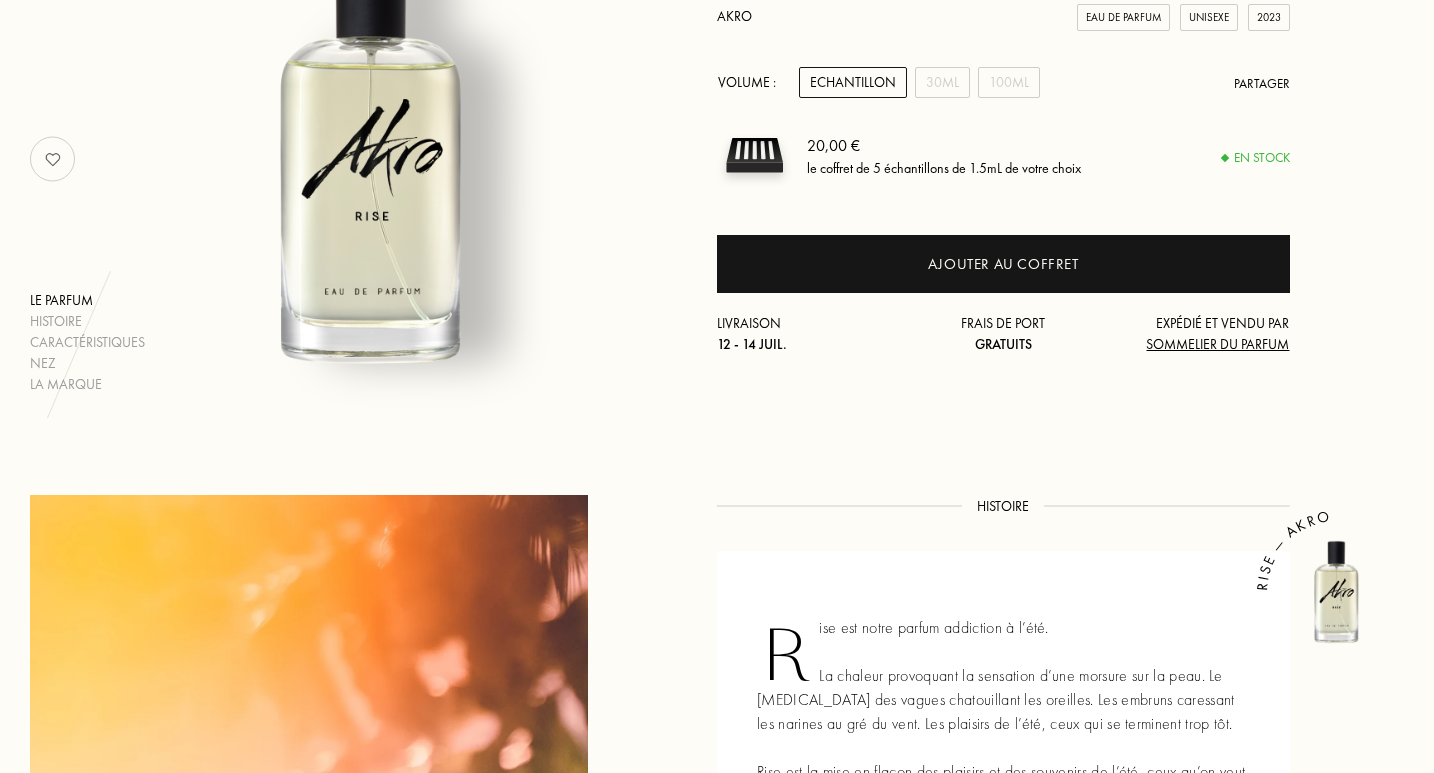 drag, startPoint x: 1437, startPoint y: 86, endPoint x: 1439, endPoint y: 215, distance: 129.0155 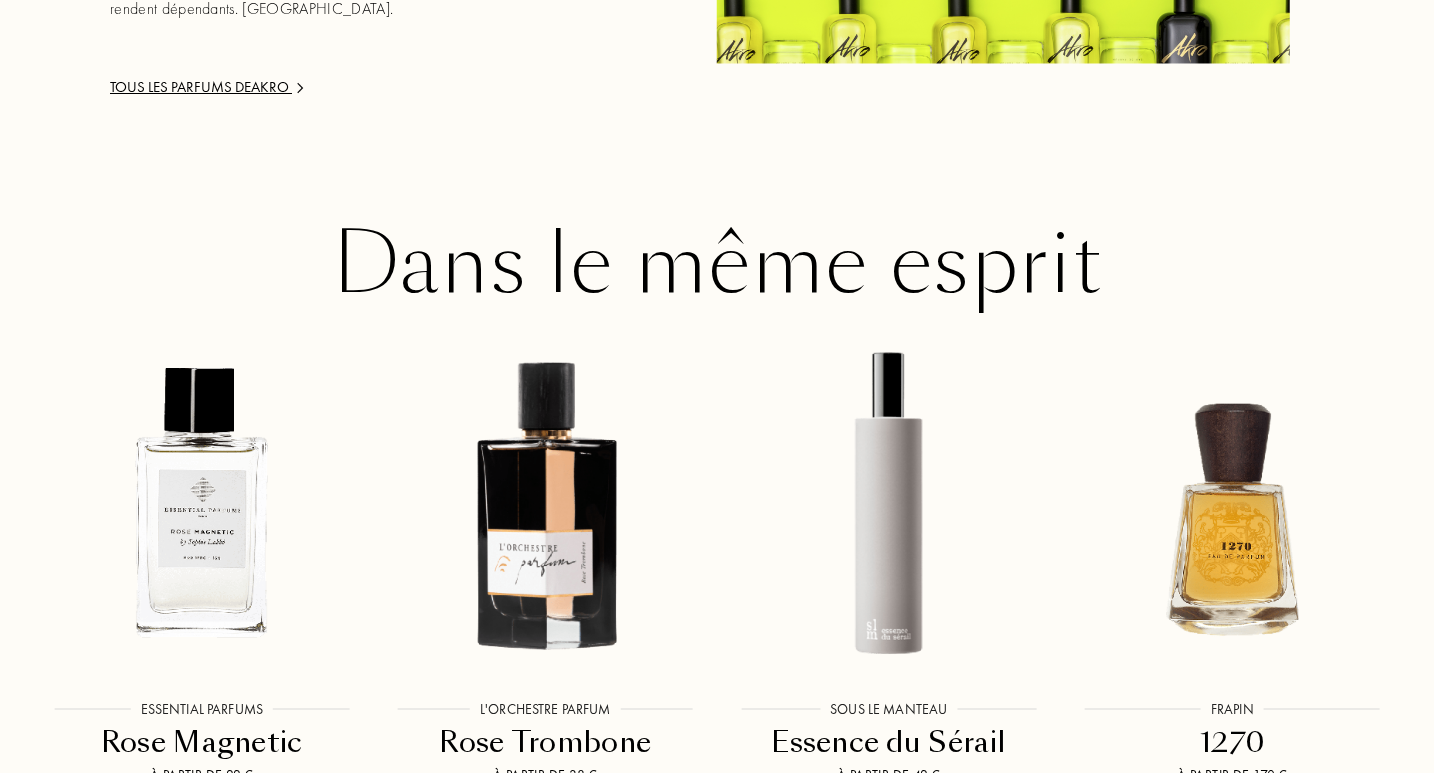 scroll, scrollTop: 3237, scrollLeft: 0, axis: vertical 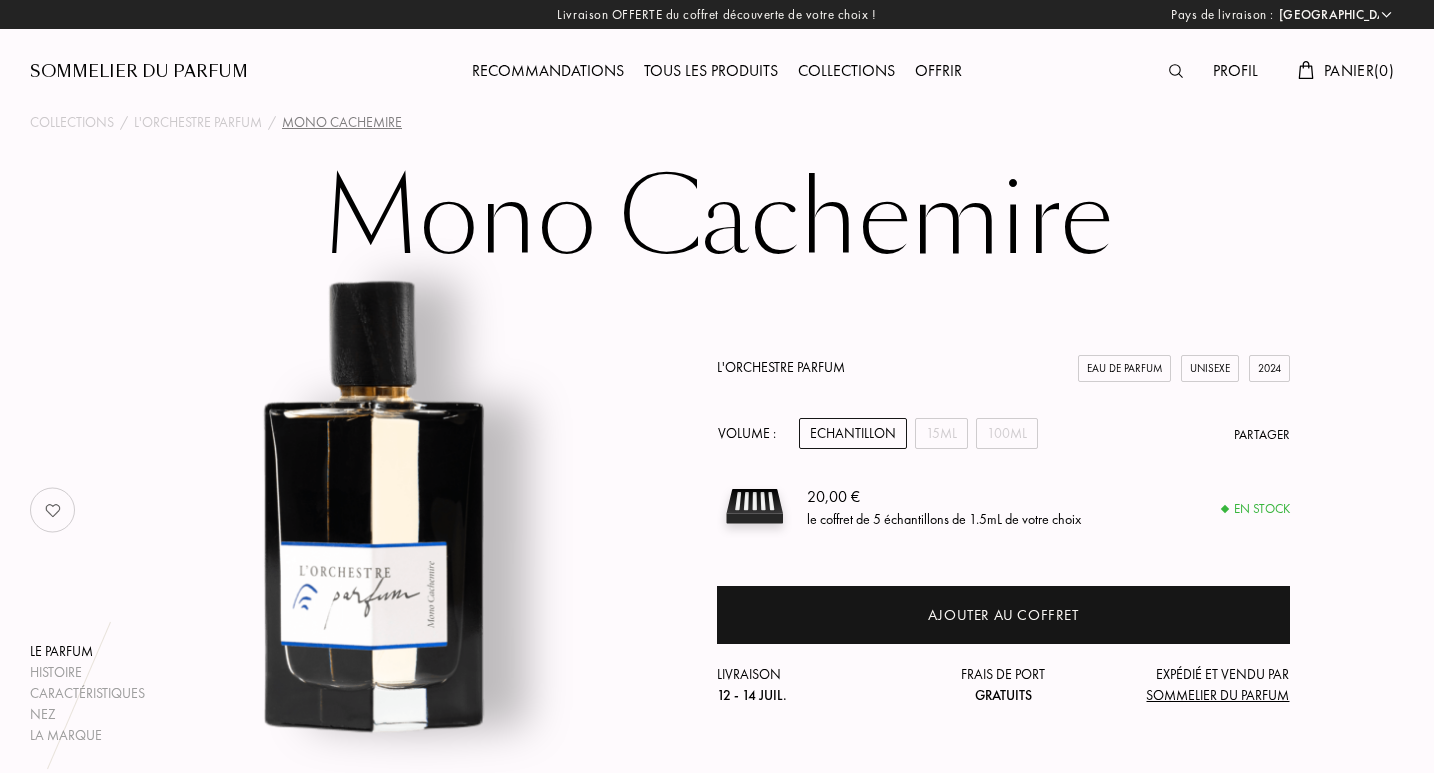 select on "FR" 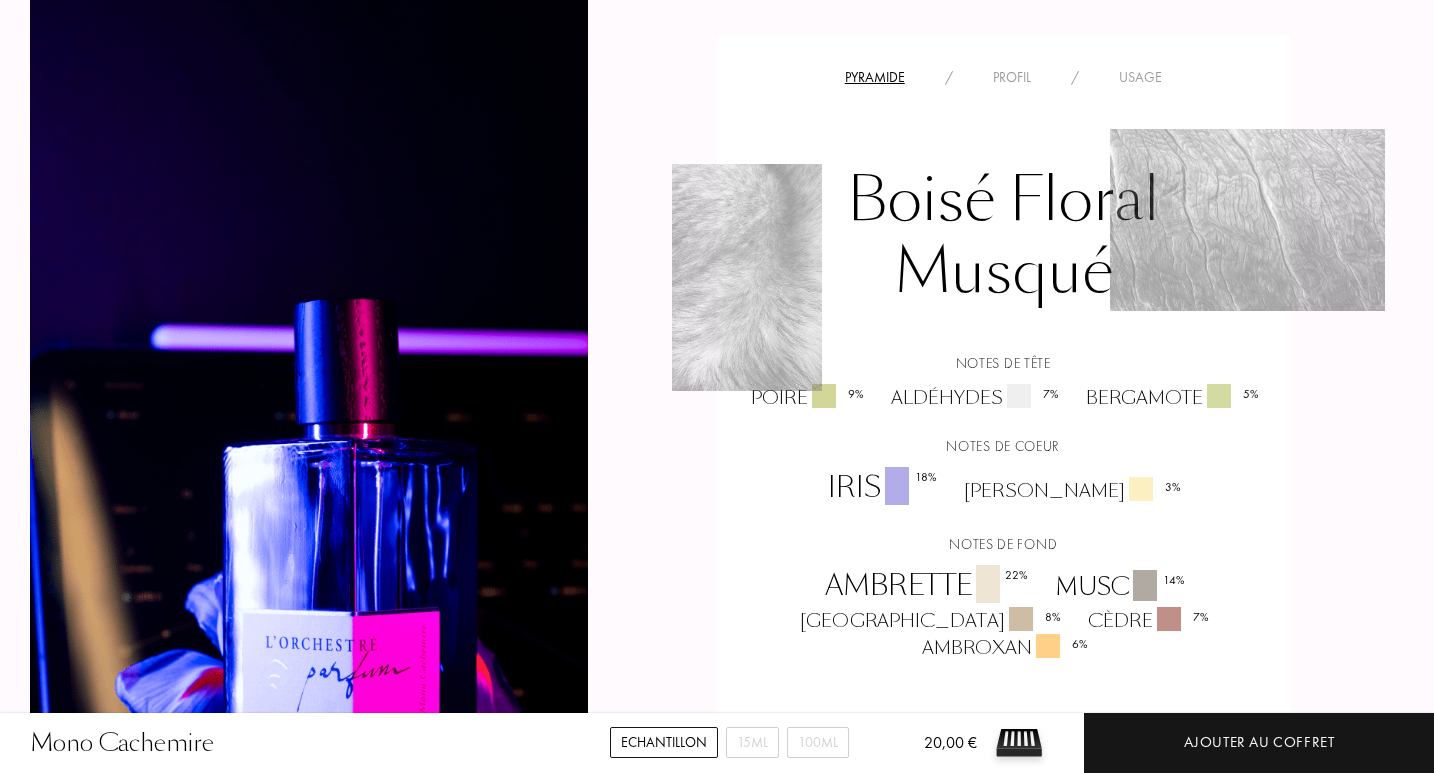 scroll, scrollTop: 1431, scrollLeft: 0, axis: vertical 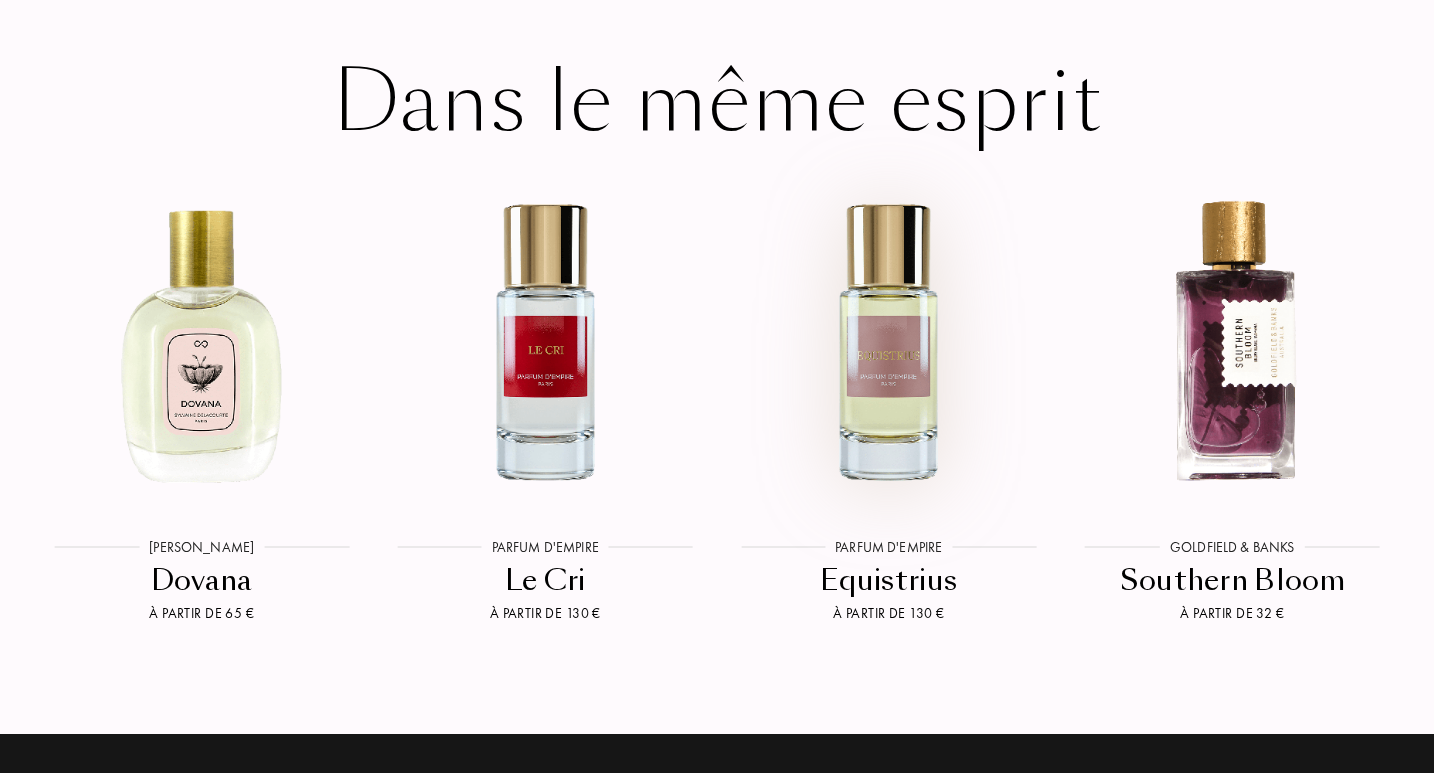 click at bounding box center (888, 340) 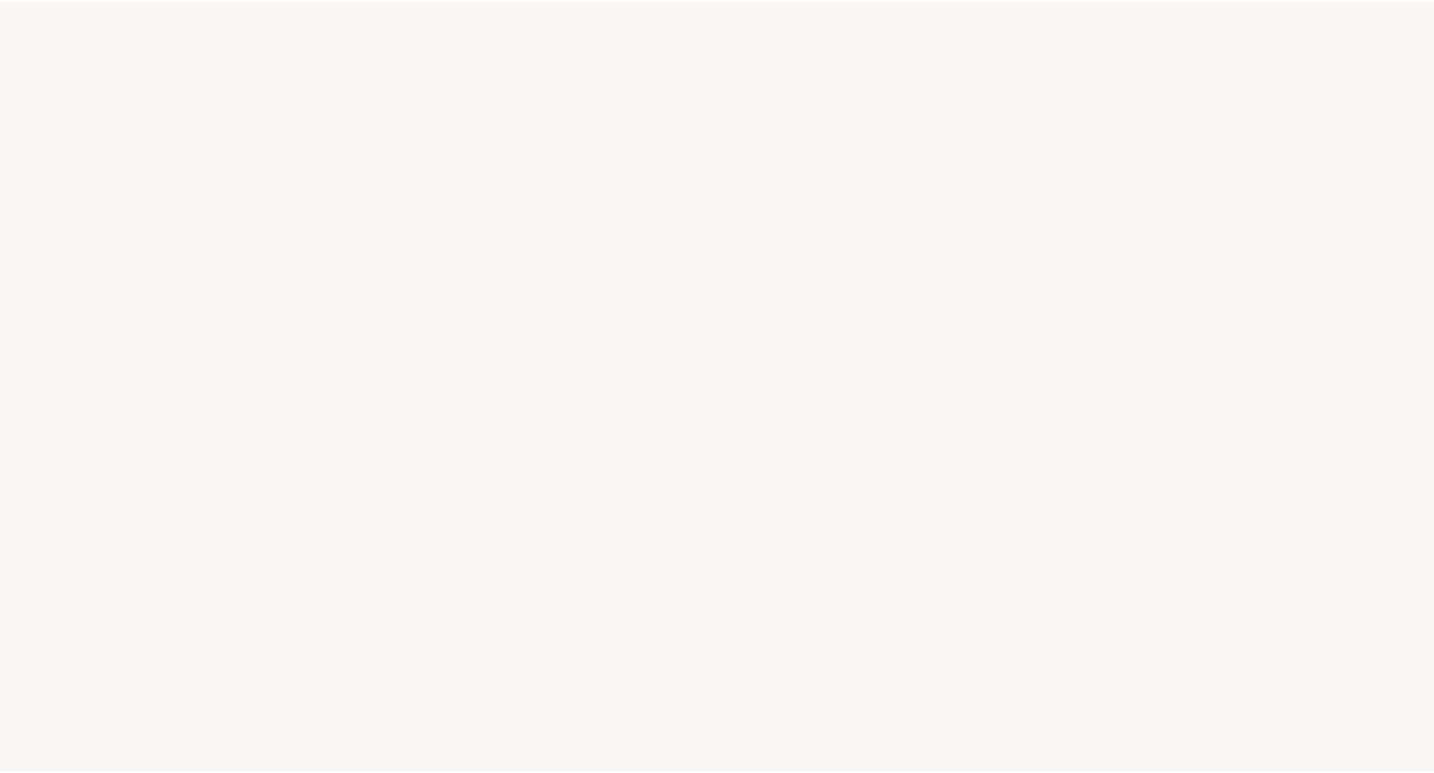 scroll, scrollTop: 0, scrollLeft: 0, axis: both 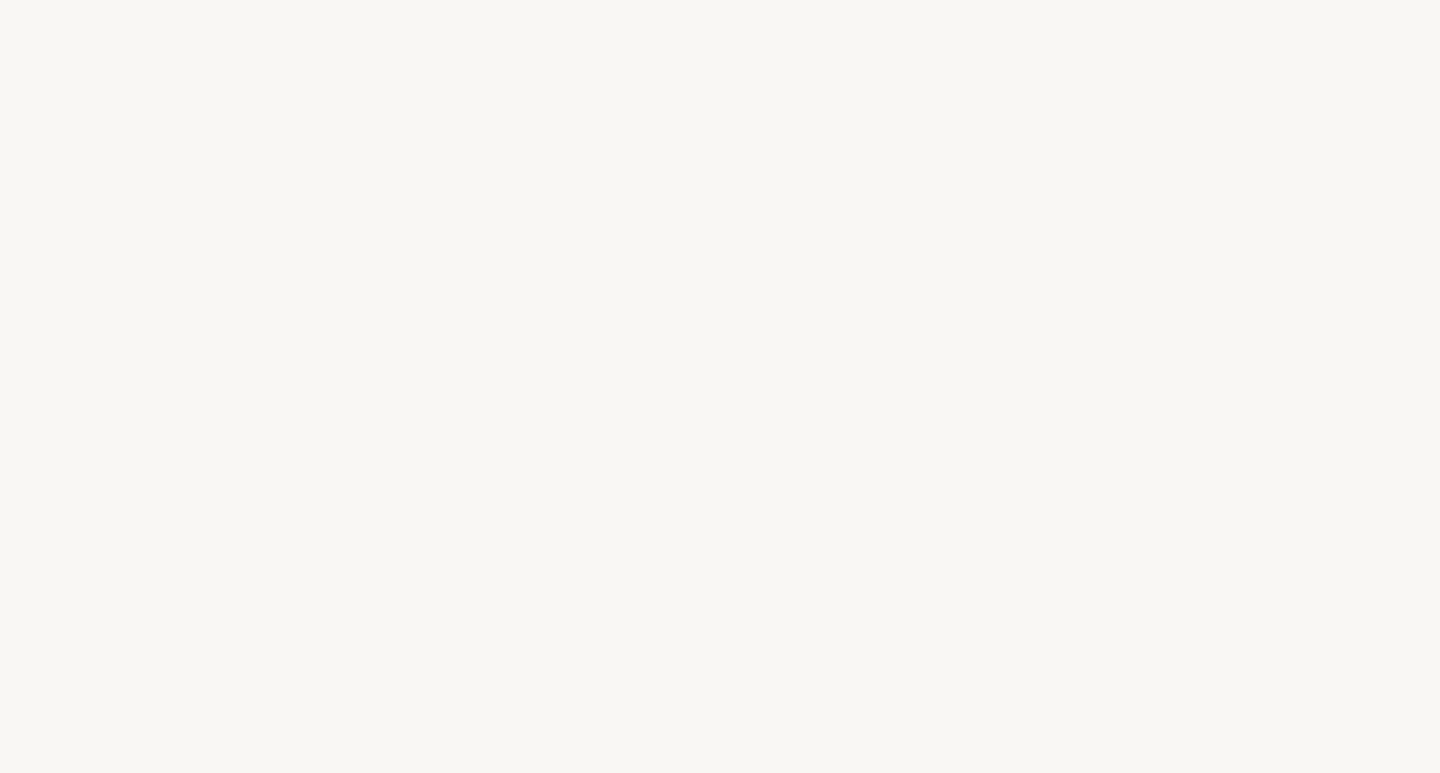 select on "FR" 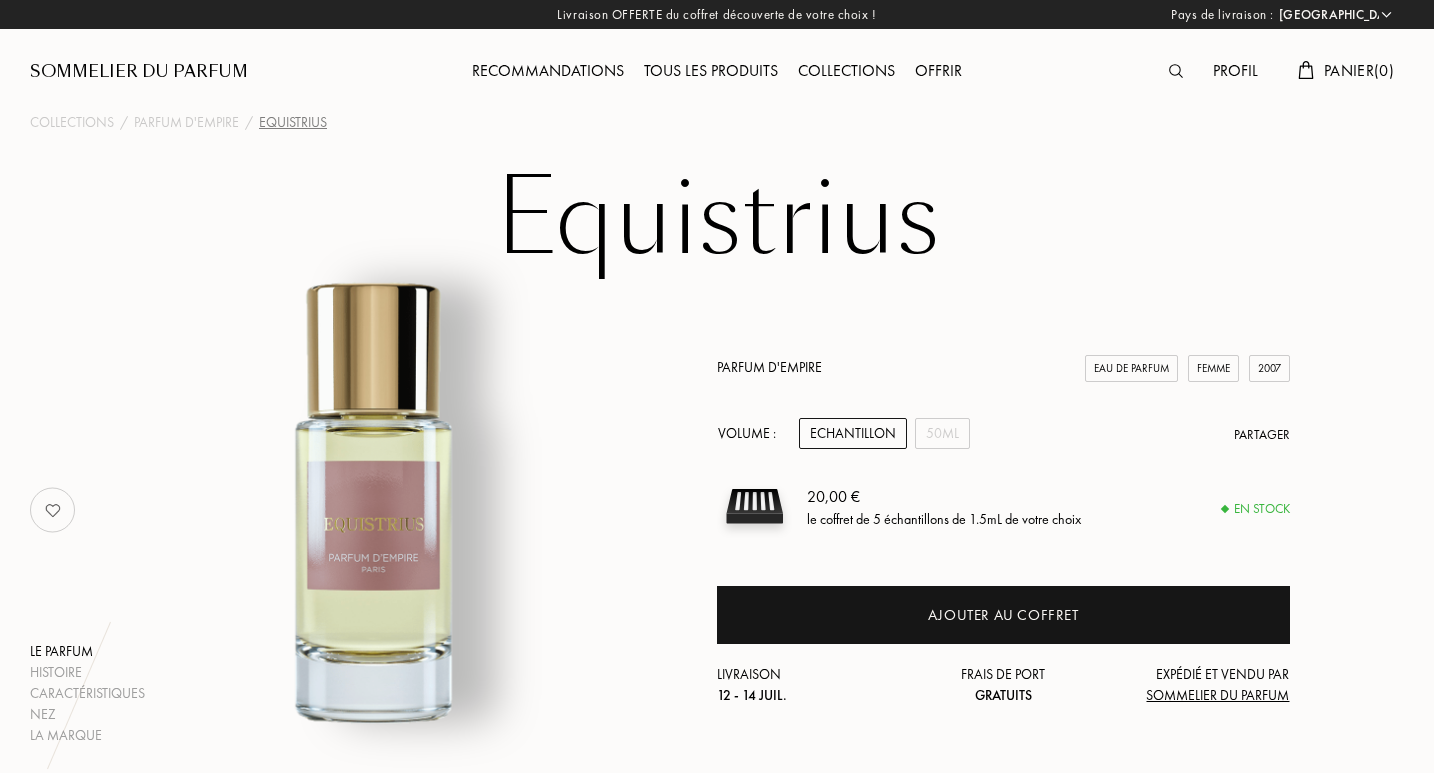 drag, startPoint x: 1435, startPoint y: 103, endPoint x: 1439, endPoint y: 192, distance: 89.08984 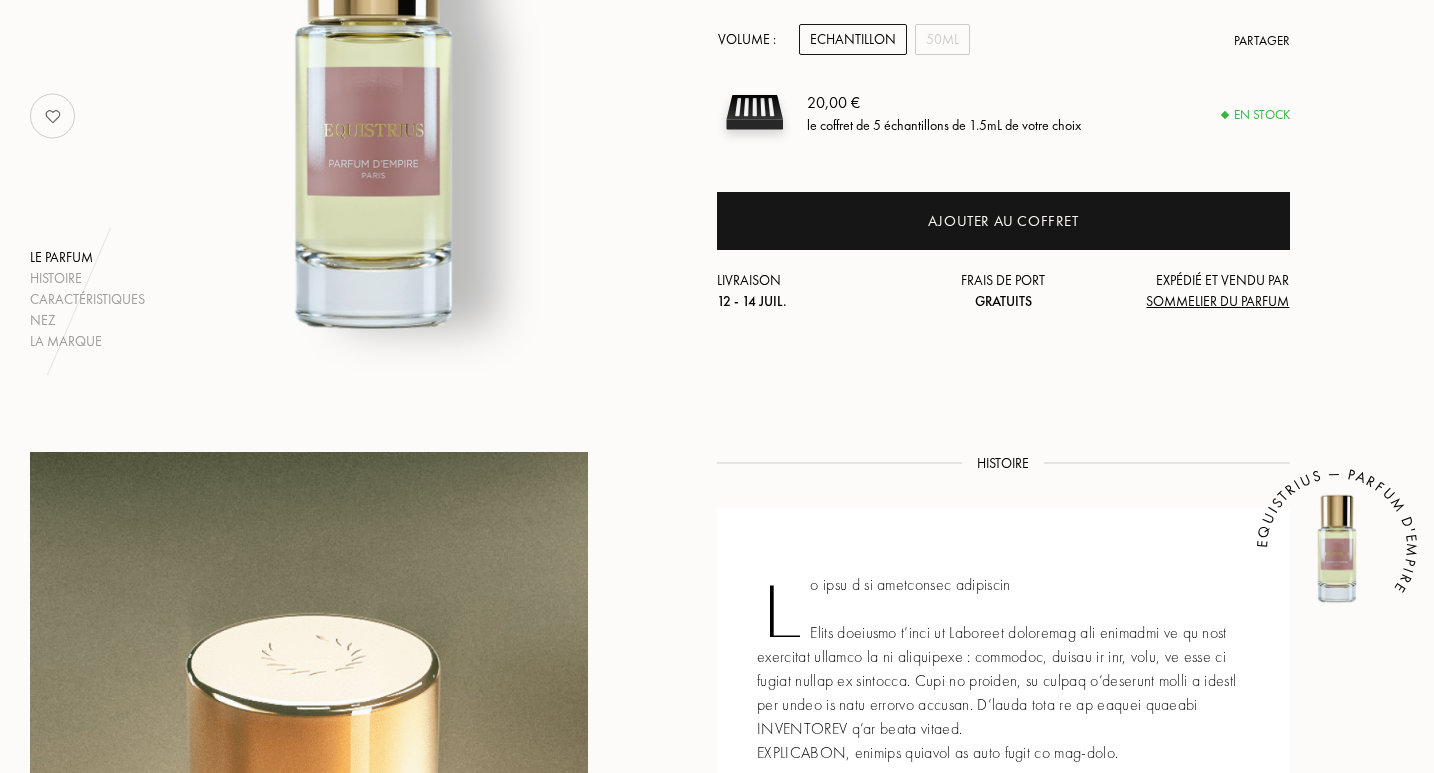 scroll, scrollTop: 194, scrollLeft: 0, axis: vertical 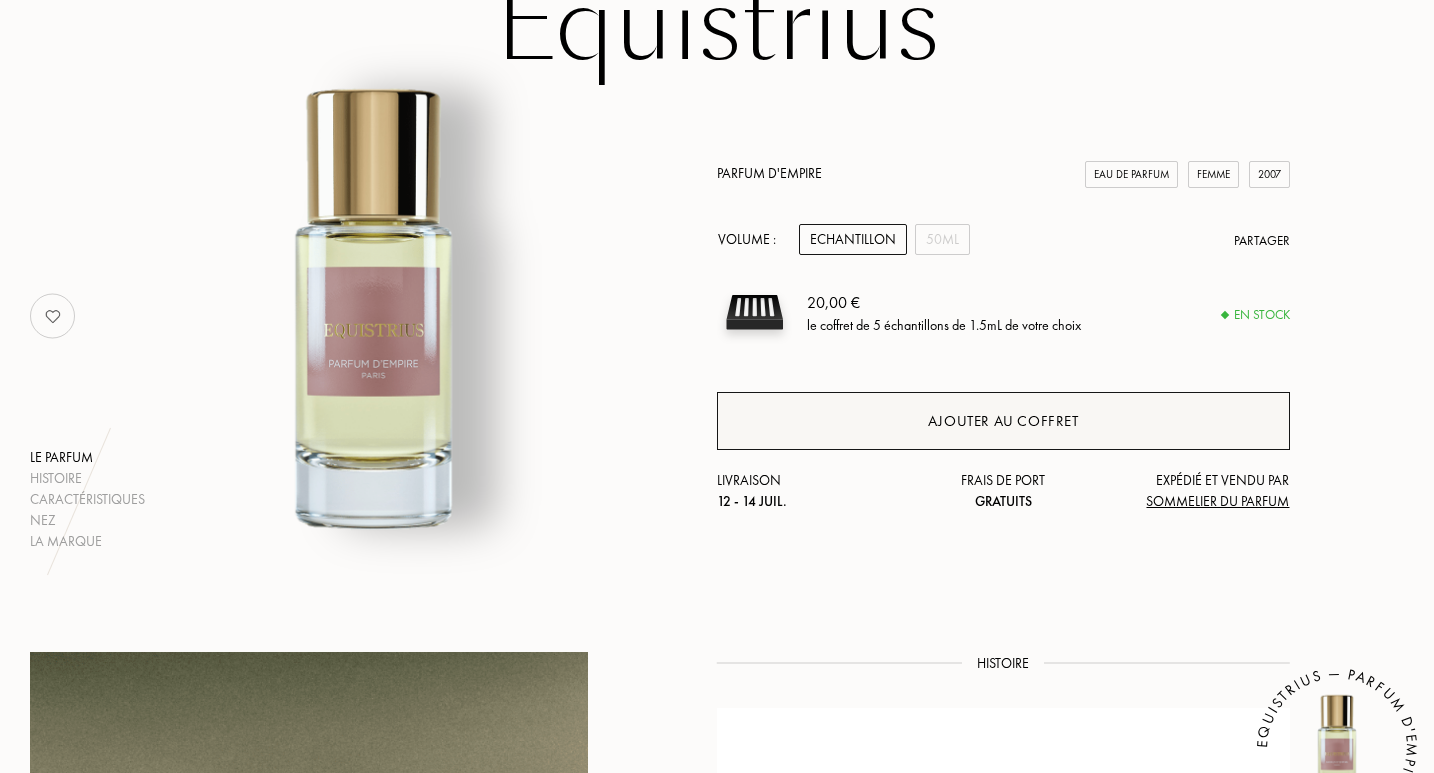 click on "Ajouter au coffret" at bounding box center [1003, 421] 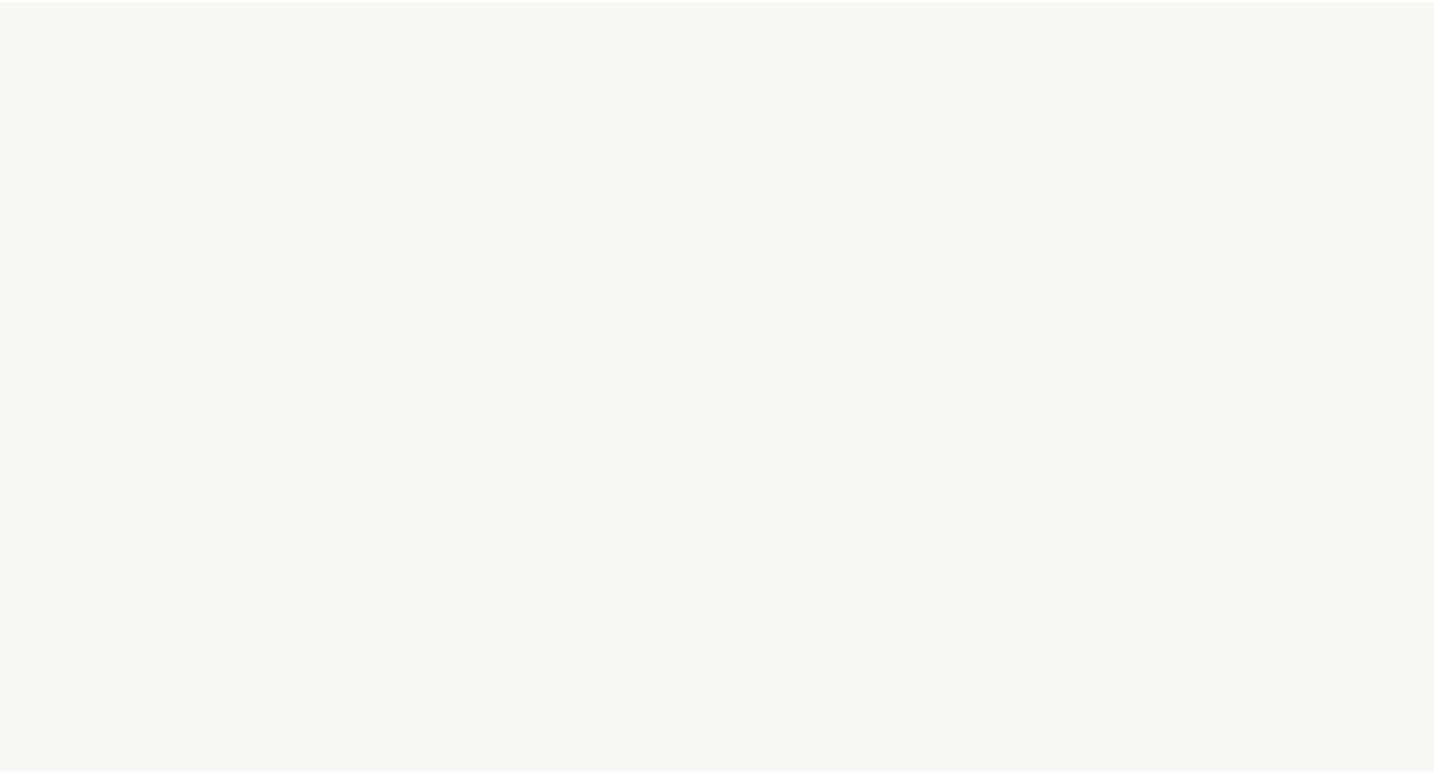 scroll, scrollTop: 0, scrollLeft: 0, axis: both 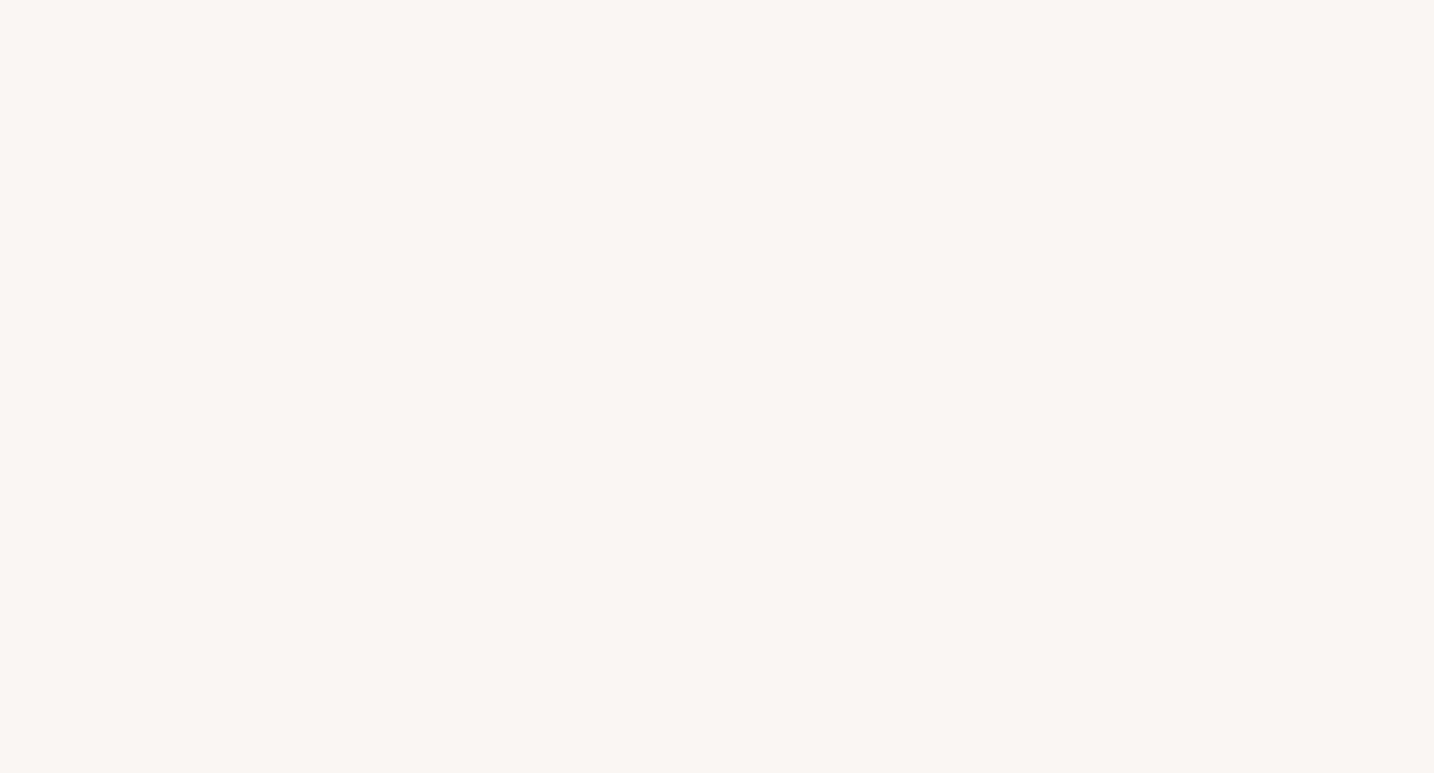 select on "FR" 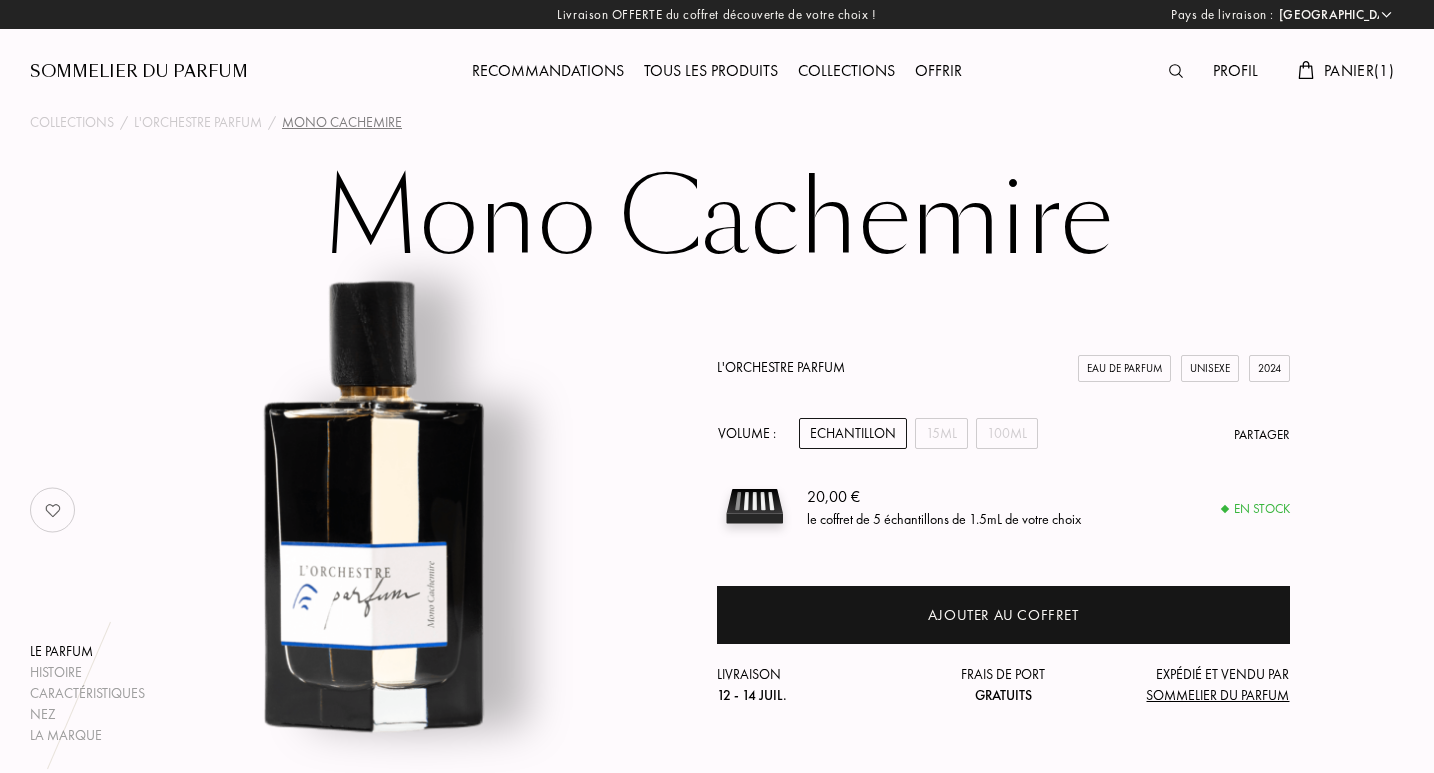 scroll, scrollTop: 3389, scrollLeft: 0, axis: vertical 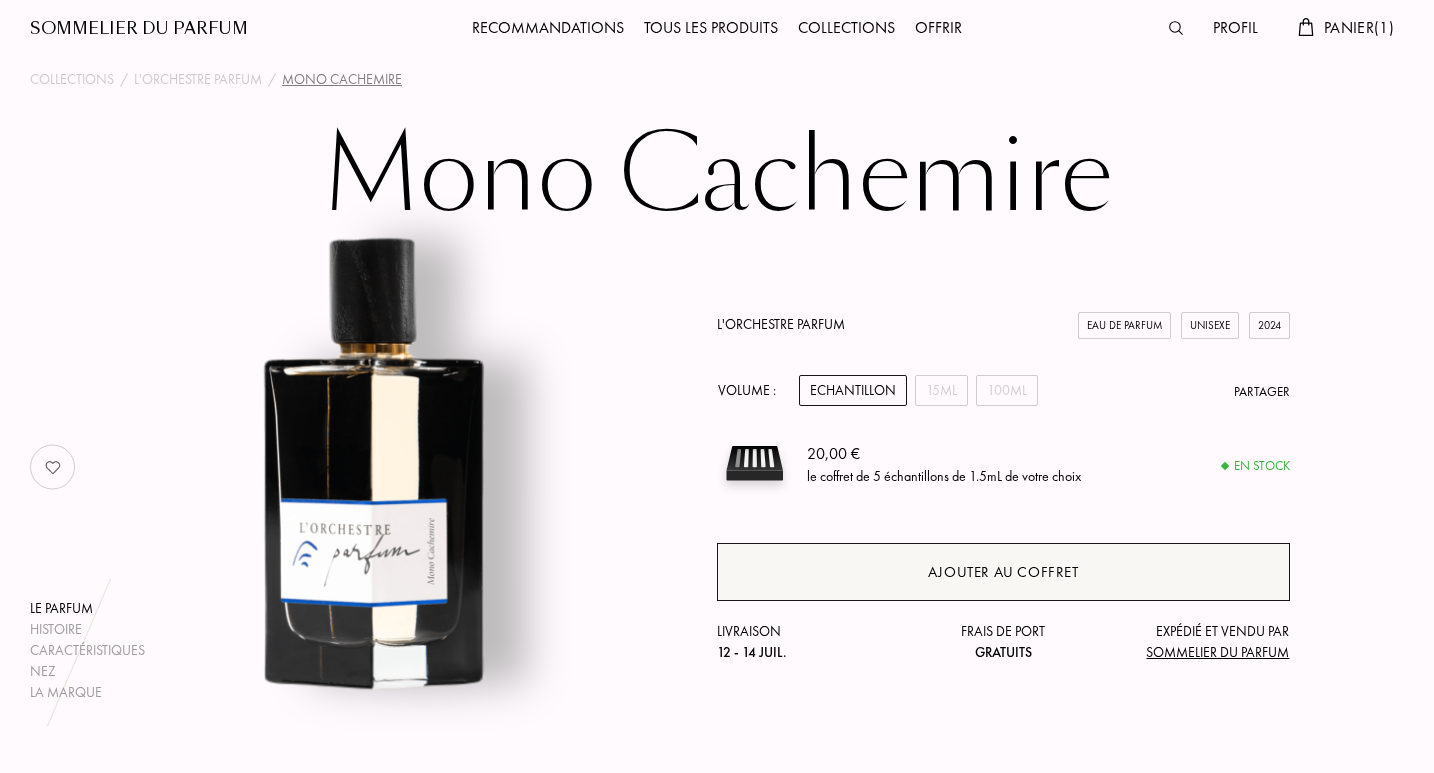 click on "Ajouter au coffret" at bounding box center (1003, 572) 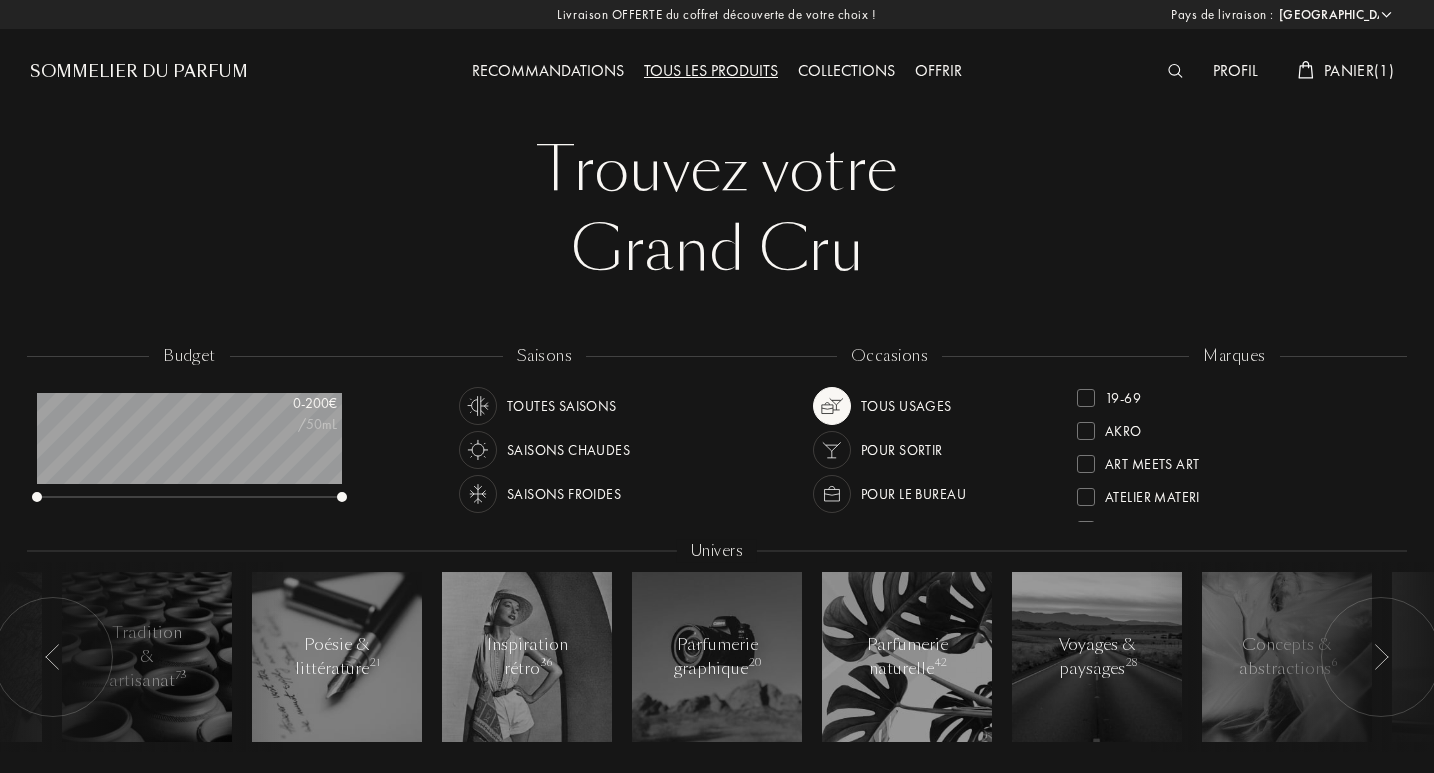 select on "FR" 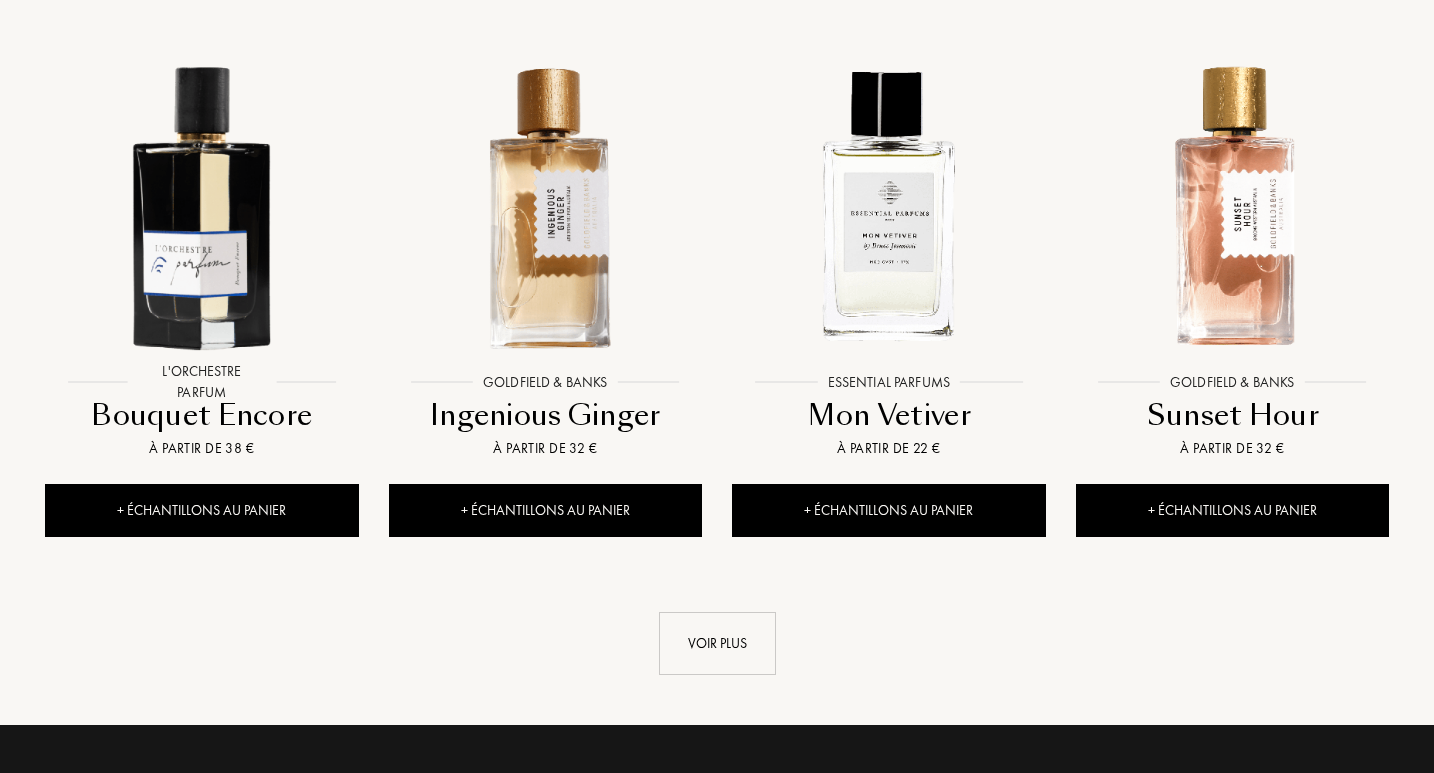 scroll, scrollTop: 1936, scrollLeft: 0, axis: vertical 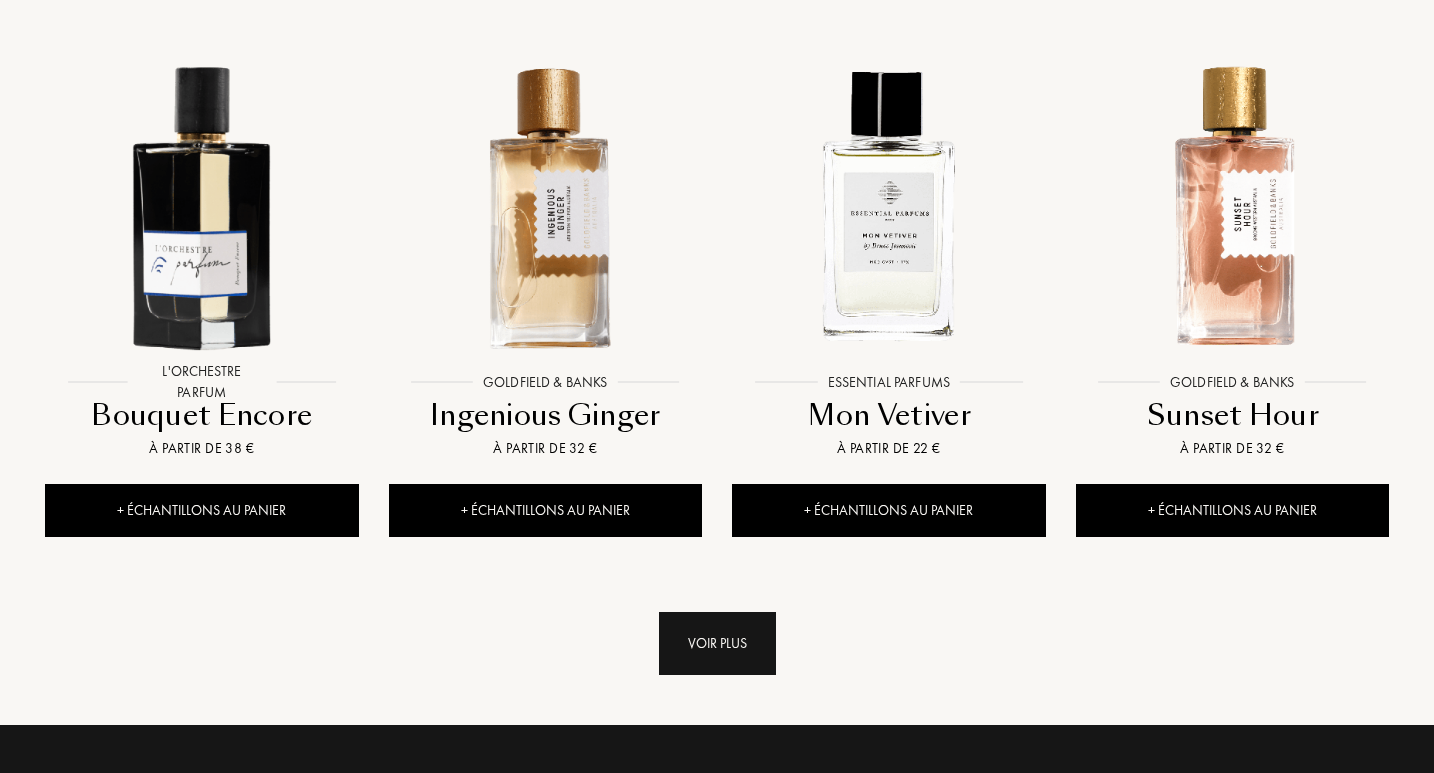 click on "Voir plus" at bounding box center [717, 643] 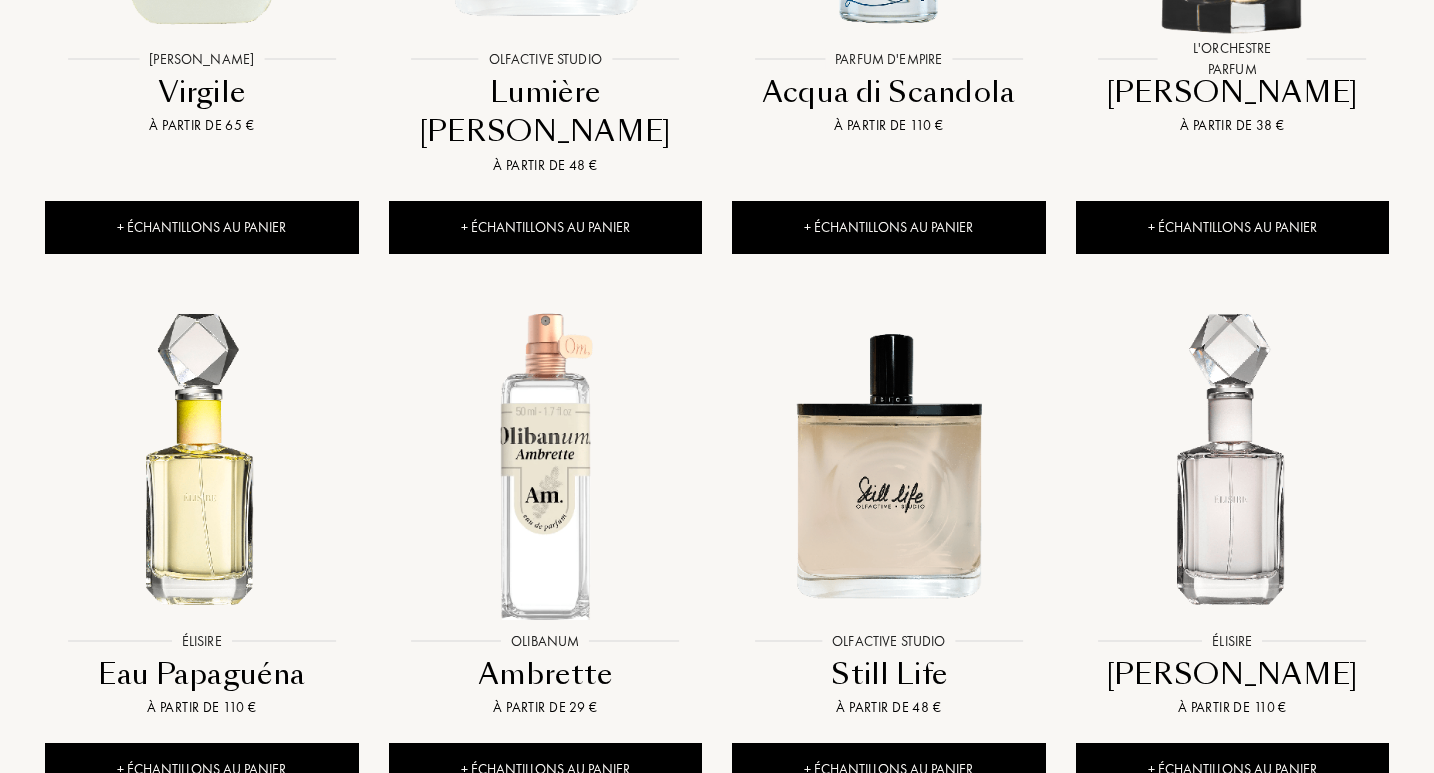 scroll, scrollTop: 3432, scrollLeft: 0, axis: vertical 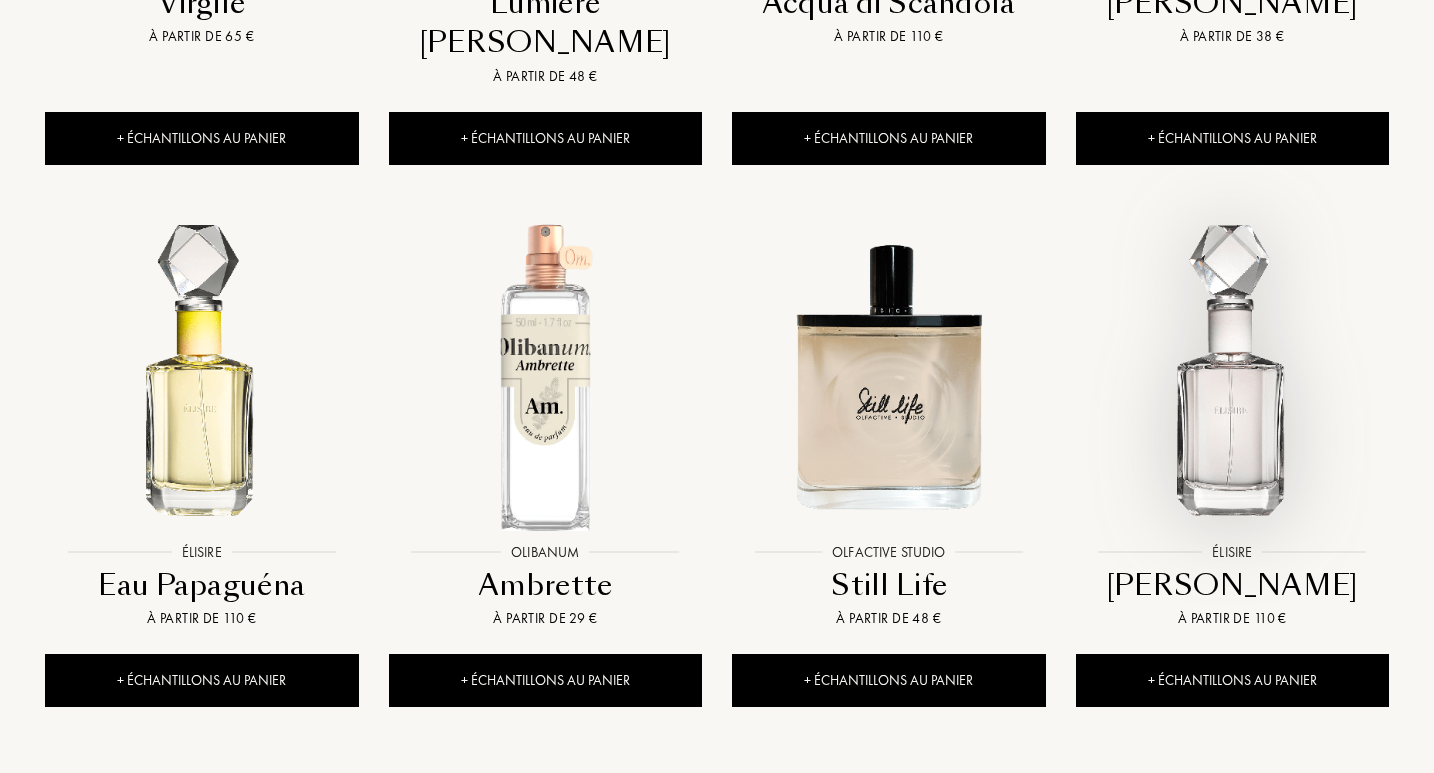 click at bounding box center (1232, 376) 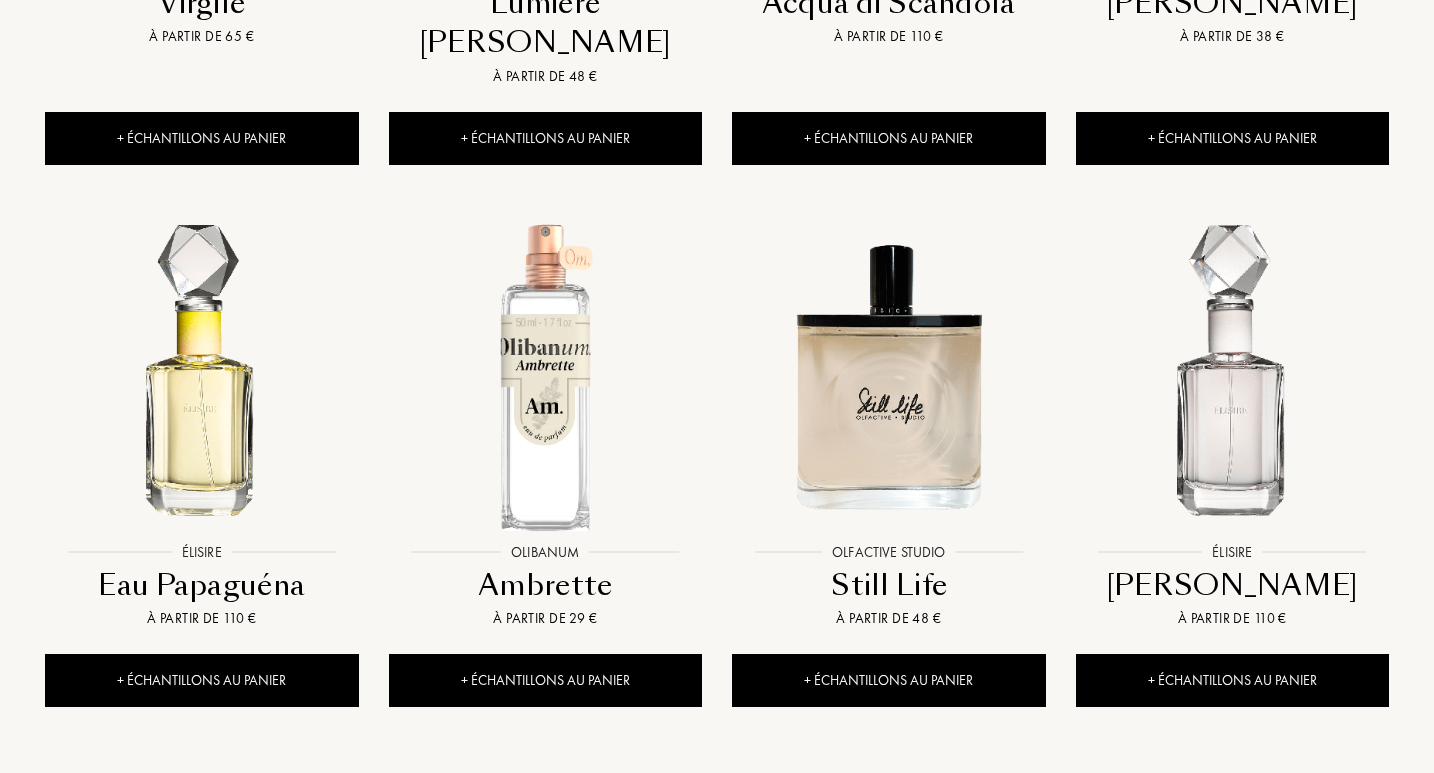 scroll, scrollTop: 3743, scrollLeft: 0, axis: vertical 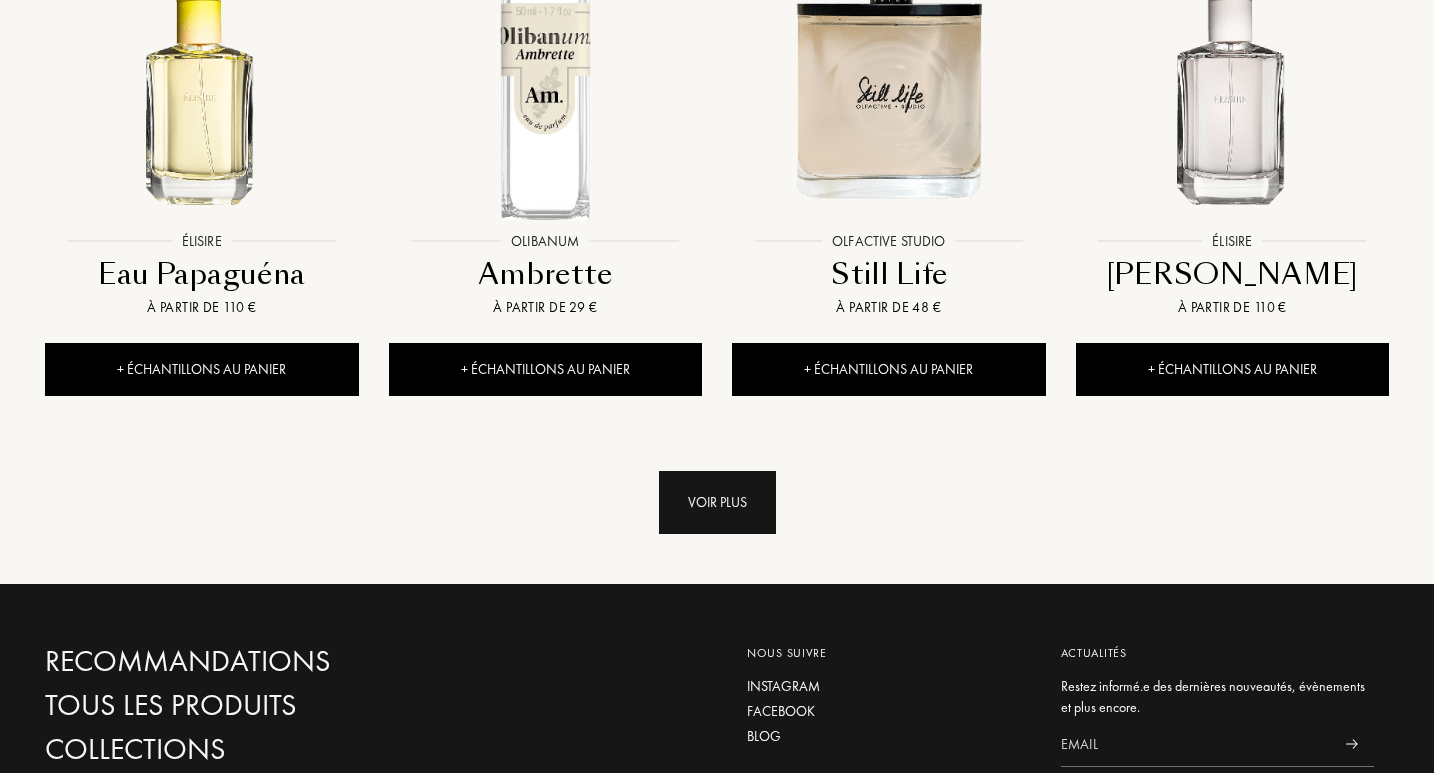 click on "Voir plus" at bounding box center [717, 502] 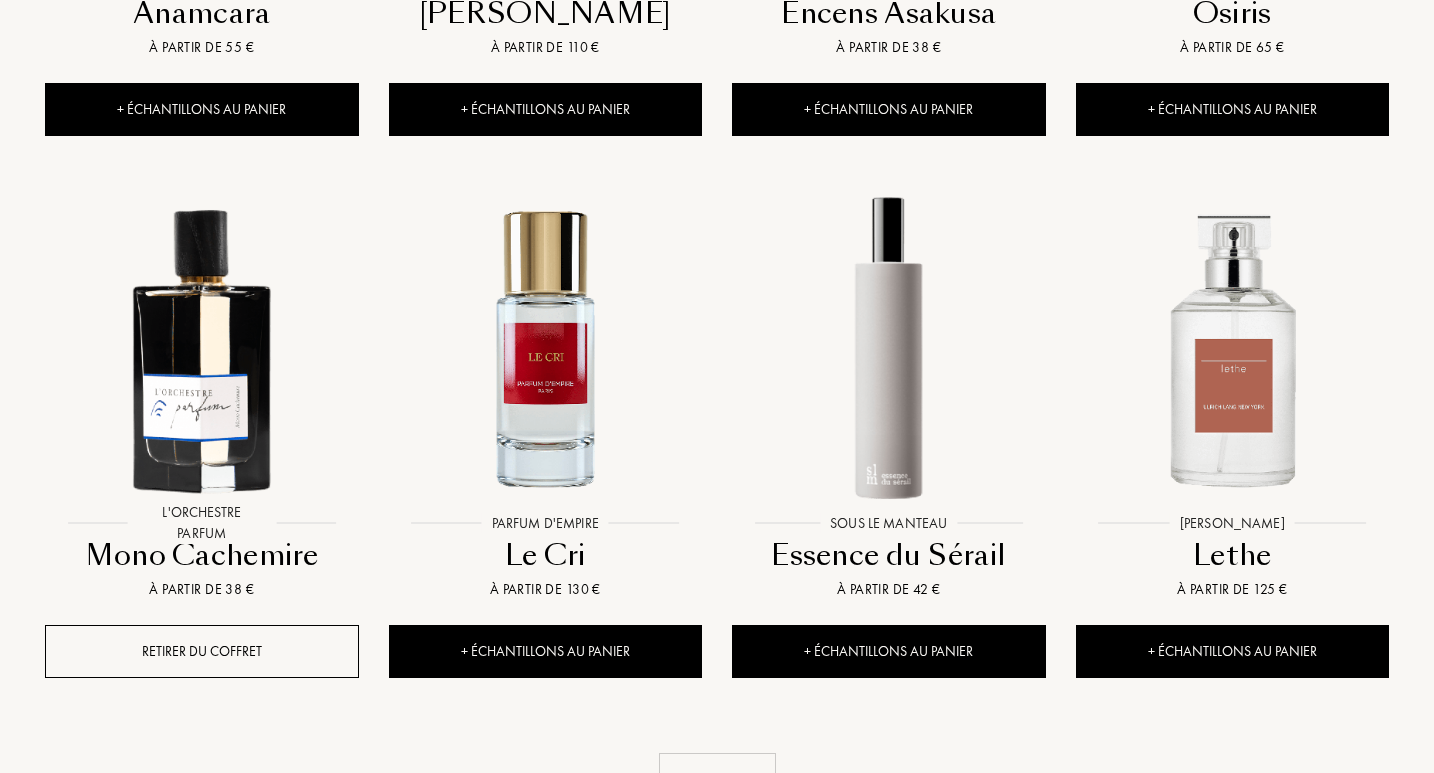 scroll, scrollTop: 5223, scrollLeft: 0, axis: vertical 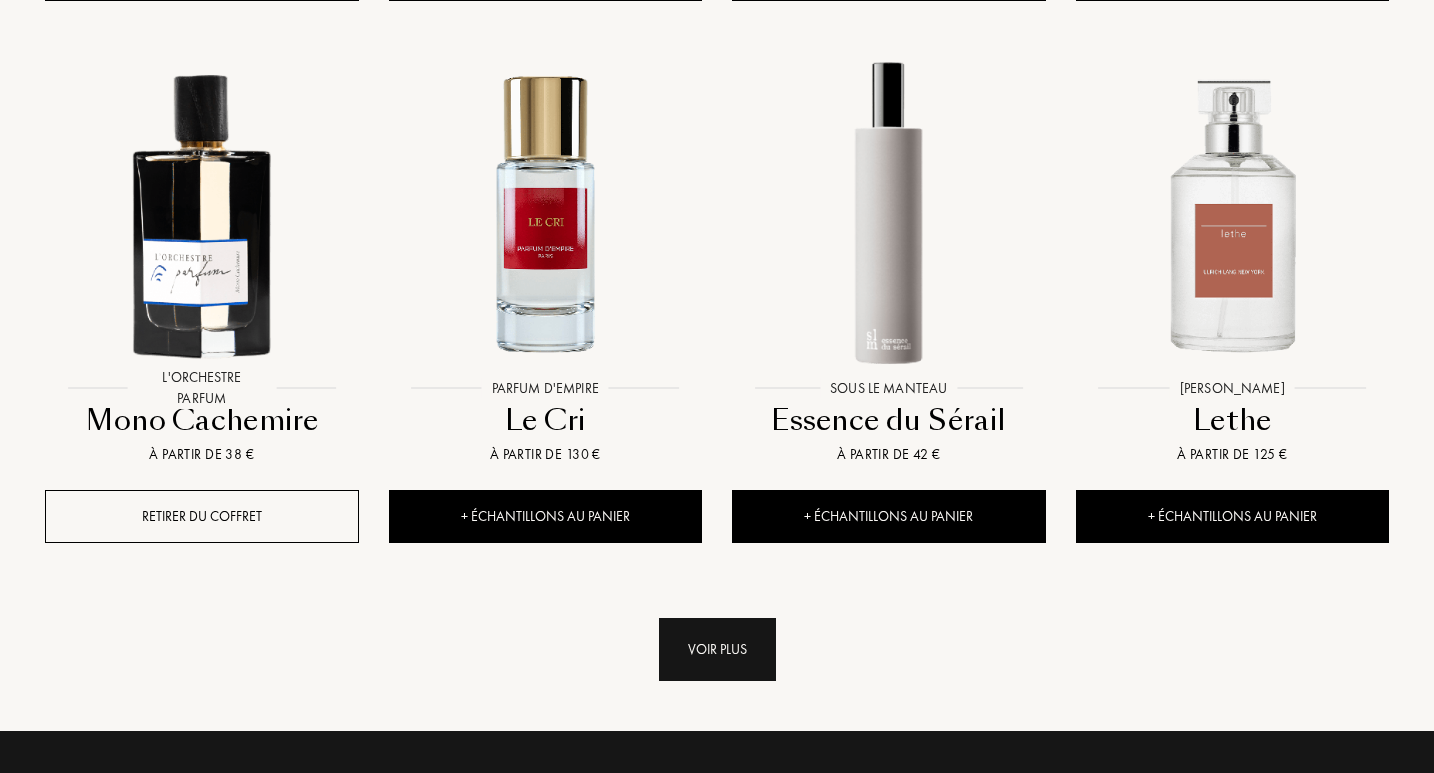 click on "Voir plus" at bounding box center [717, 649] 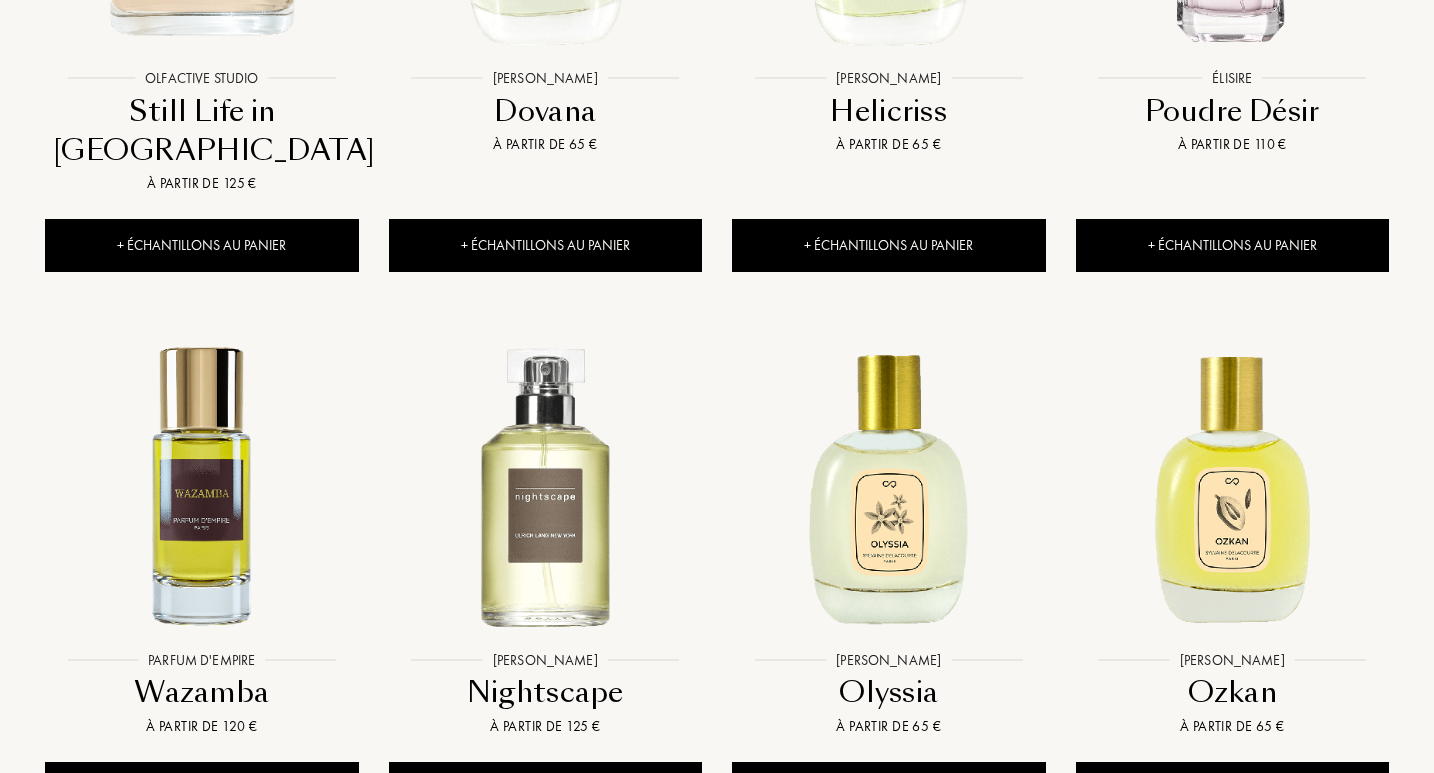 scroll, scrollTop: 6772, scrollLeft: 0, axis: vertical 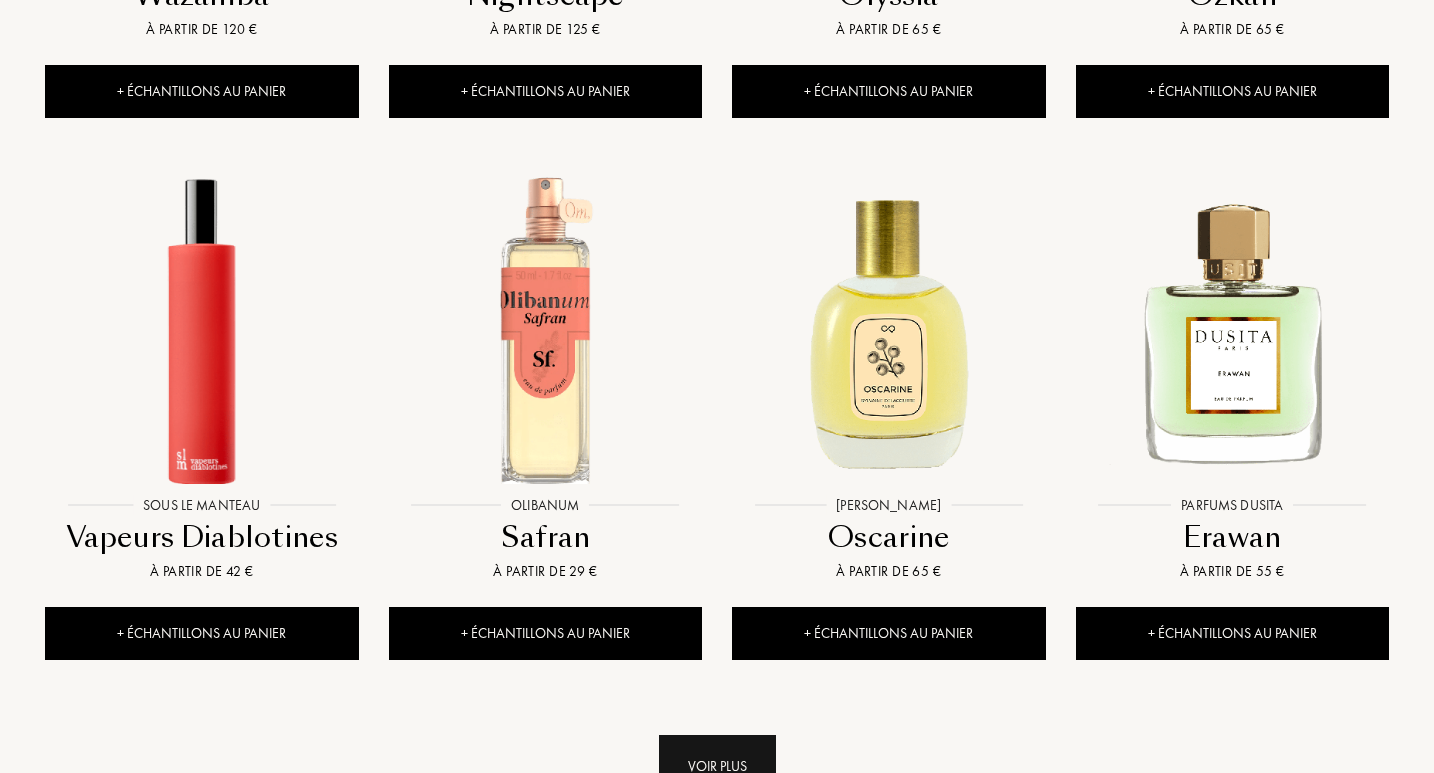 click on "Voir plus" at bounding box center [717, 766] 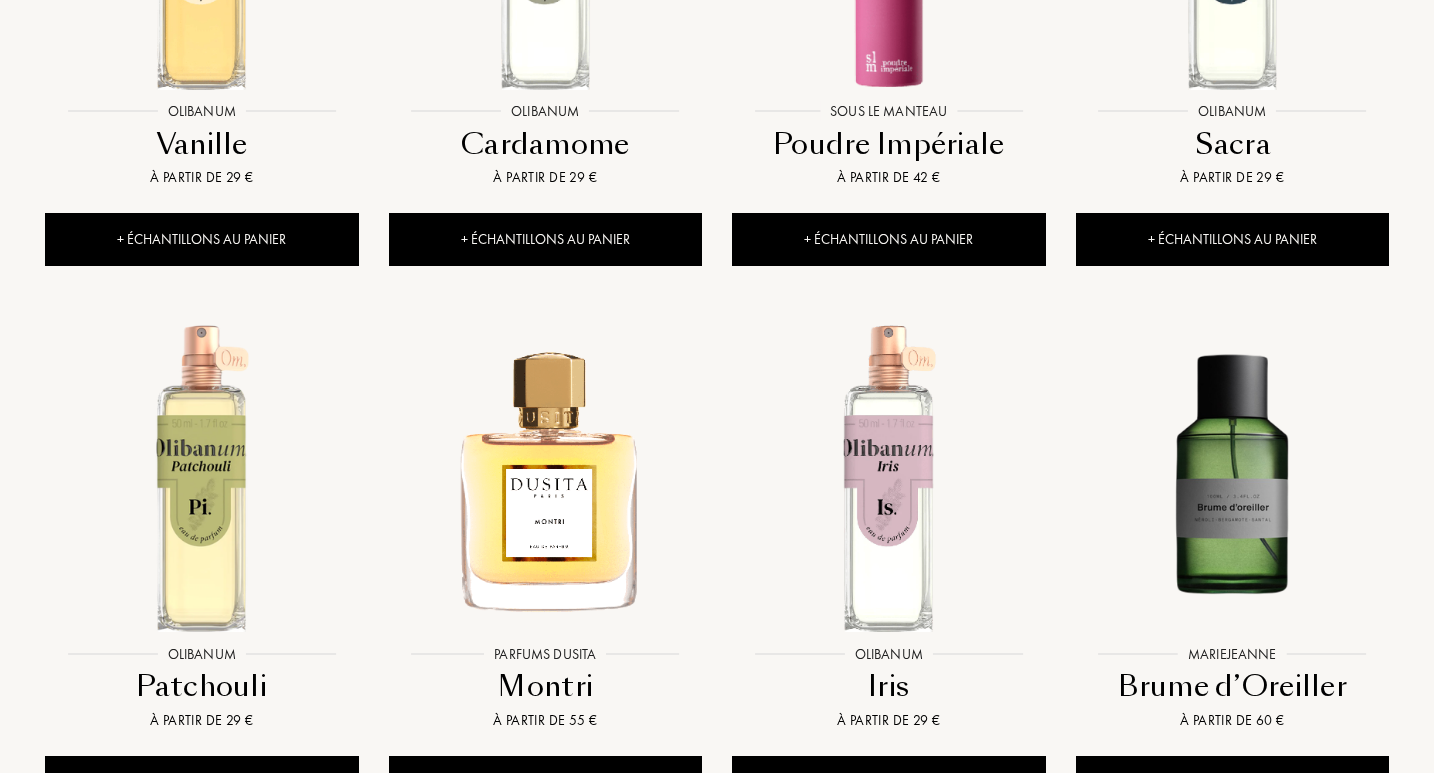 scroll, scrollTop: 8453, scrollLeft: 0, axis: vertical 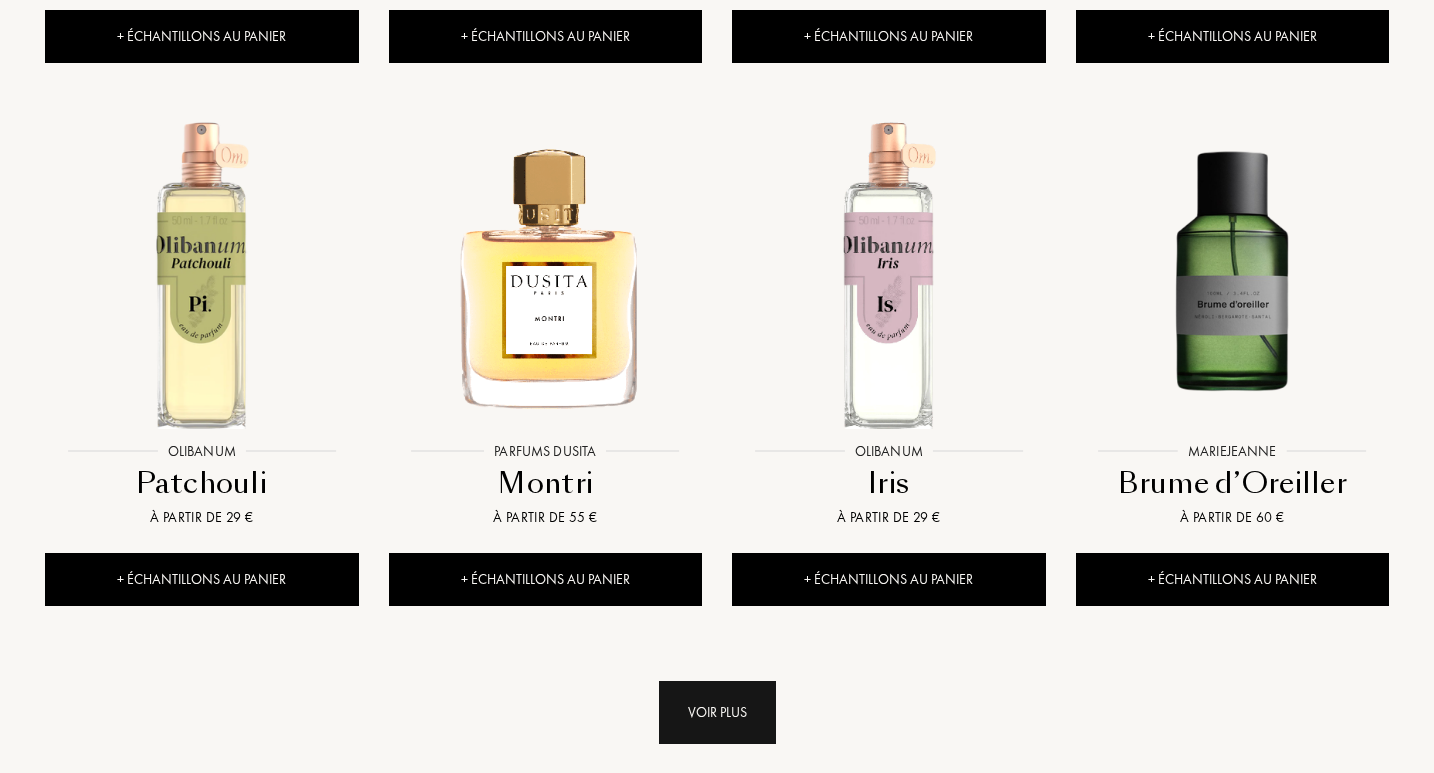 click on "Voir plus" at bounding box center (717, 712) 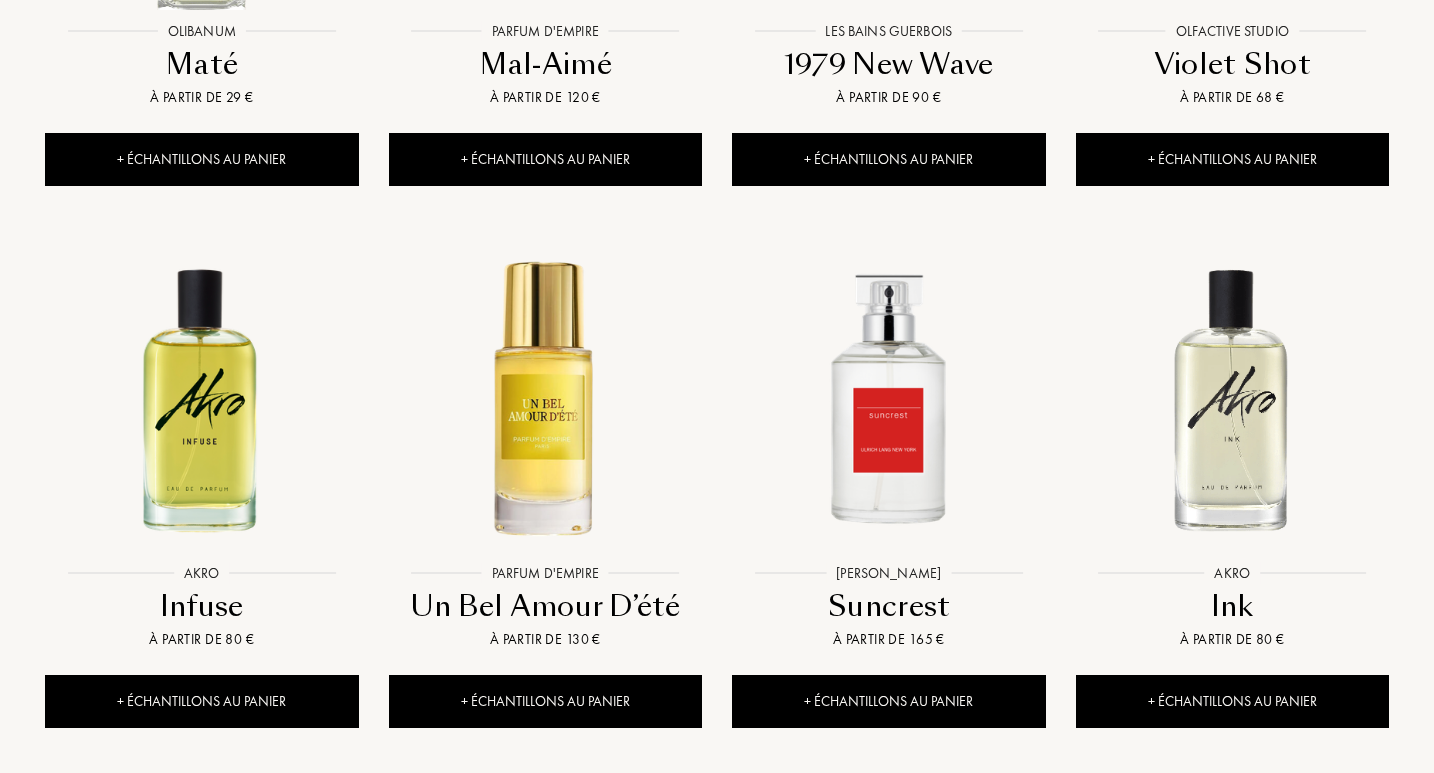 scroll, scrollTop: 10061, scrollLeft: 0, axis: vertical 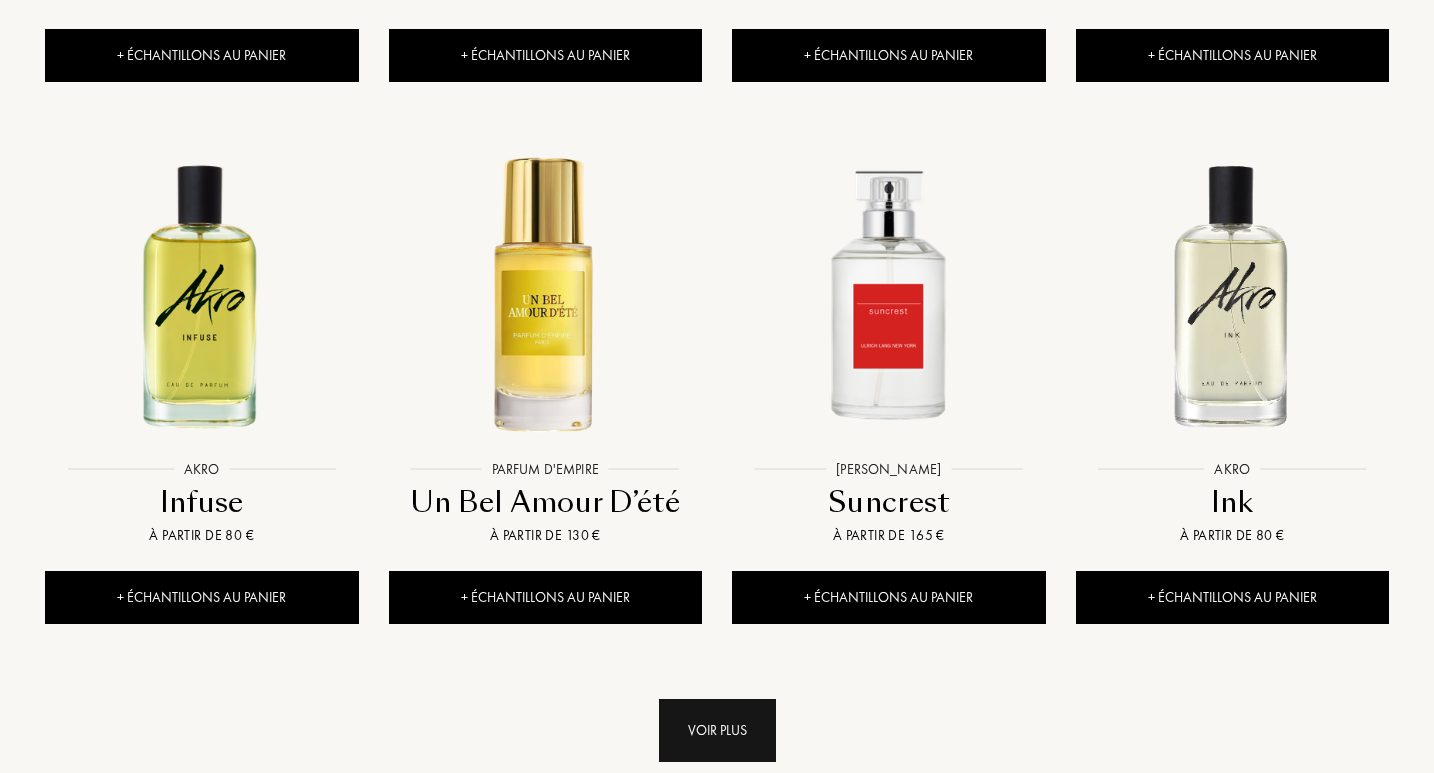 click on "Voir plus" at bounding box center [717, 730] 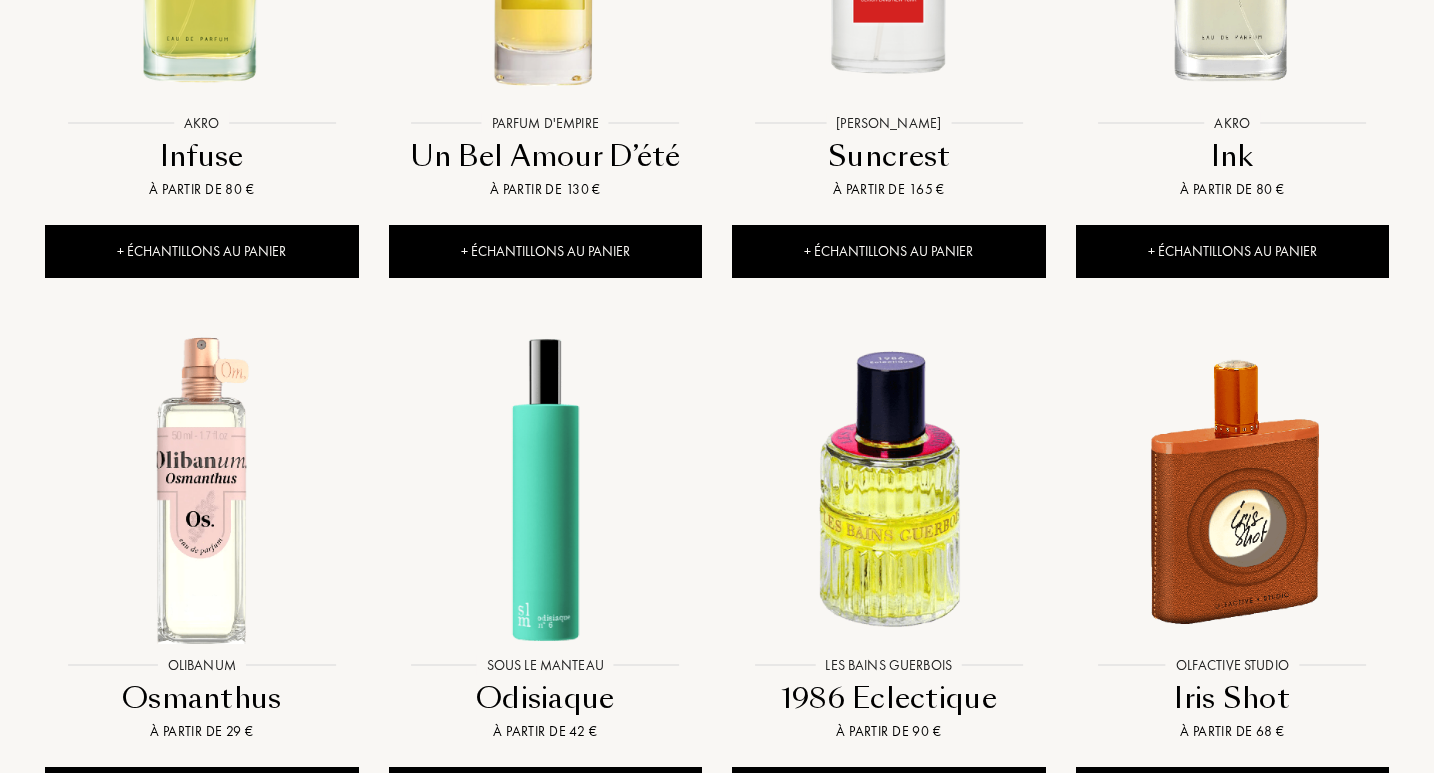 scroll, scrollTop: 10593, scrollLeft: 0, axis: vertical 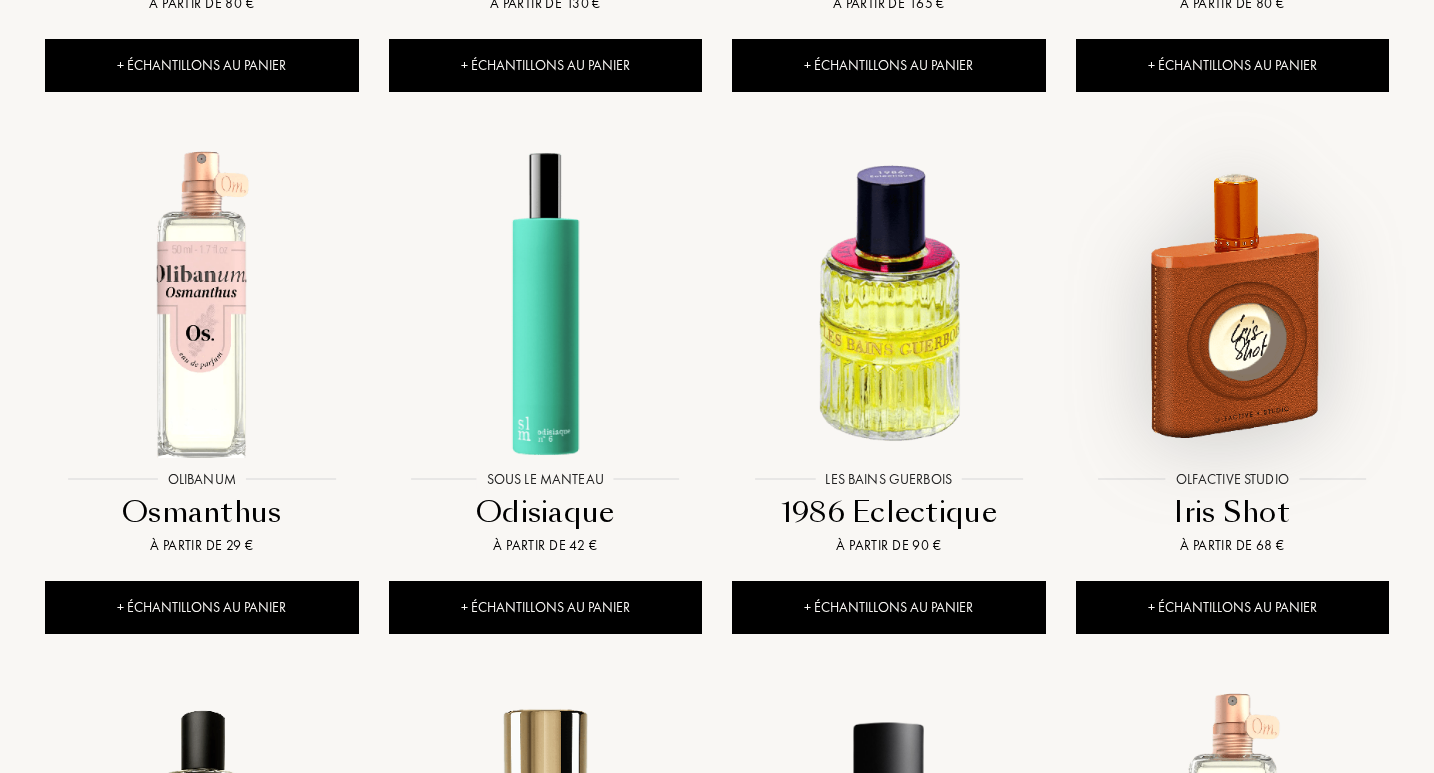 click at bounding box center (1232, 303) 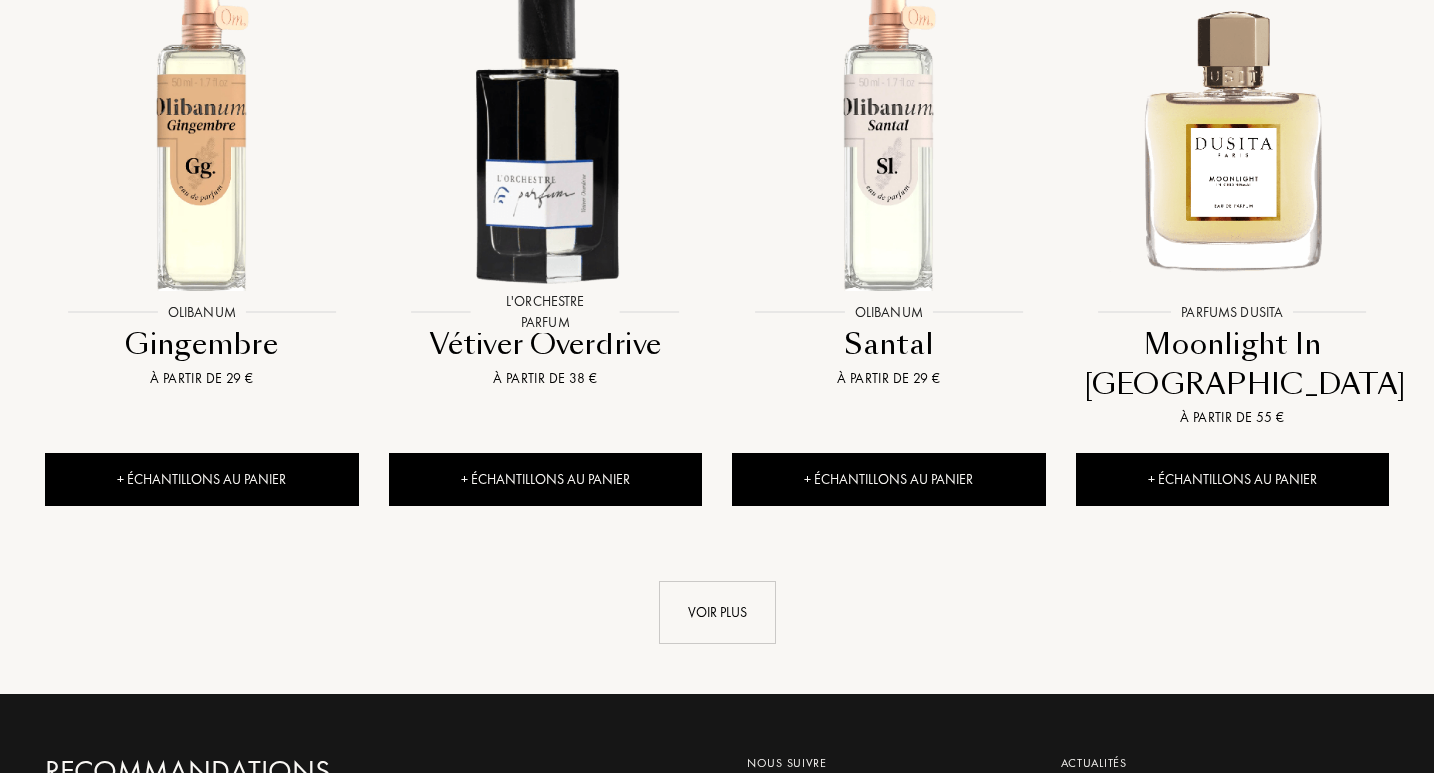 scroll, scrollTop: 11896, scrollLeft: 0, axis: vertical 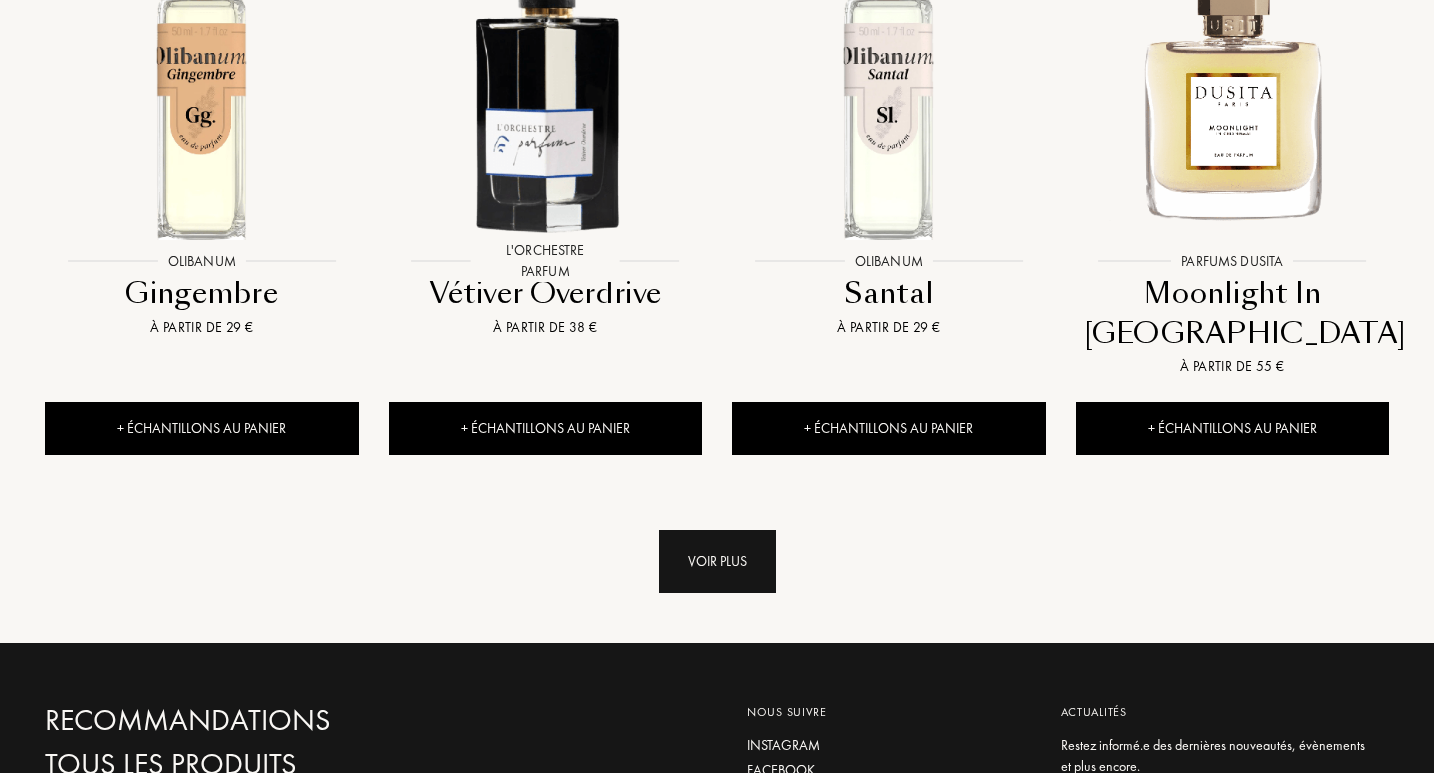 click on "Voir plus" at bounding box center [717, 561] 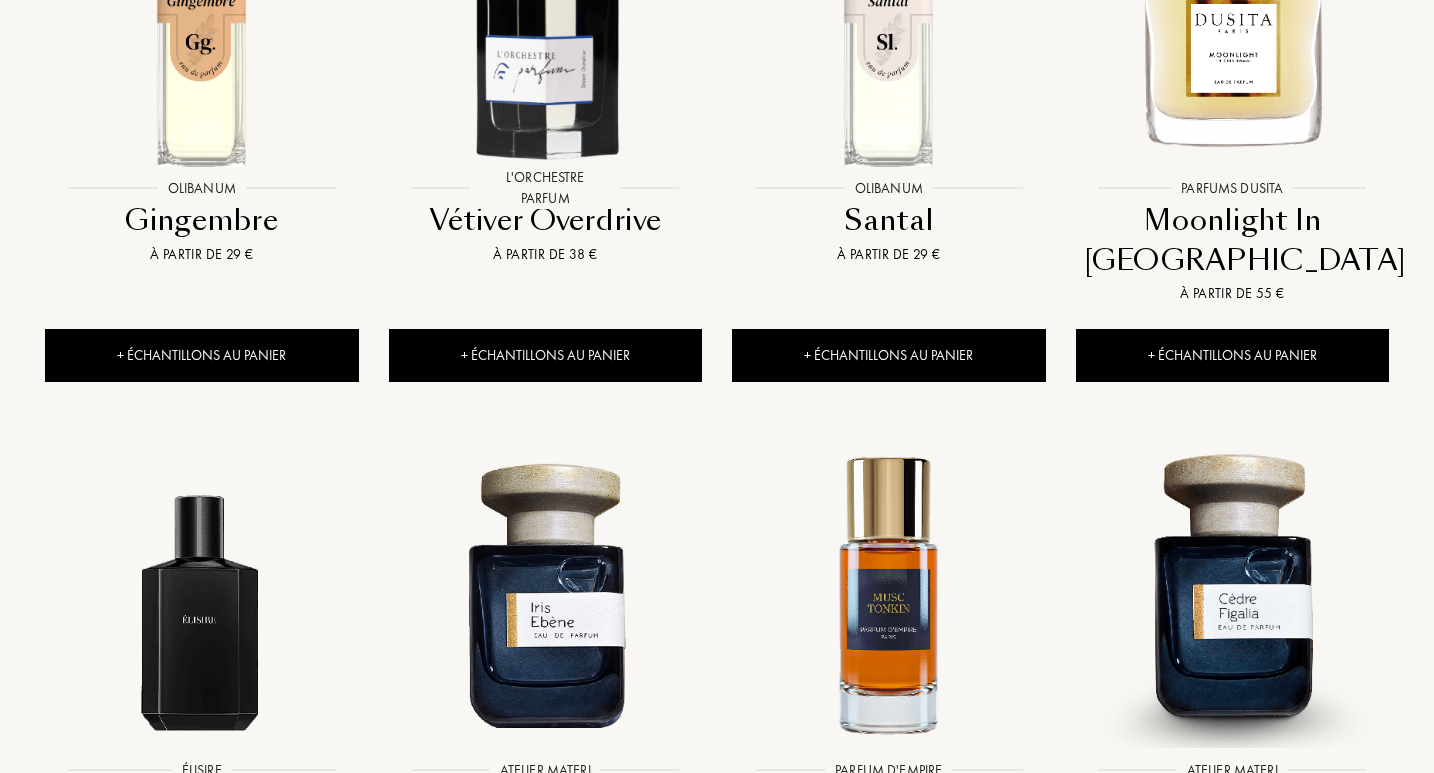 scroll, scrollTop: 12216, scrollLeft: 0, axis: vertical 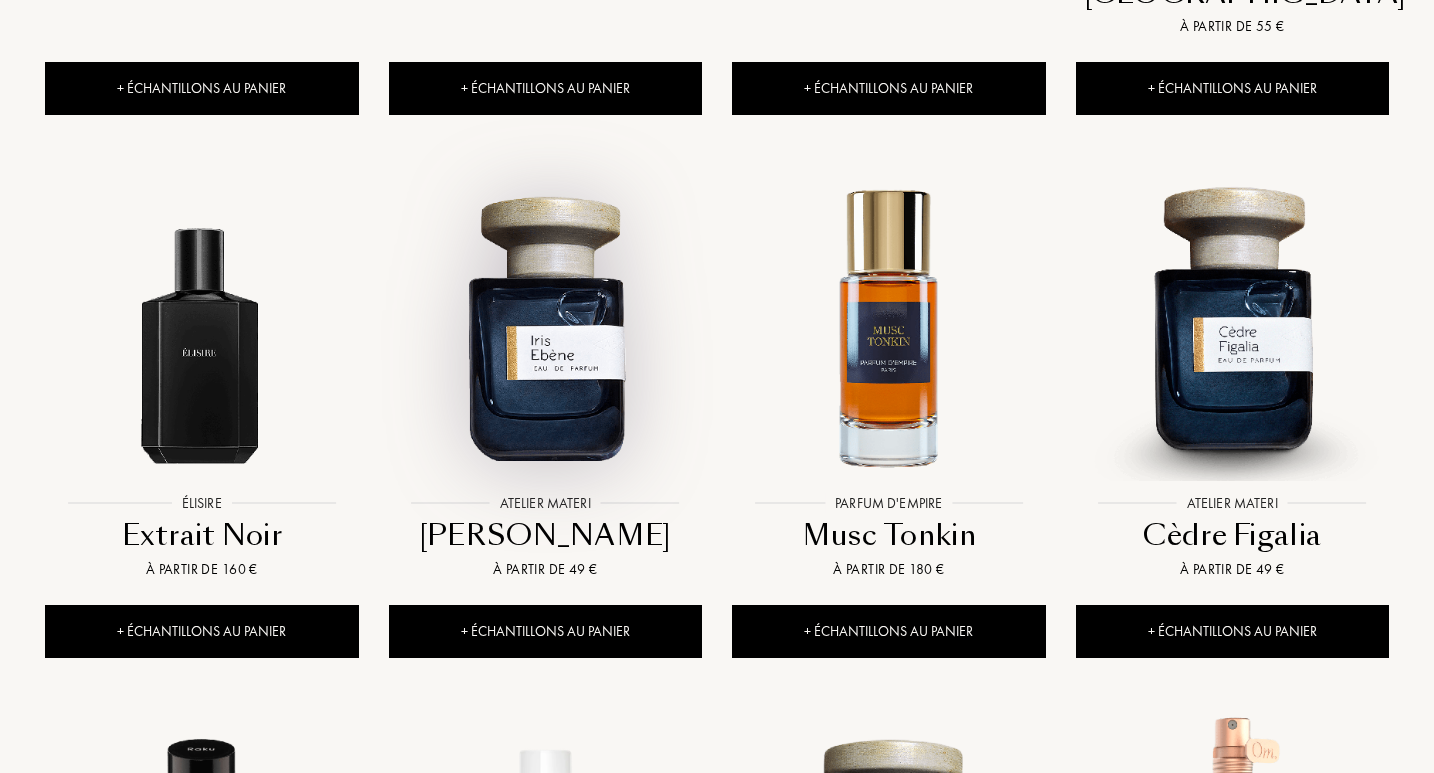 click at bounding box center (545, 326) 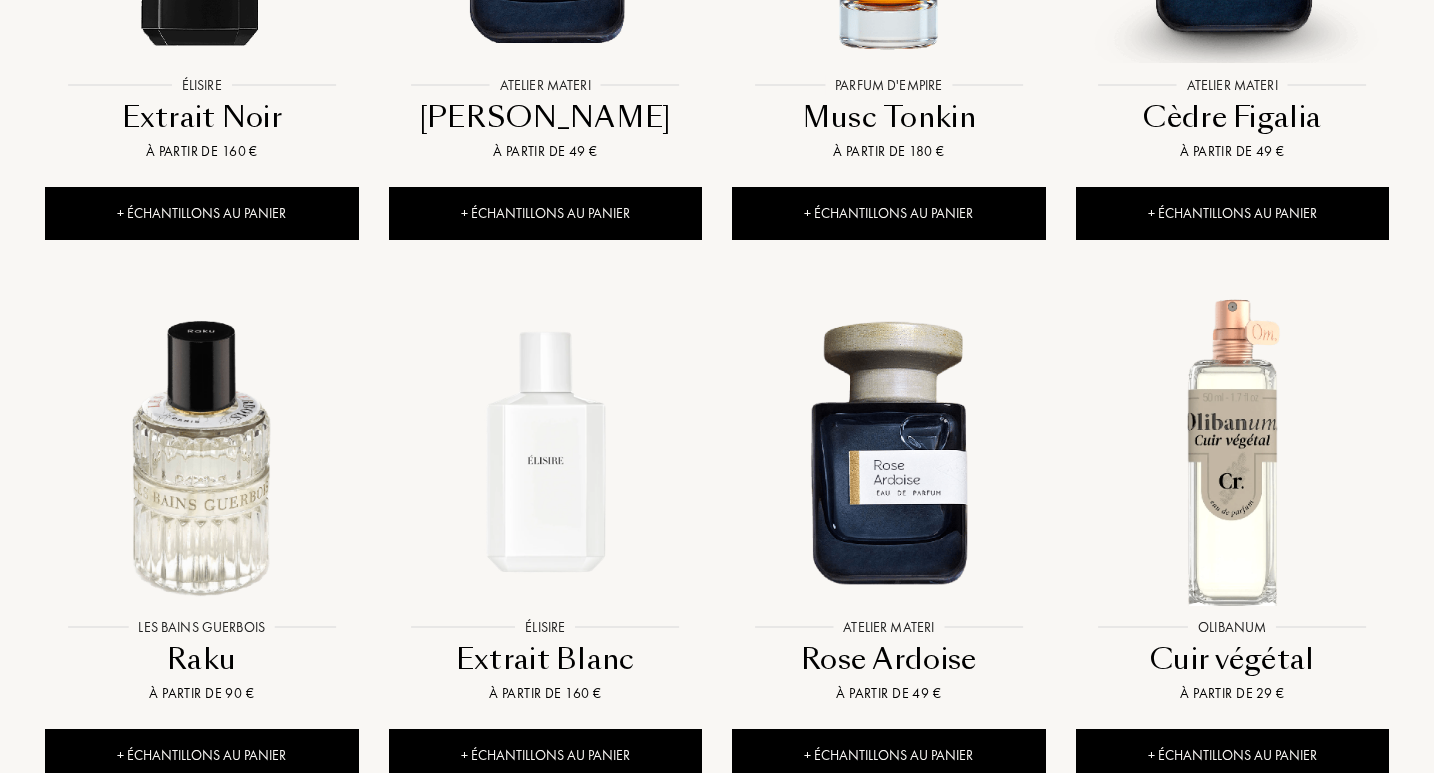 scroll, scrollTop: 12825, scrollLeft: 0, axis: vertical 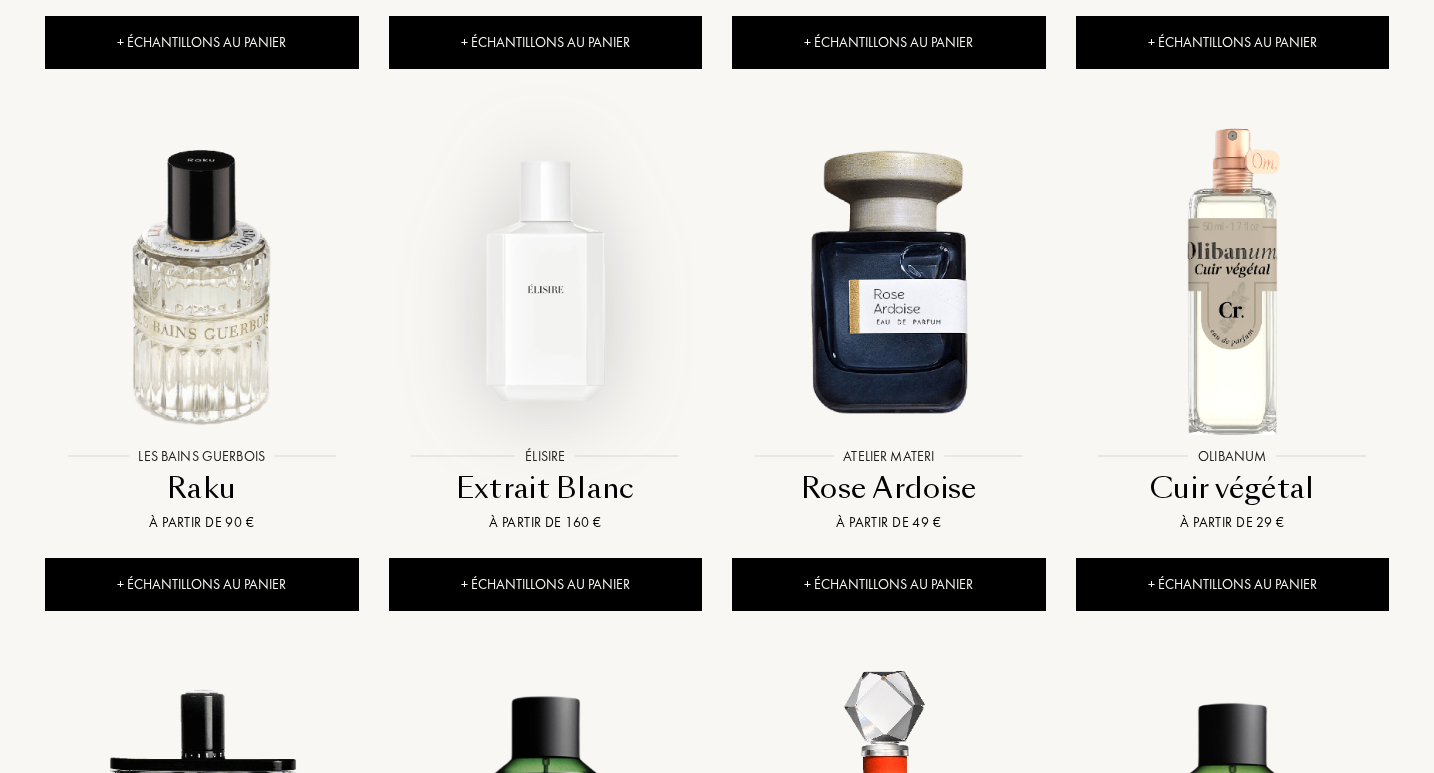 click at bounding box center (545, 280) 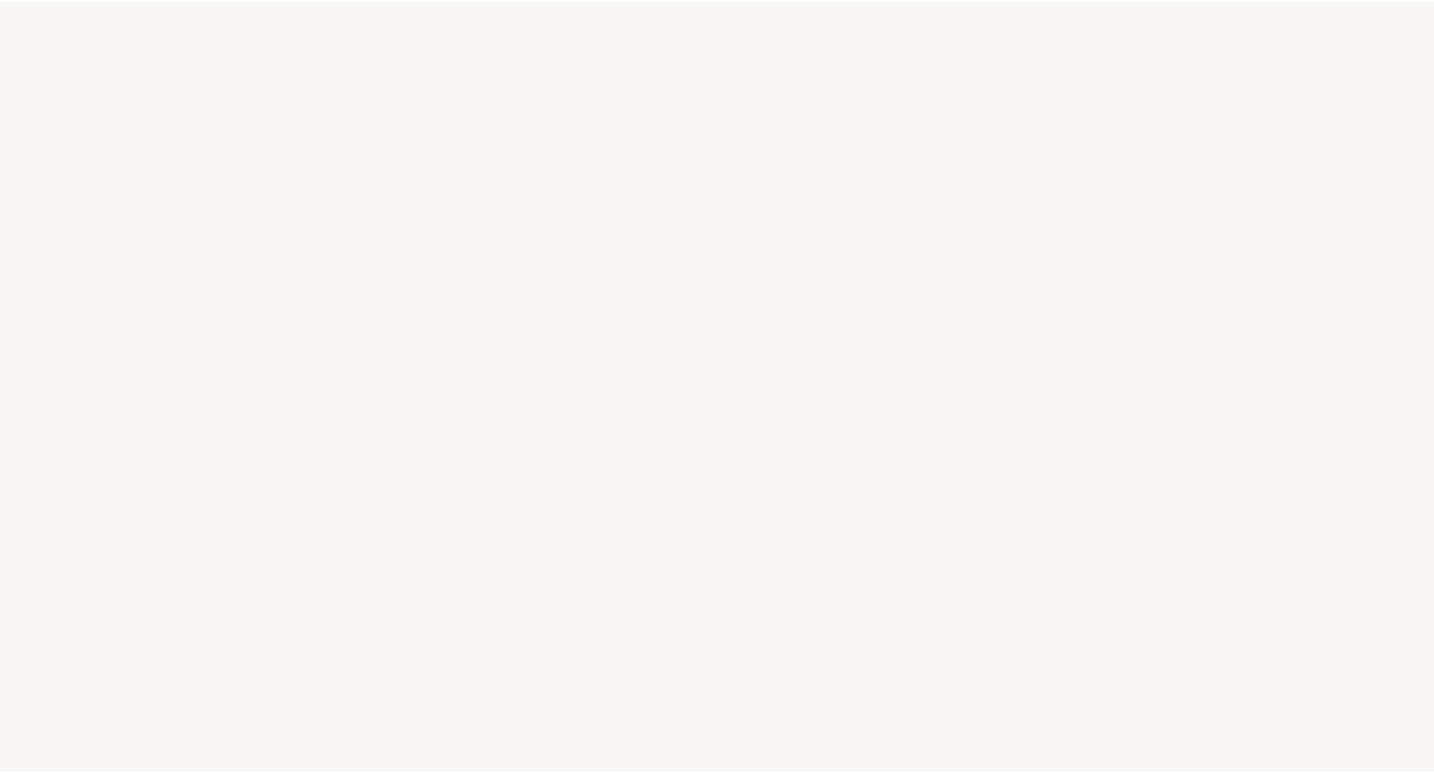 scroll, scrollTop: 0, scrollLeft: 0, axis: both 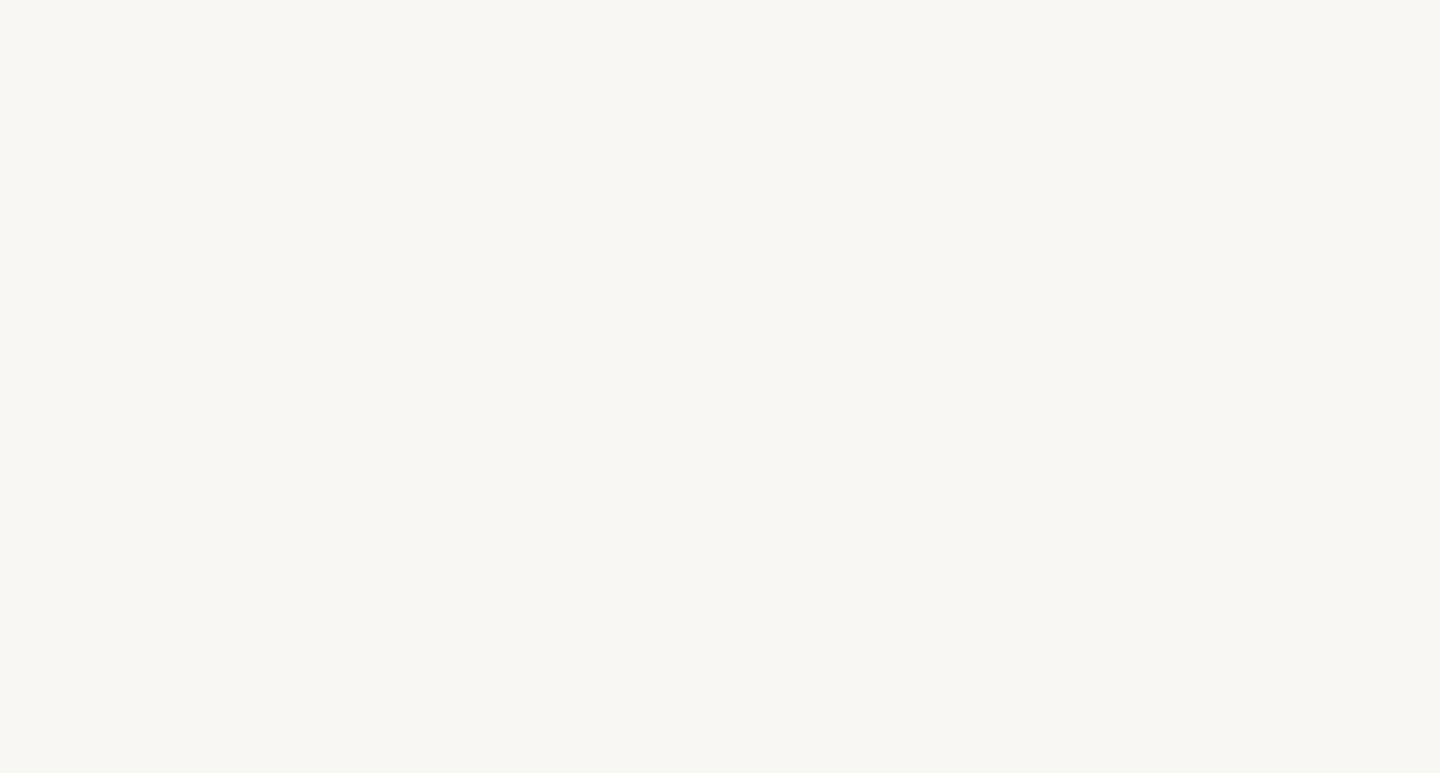 select on "FR" 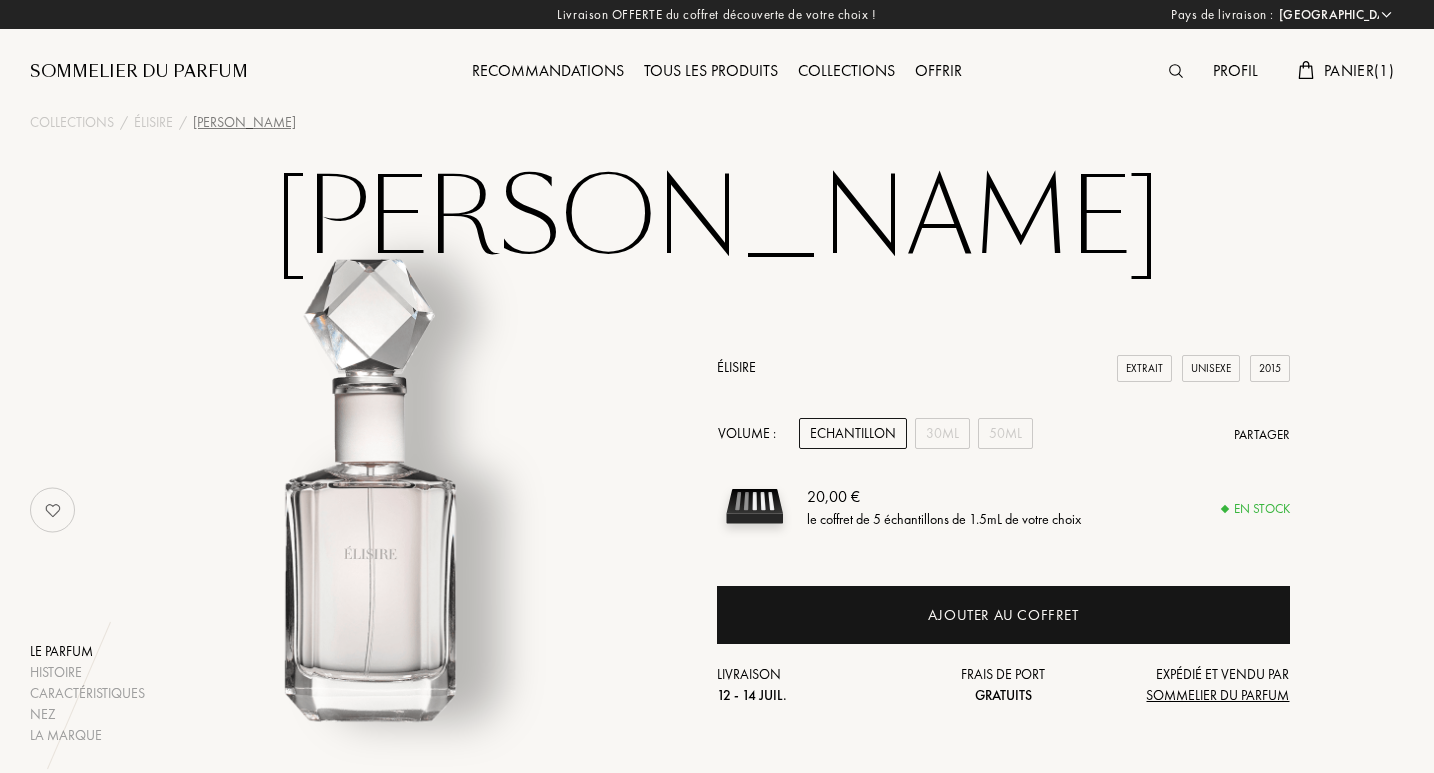 drag, startPoint x: 1438, startPoint y: 100, endPoint x: 1439, endPoint y: 155, distance: 55.00909 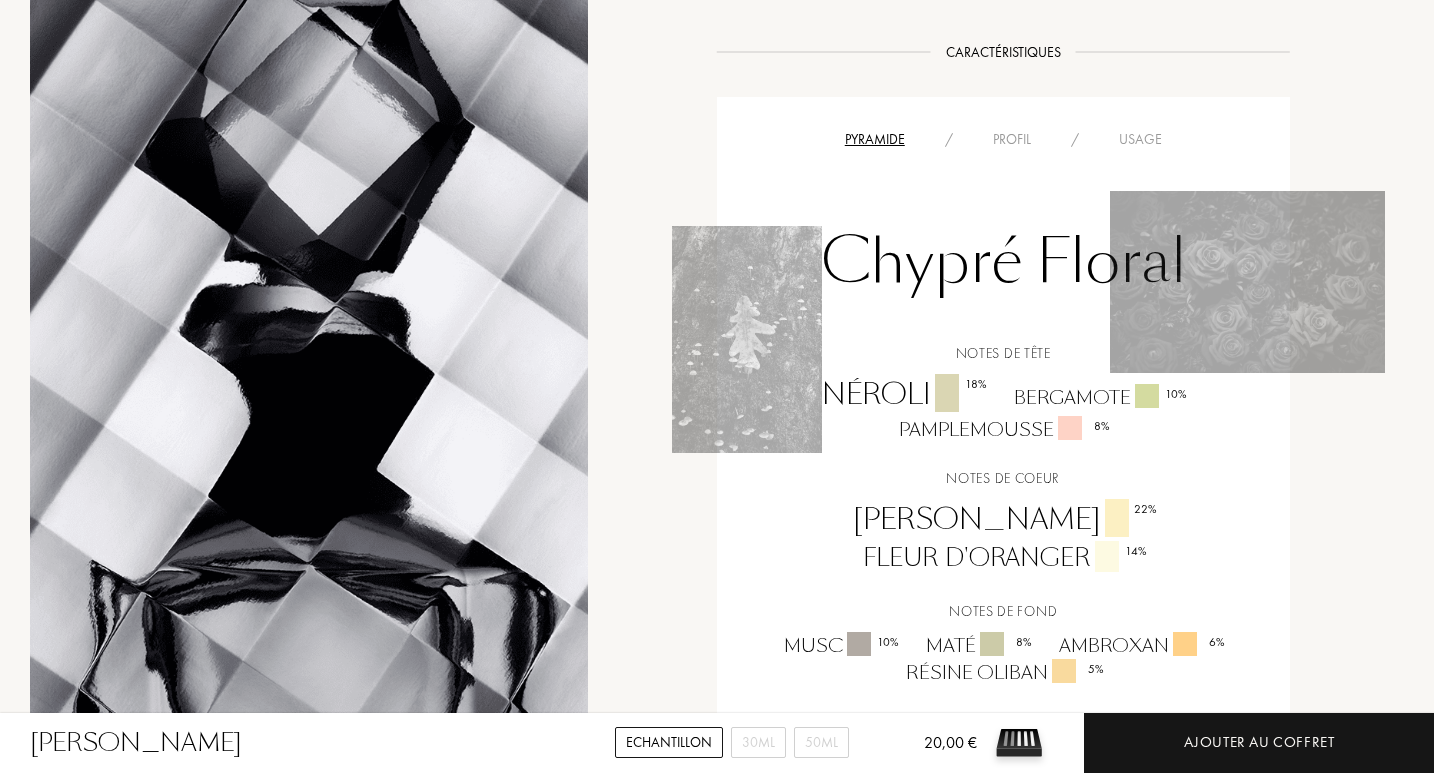 scroll, scrollTop: 1236, scrollLeft: 0, axis: vertical 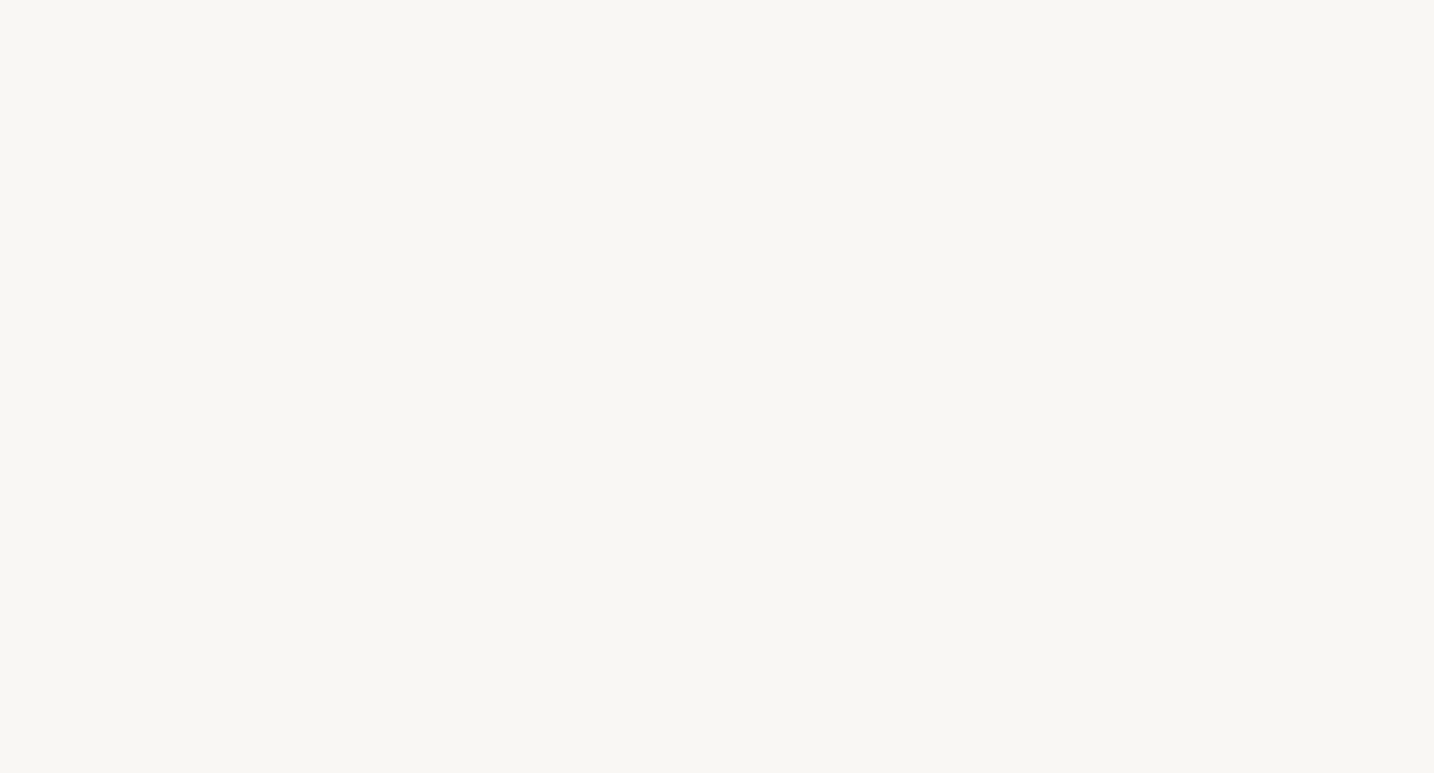 select on "FR" 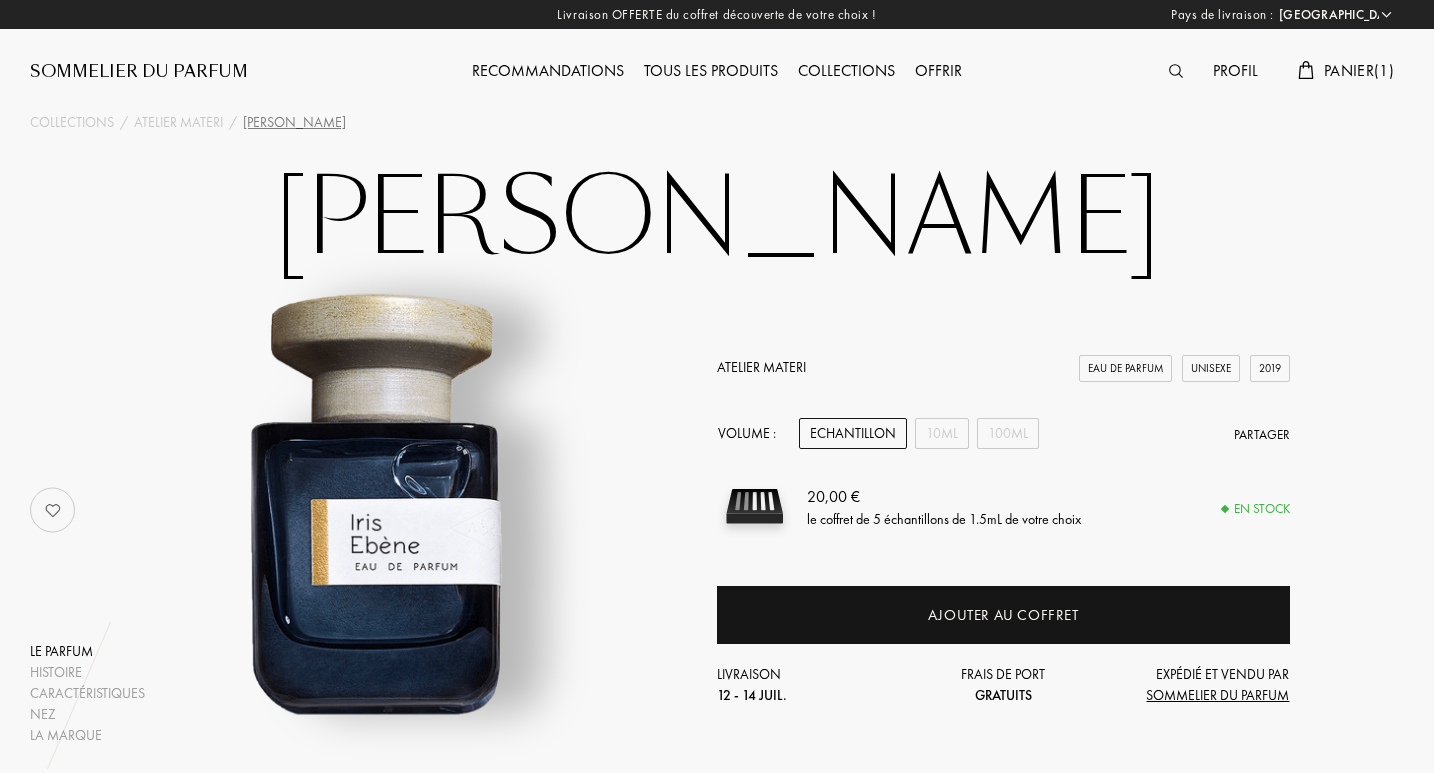 scroll, scrollTop: 0, scrollLeft: 0, axis: both 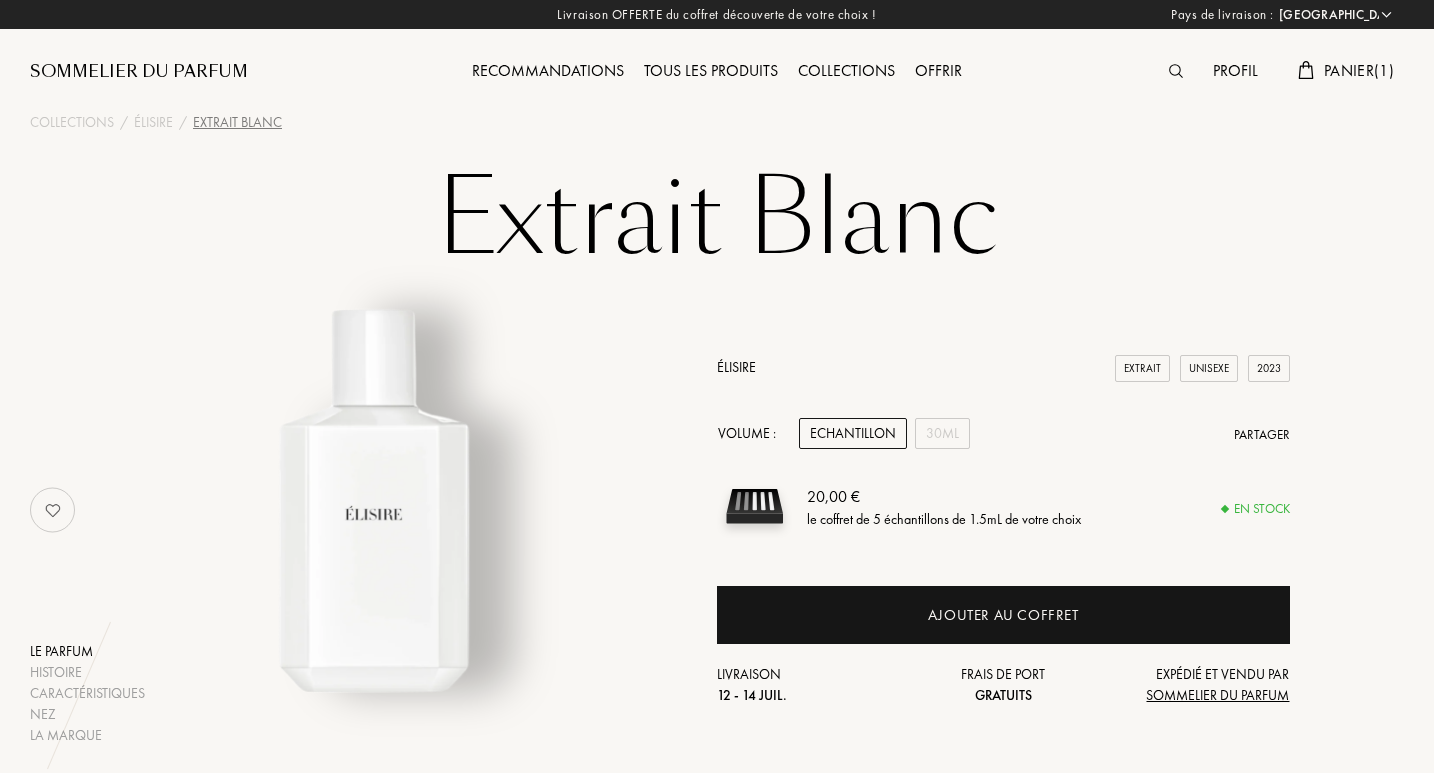 select on "FR" 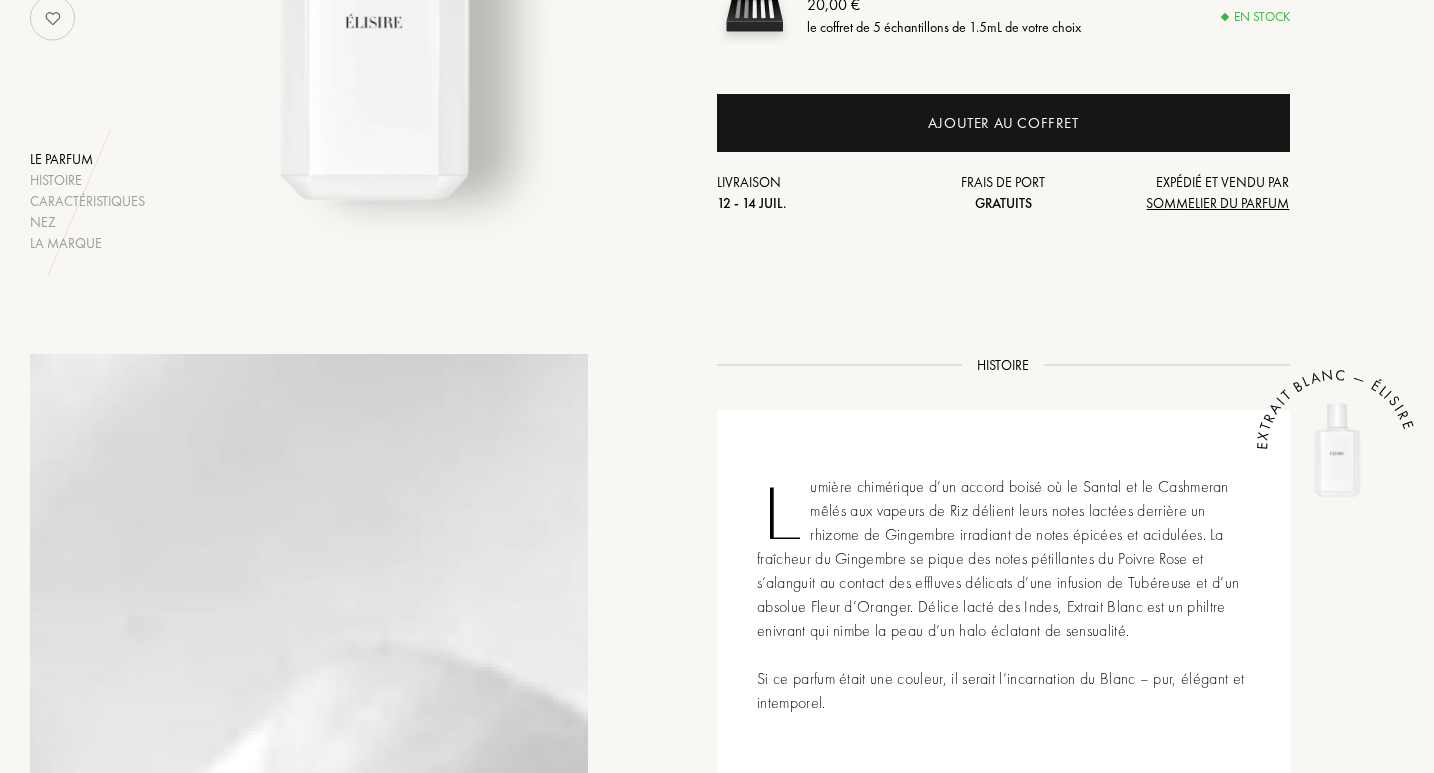 scroll, scrollTop: 489, scrollLeft: 0, axis: vertical 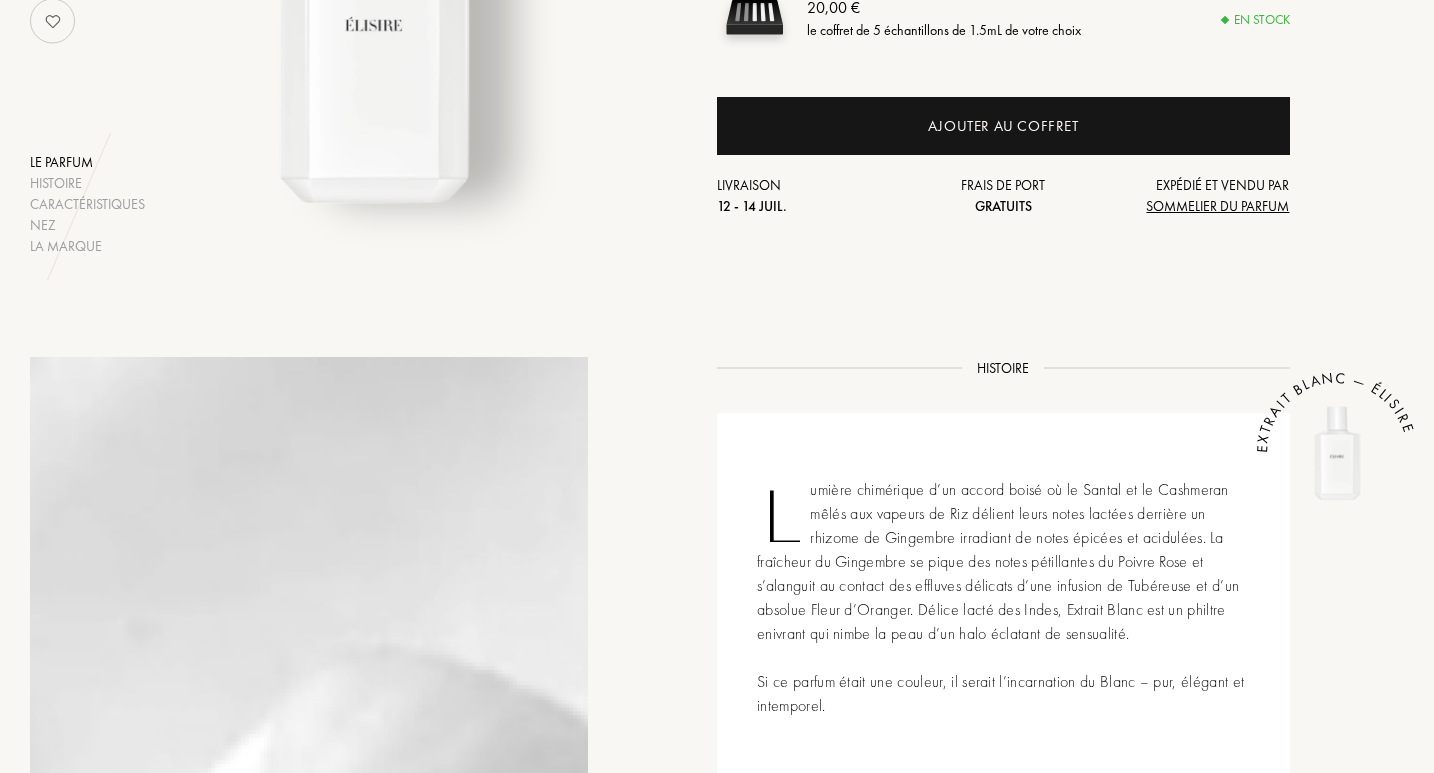drag, startPoint x: 1434, startPoint y: 124, endPoint x: 1439, endPoint y: 264, distance: 140.08926 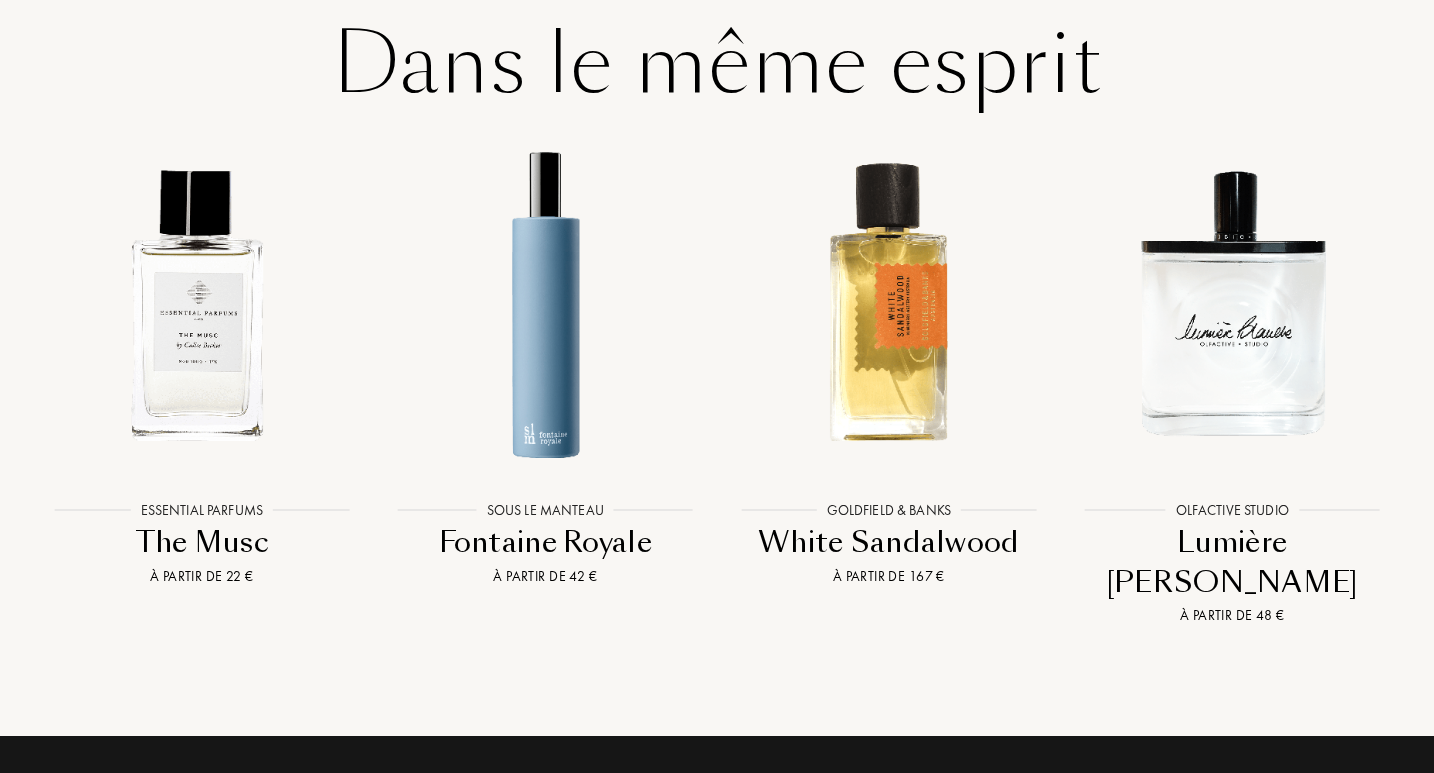 scroll, scrollTop: 3146, scrollLeft: 0, axis: vertical 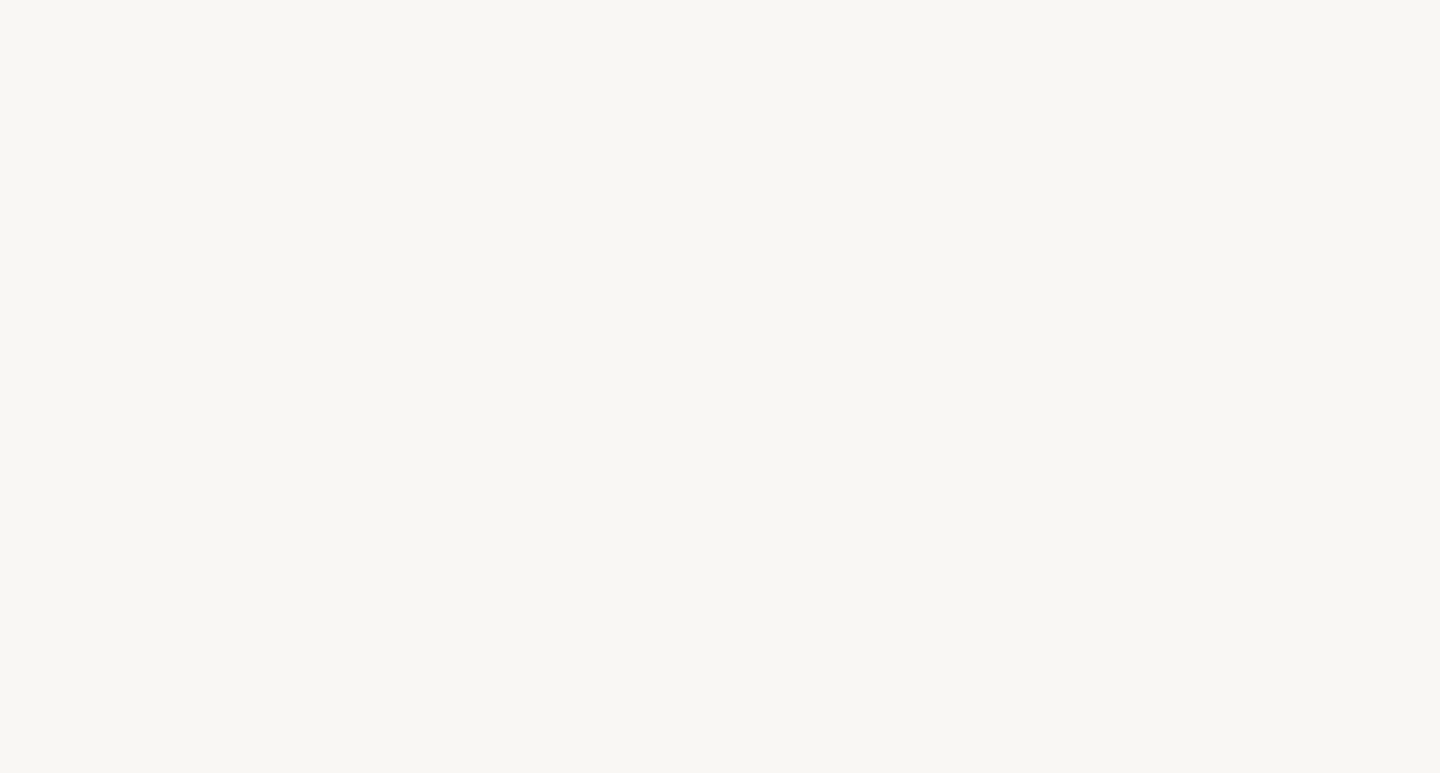 select on "FR" 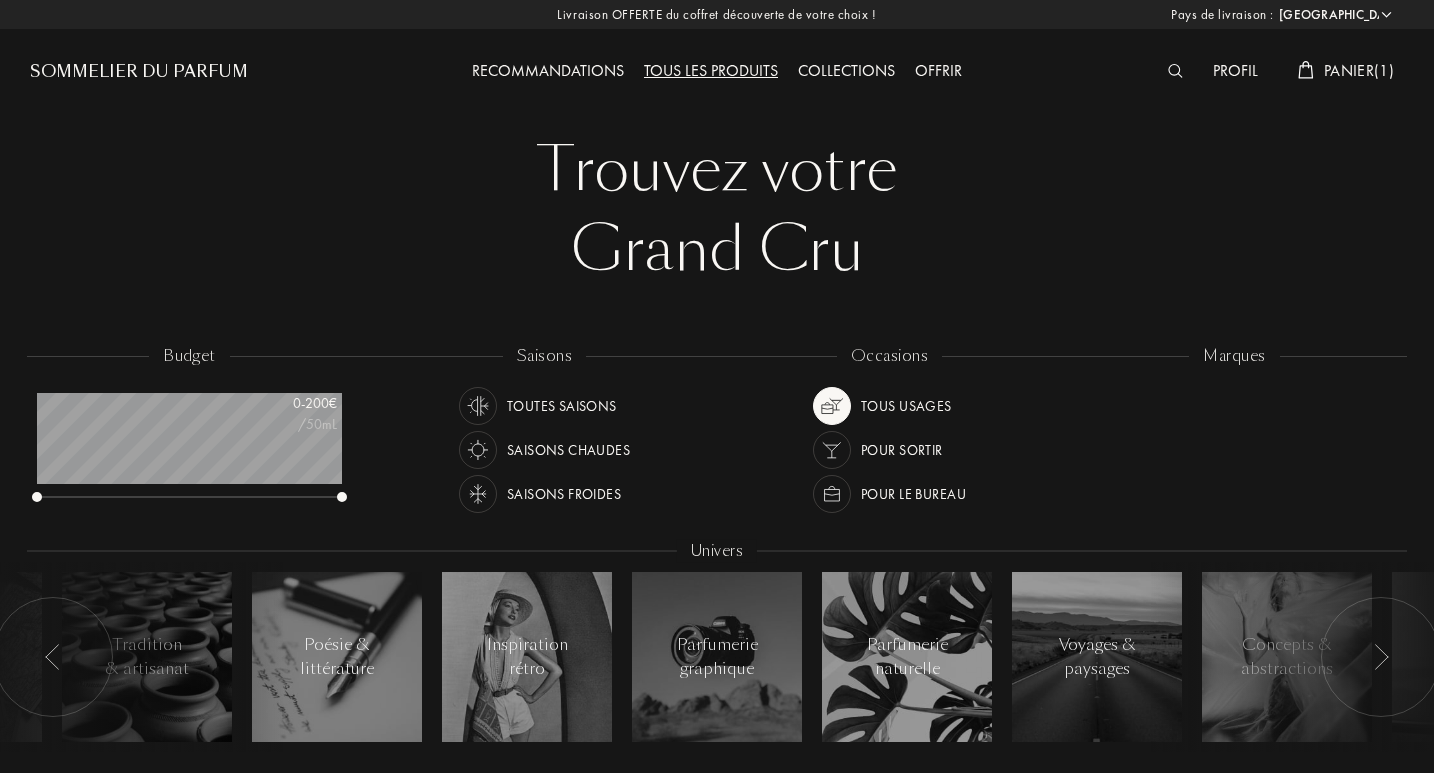 scroll, scrollTop: 999900, scrollLeft: 999695, axis: both 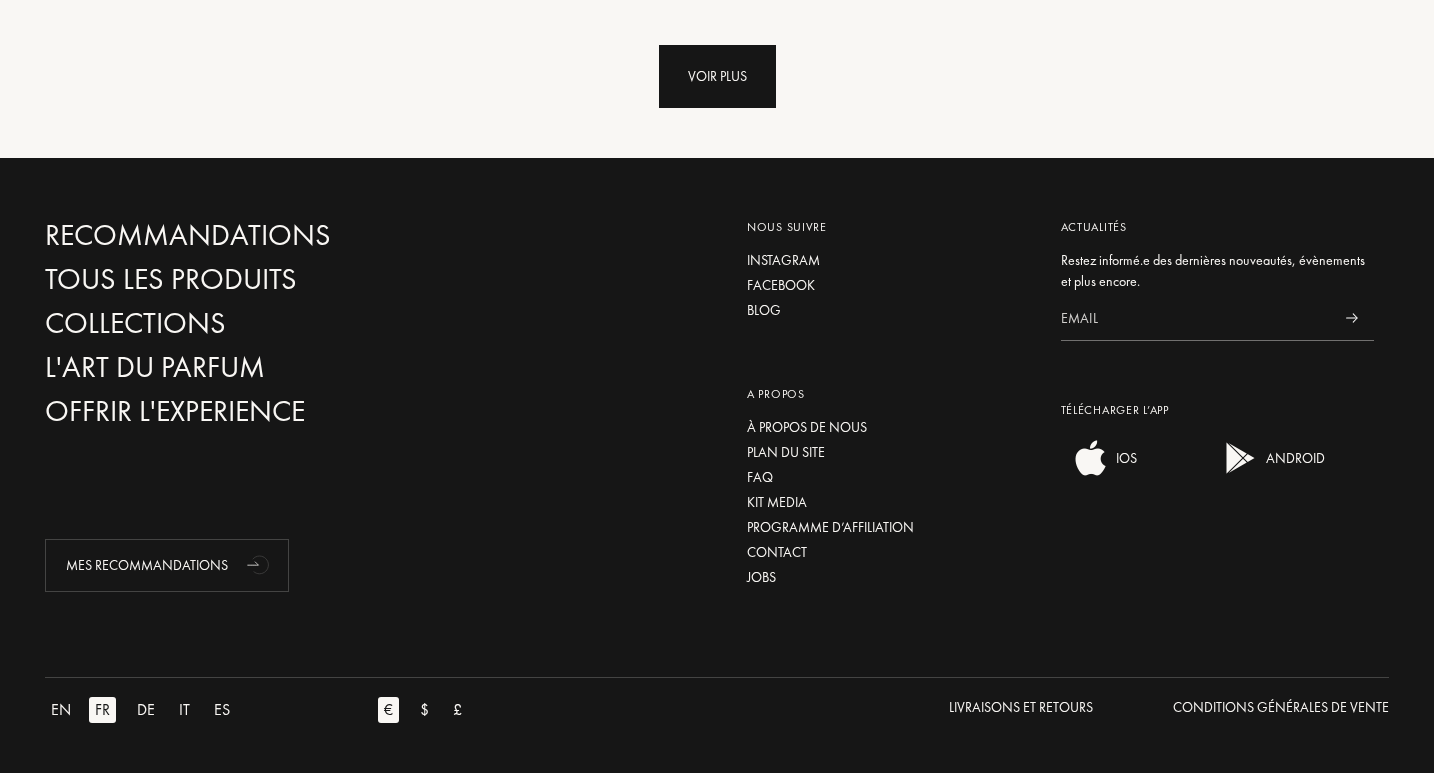 click on "Voir plus" at bounding box center [717, 76] 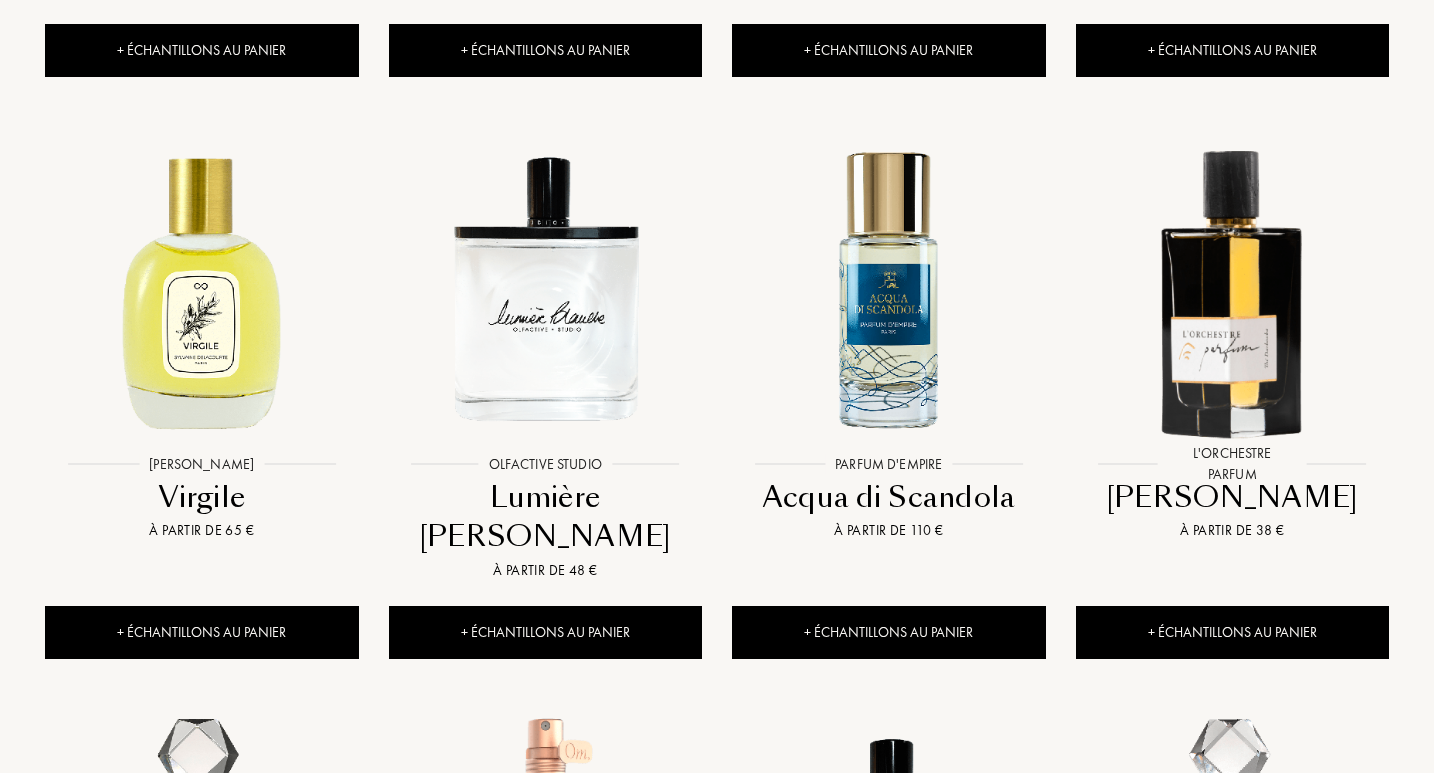 scroll, scrollTop: 2943, scrollLeft: 0, axis: vertical 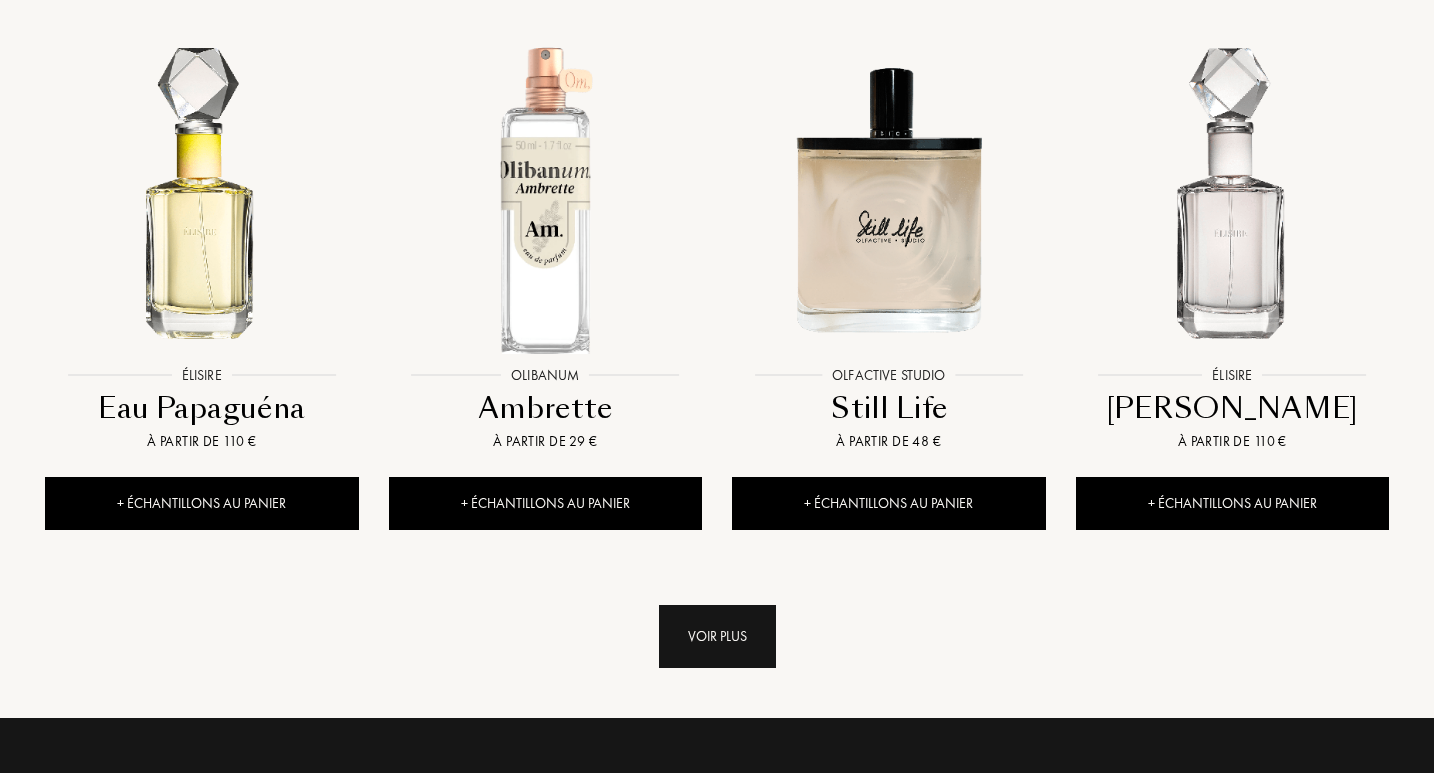 click on "Voir plus" at bounding box center [717, 636] 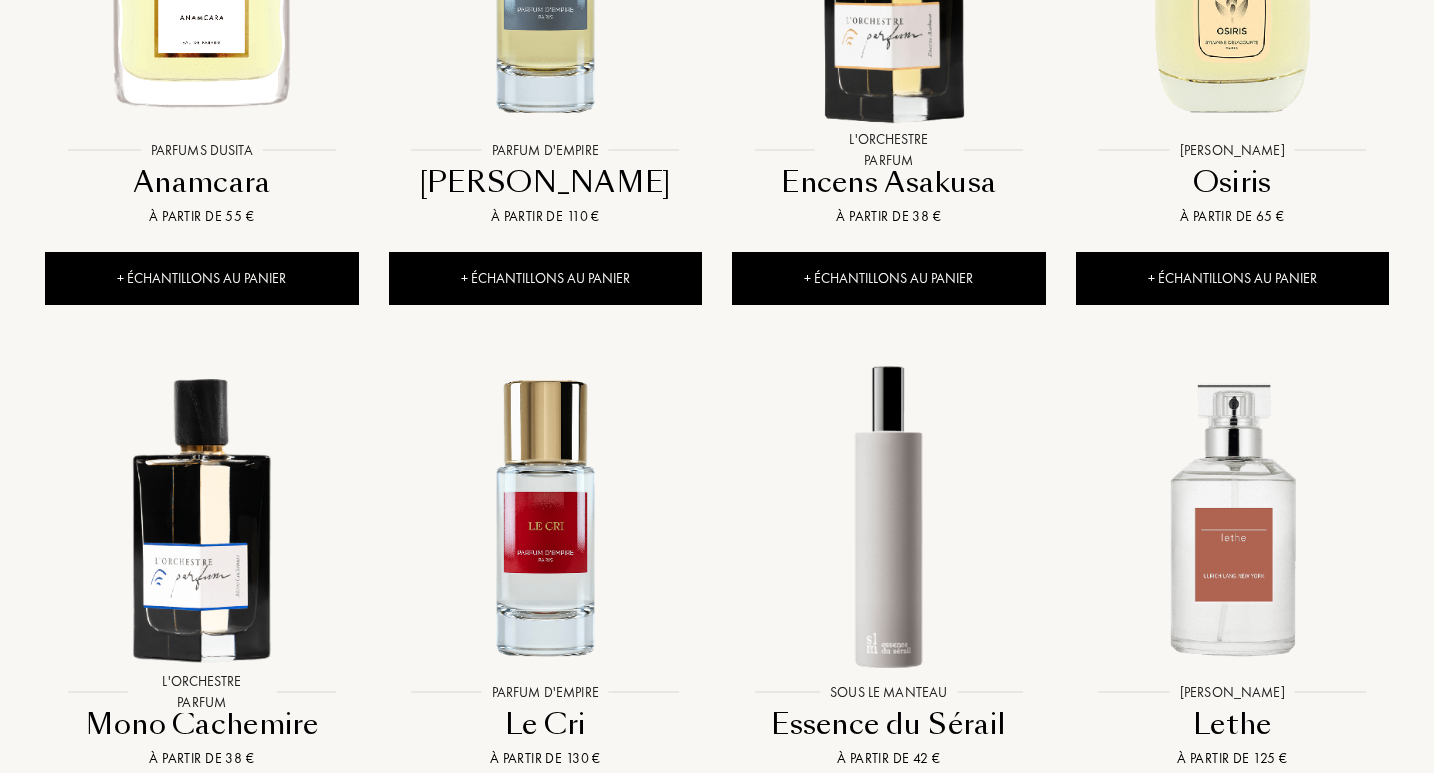 scroll, scrollTop: 5105, scrollLeft: 0, axis: vertical 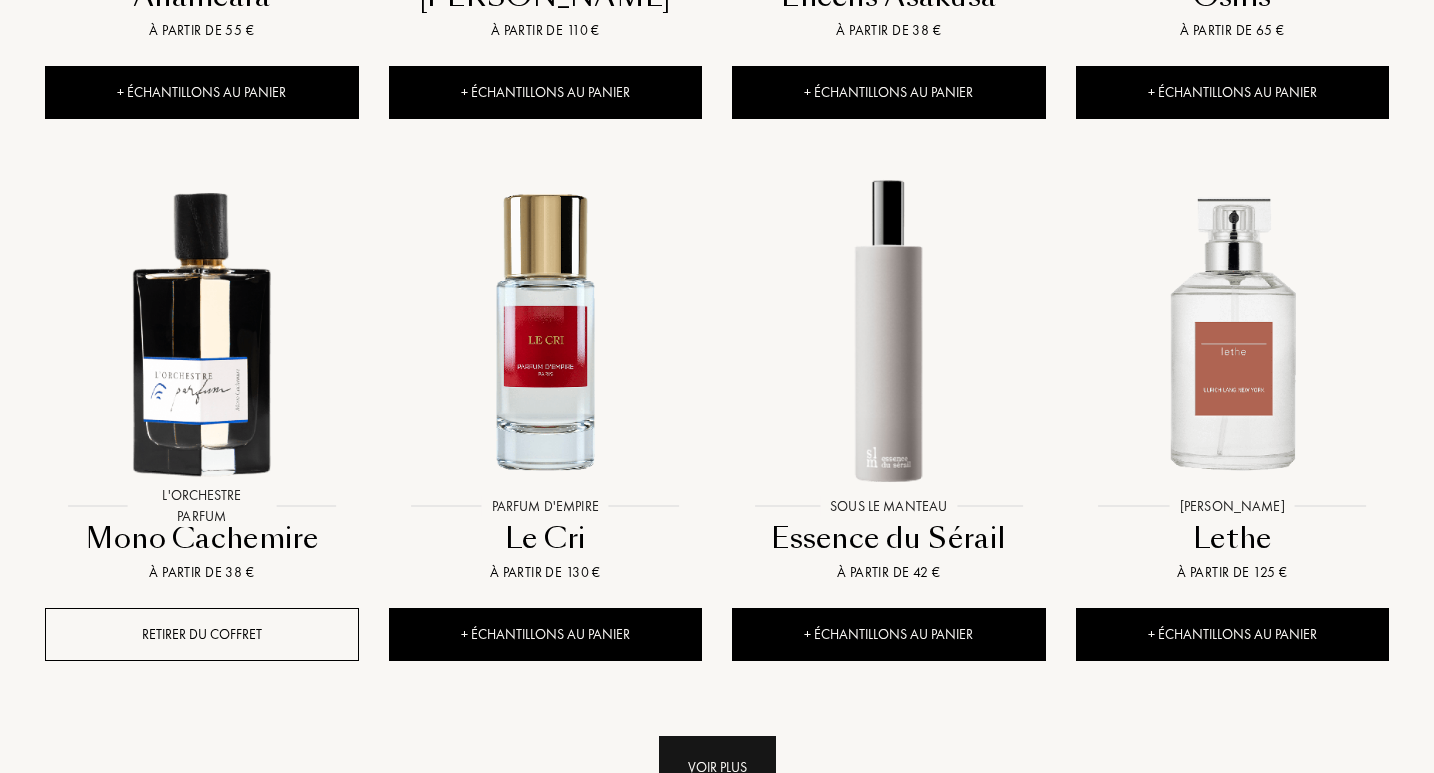 click on "Voir plus" at bounding box center (717, 767) 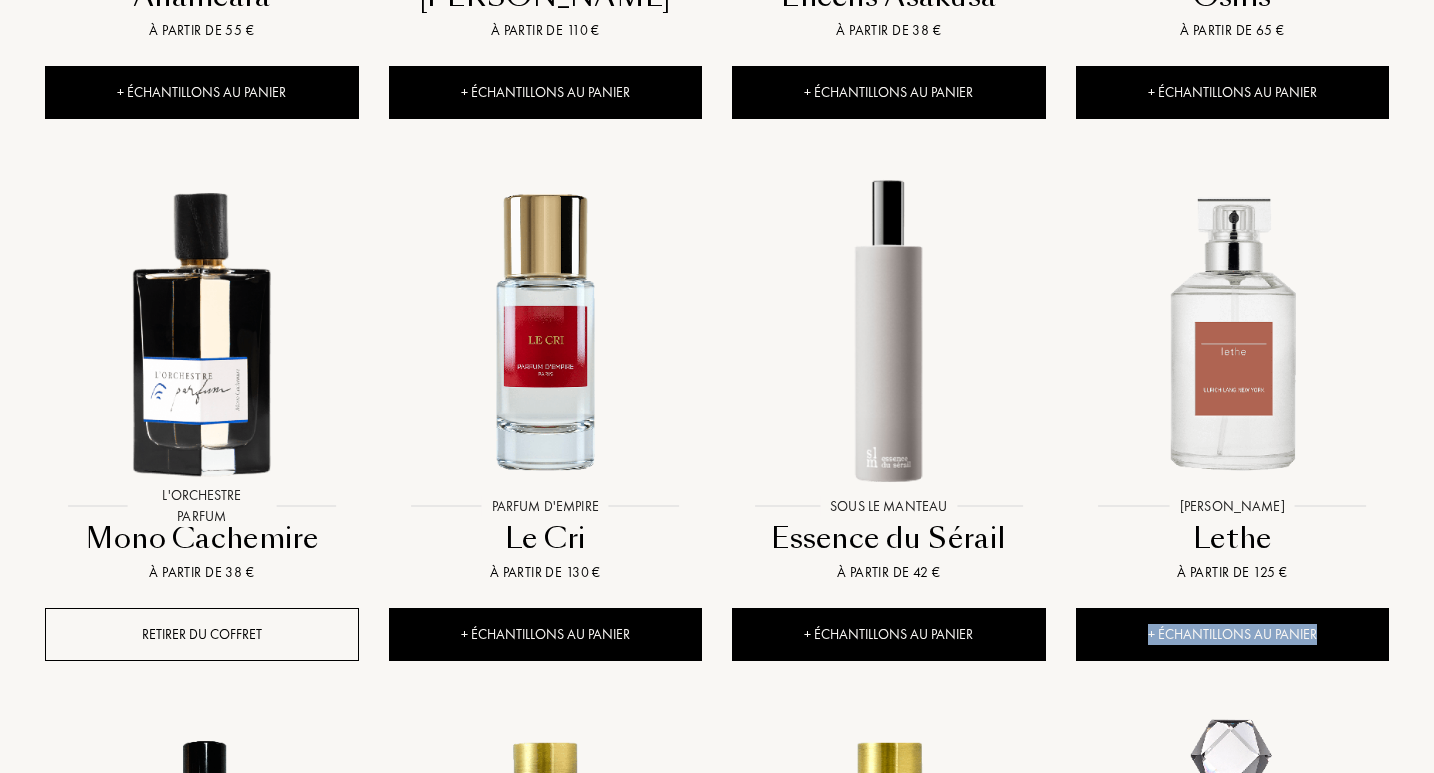 drag, startPoint x: 1433, startPoint y: 556, endPoint x: 1439, endPoint y: 583, distance: 27.658634 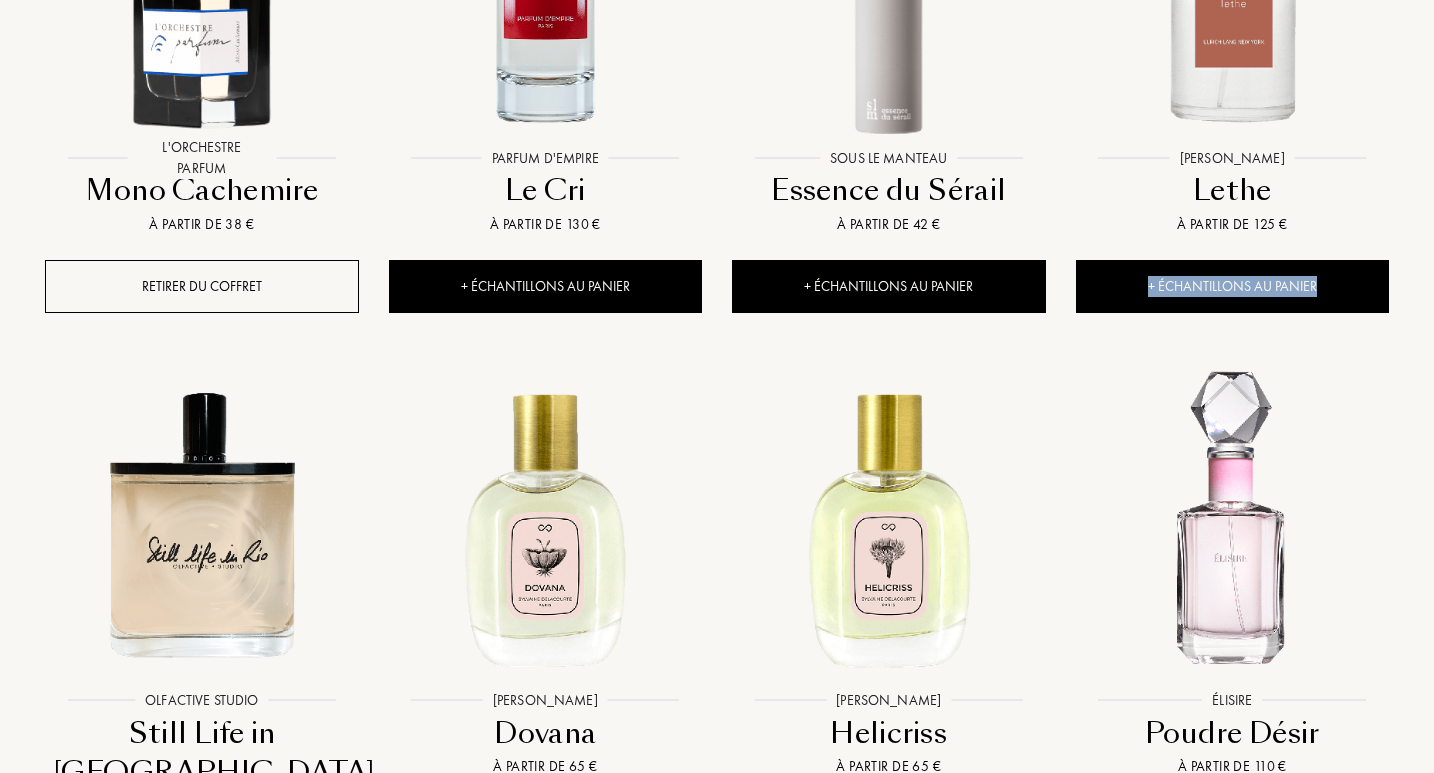 scroll, scrollTop: 5495, scrollLeft: 0, axis: vertical 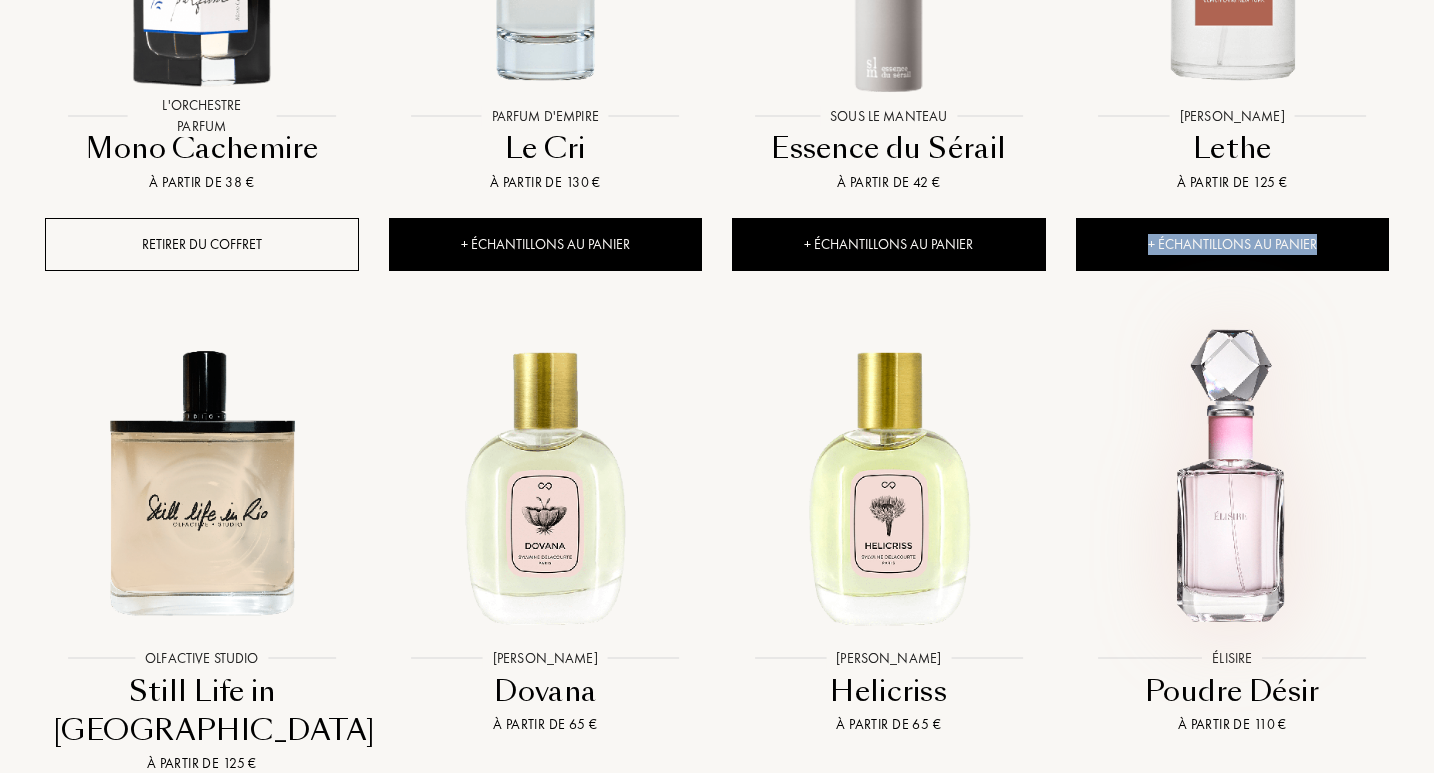 click at bounding box center (1232, 482) 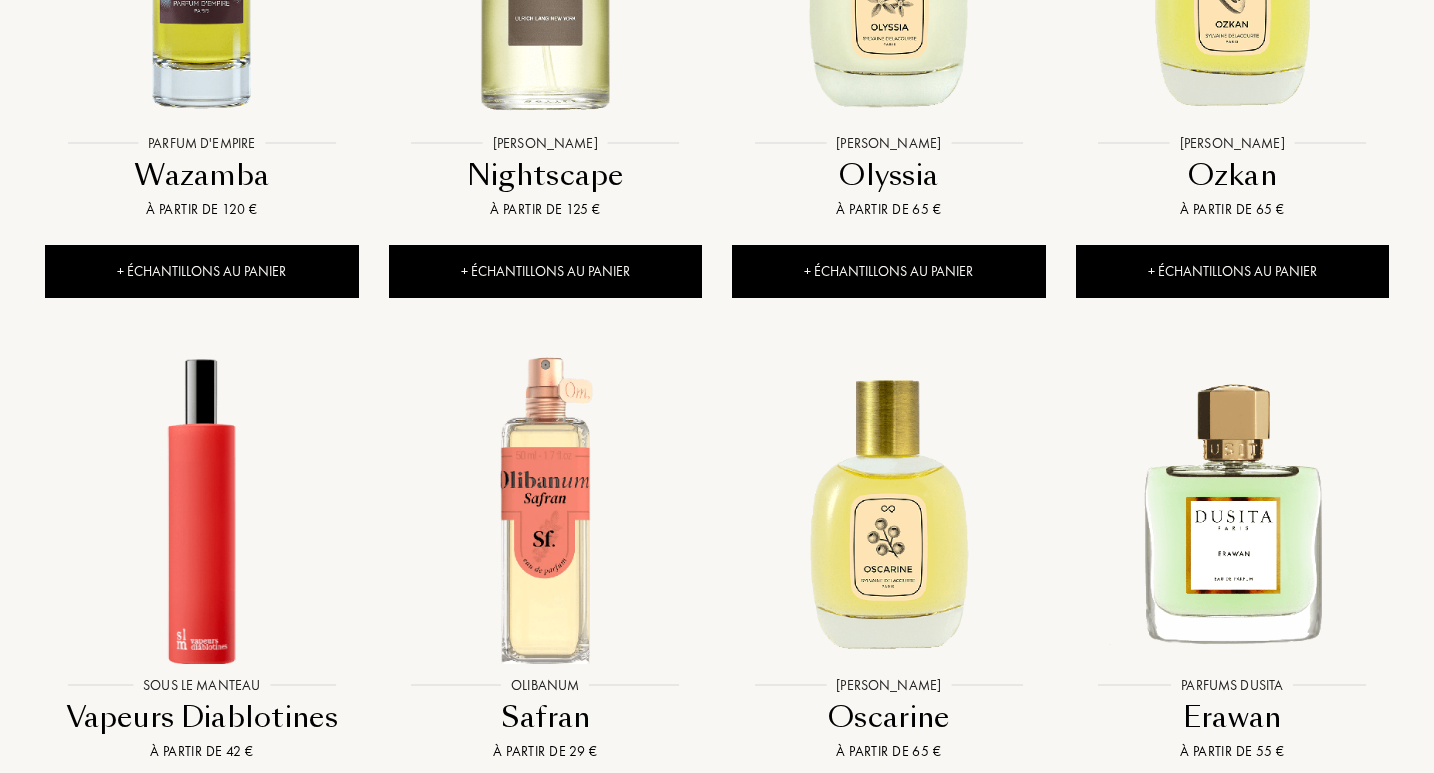 scroll, scrollTop: 6993, scrollLeft: 0, axis: vertical 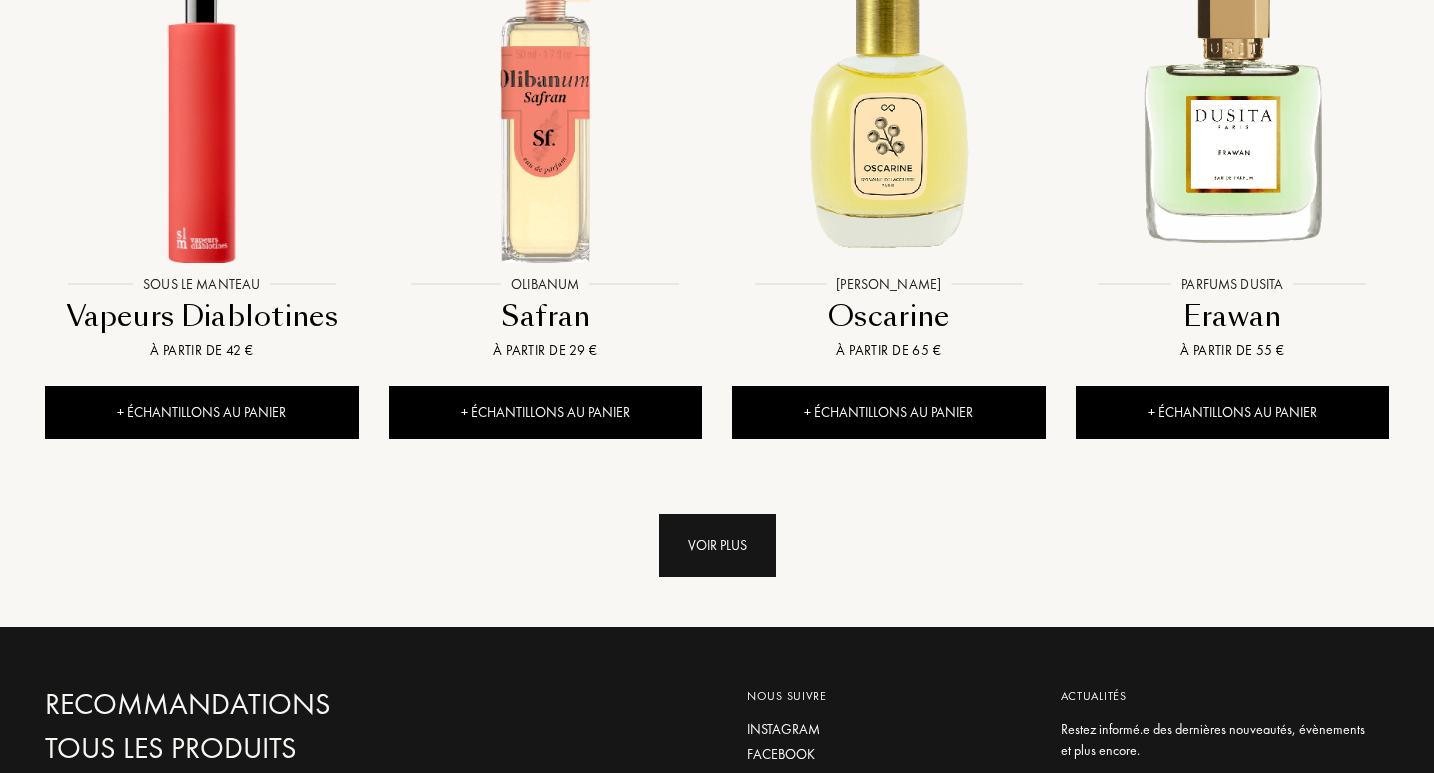 click on "Voir plus" at bounding box center [717, 545] 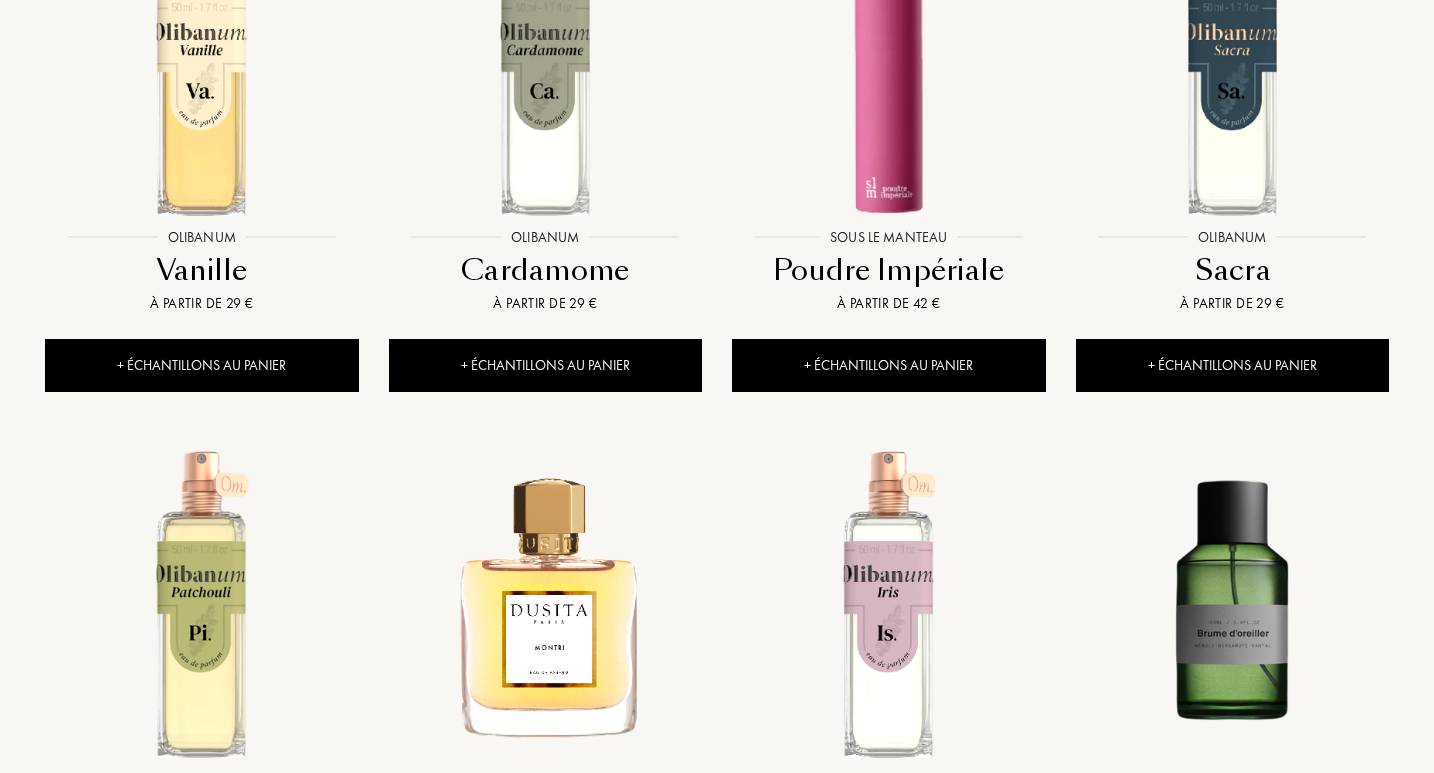 scroll, scrollTop: 8263, scrollLeft: 0, axis: vertical 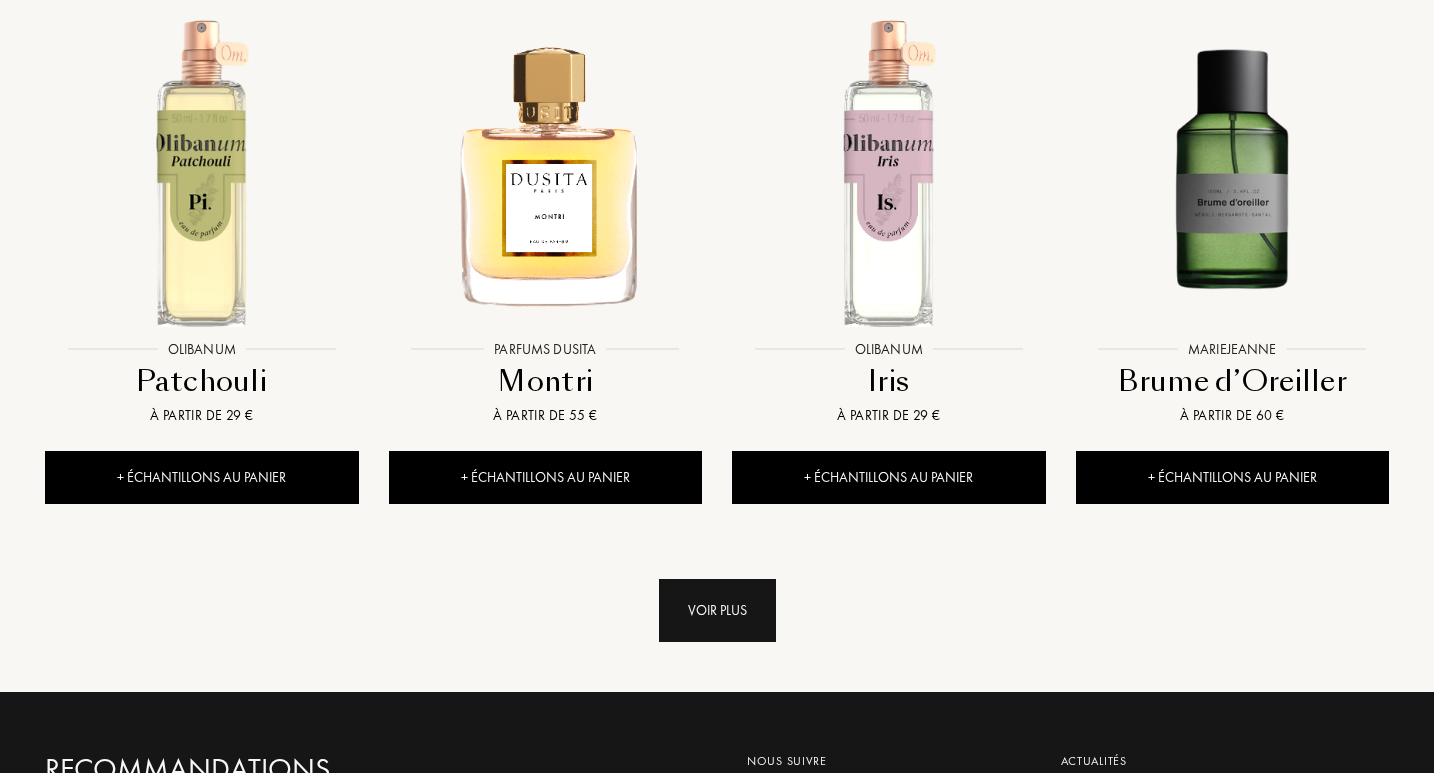 click on "Voir plus" at bounding box center [717, 610] 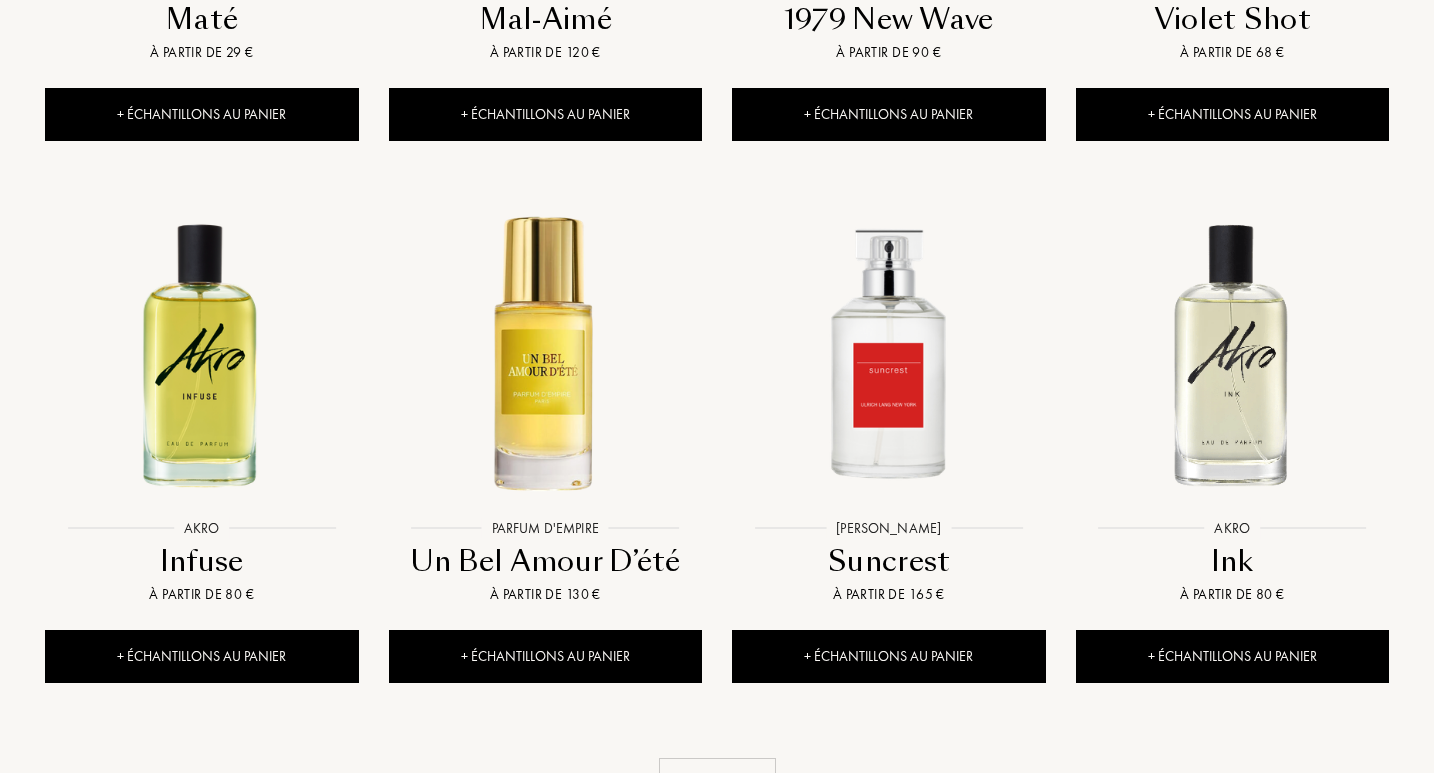 scroll, scrollTop: 10237, scrollLeft: 0, axis: vertical 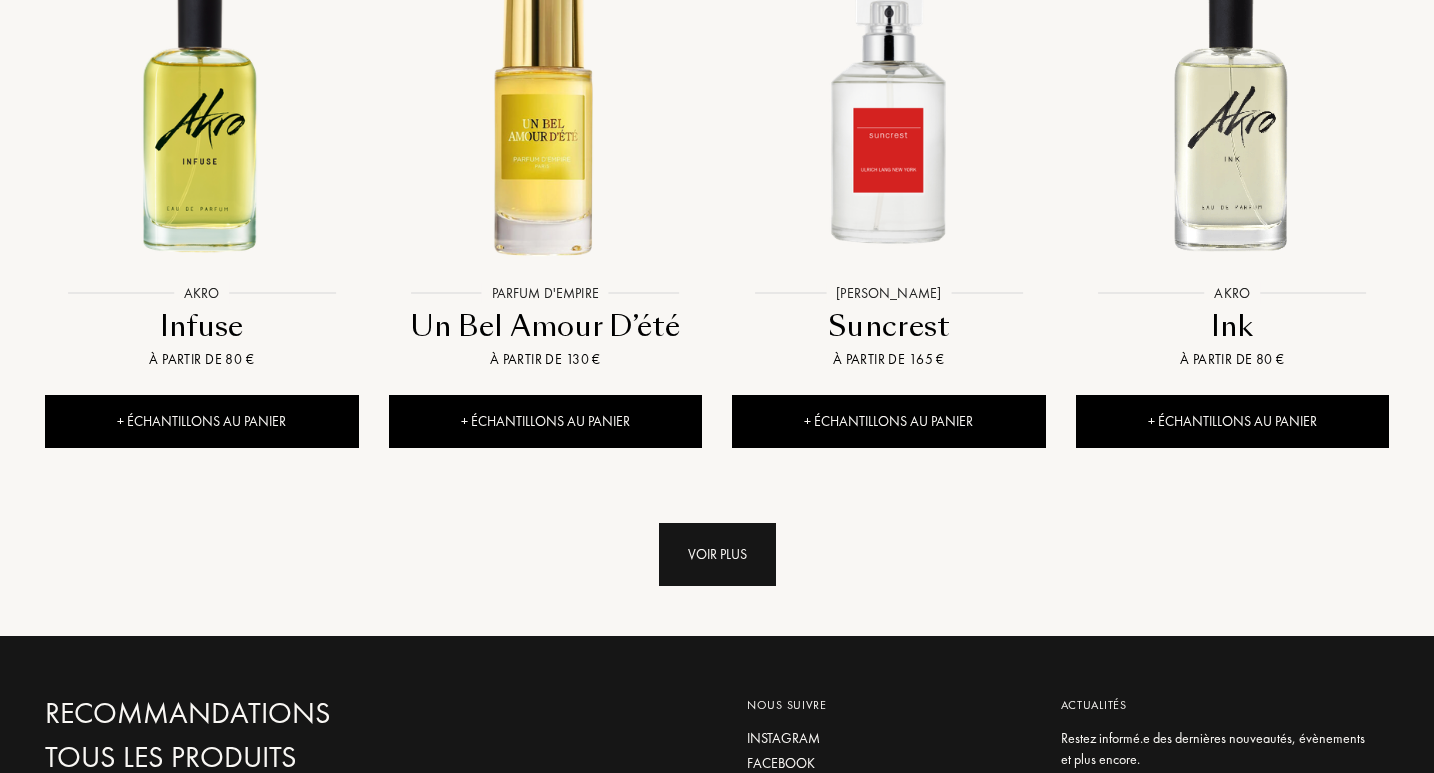 click on "Voir plus" at bounding box center [717, 554] 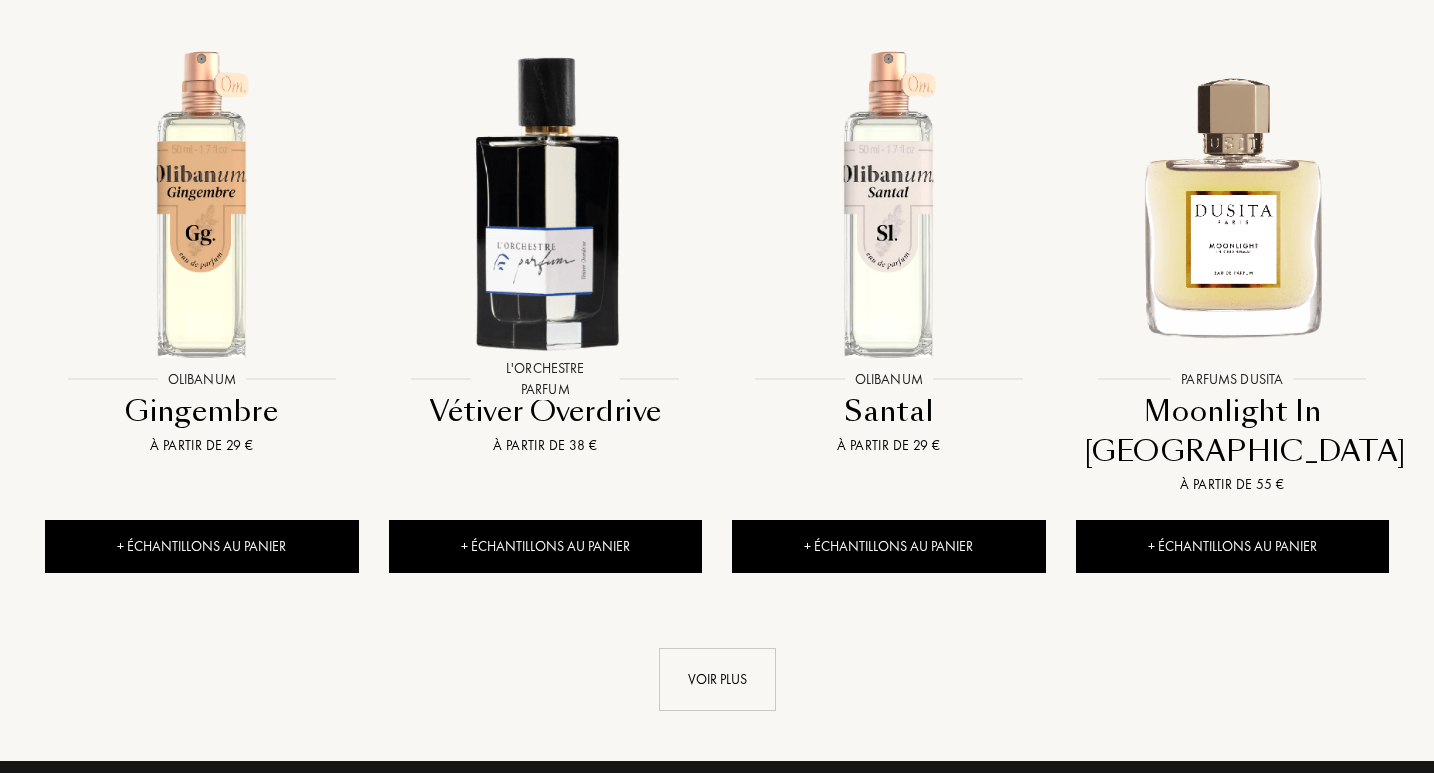 scroll, scrollTop: 11997, scrollLeft: 0, axis: vertical 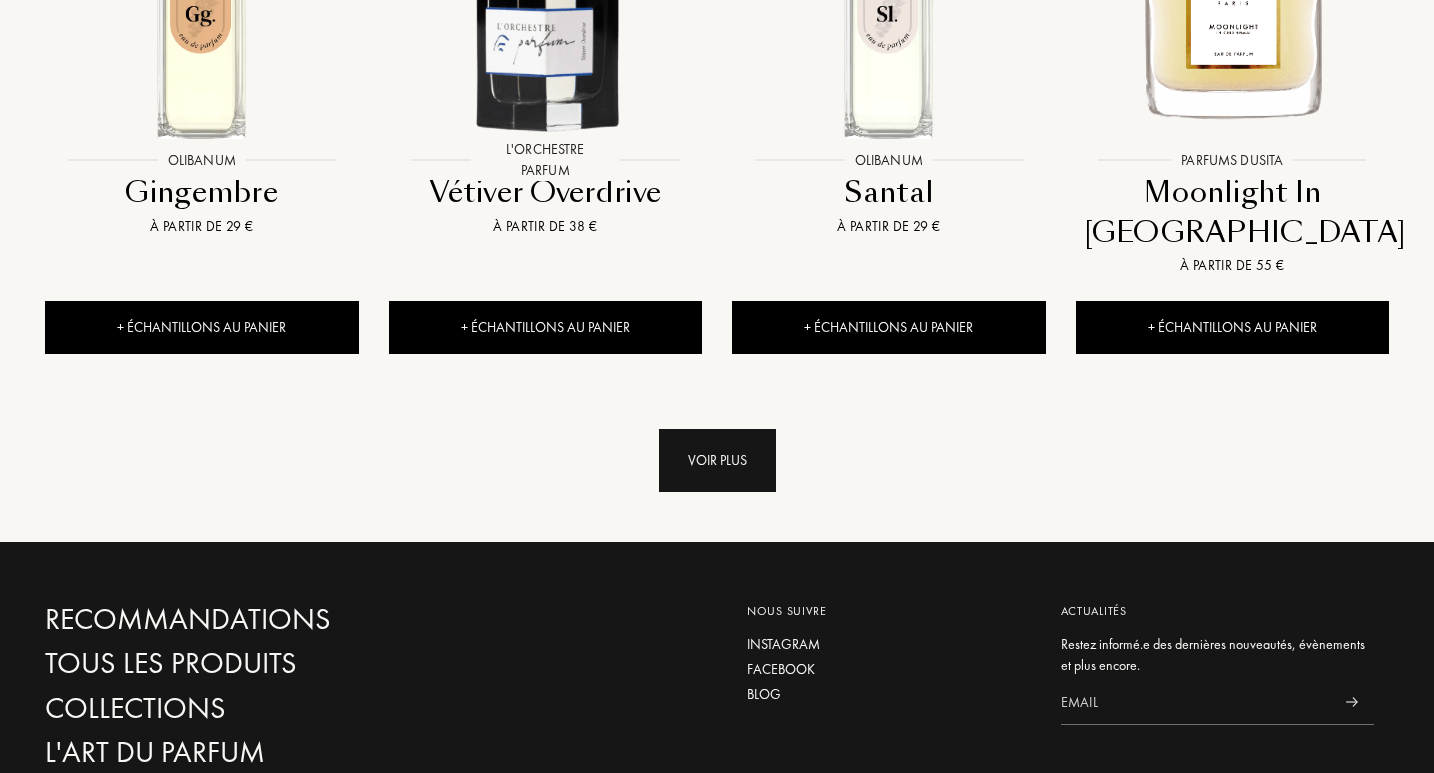 click on "Voir plus" at bounding box center (717, 460) 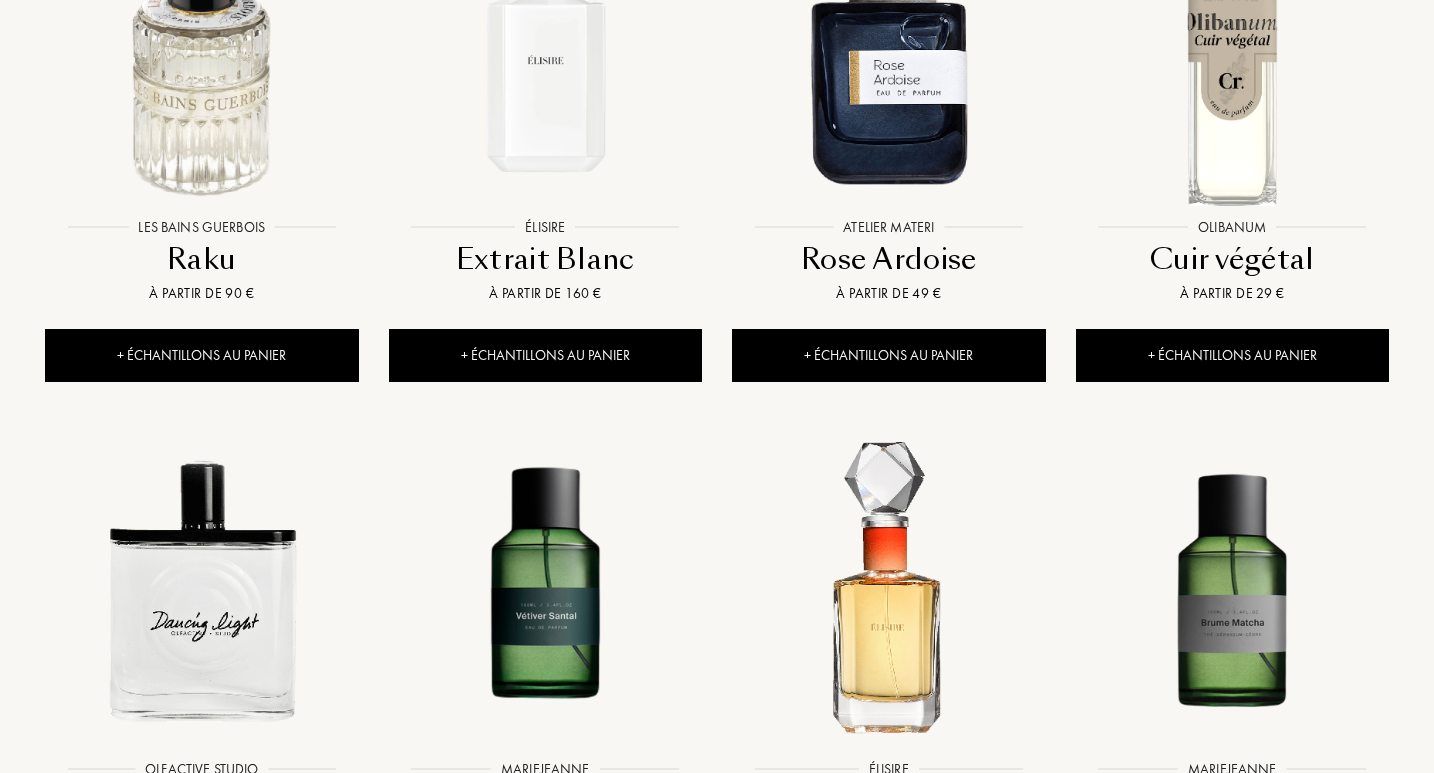 scroll, scrollTop: 13282, scrollLeft: 0, axis: vertical 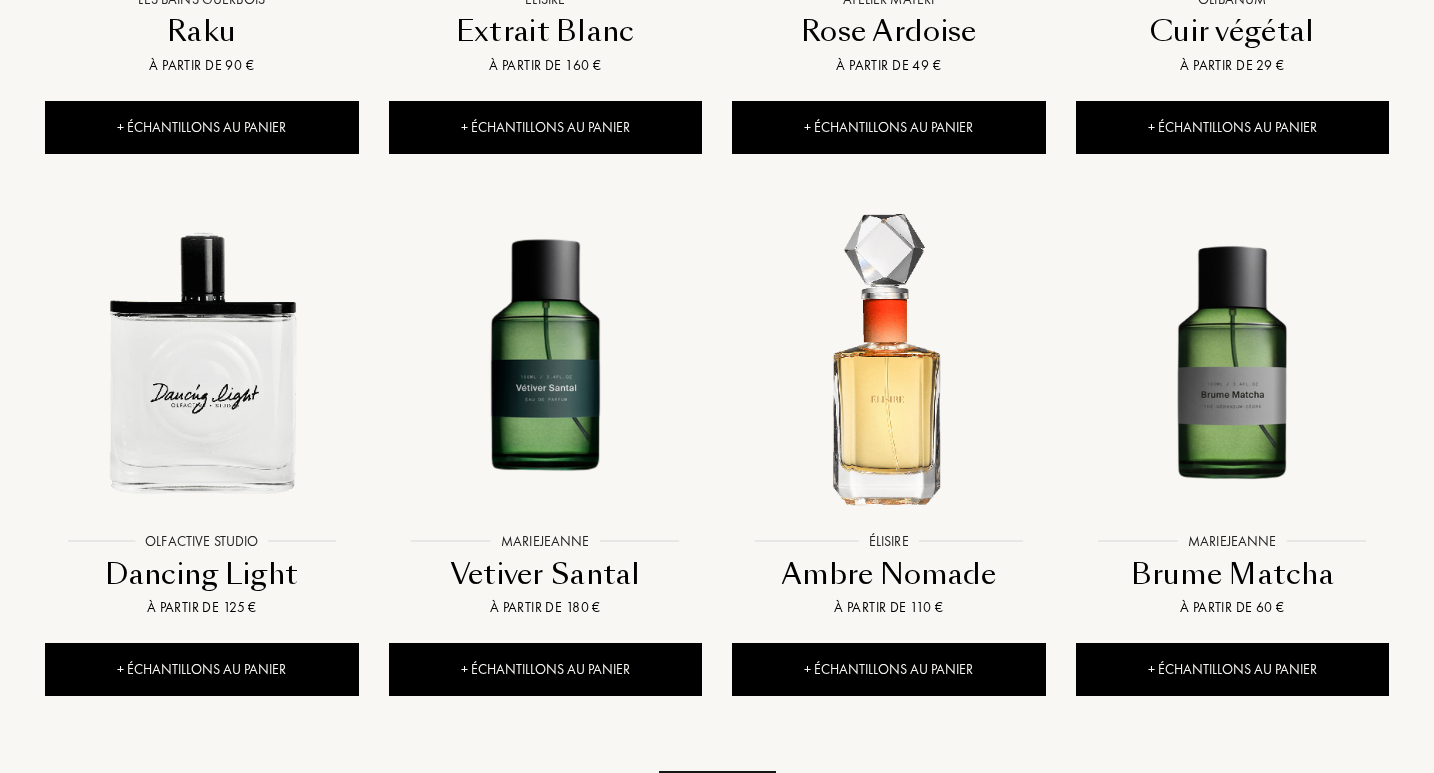 click on "Voir plus" at bounding box center (717, 802) 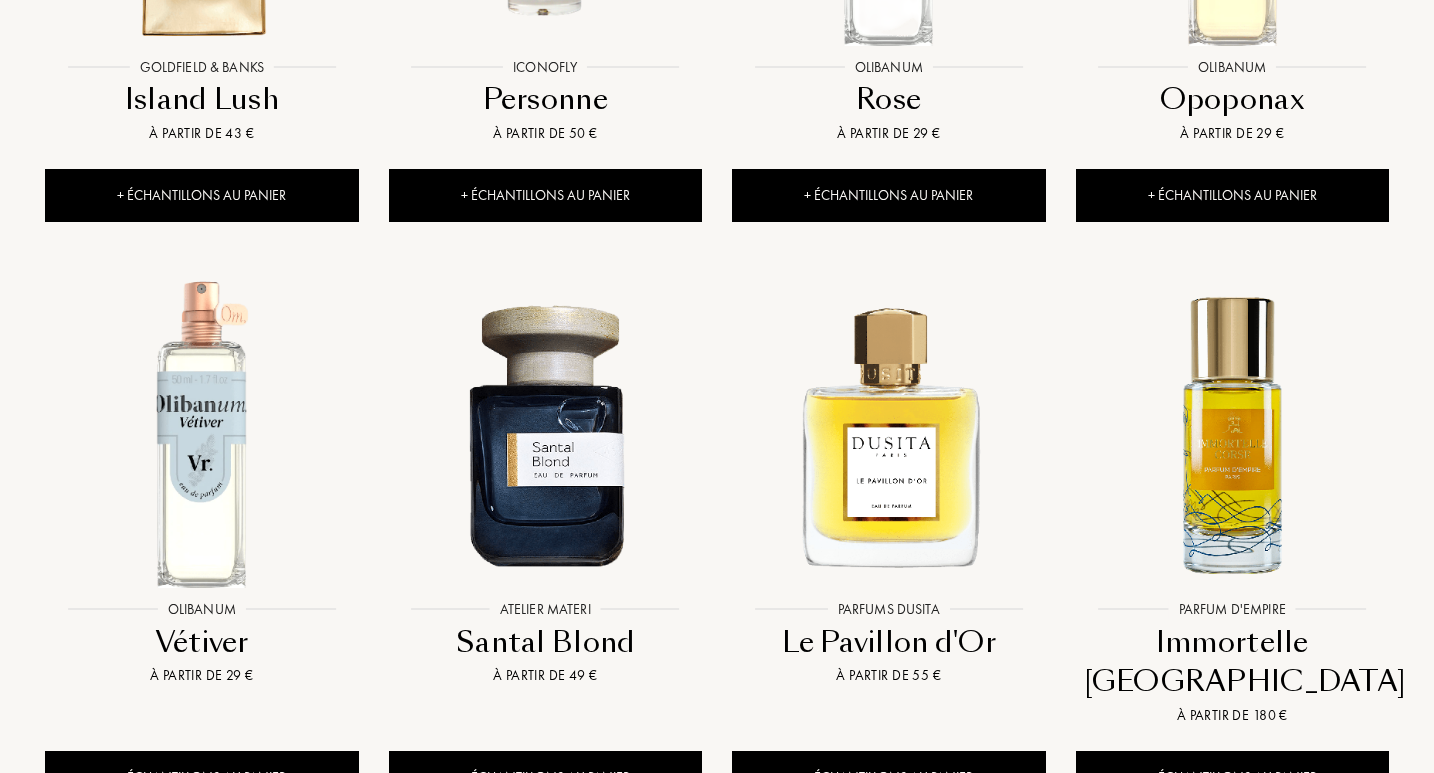 scroll, scrollTop: 15113, scrollLeft: 0, axis: vertical 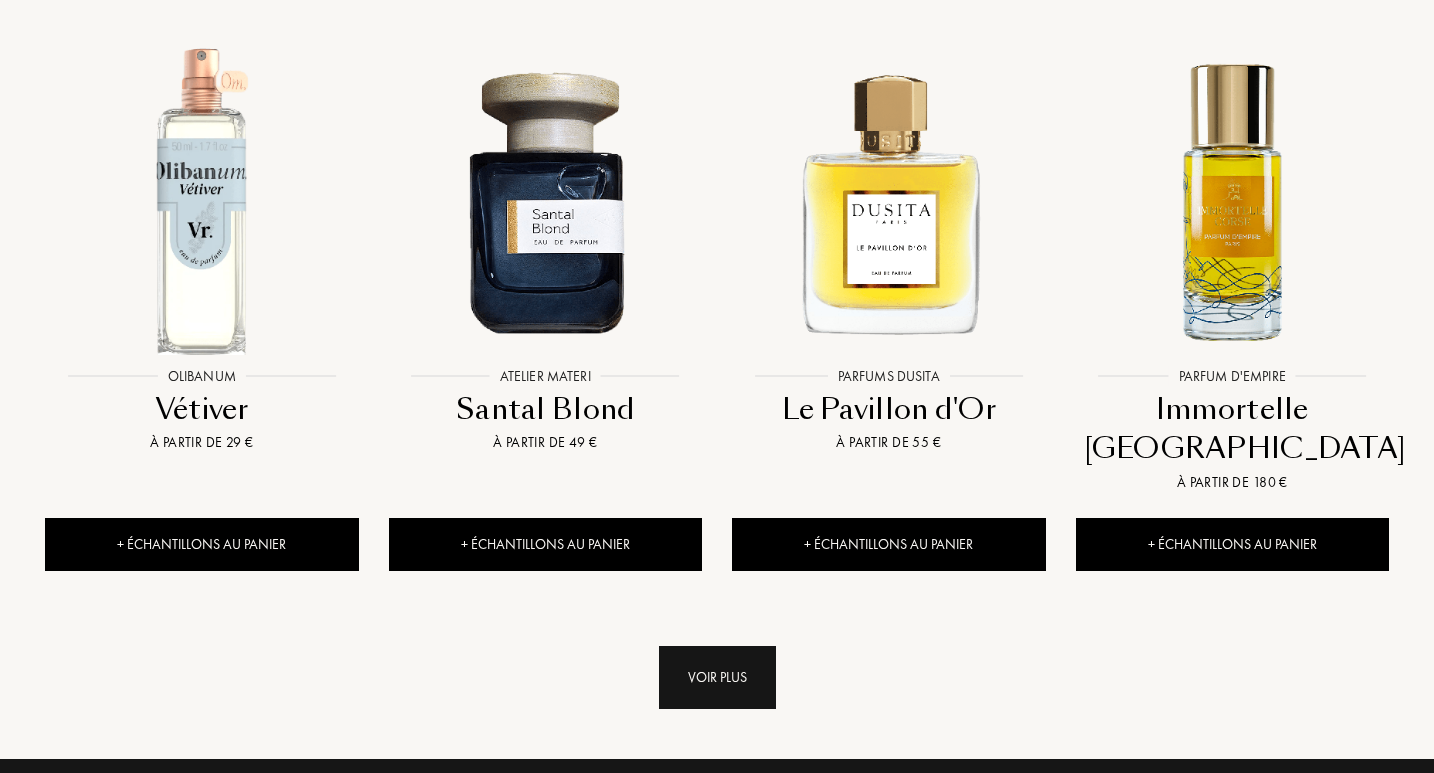 click on "Voir plus" at bounding box center [717, 677] 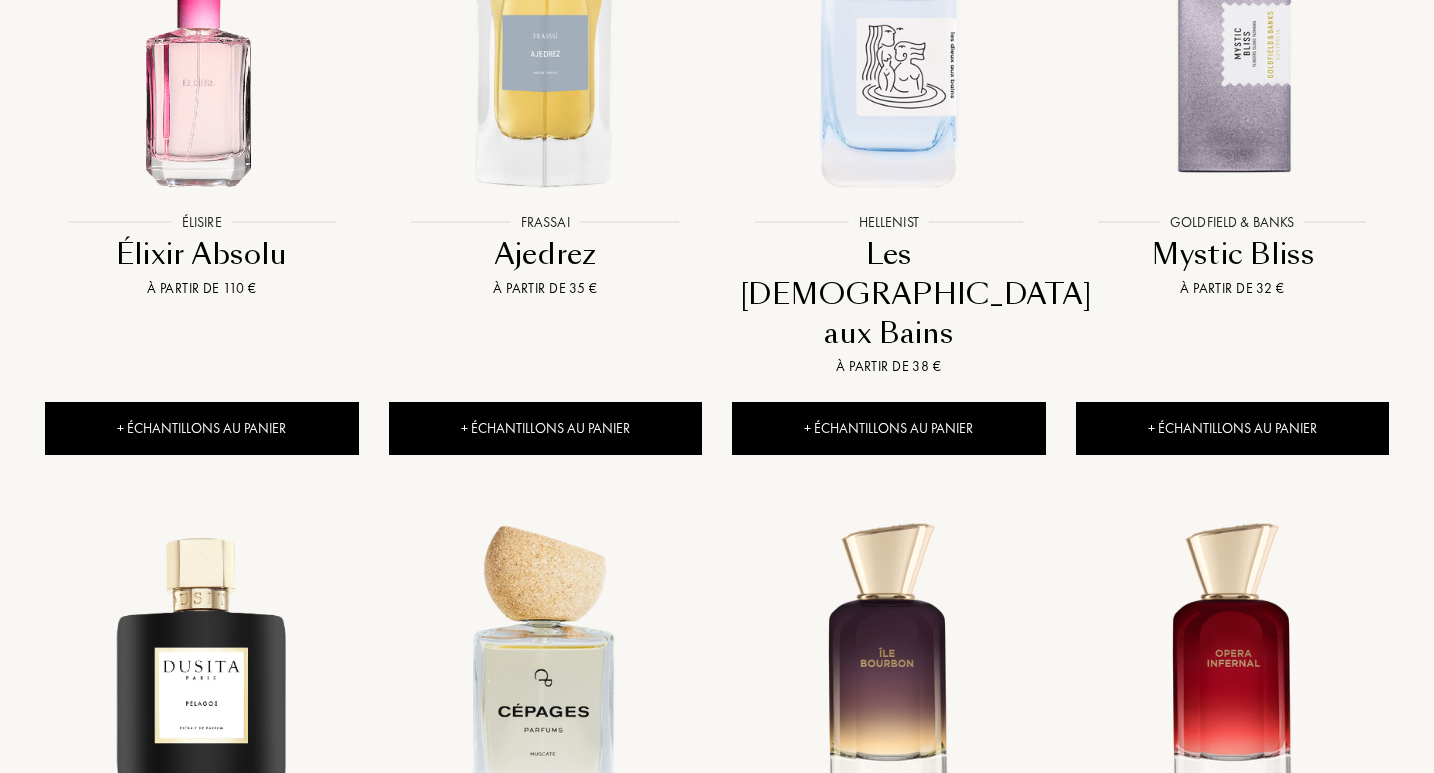 scroll, scrollTop: 16500, scrollLeft: 0, axis: vertical 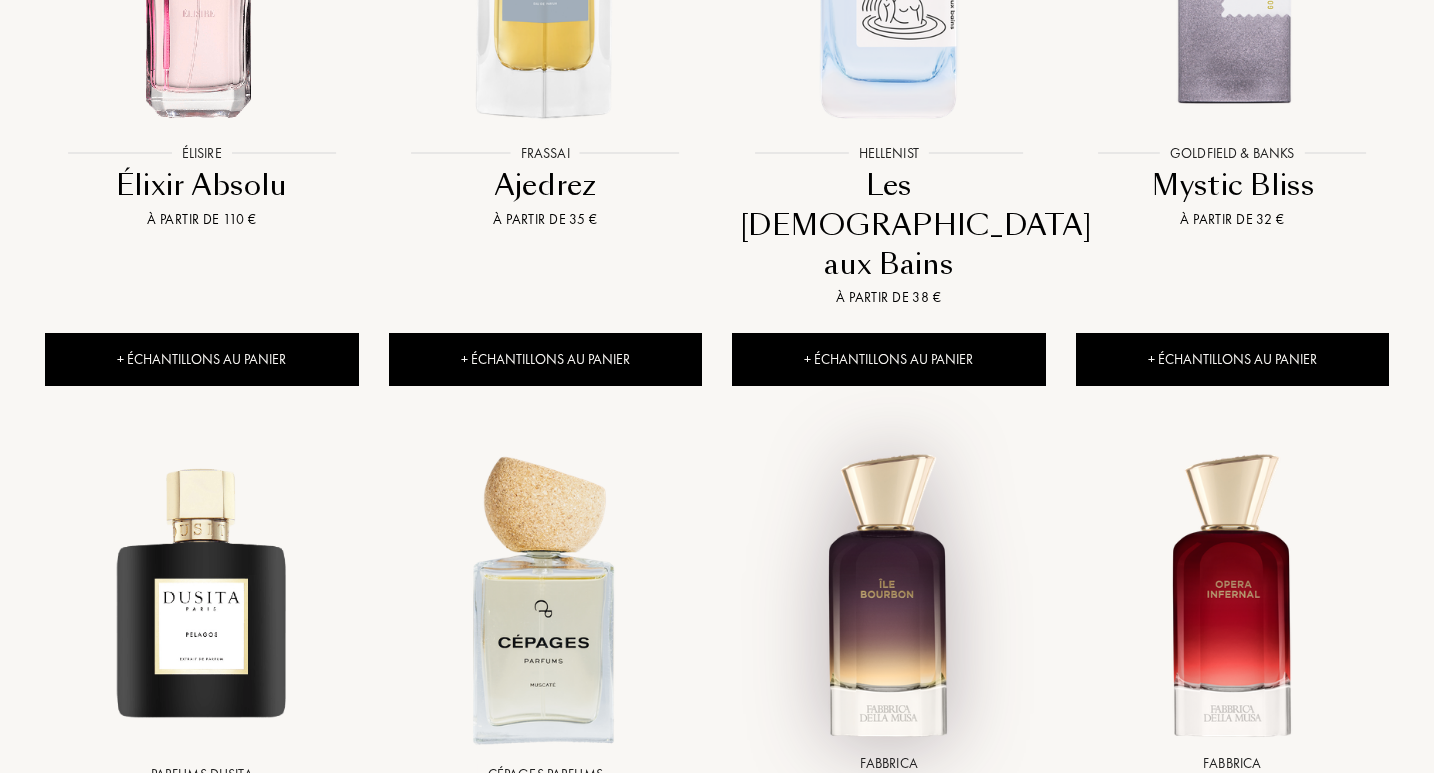 click at bounding box center [888, 597] 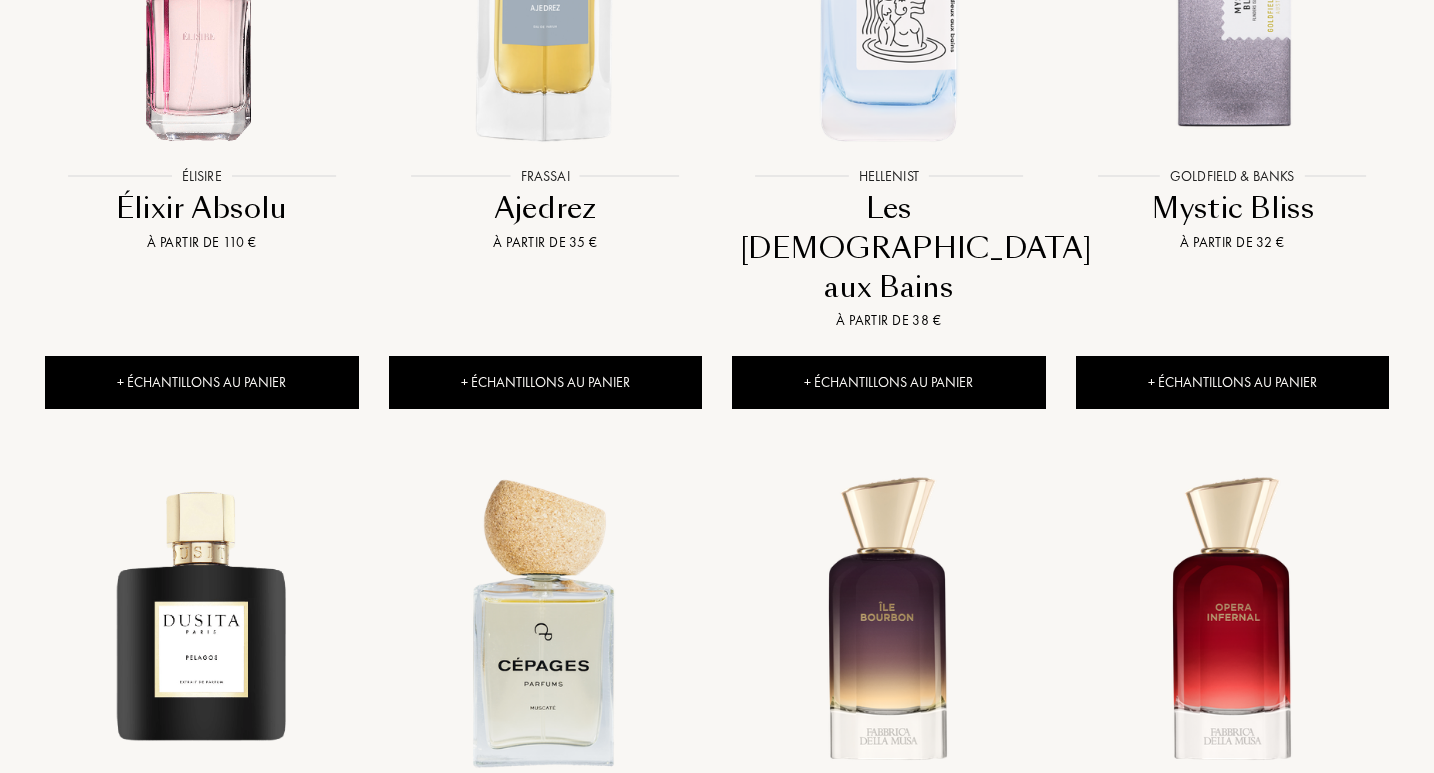 scroll, scrollTop: 16989, scrollLeft: 0, axis: vertical 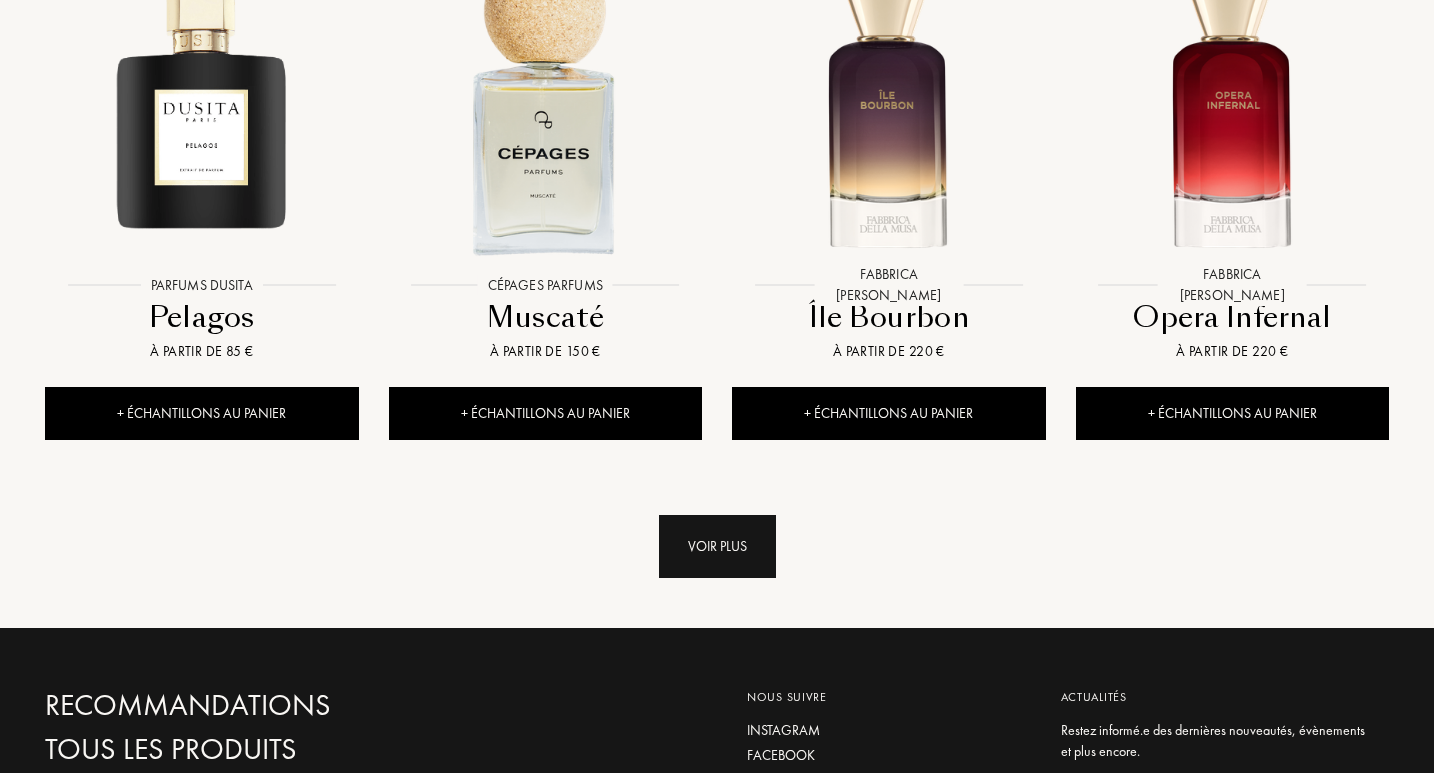 click on "Voir plus" at bounding box center (717, 546) 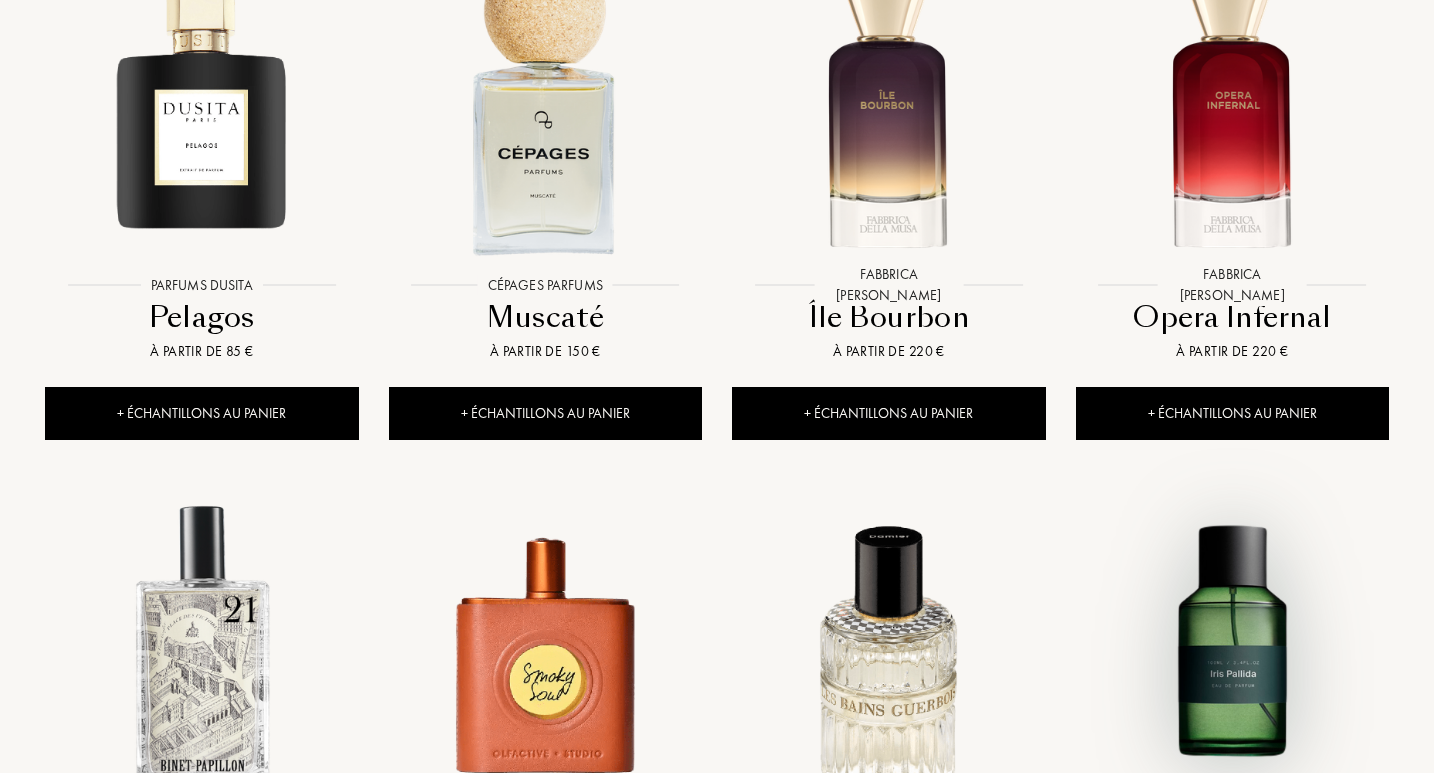 click at bounding box center (1232, 651) 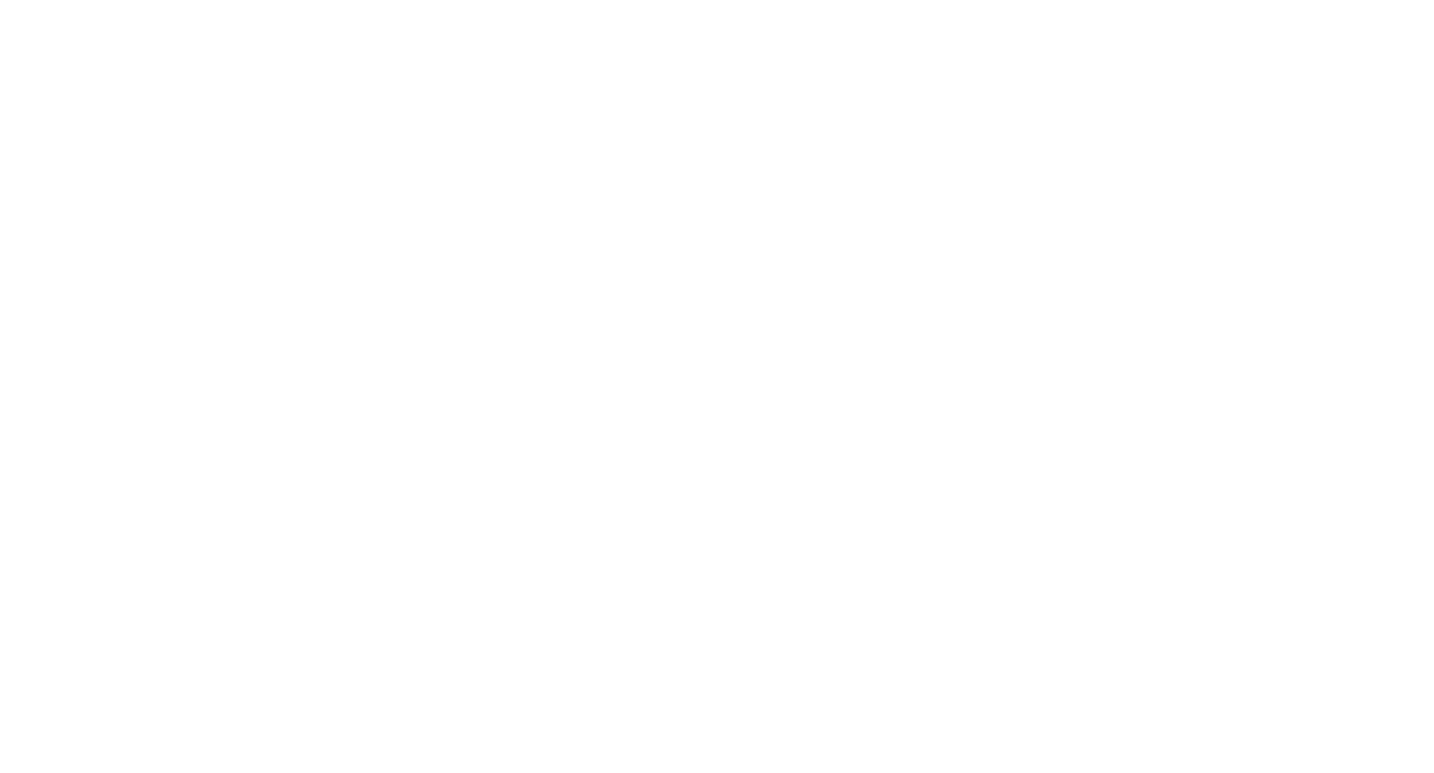 scroll, scrollTop: 0, scrollLeft: 0, axis: both 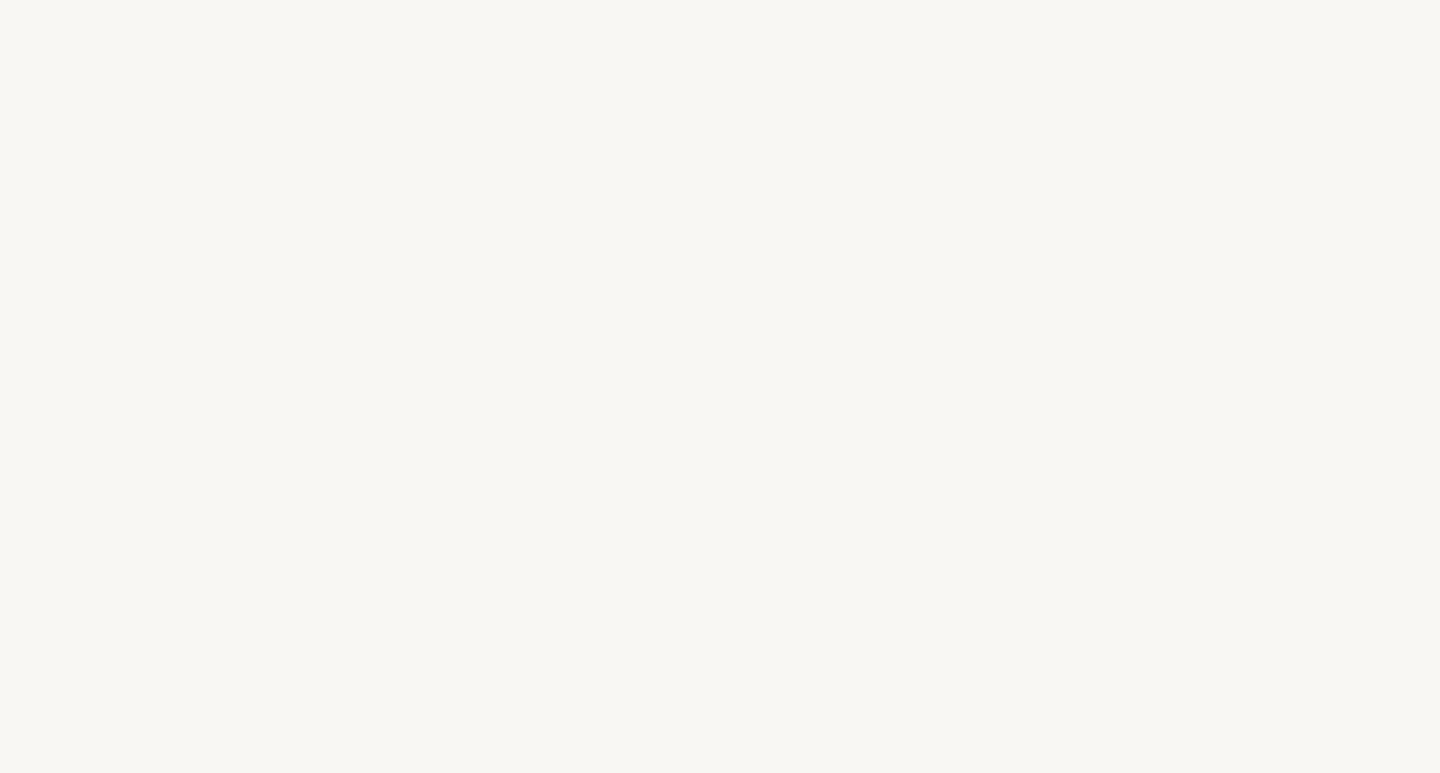 select on "FR" 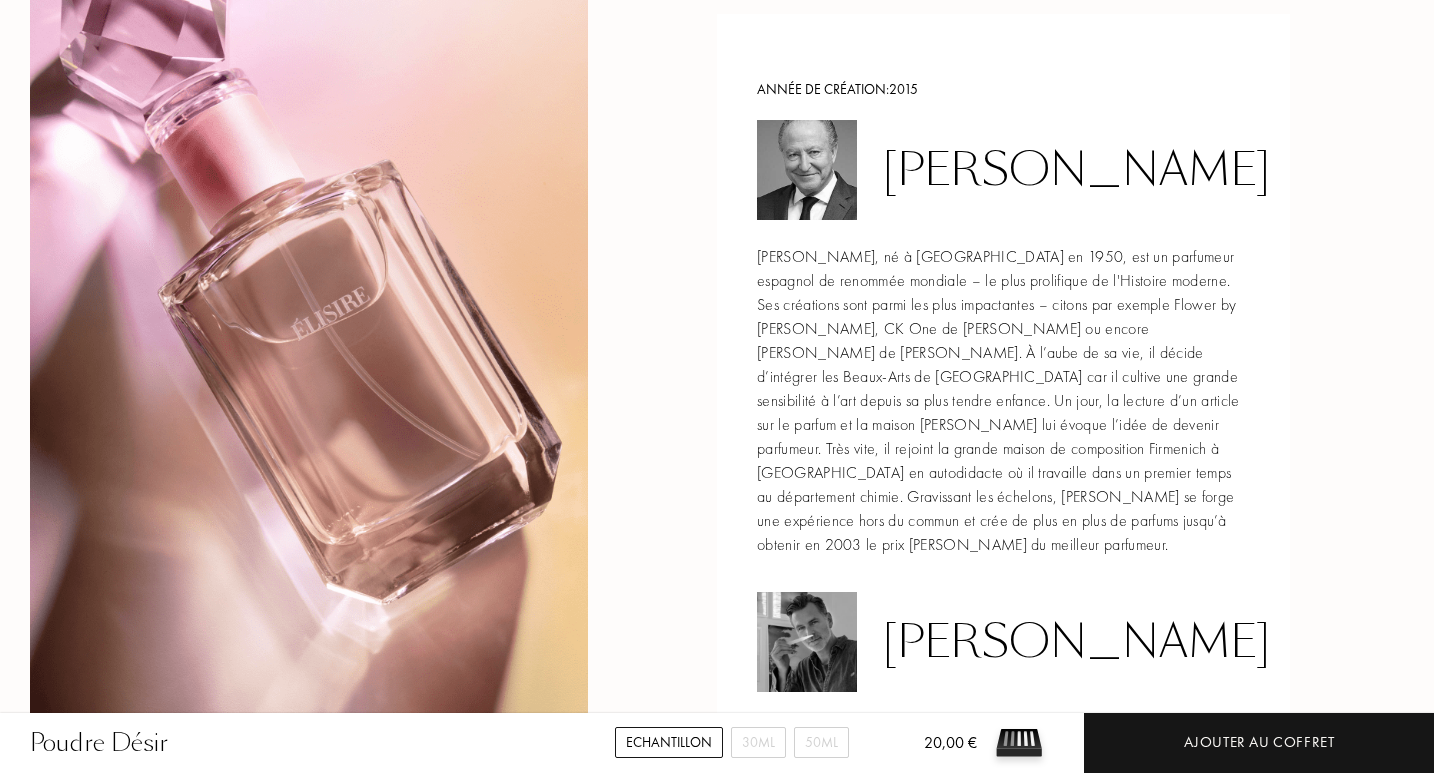 scroll, scrollTop: 2330, scrollLeft: 0, axis: vertical 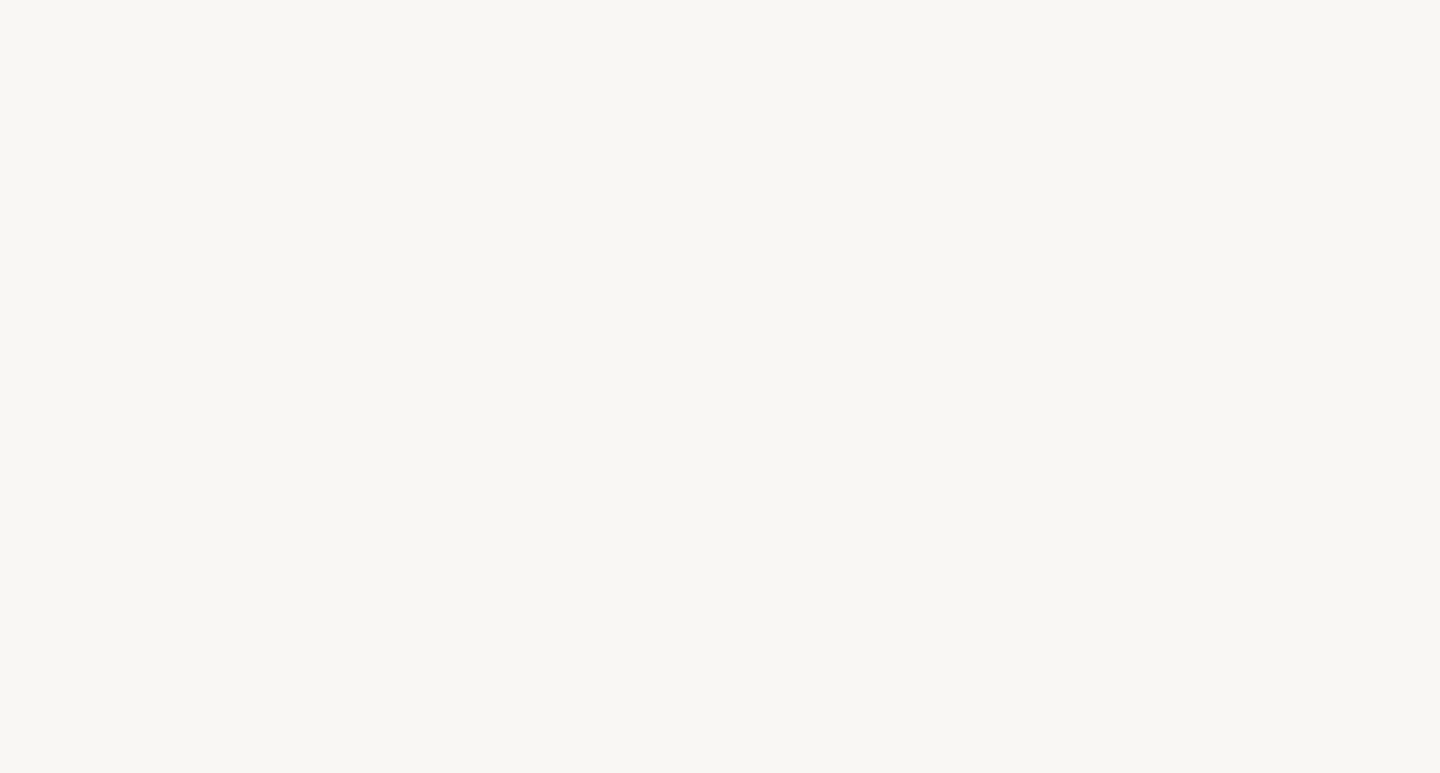 select on "FR" 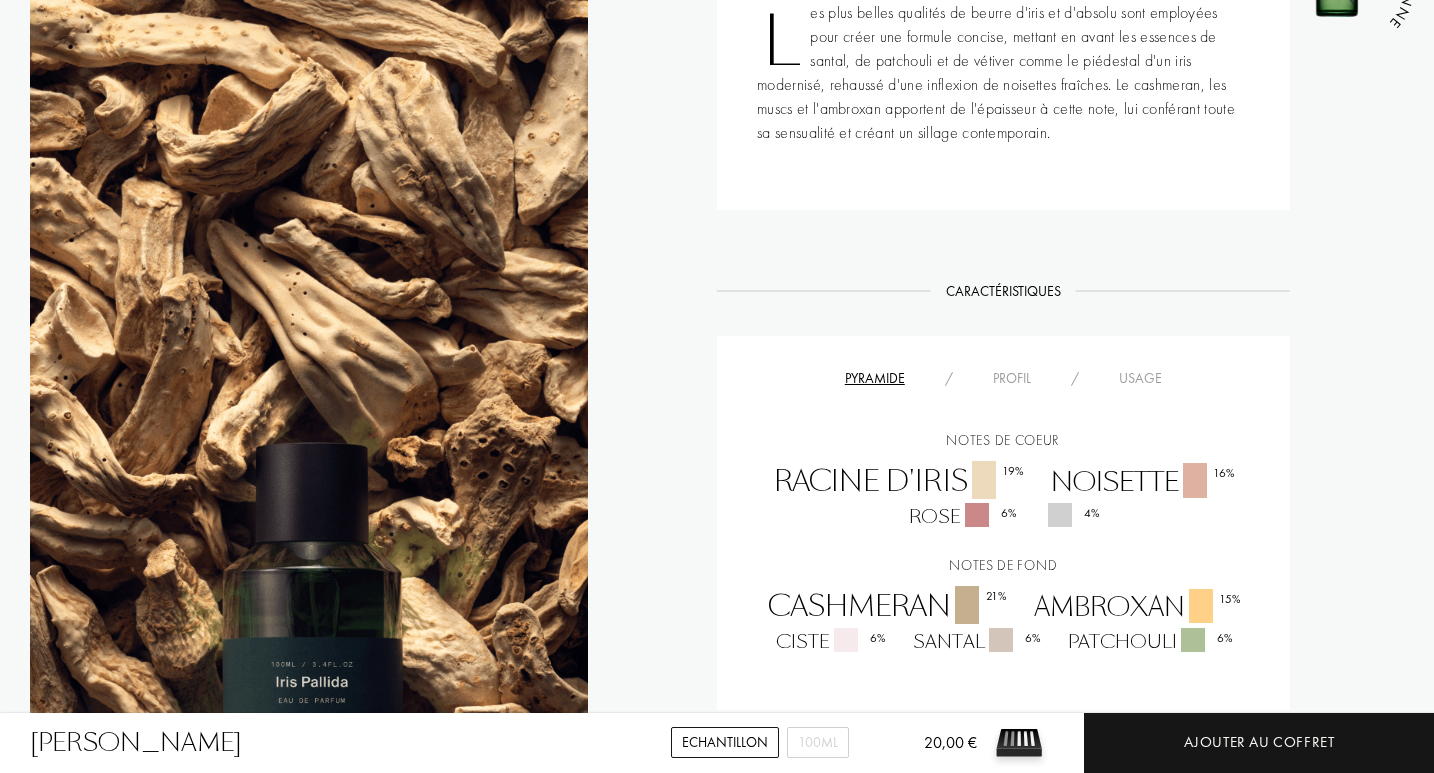 scroll, scrollTop: 963, scrollLeft: 0, axis: vertical 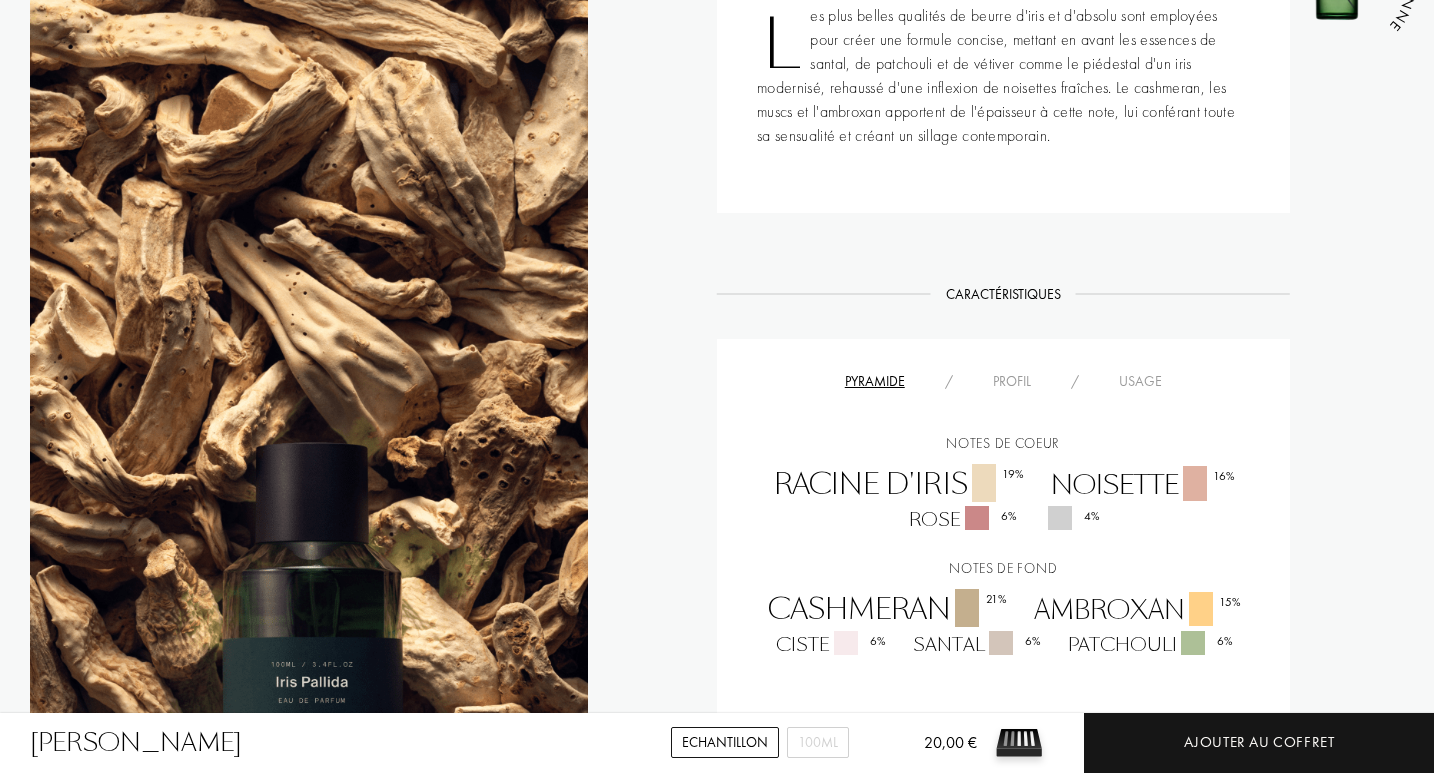 drag, startPoint x: 1435, startPoint y: 118, endPoint x: 1439, endPoint y: 345, distance: 227.03523 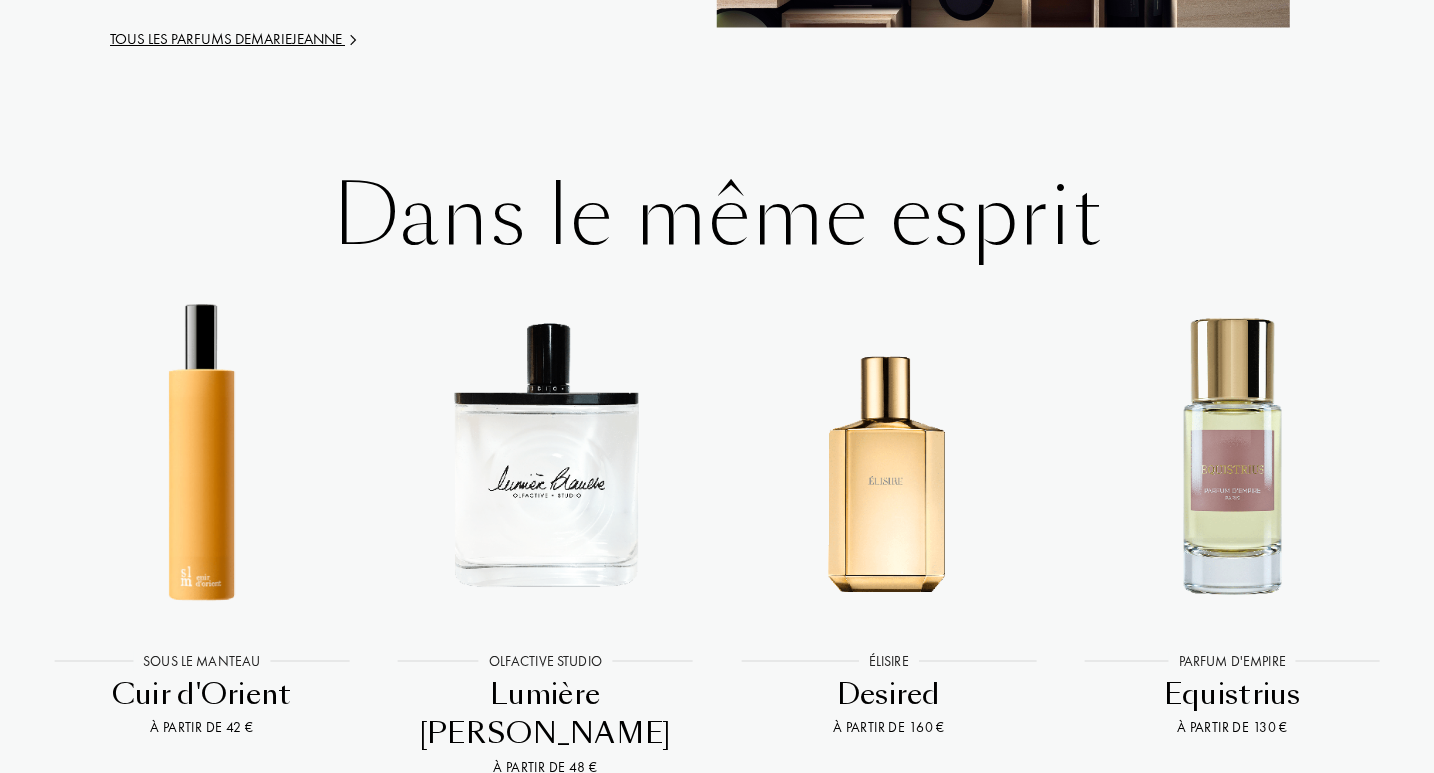 scroll, scrollTop: 2782, scrollLeft: 0, axis: vertical 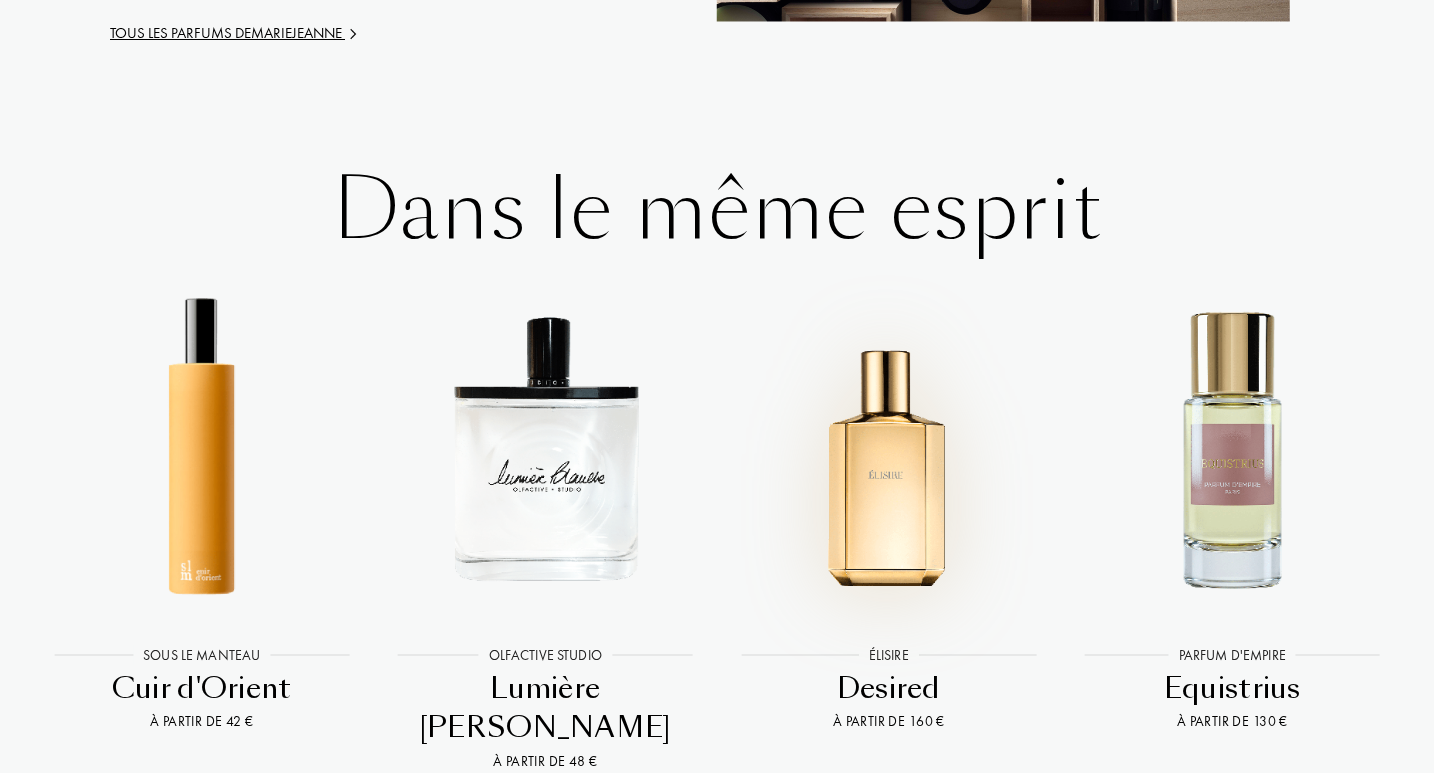 click at bounding box center [888, 448] 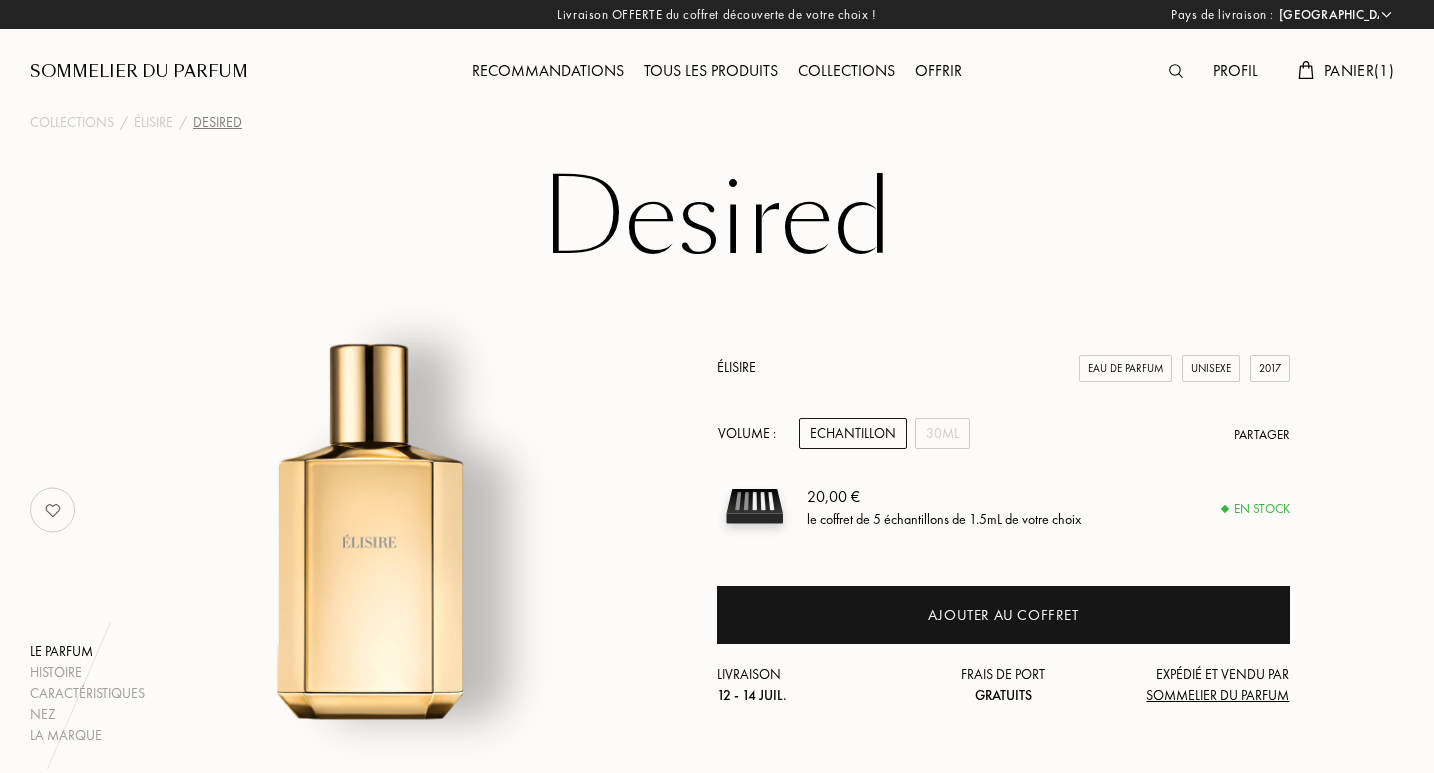 select on "FR" 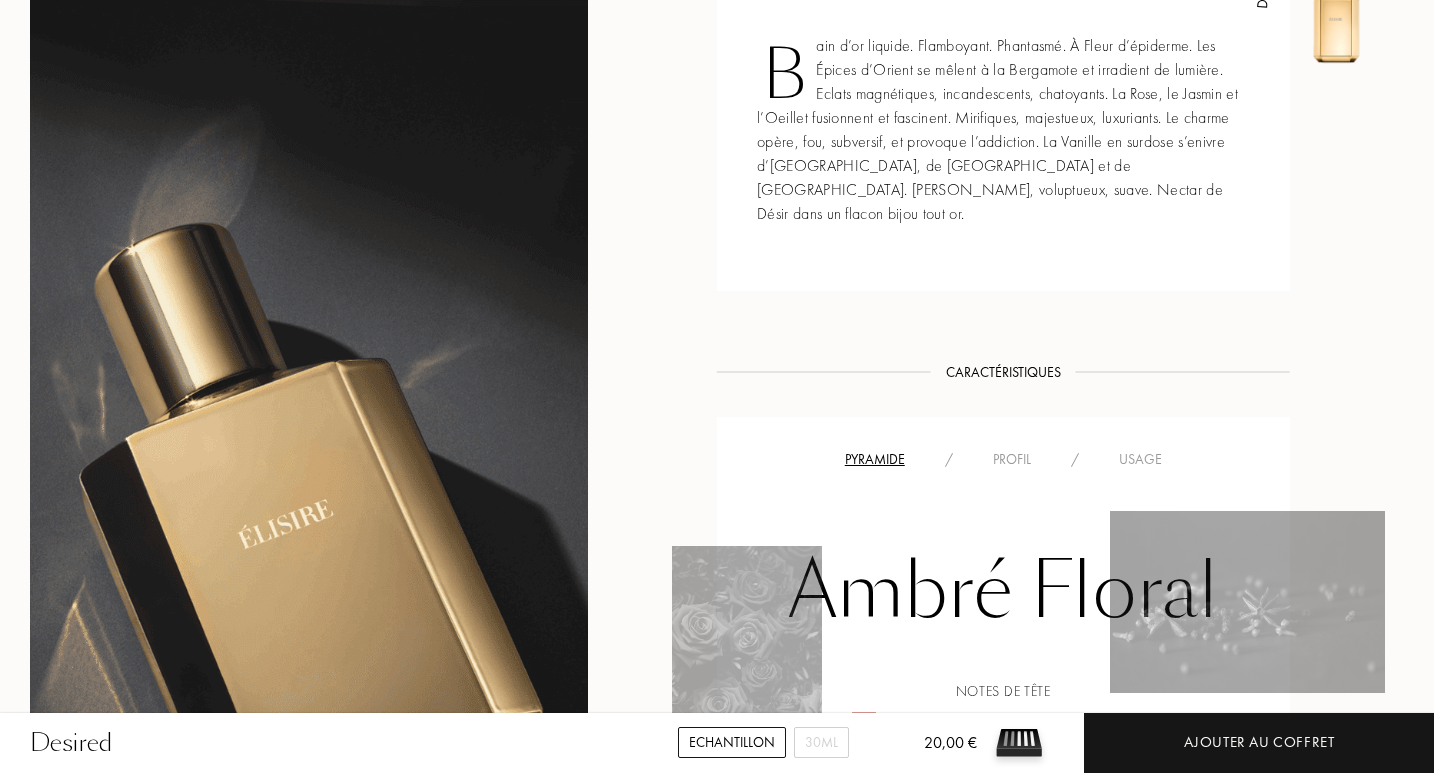 scroll, scrollTop: 1336, scrollLeft: 0, axis: vertical 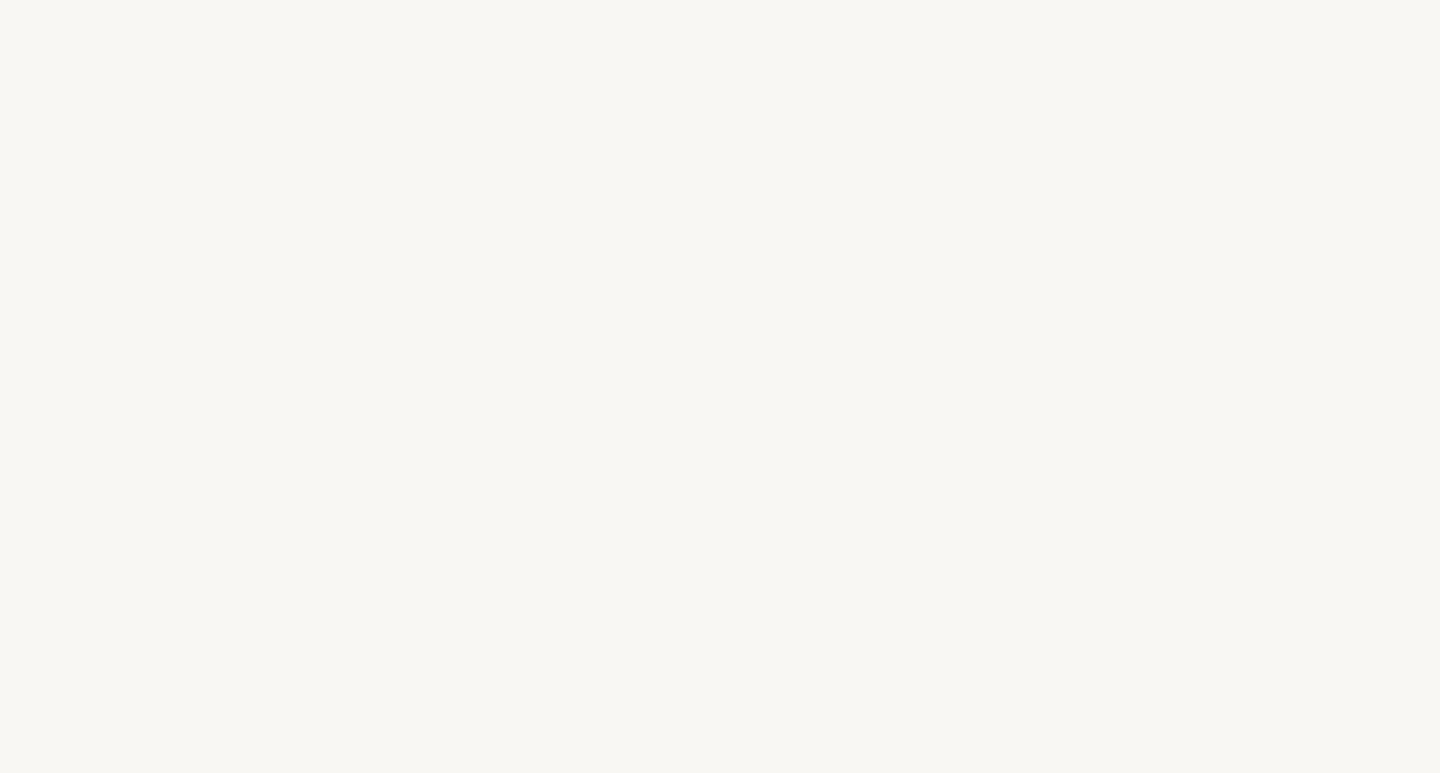 select on "FR" 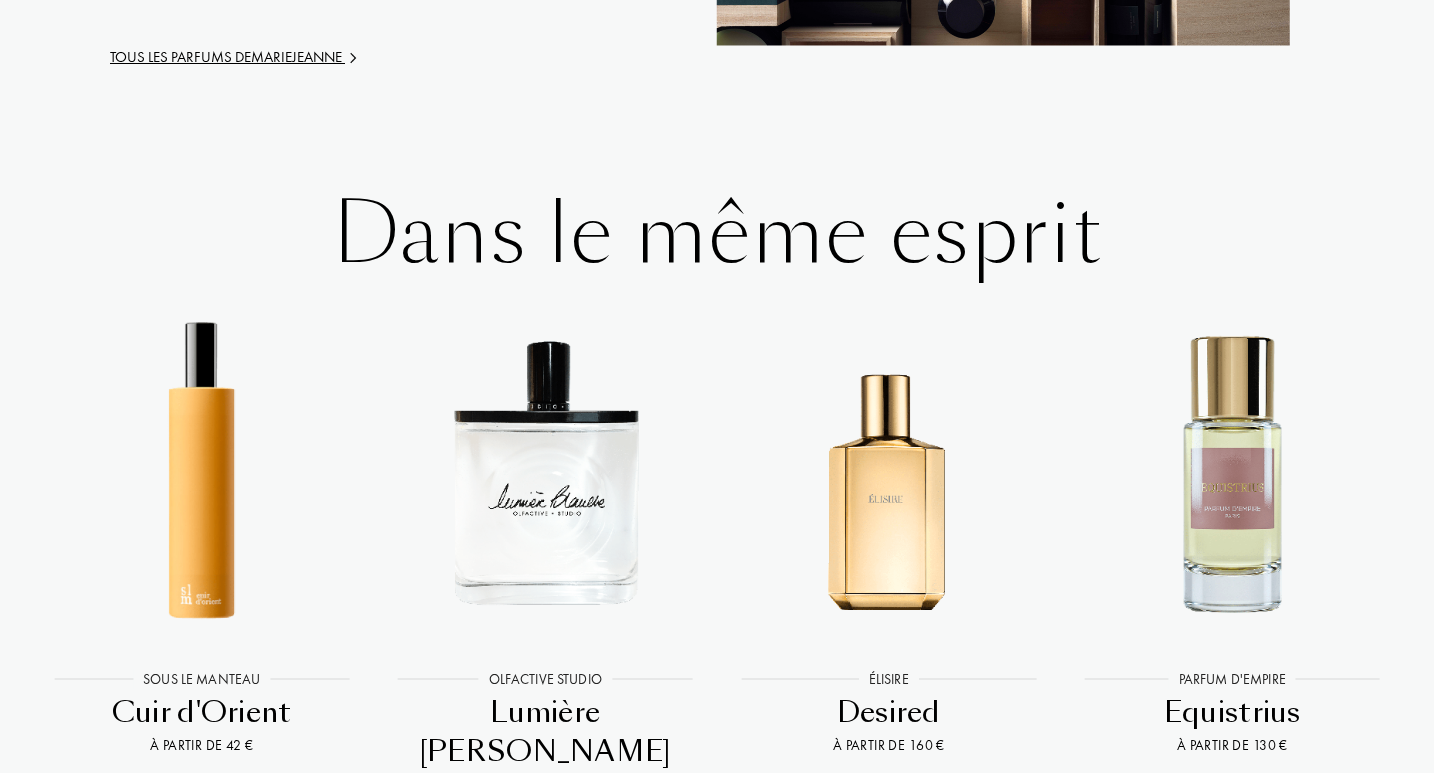 scroll, scrollTop: 2782, scrollLeft: 0, axis: vertical 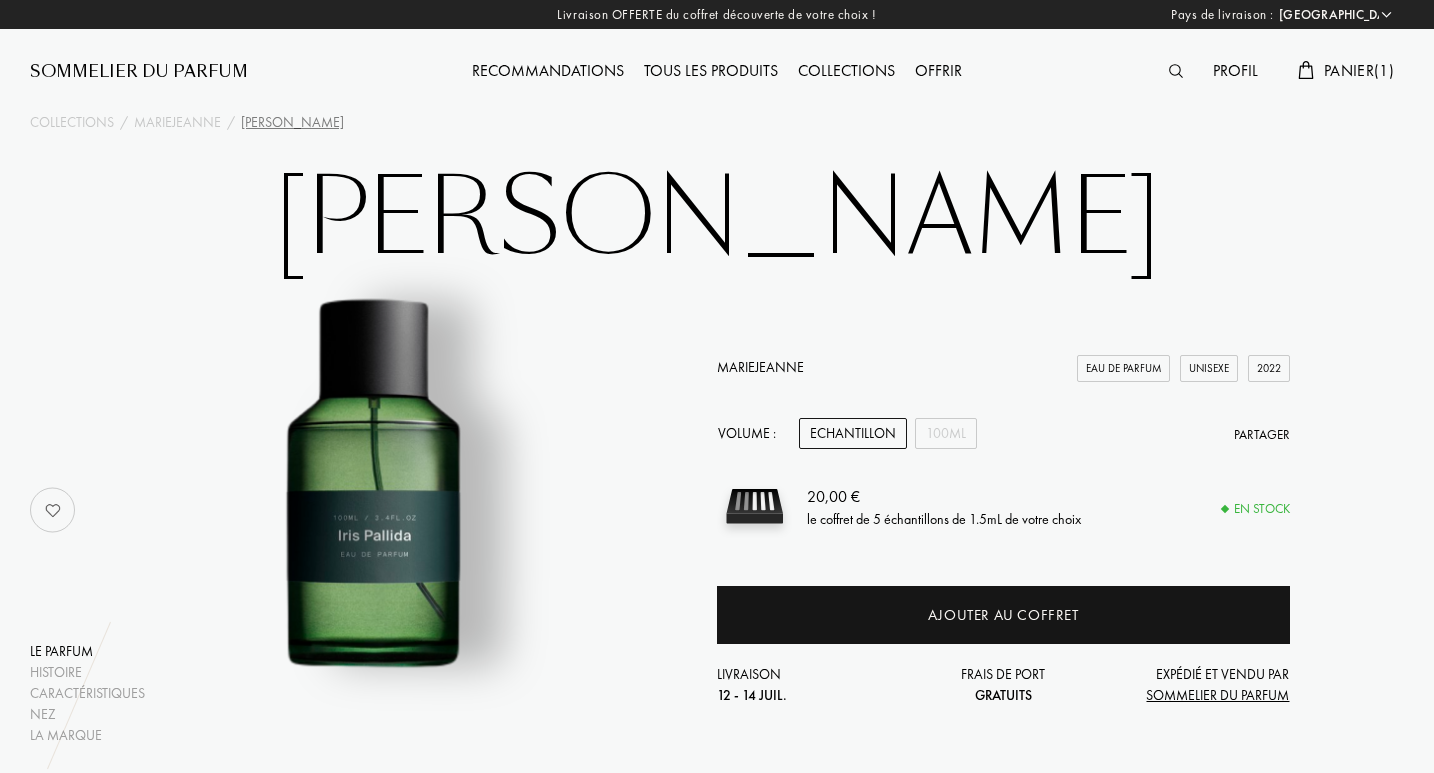 click on "Profil" at bounding box center [1235, 72] 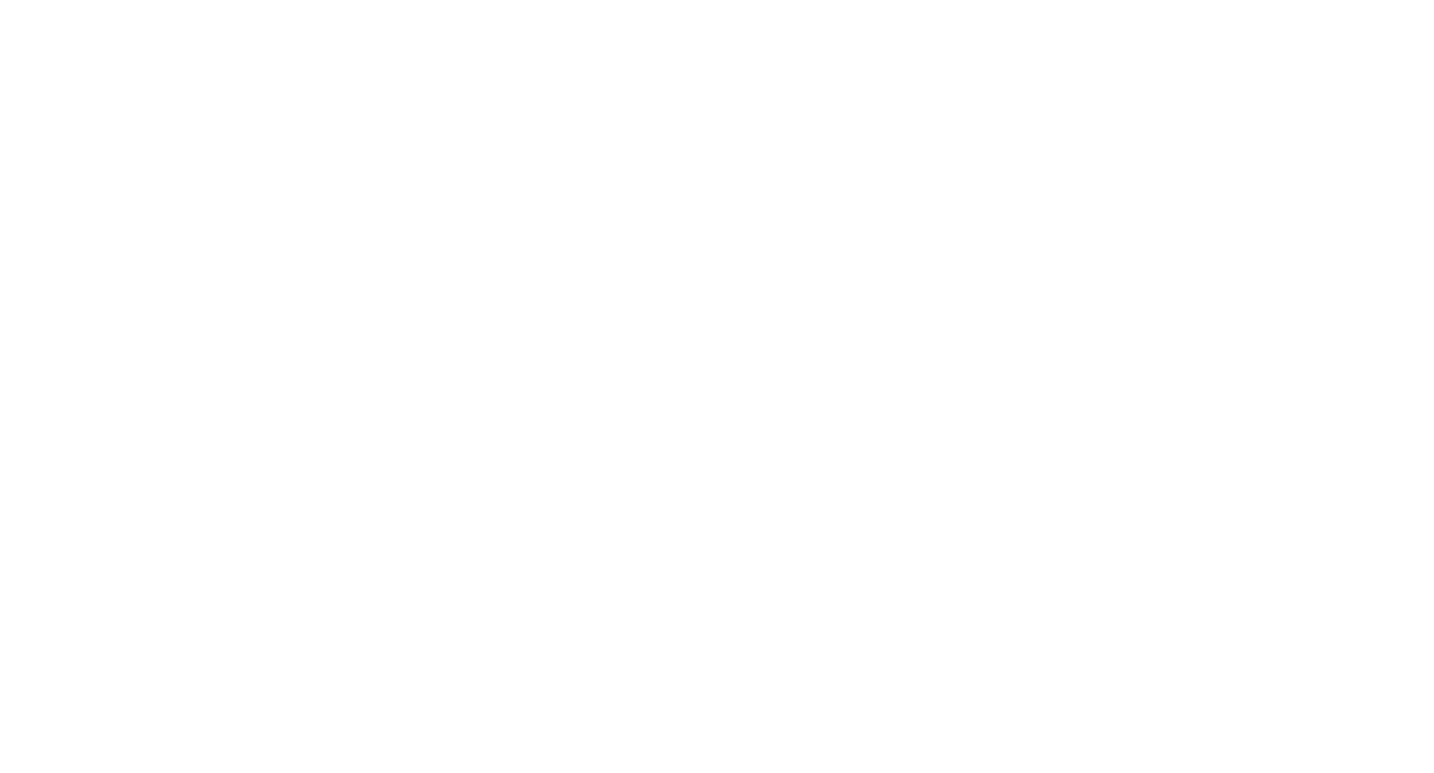 scroll, scrollTop: 0, scrollLeft: 0, axis: both 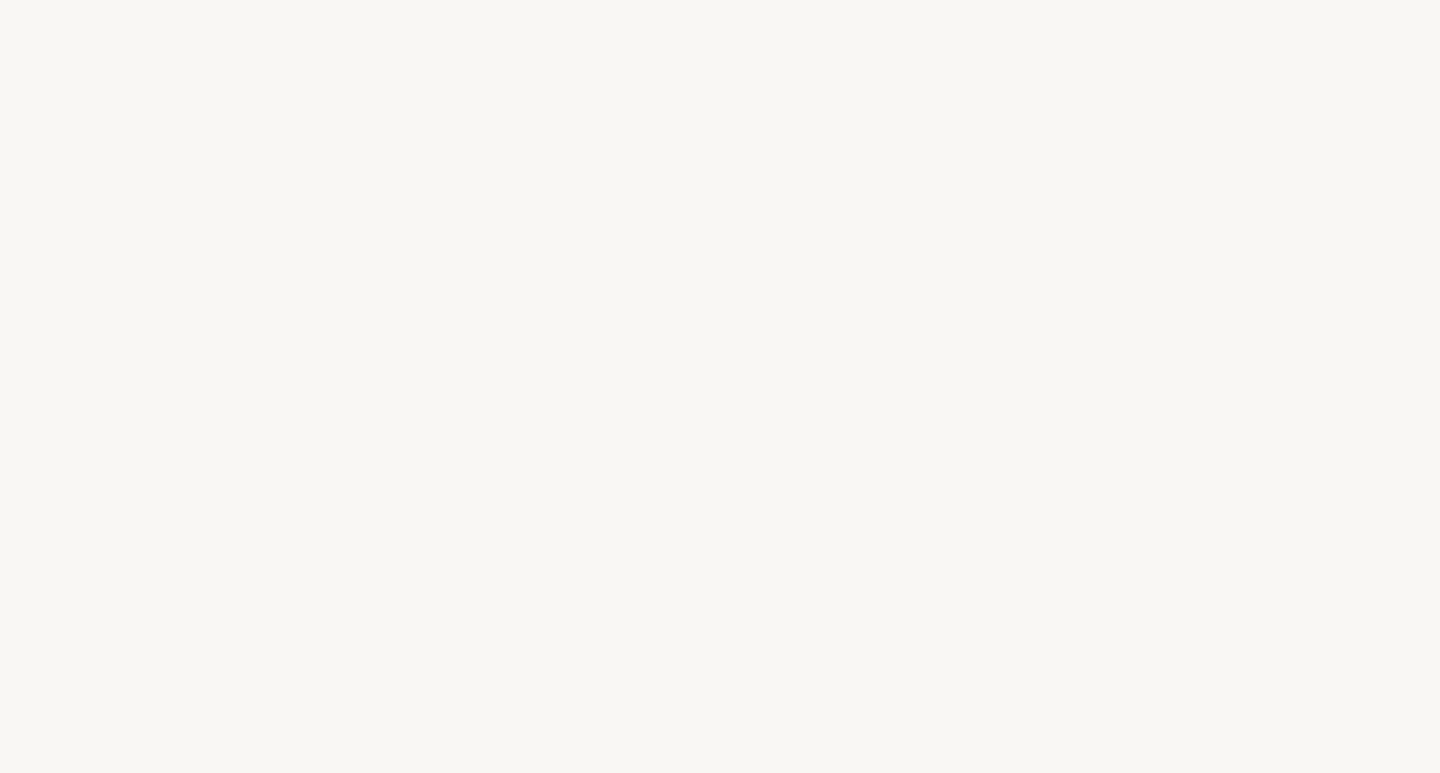 select on "FR" 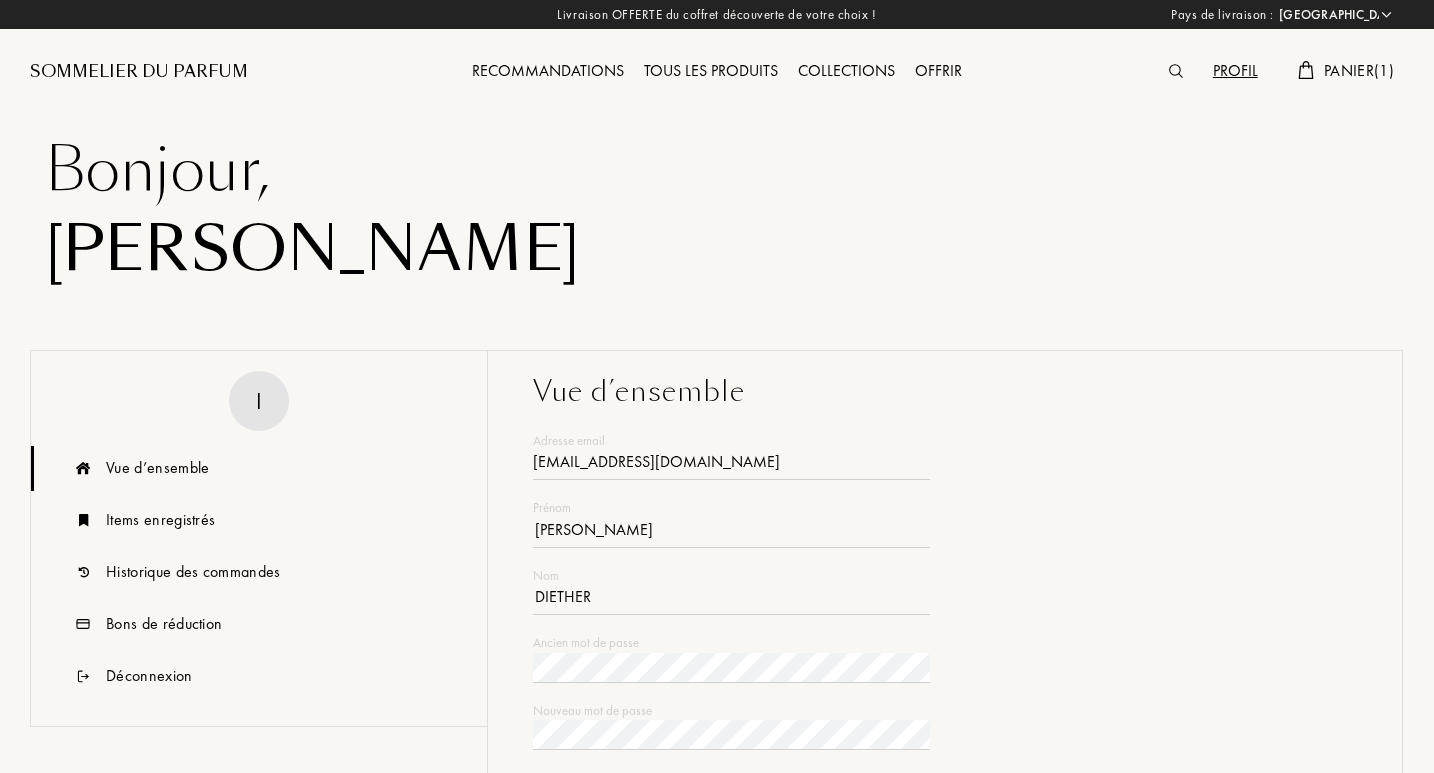 type on "Isabelle" 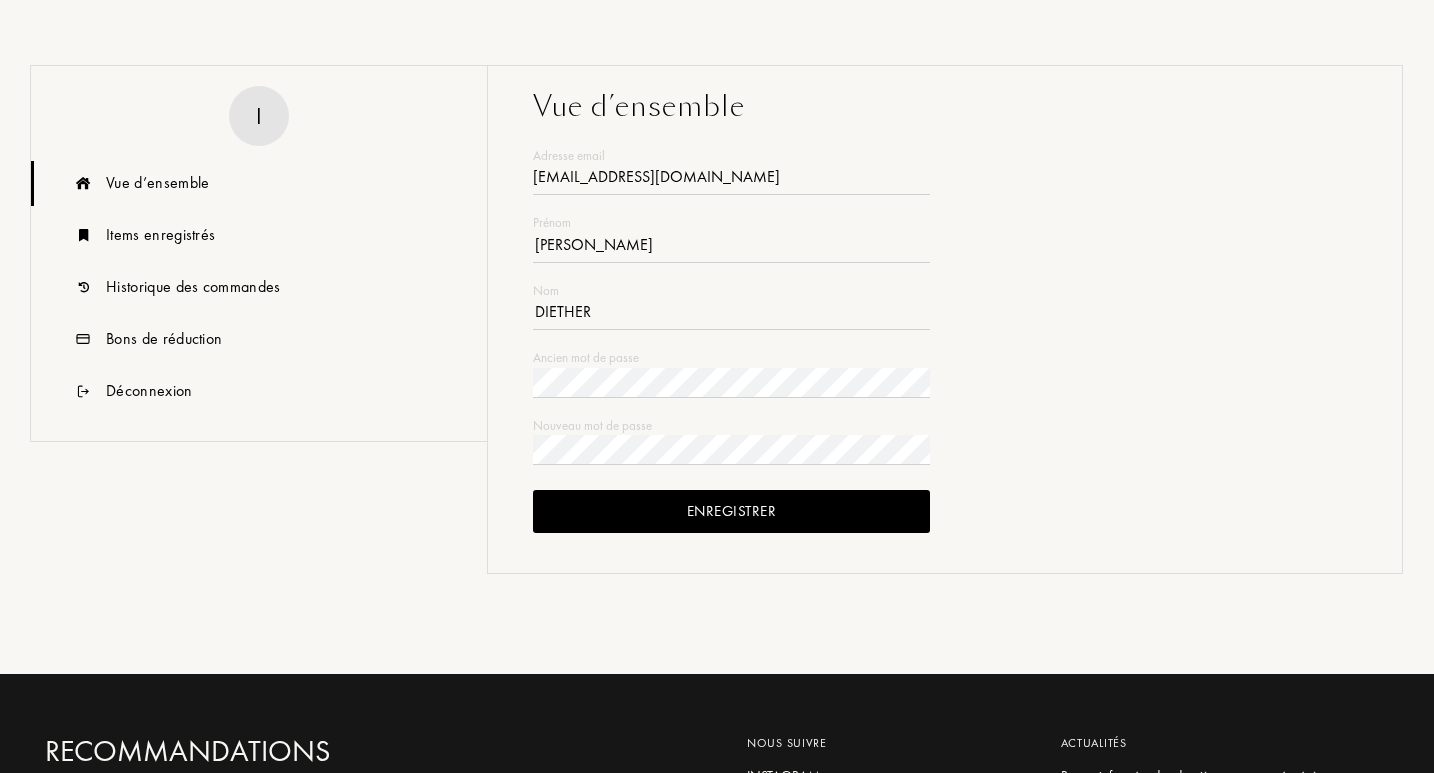 scroll, scrollTop: 314, scrollLeft: 0, axis: vertical 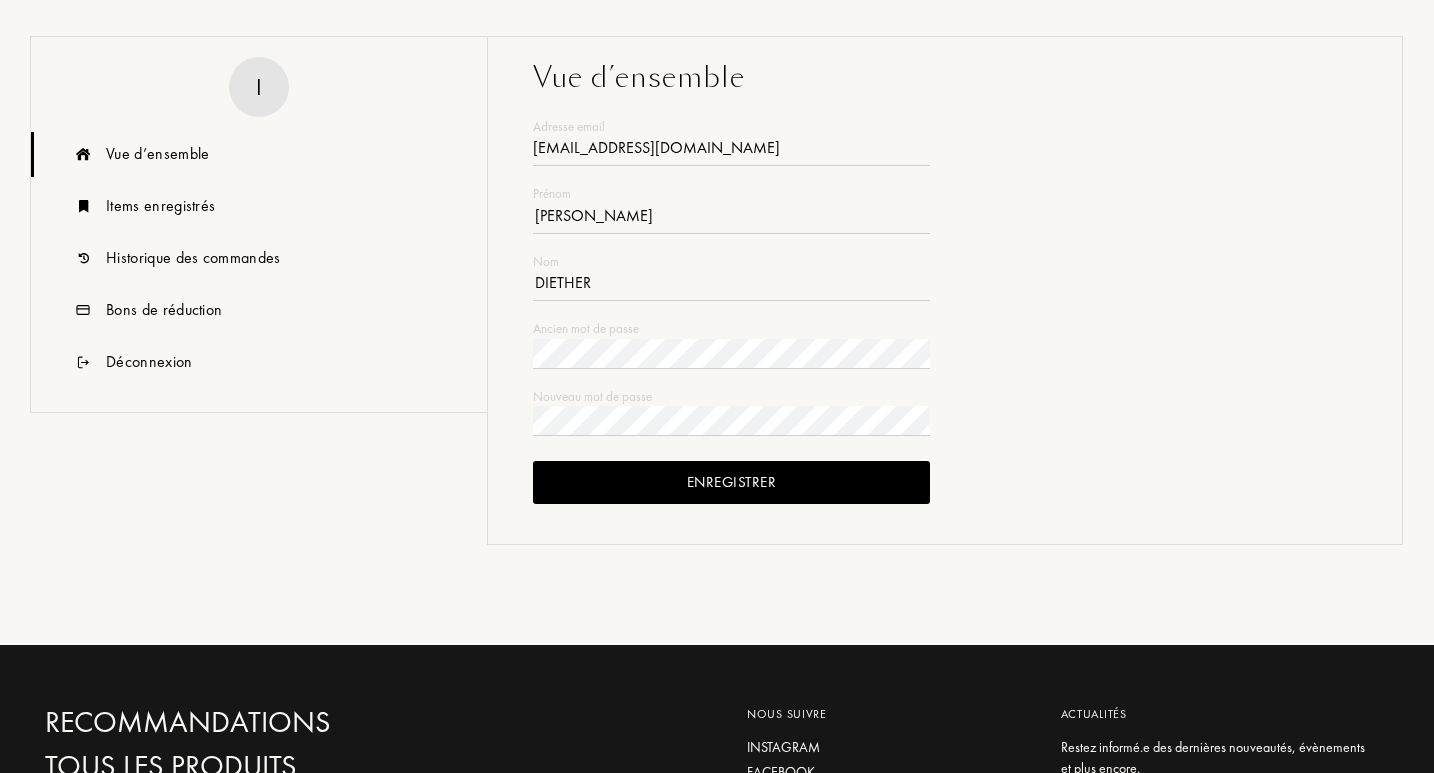 click on "Enregistrer" at bounding box center (731, 482) 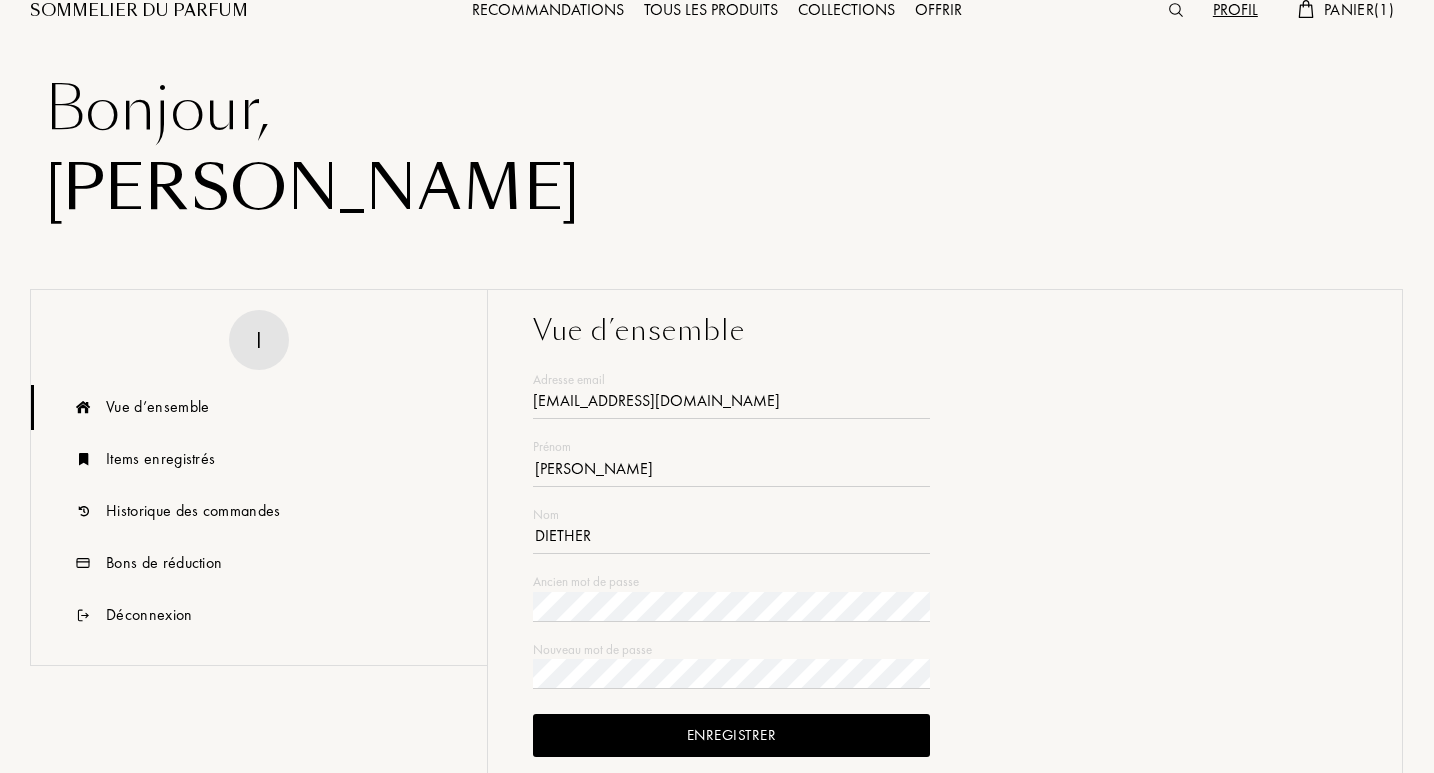 scroll, scrollTop: 0, scrollLeft: 0, axis: both 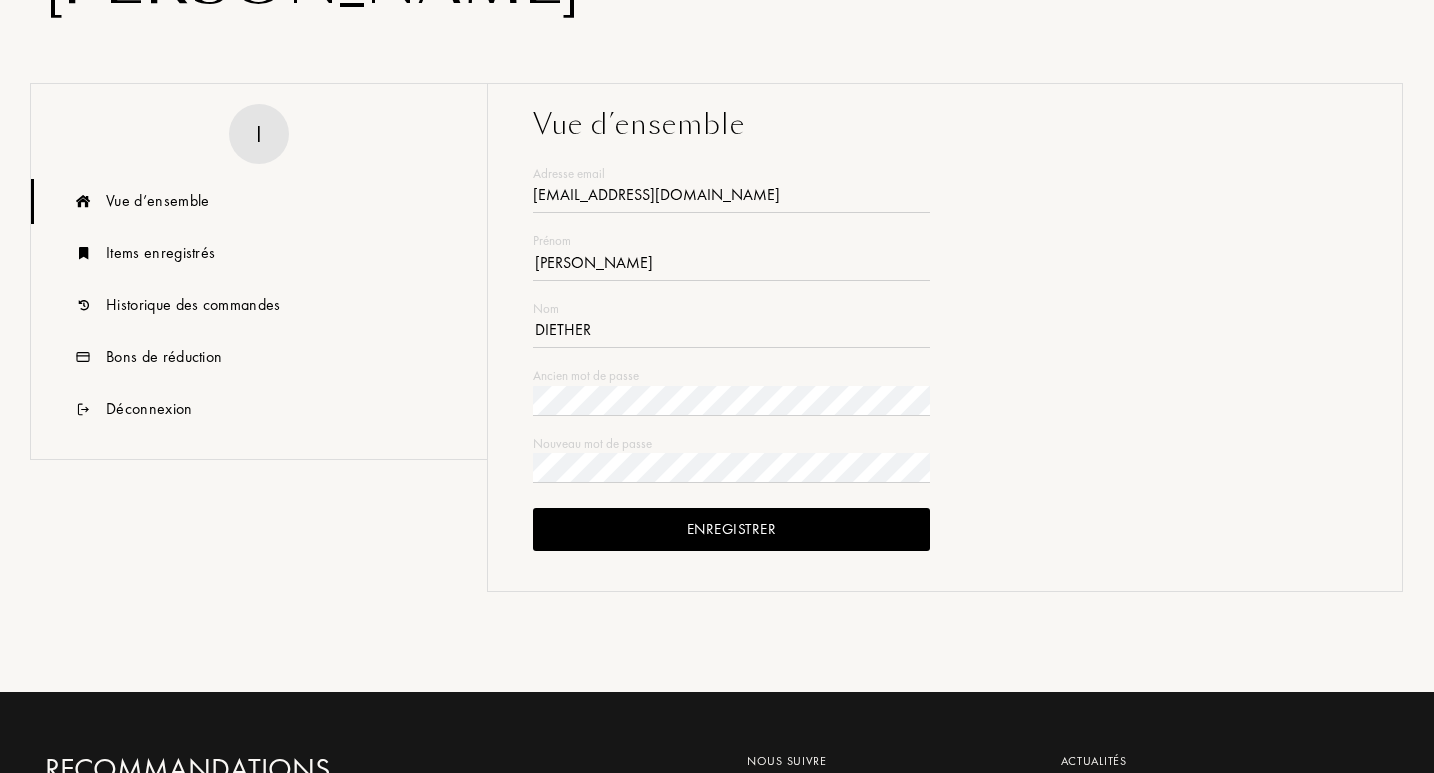 click on "Enregistrer" at bounding box center (731, 529) 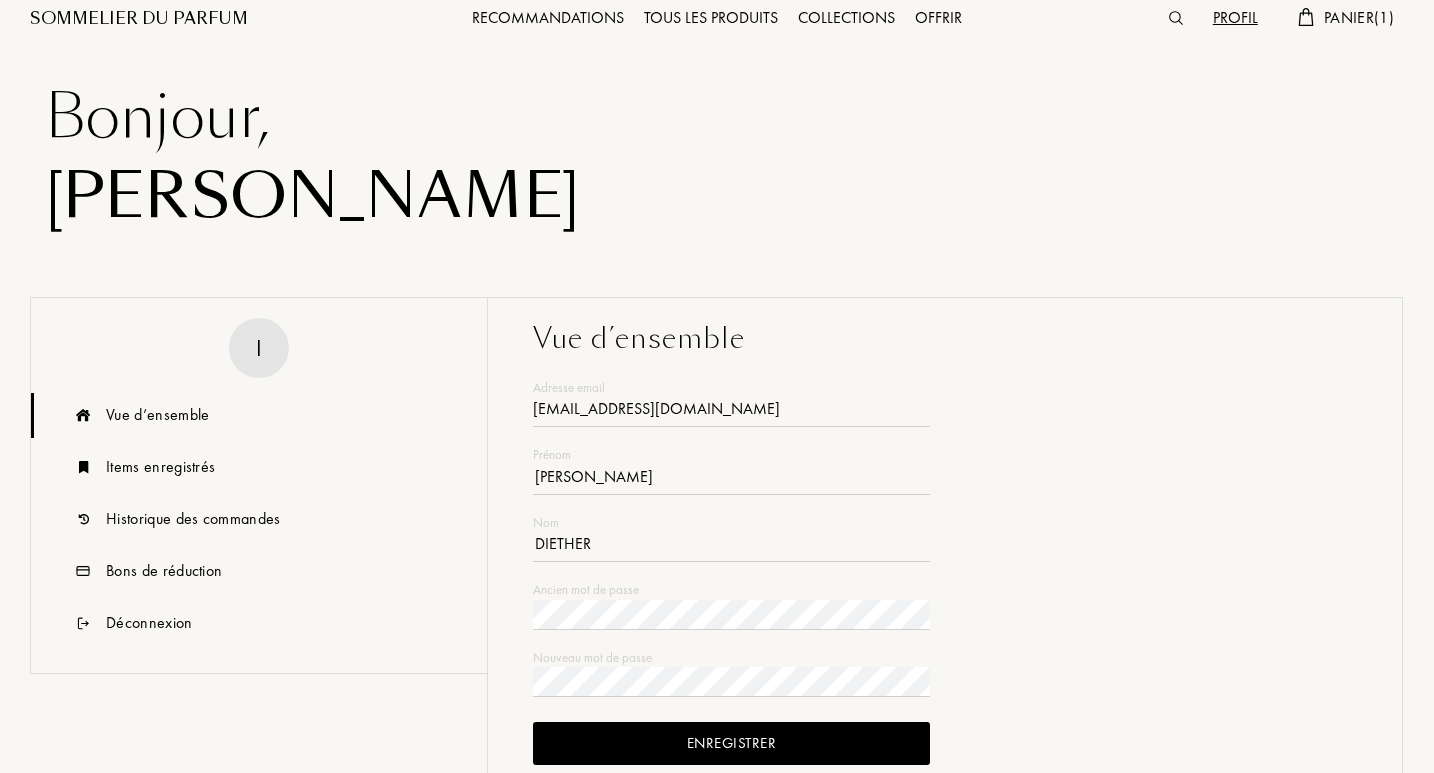 scroll, scrollTop: 0, scrollLeft: 0, axis: both 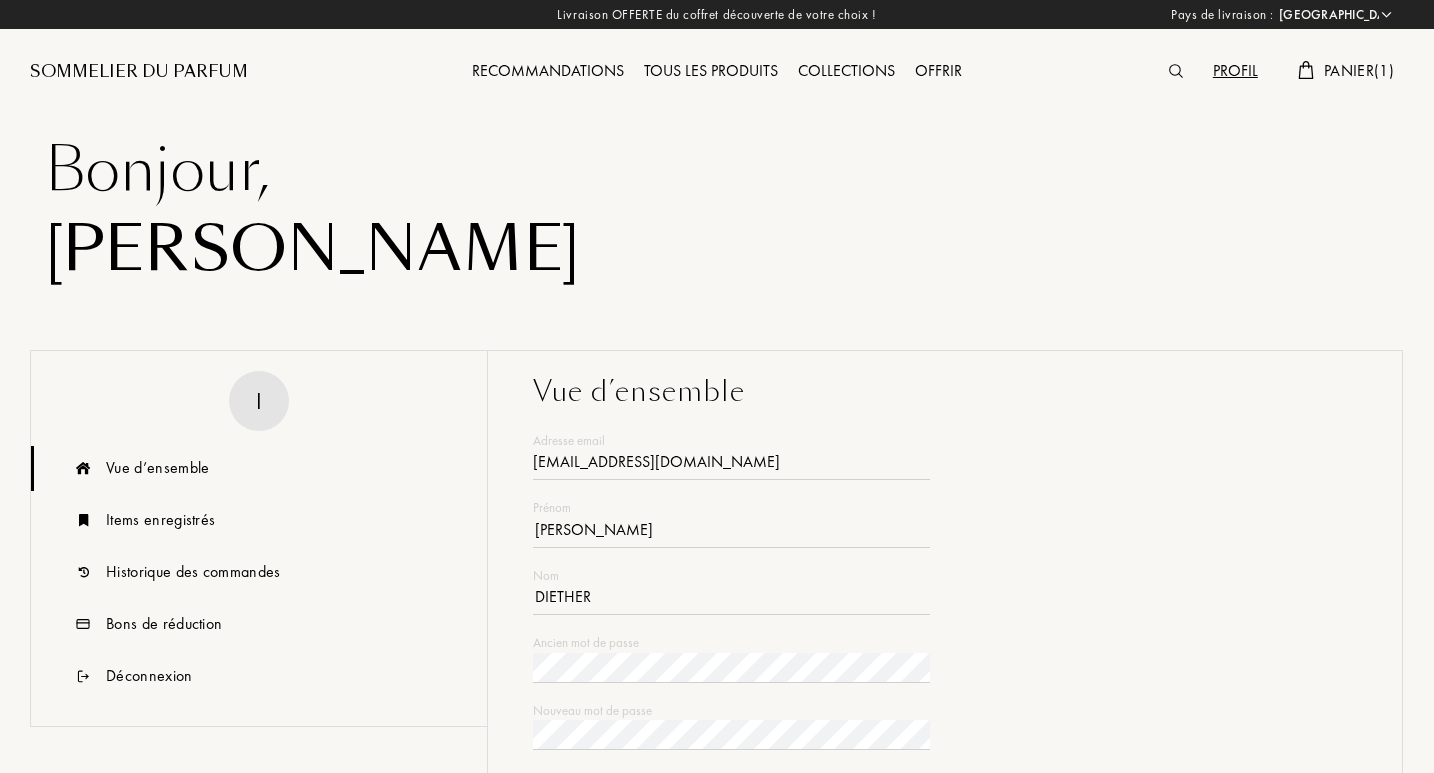 click on "Recommandations" at bounding box center (548, 72) 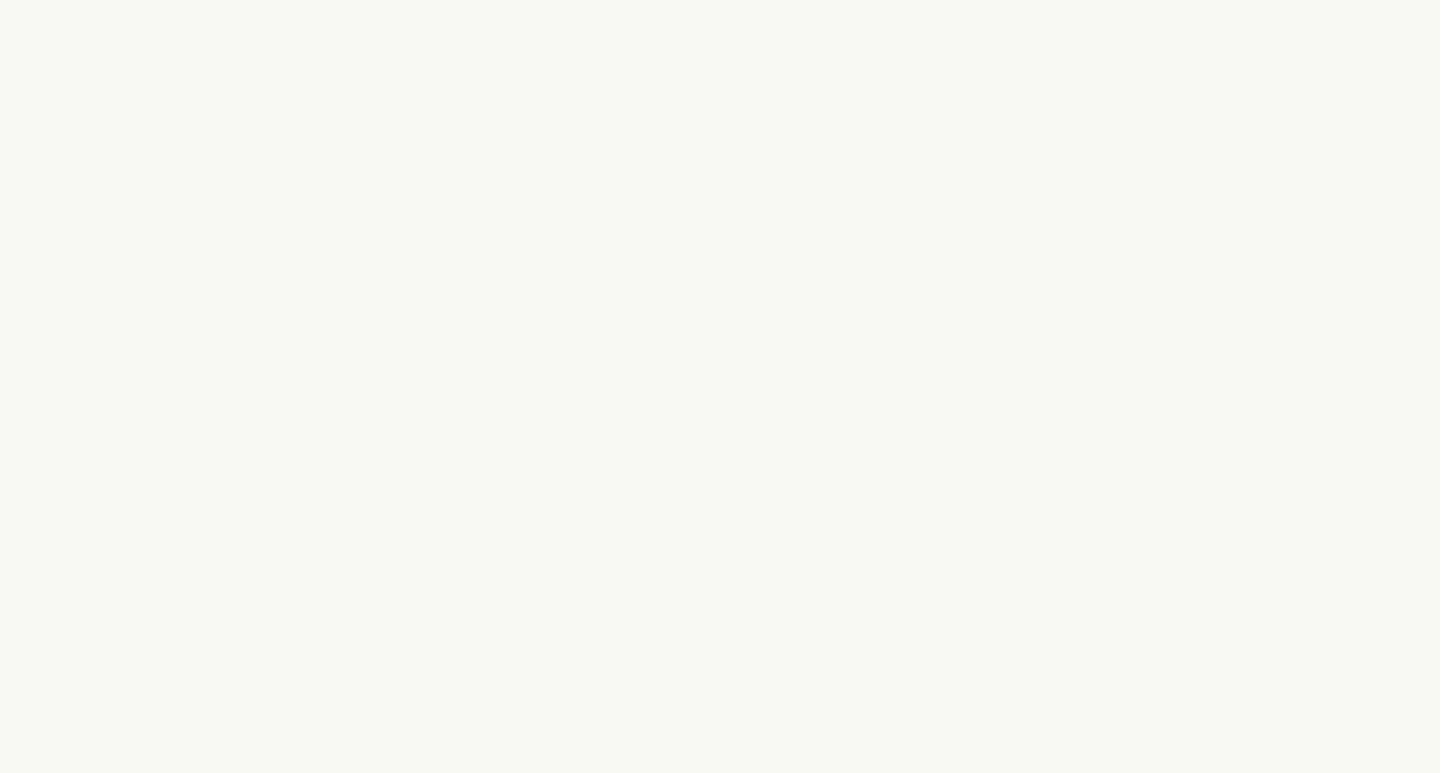 select on "FR" 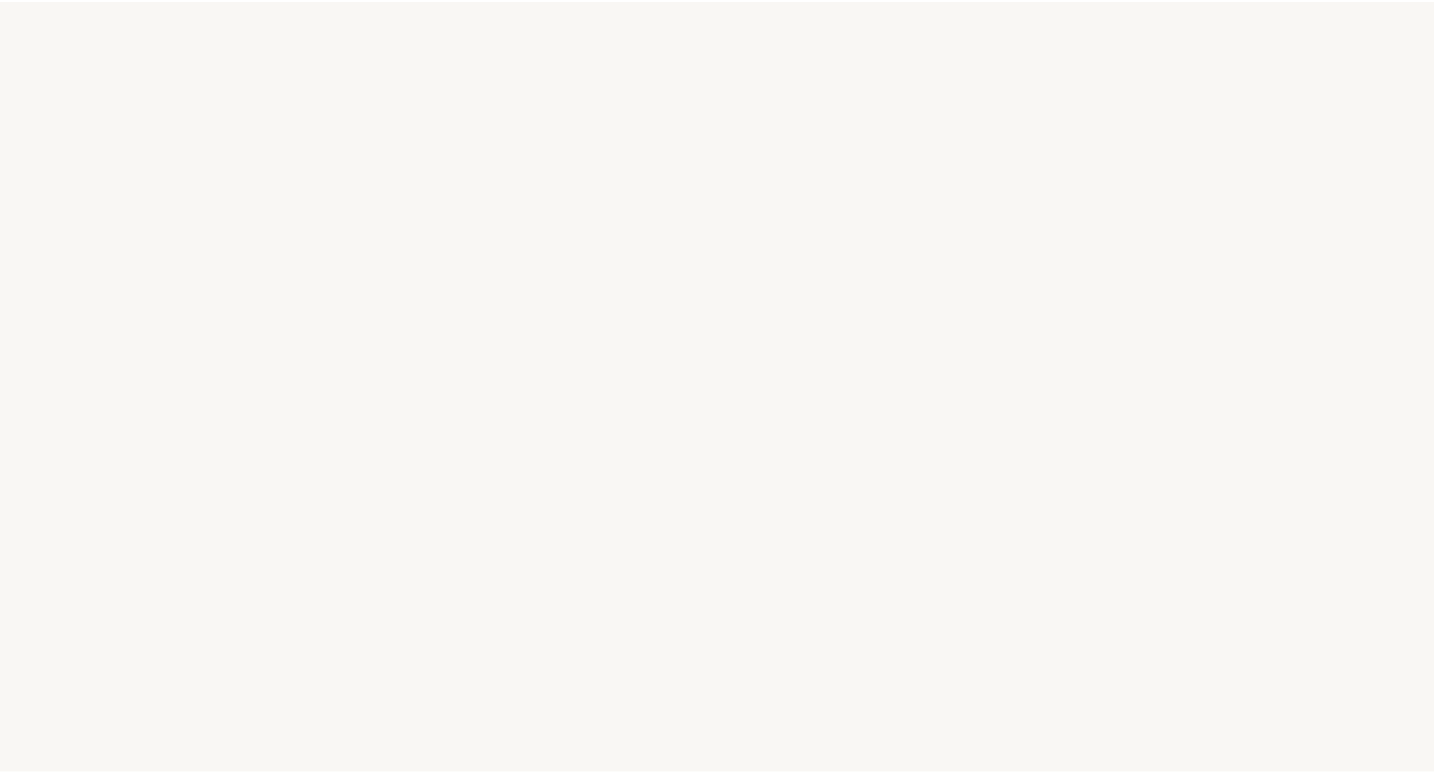 scroll, scrollTop: 0, scrollLeft: 0, axis: both 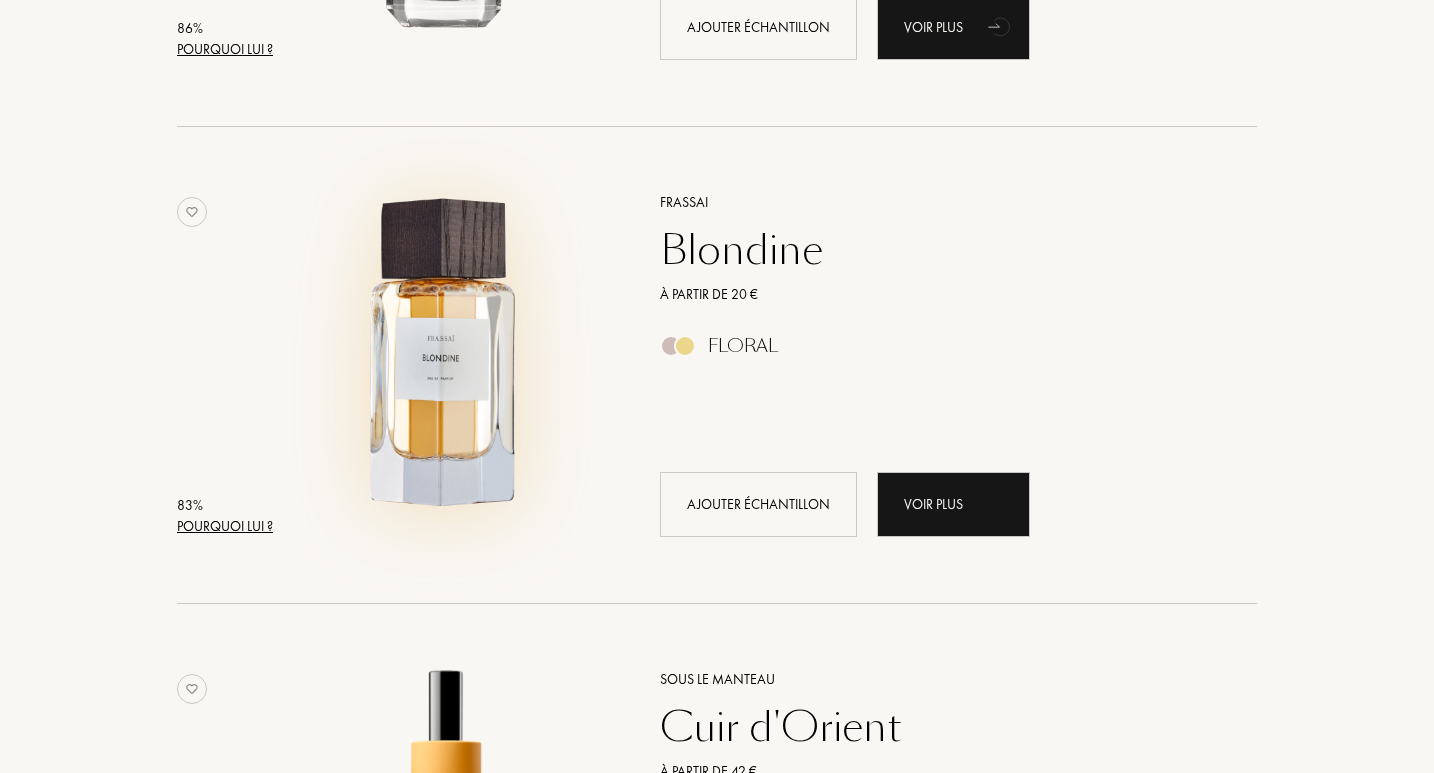 click at bounding box center [446, 355] 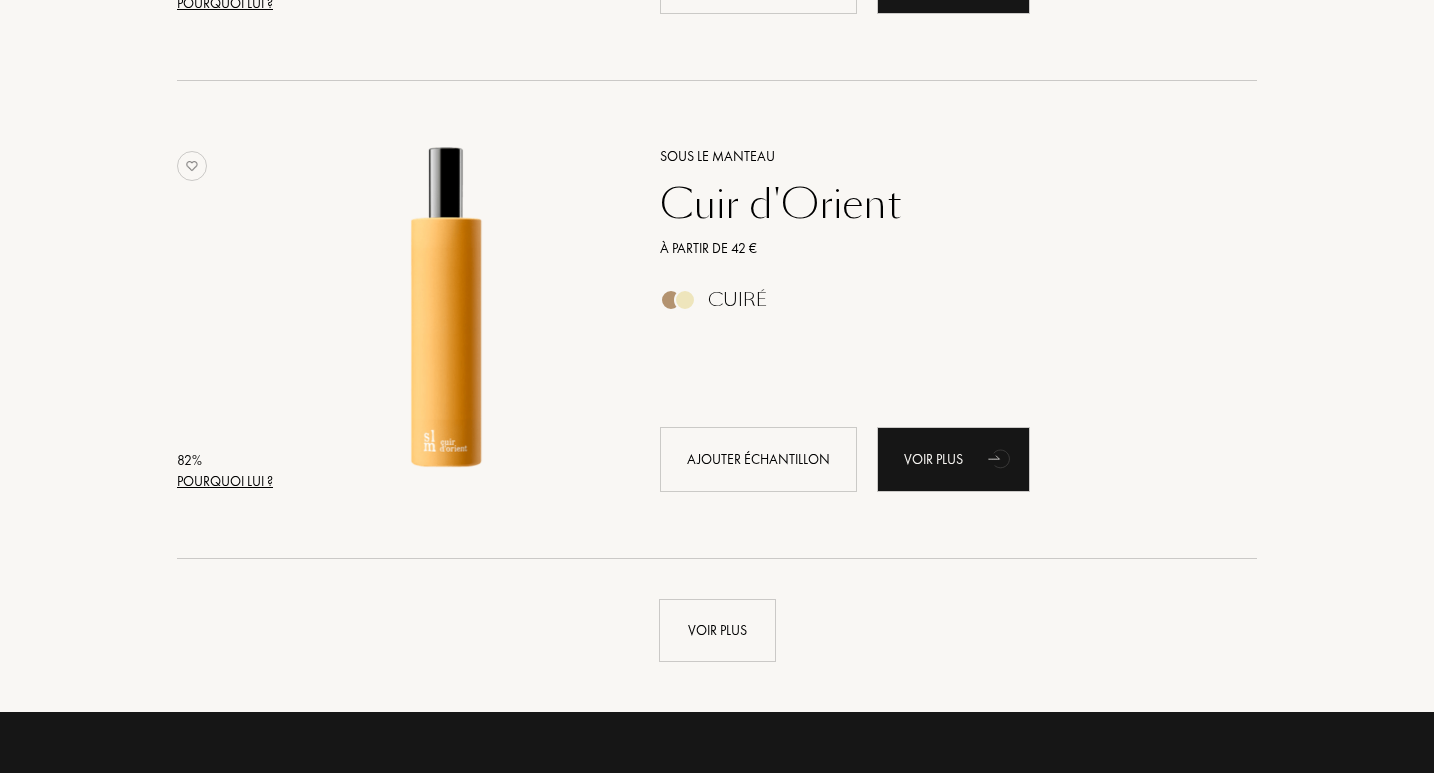 scroll, scrollTop: 4582, scrollLeft: 0, axis: vertical 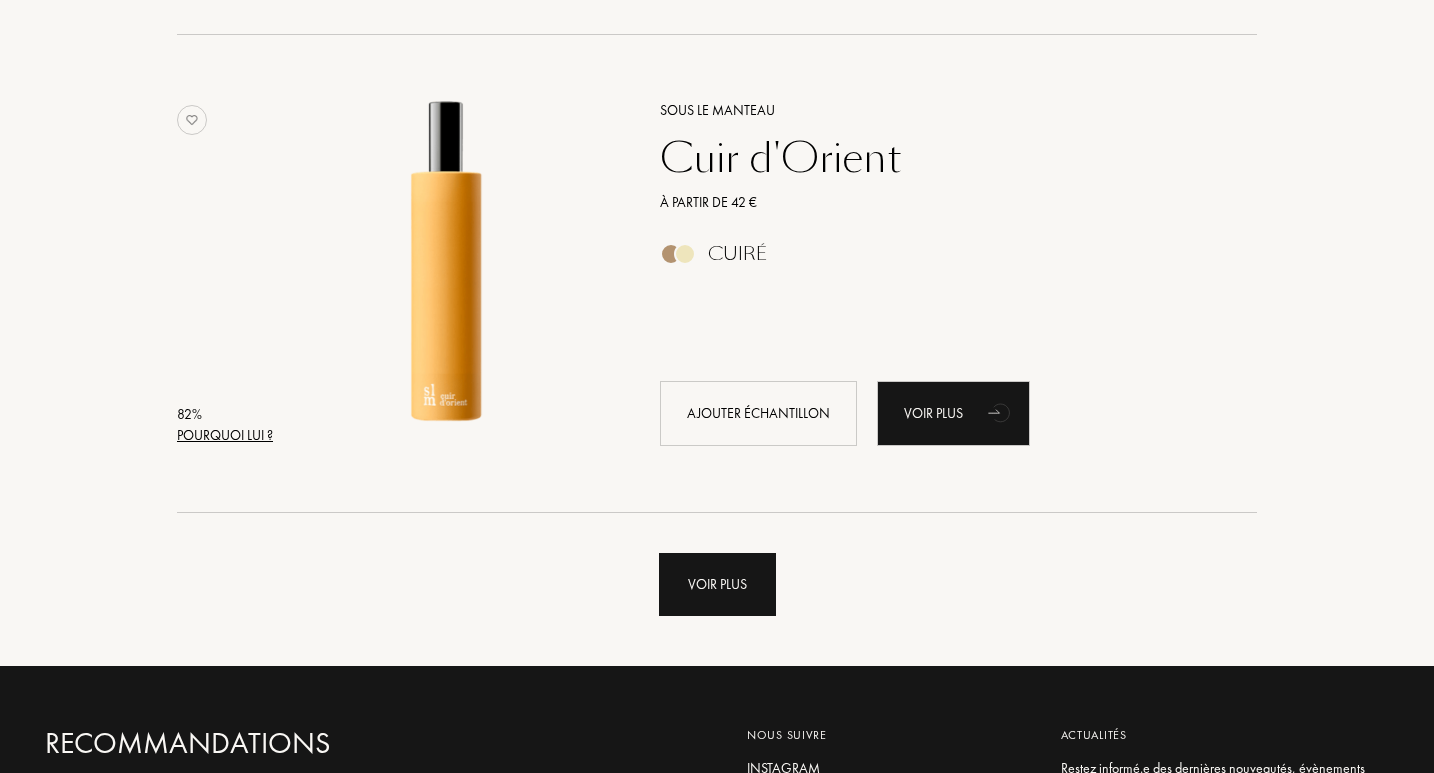 click on "Voir plus" at bounding box center (717, 584) 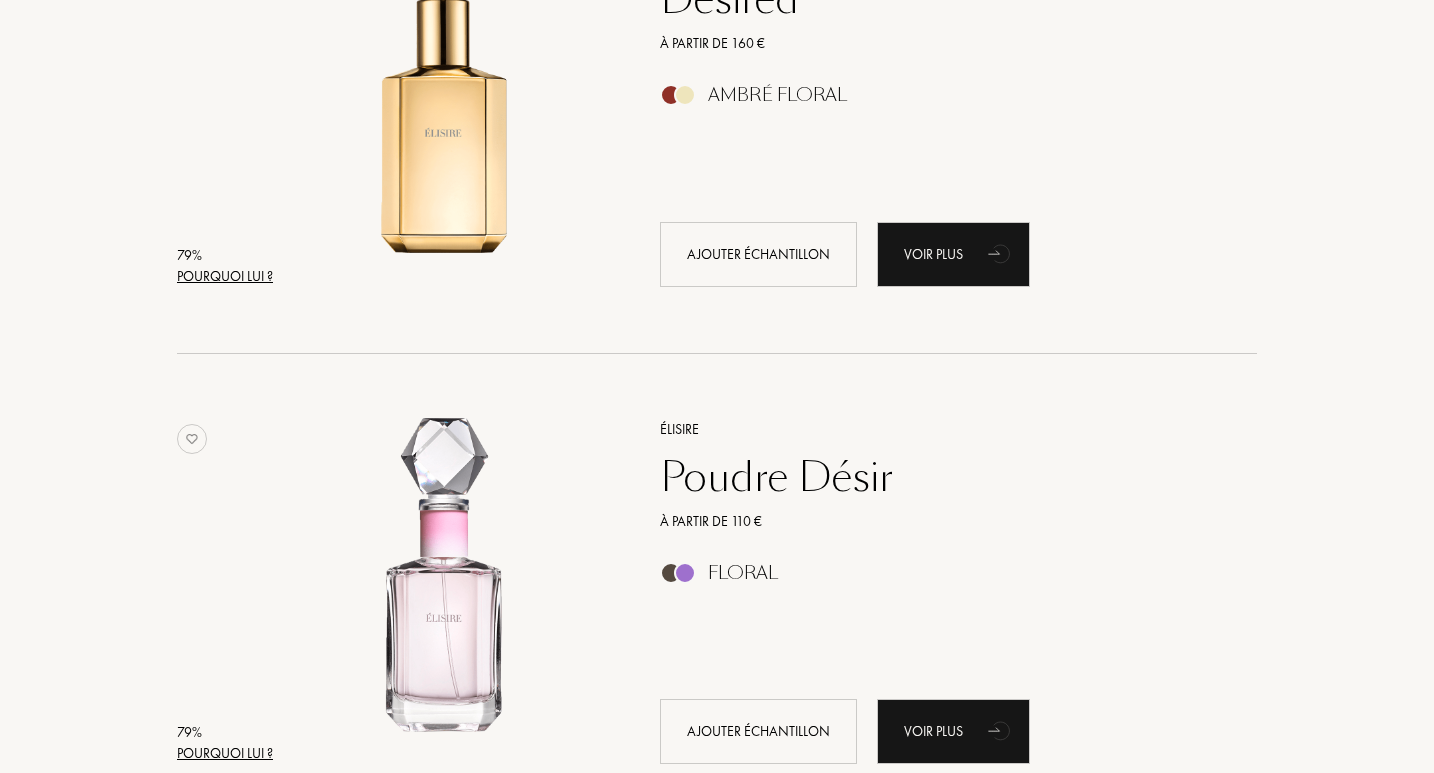 scroll, scrollTop: 5958, scrollLeft: 0, axis: vertical 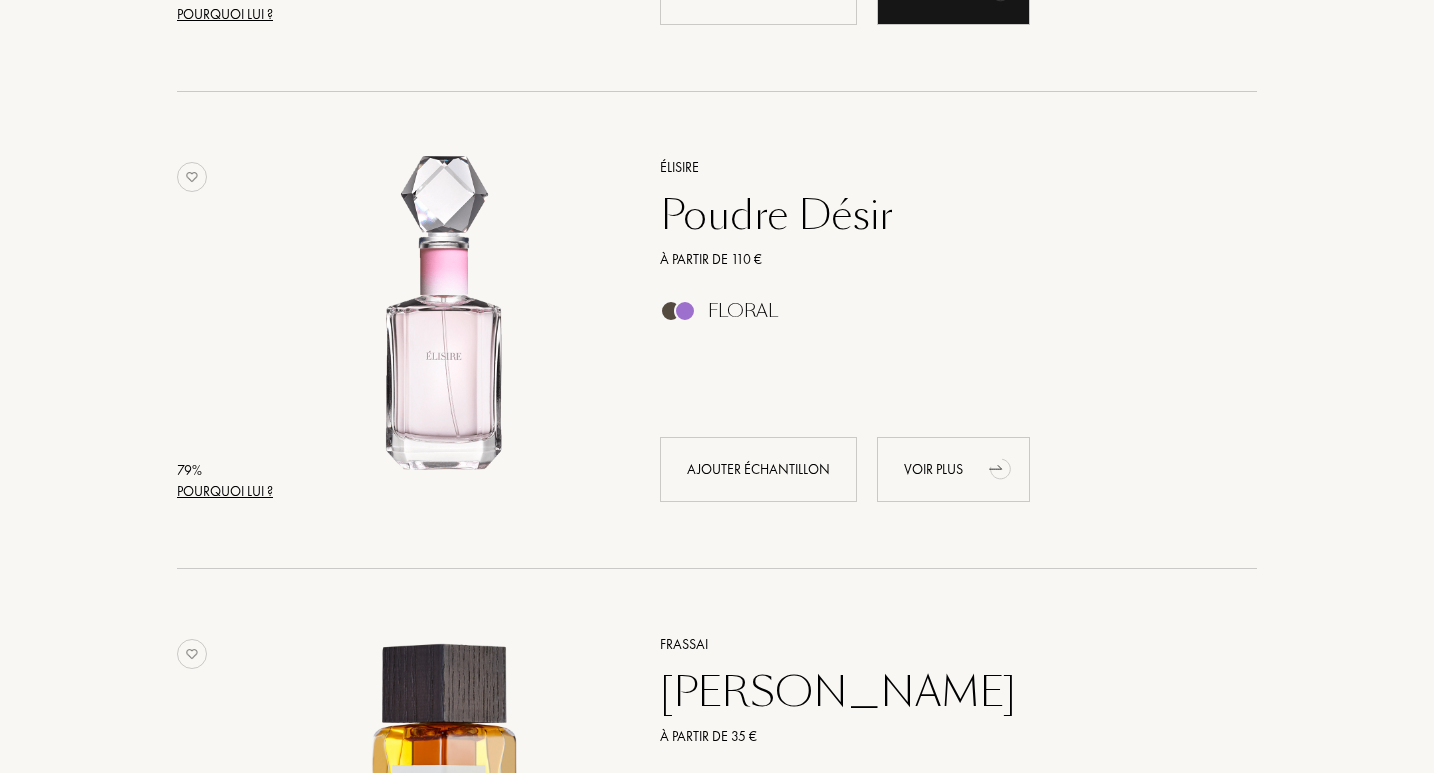 click 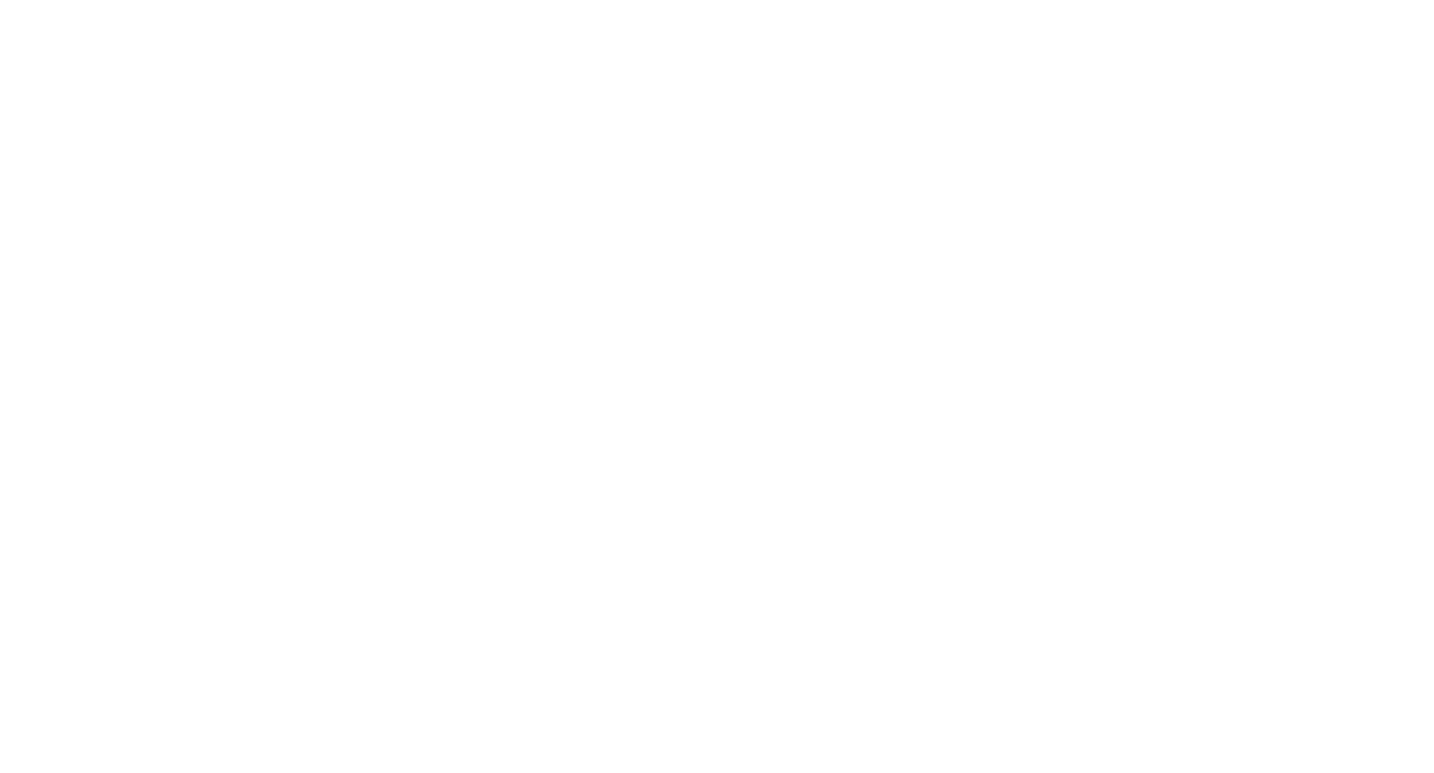 scroll, scrollTop: 0, scrollLeft: 0, axis: both 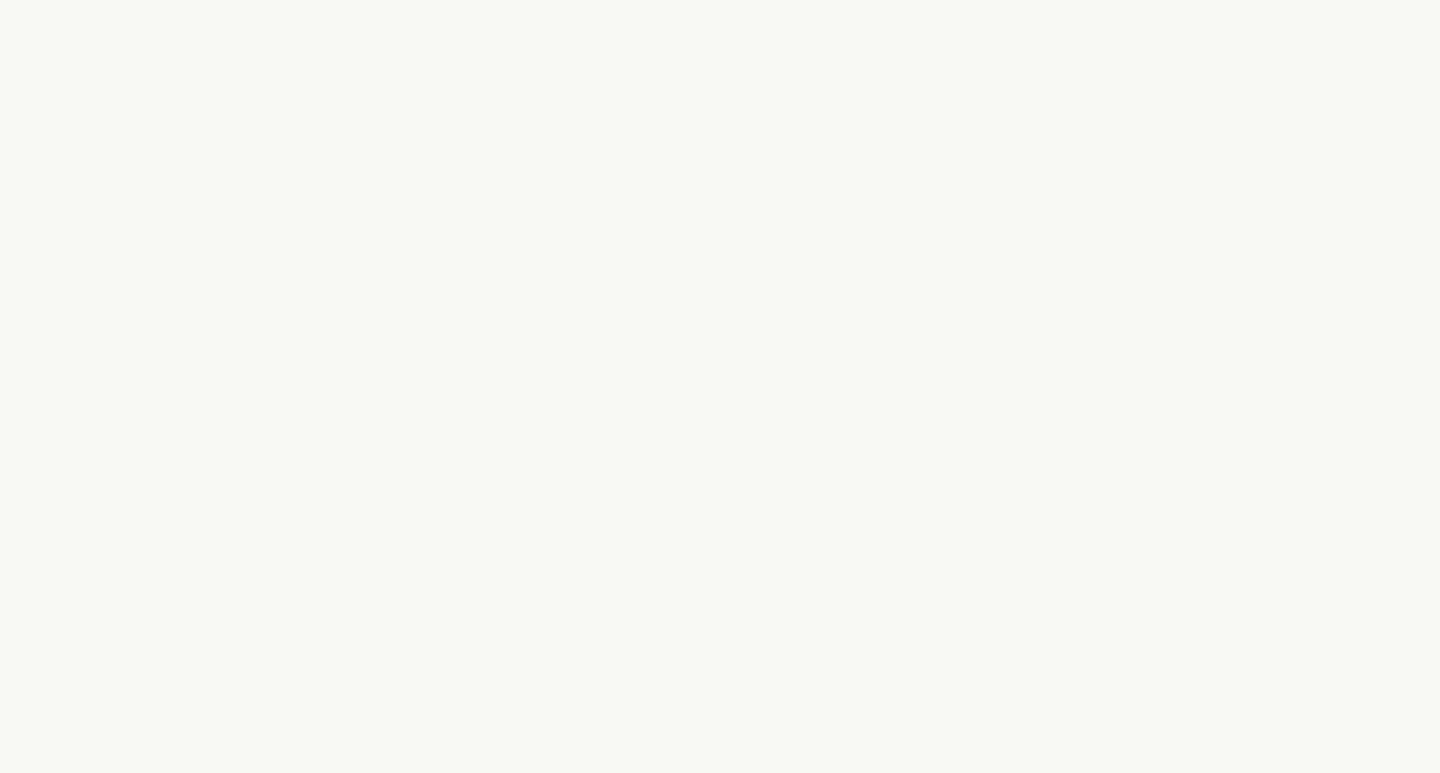 select on "FR" 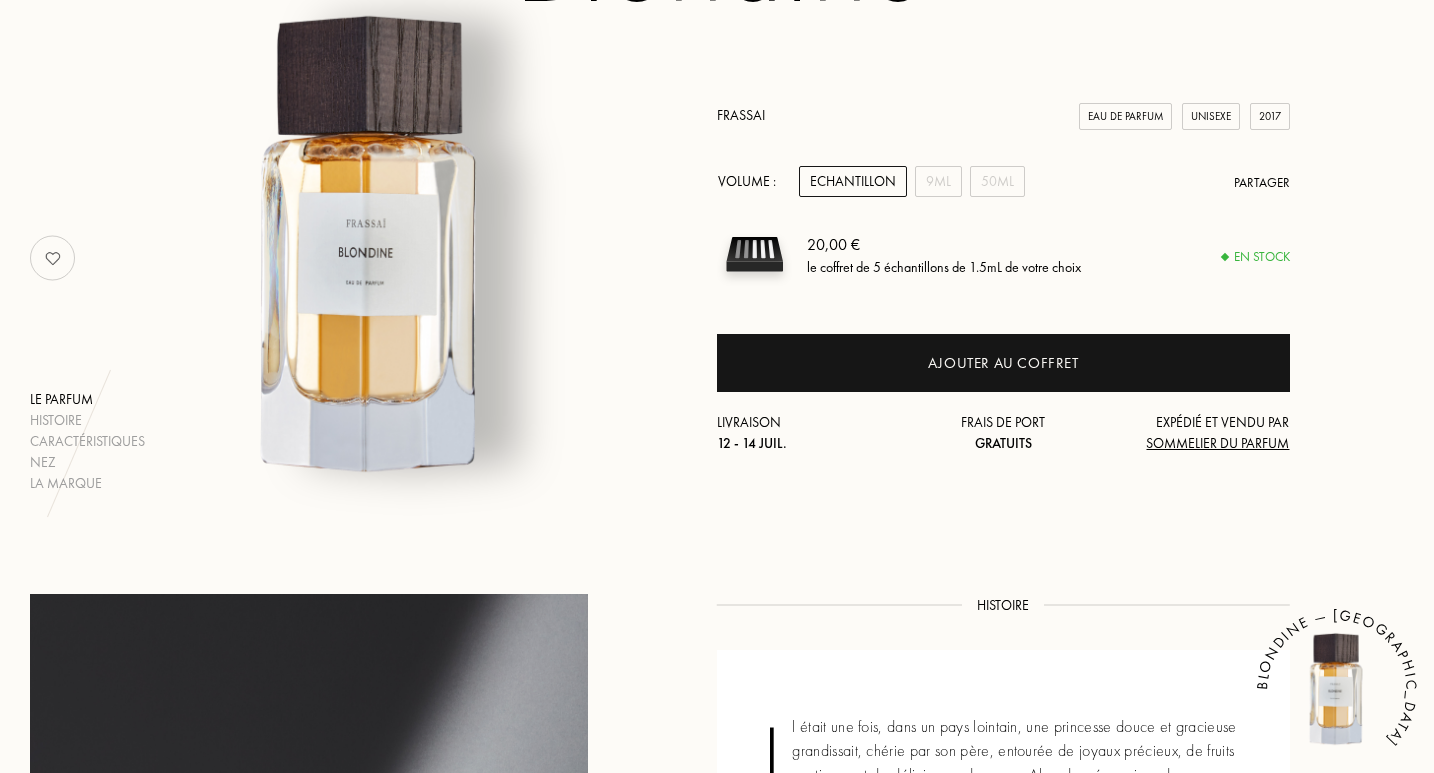 scroll, scrollTop: 259, scrollLeft: 0, axis: vertical 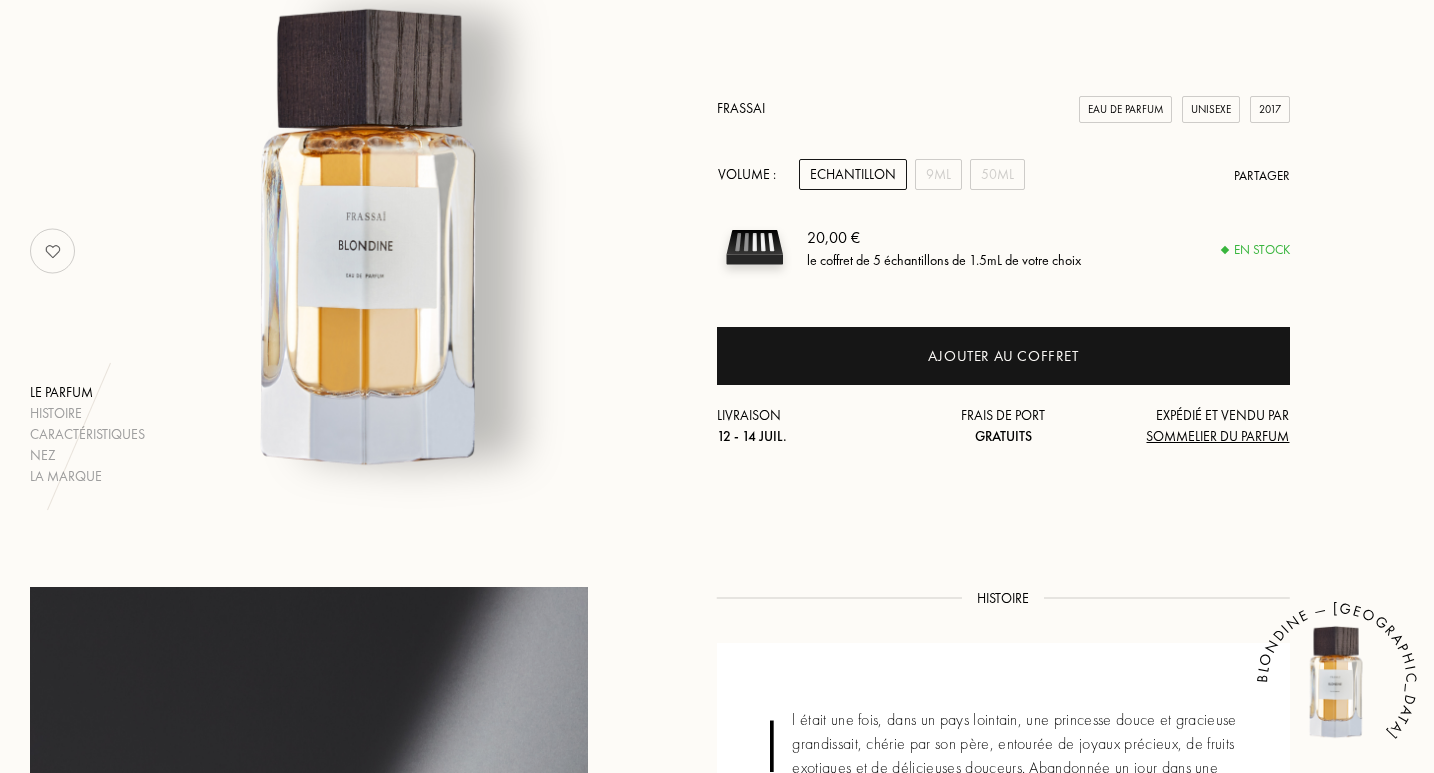 drag, startPoint x: 1439, startPoint y: 124, endPoint x: 1439, endPoint y: 236, distance: 112 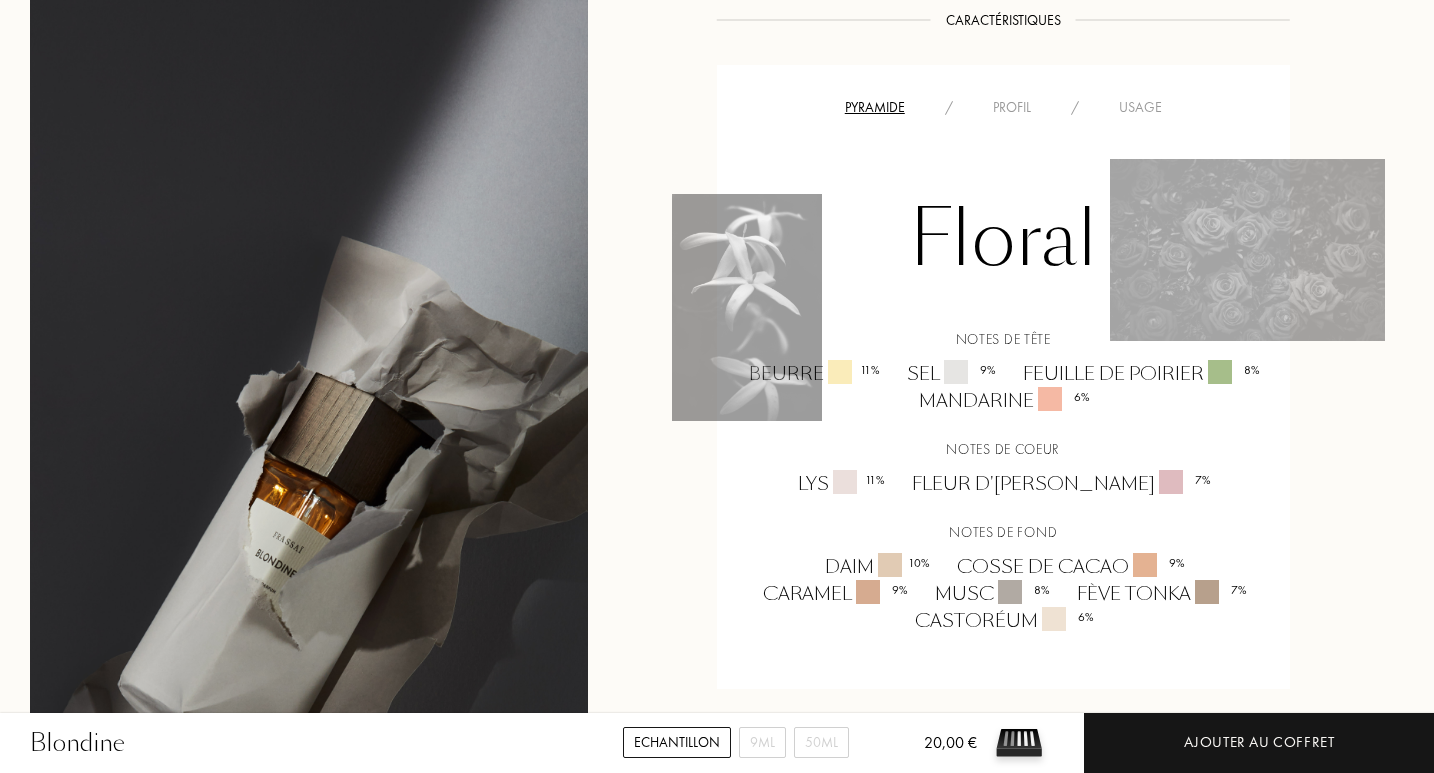 scroll, scrollTop: 1350, scrollLeft: 0, axis: vertical 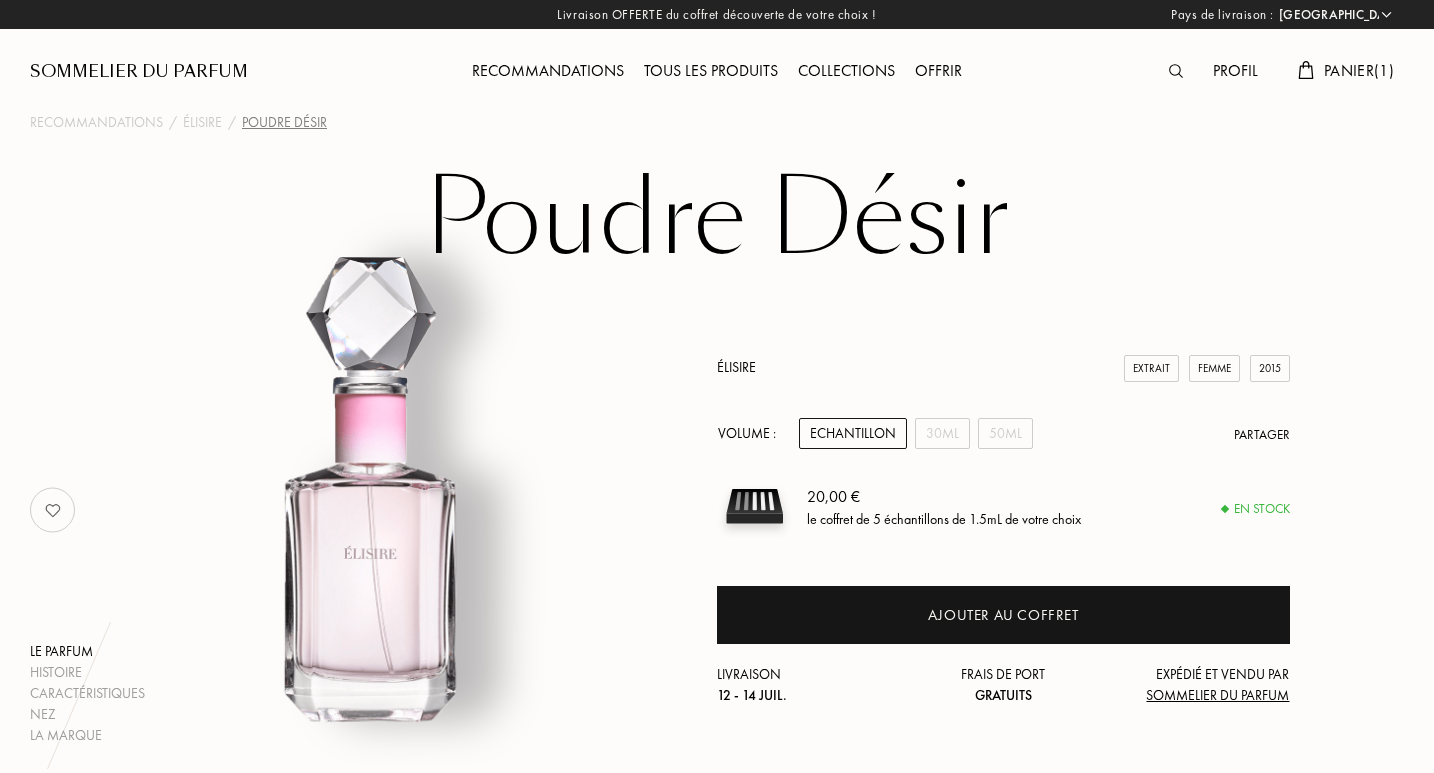 select on "FR" 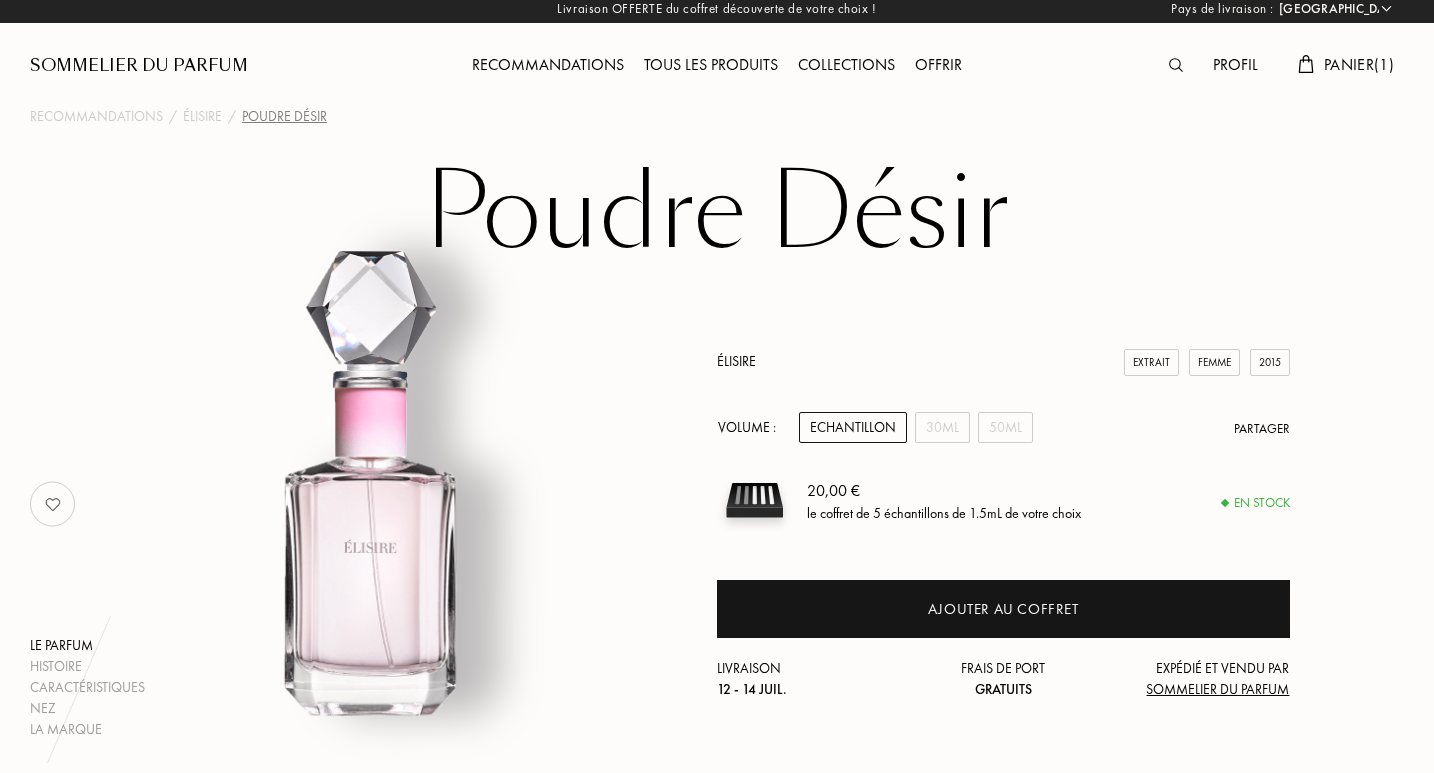 drag, startPoint x: 1439, startPoint y: 101, endPoint x: 1439, endPoint y: 175, distance: 74 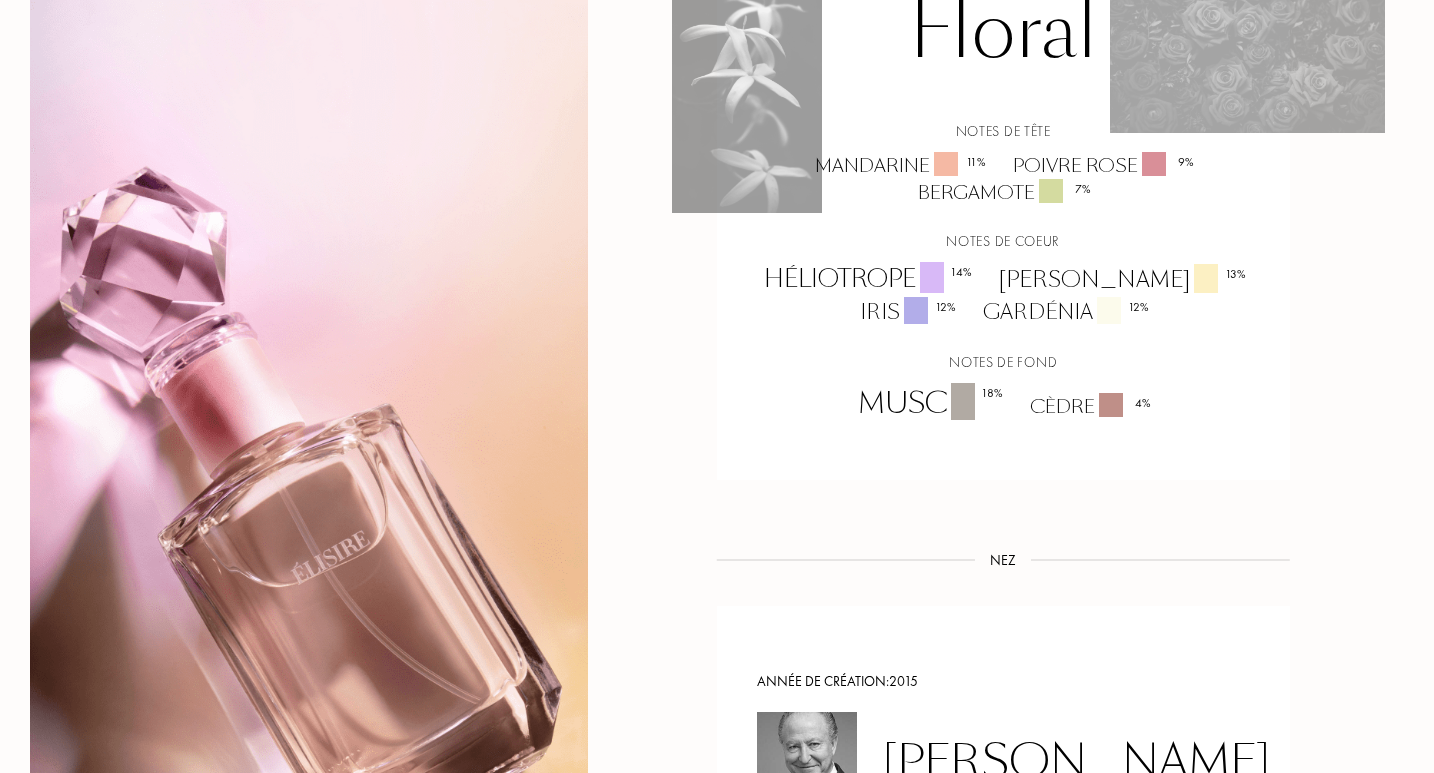 scroll, scrollTop: 0, scrollLeft: 0, axis: both 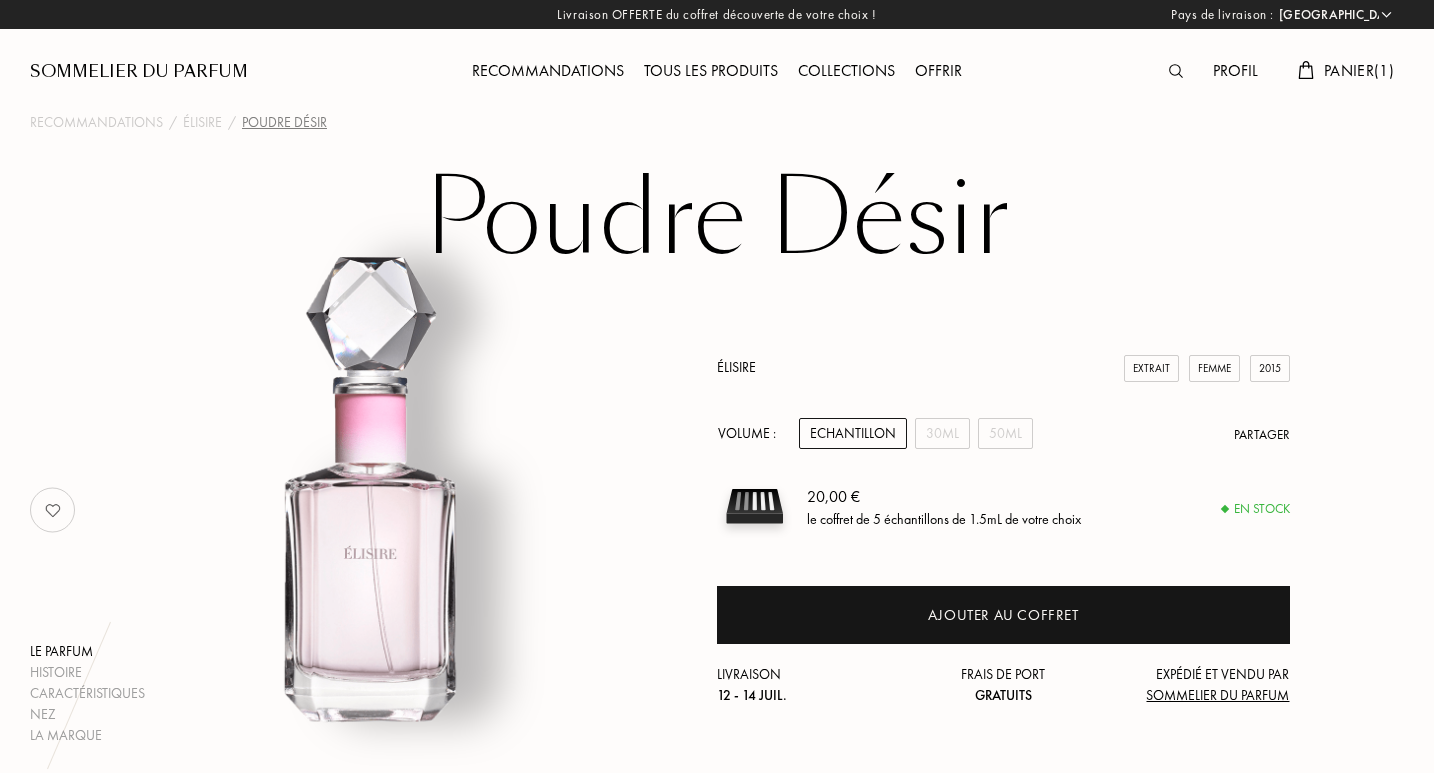 click on "Panier  ( 1 )" at bounding box center [1359, 70] 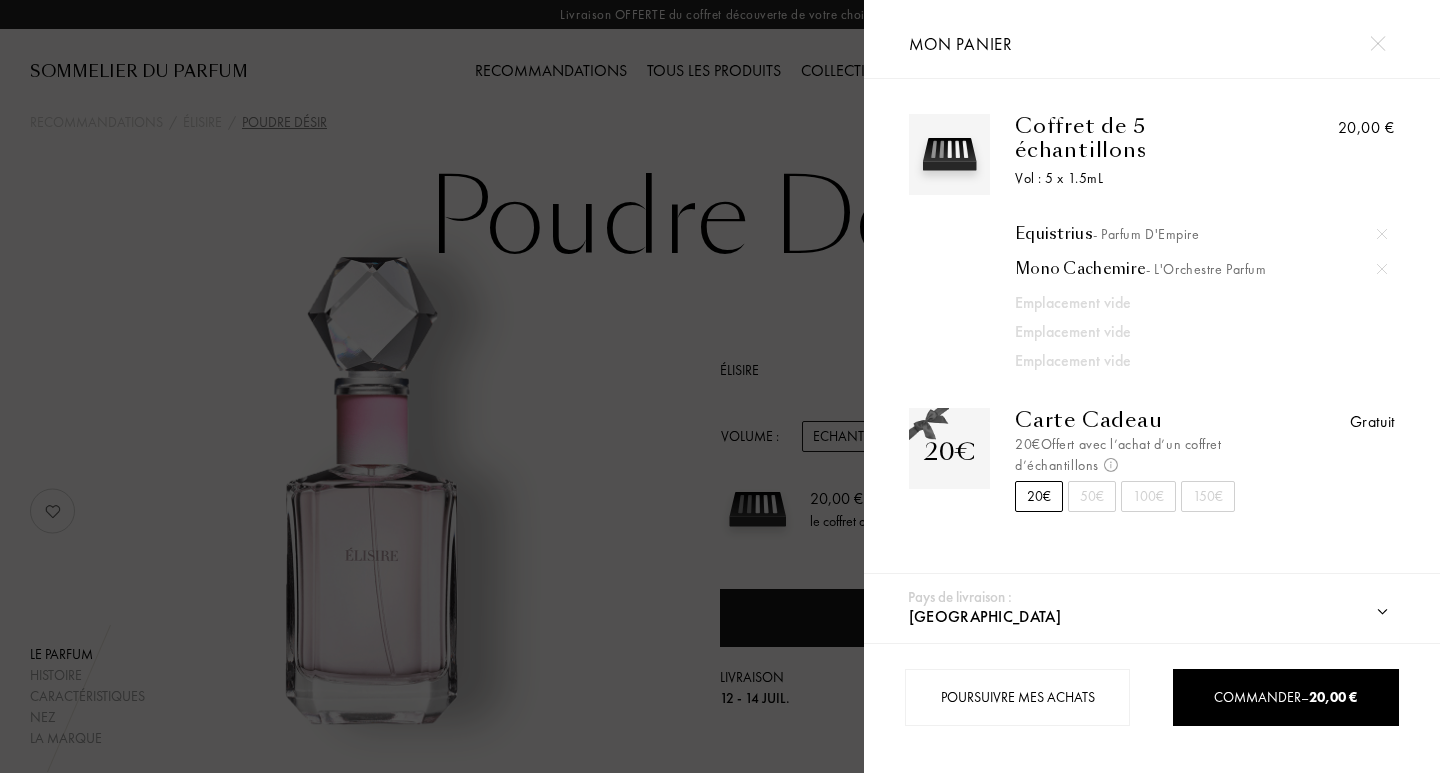 click at bounding box center [1377, 43] 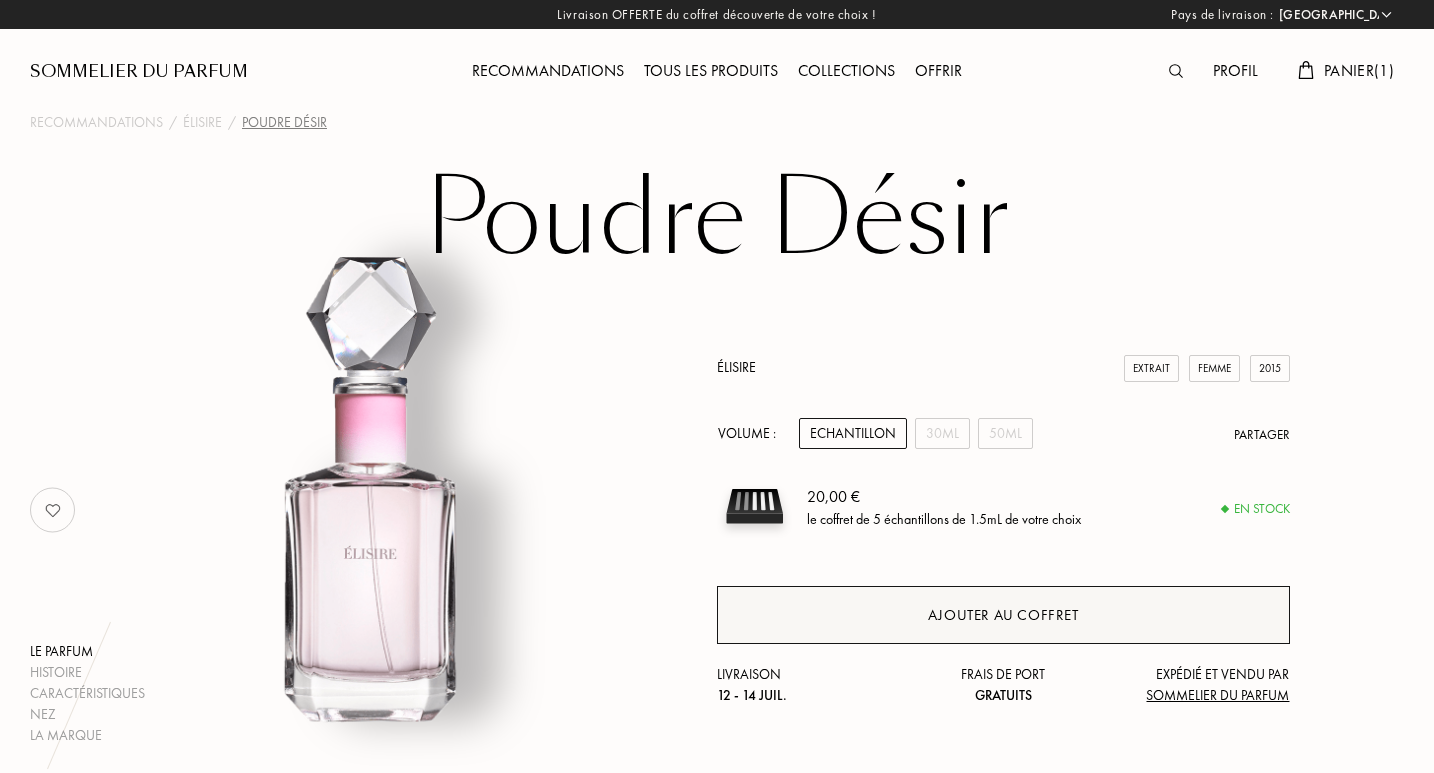 click on "Ajouter au coffret" at bounding box center (1003, 615) 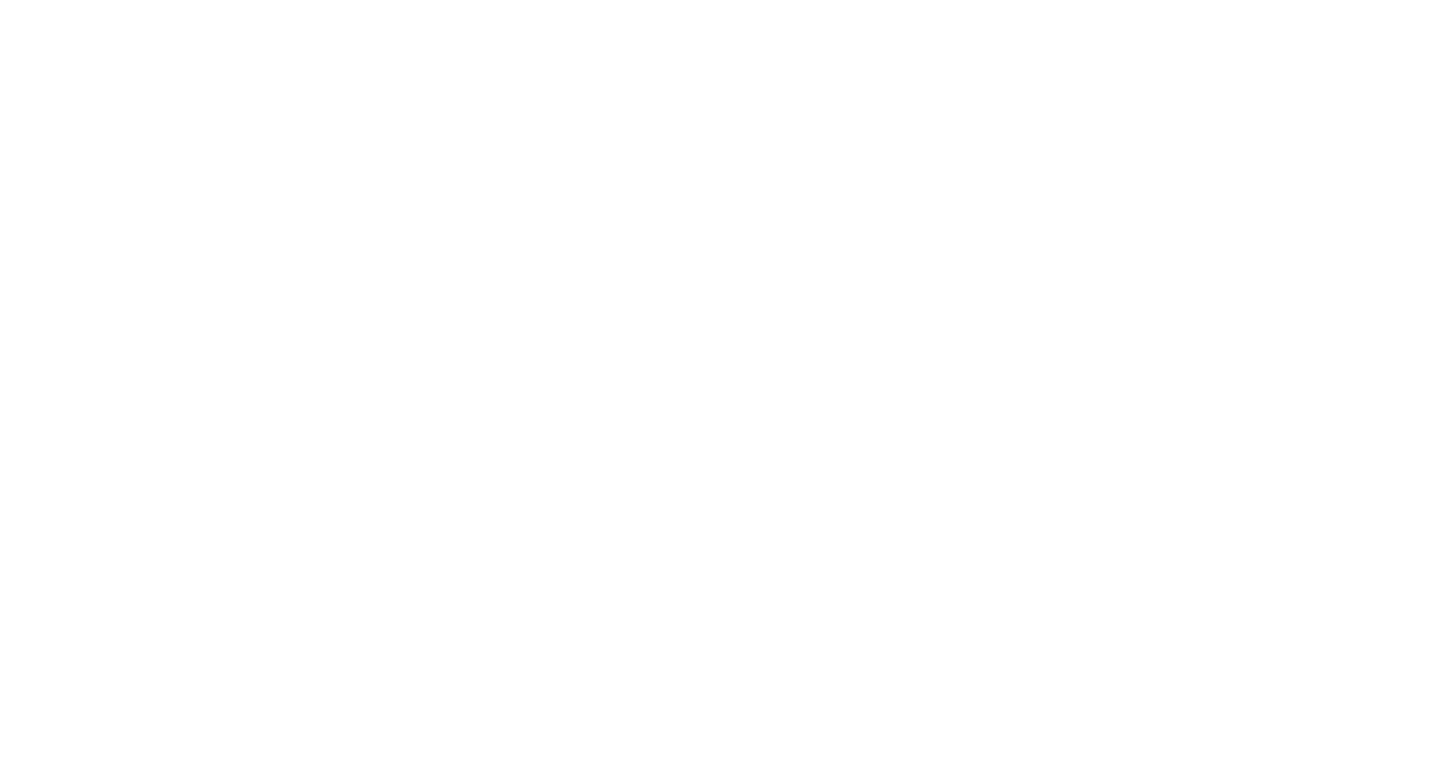 scroll, scrollTop: 0, scrollLeft: 0, axis: both 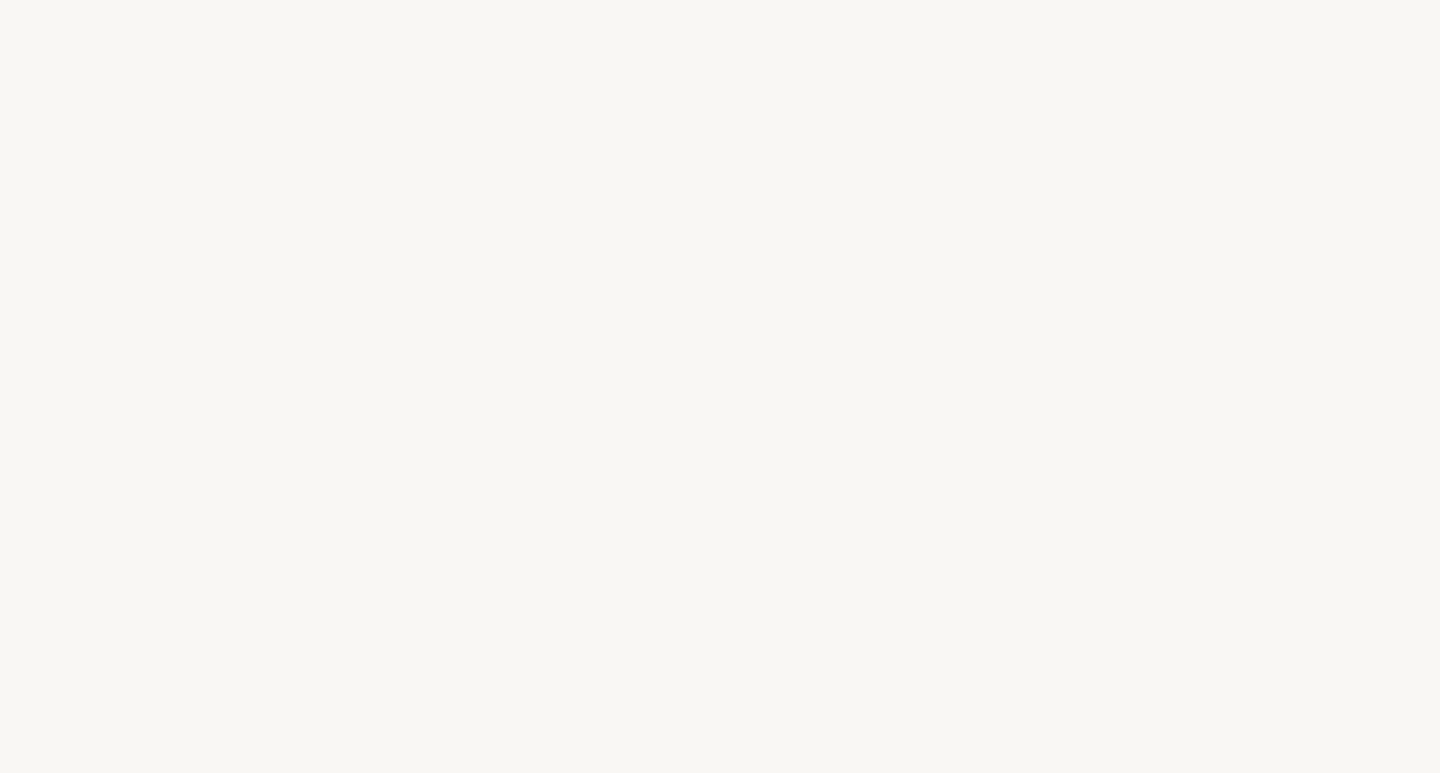 select on "FR" 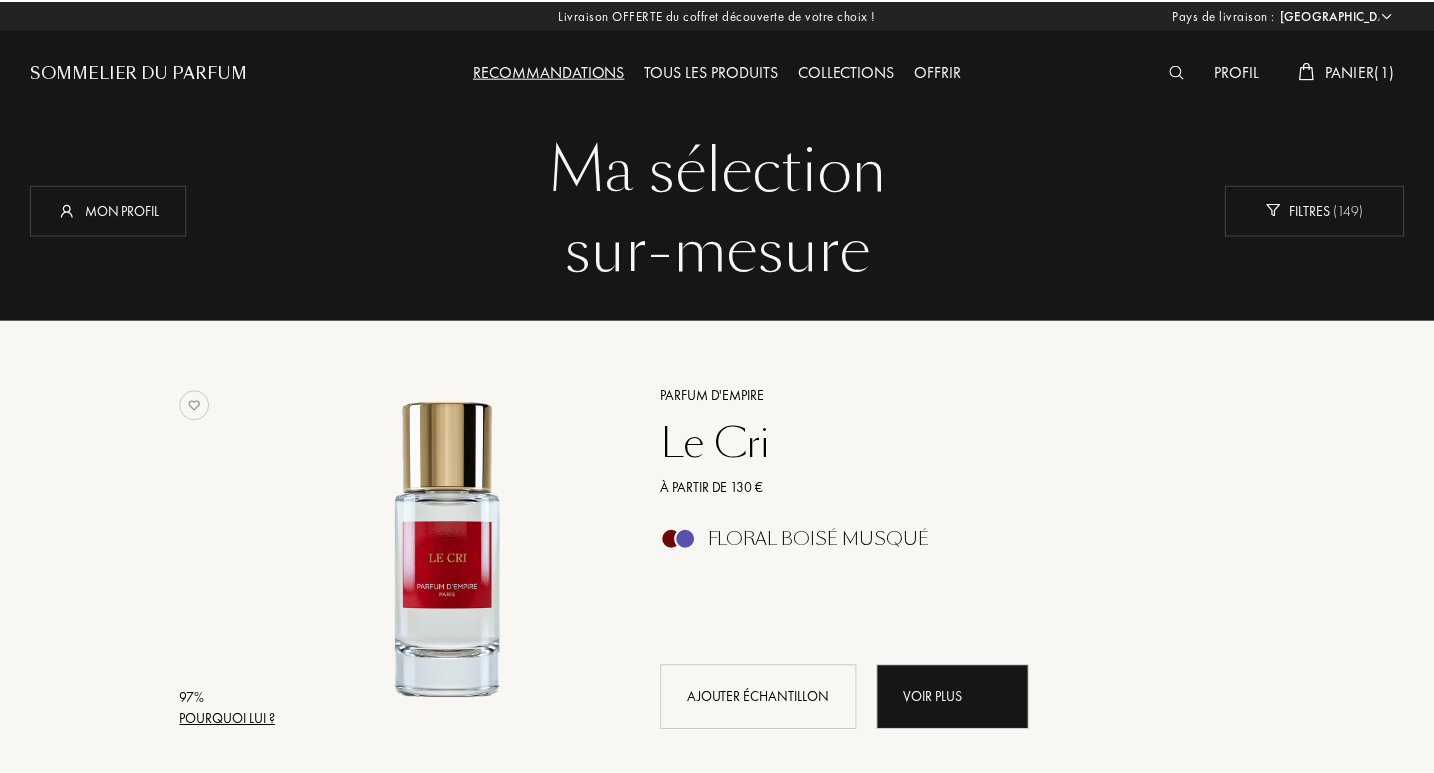 scroll, scrollTop: 1167, scrollLeft: 0, axis: vertical 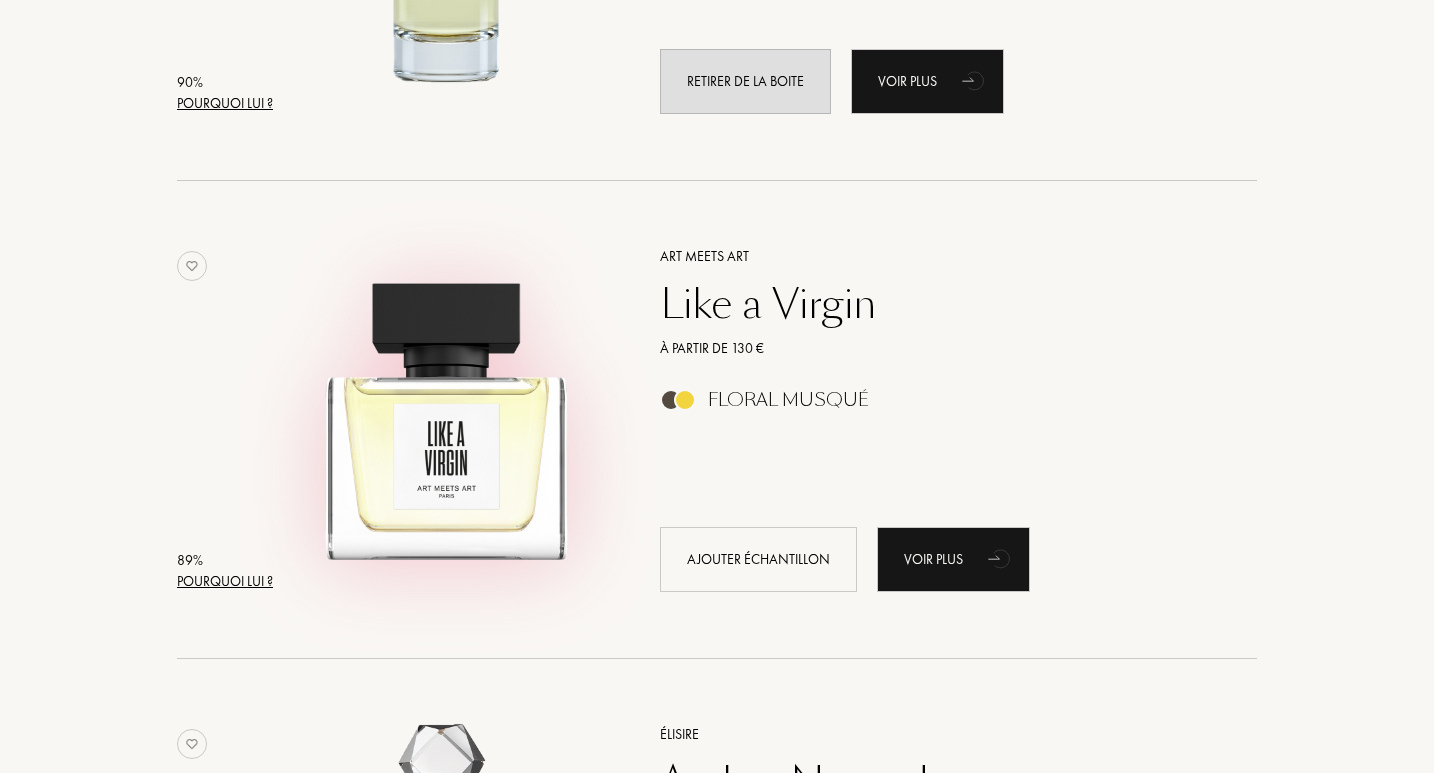 click at bounding box center [446, 409] 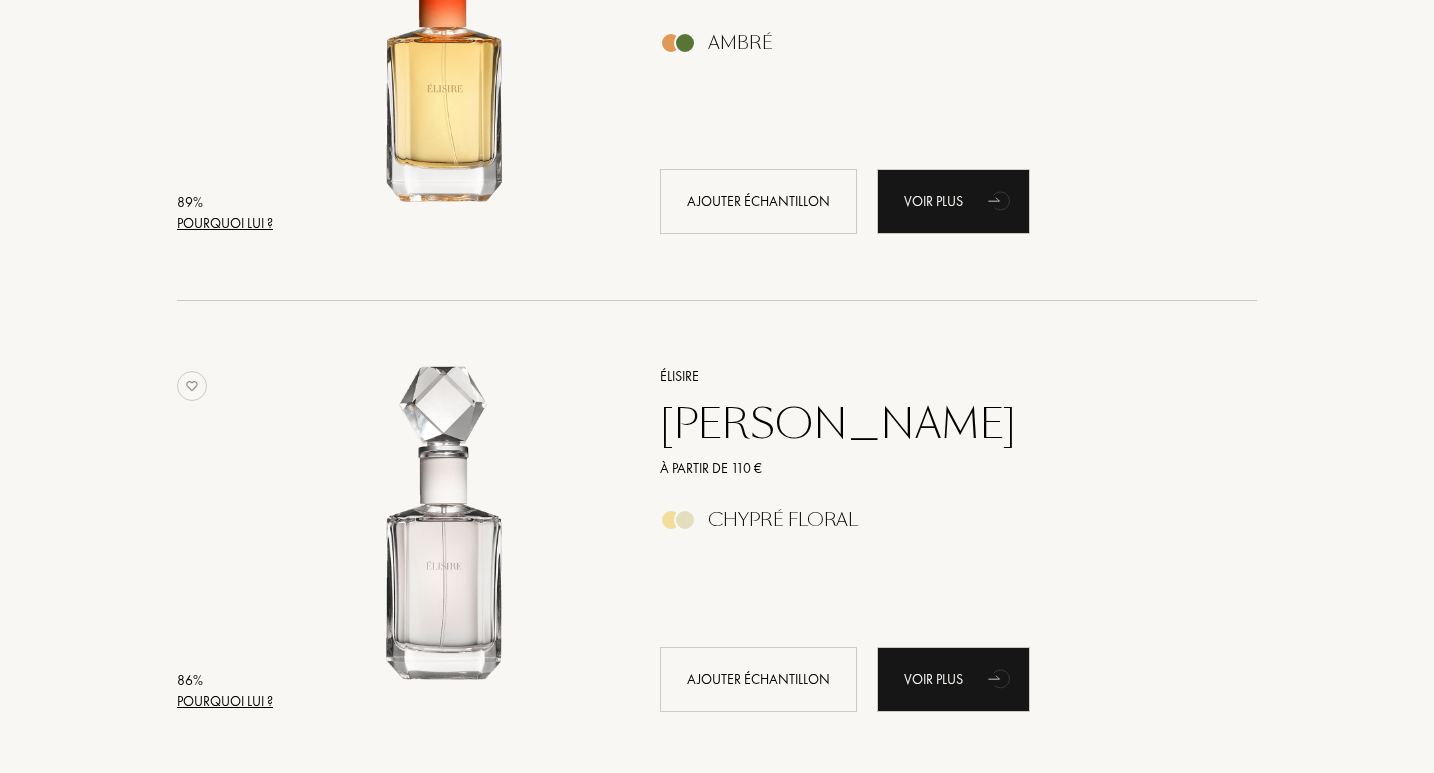scroll, scrollTop: 3512, scrollLeft: 0, axis: vertical 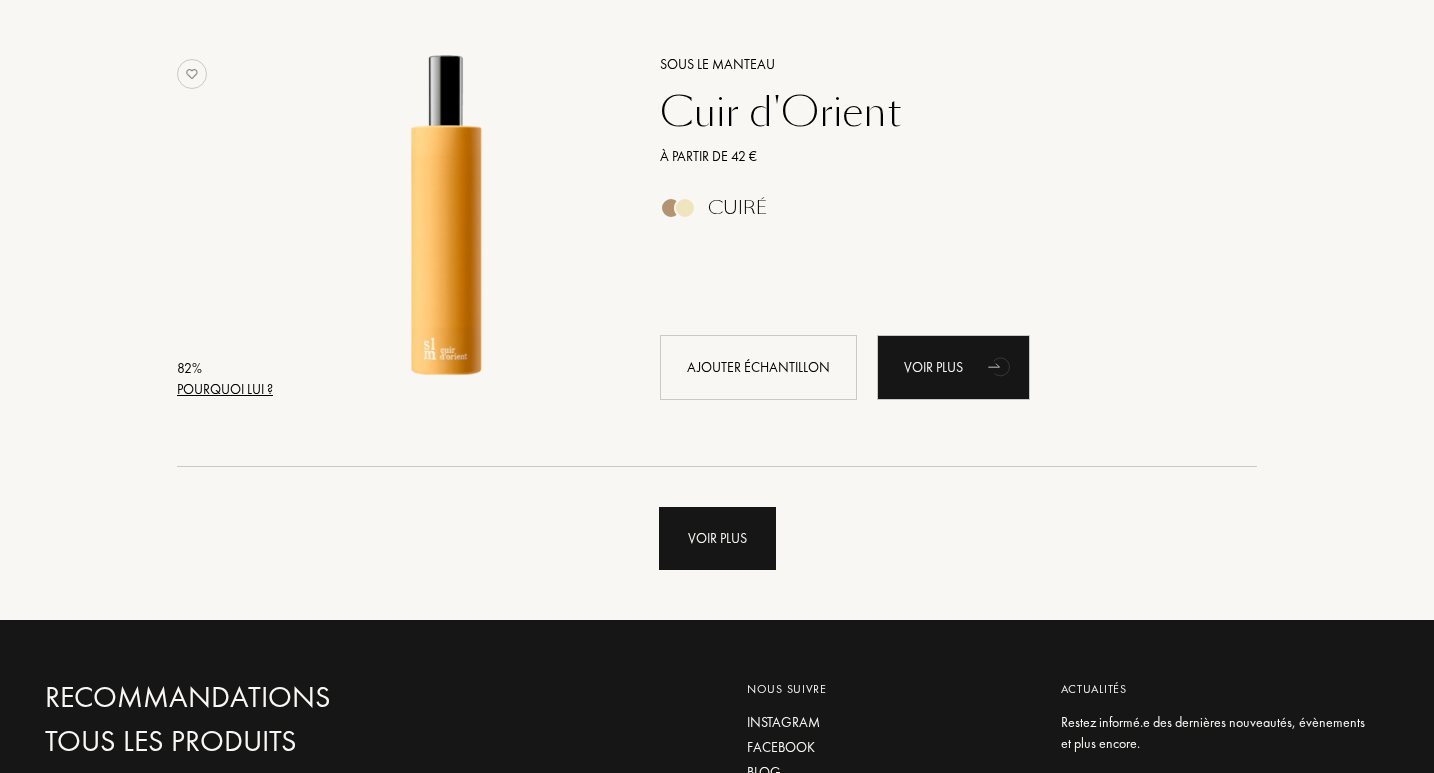 click on "Voir plus" at bounding box center [717, 538] 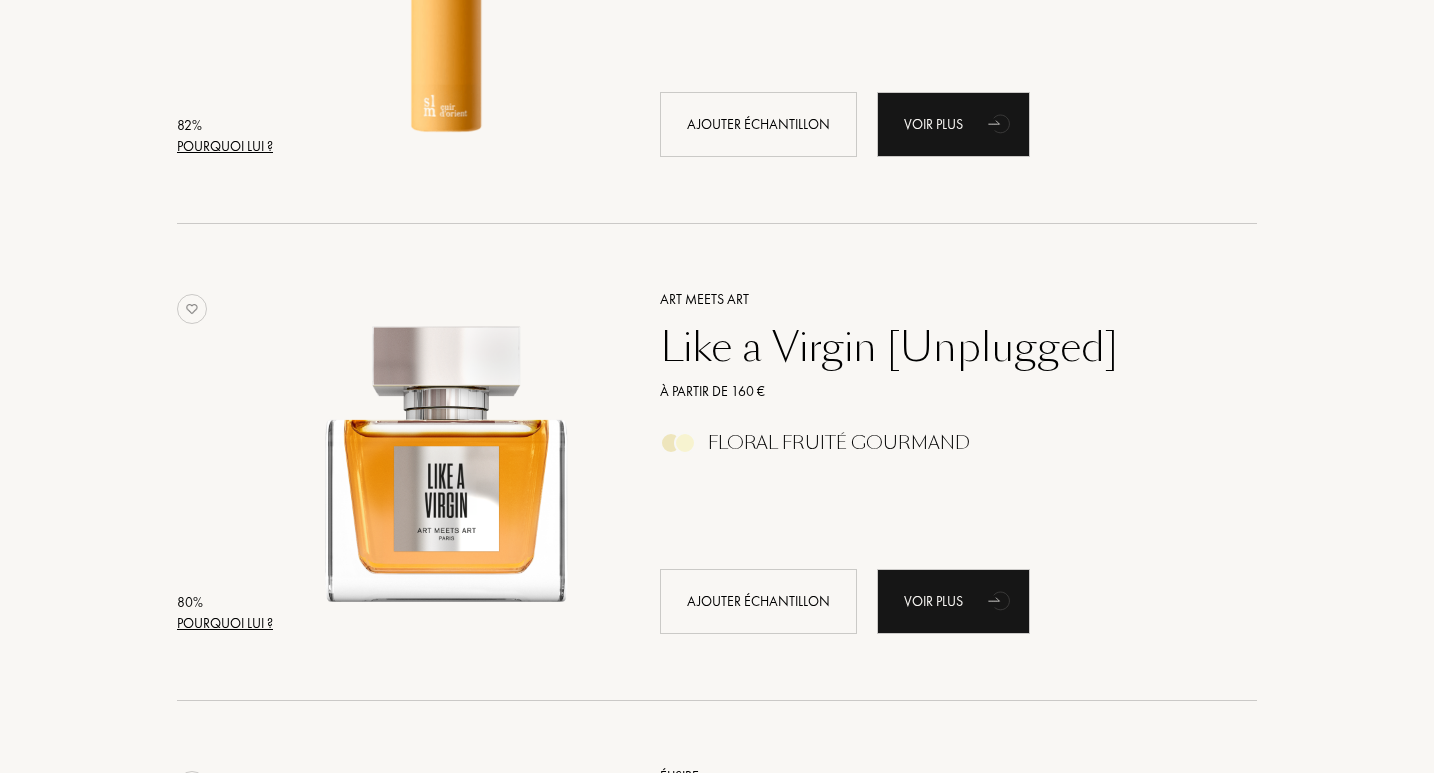 scroll, scrollTop: 4940, scrollLeft: 0, axis: vertical 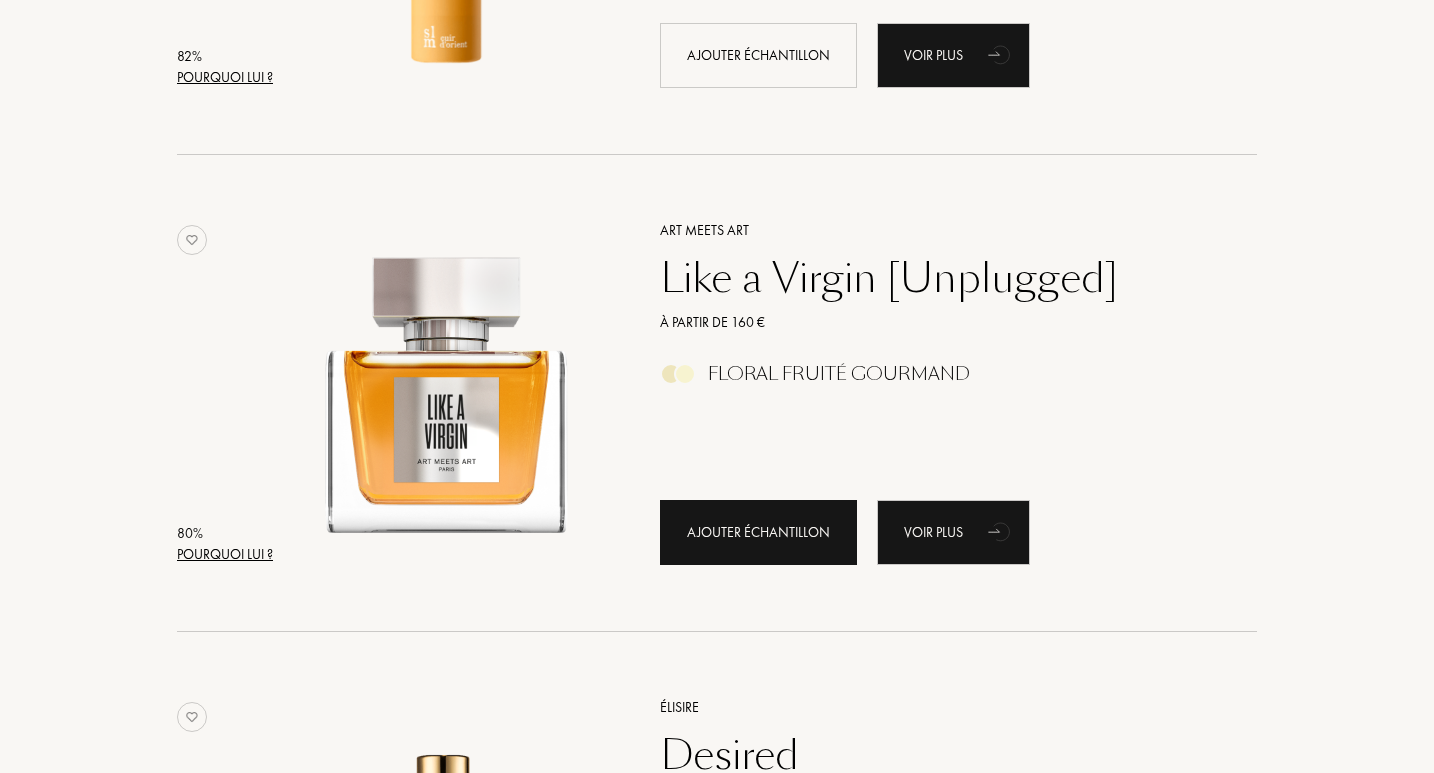 click on "Ajouter échantillon" at bounding box center (758, 532) 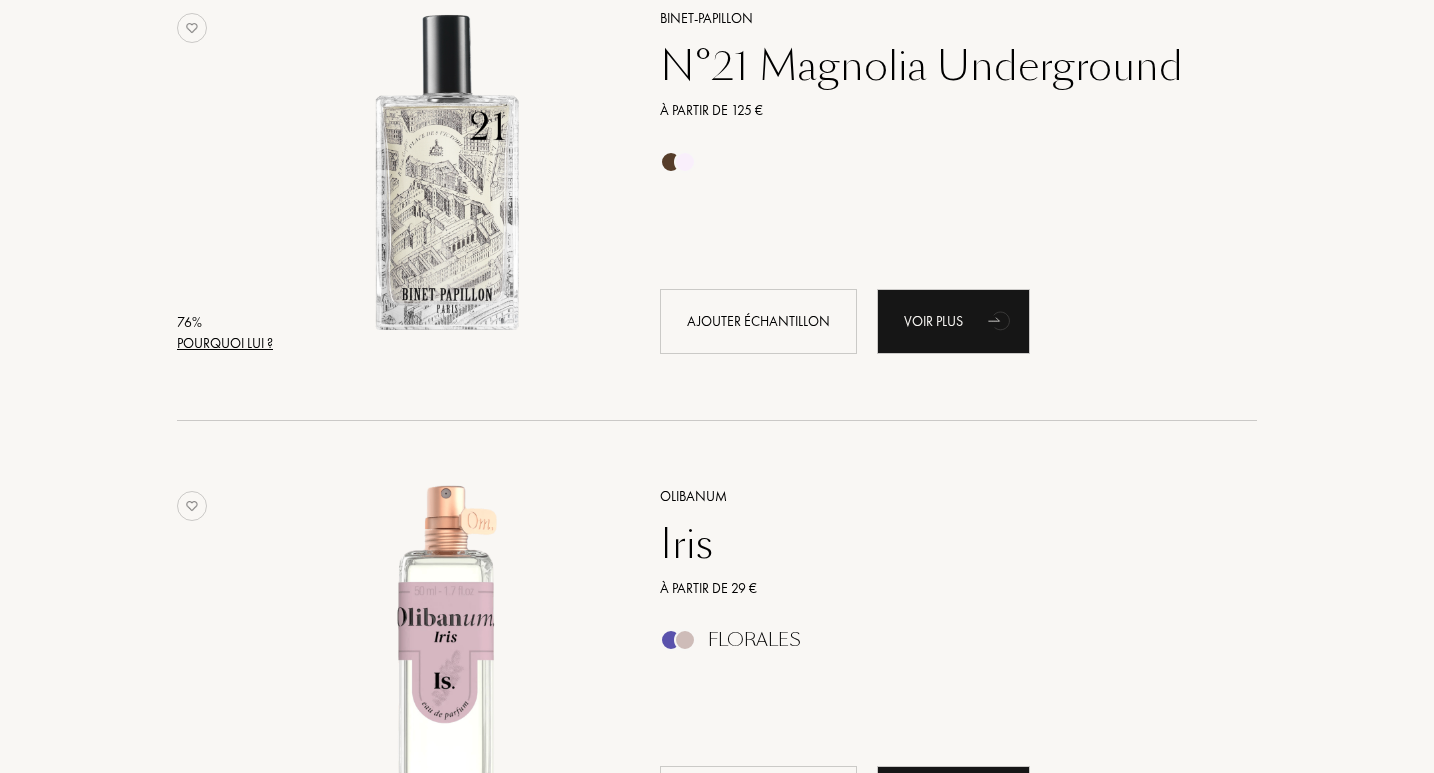 scroll, scrollTop: 7774, scrollLeft: 0, axis: vertical 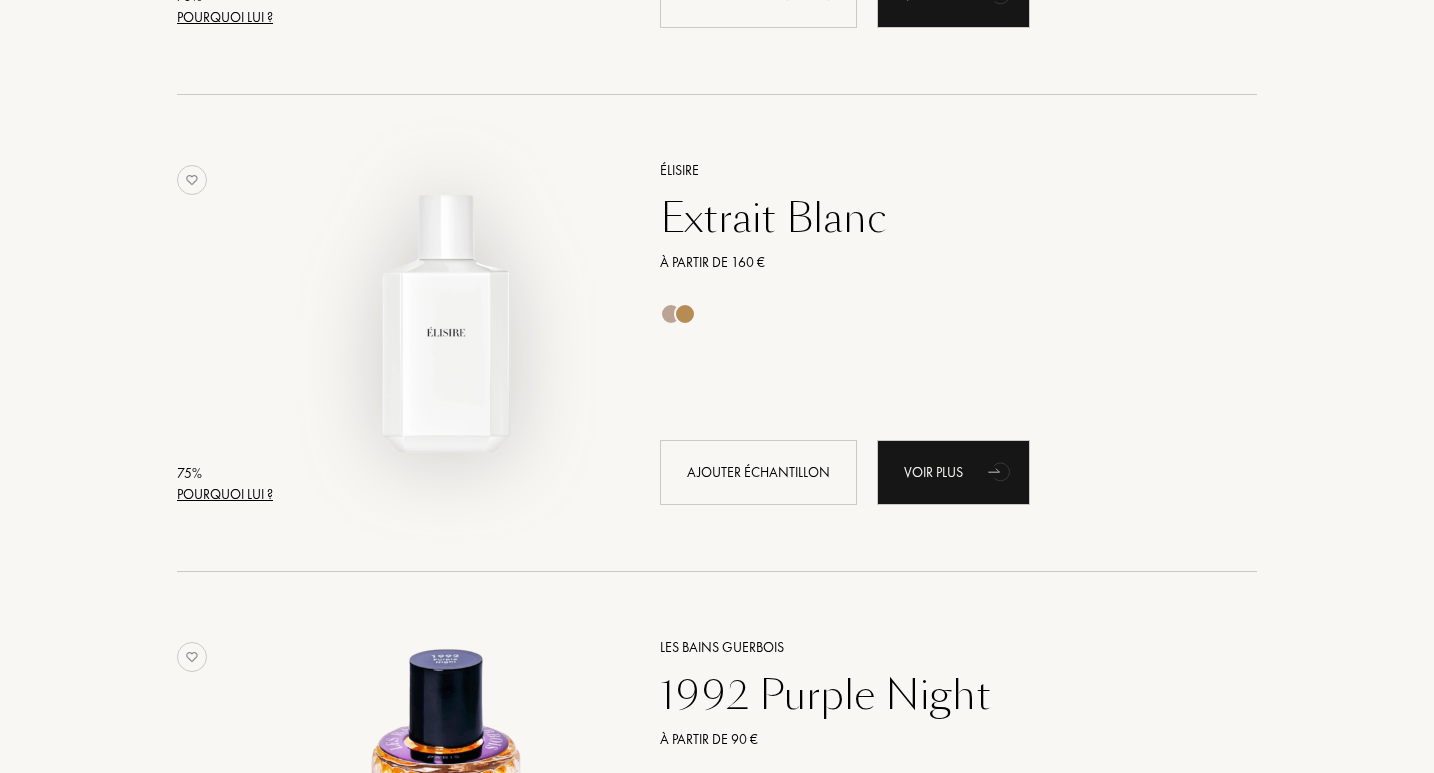 click at bounding box center (446, 323) 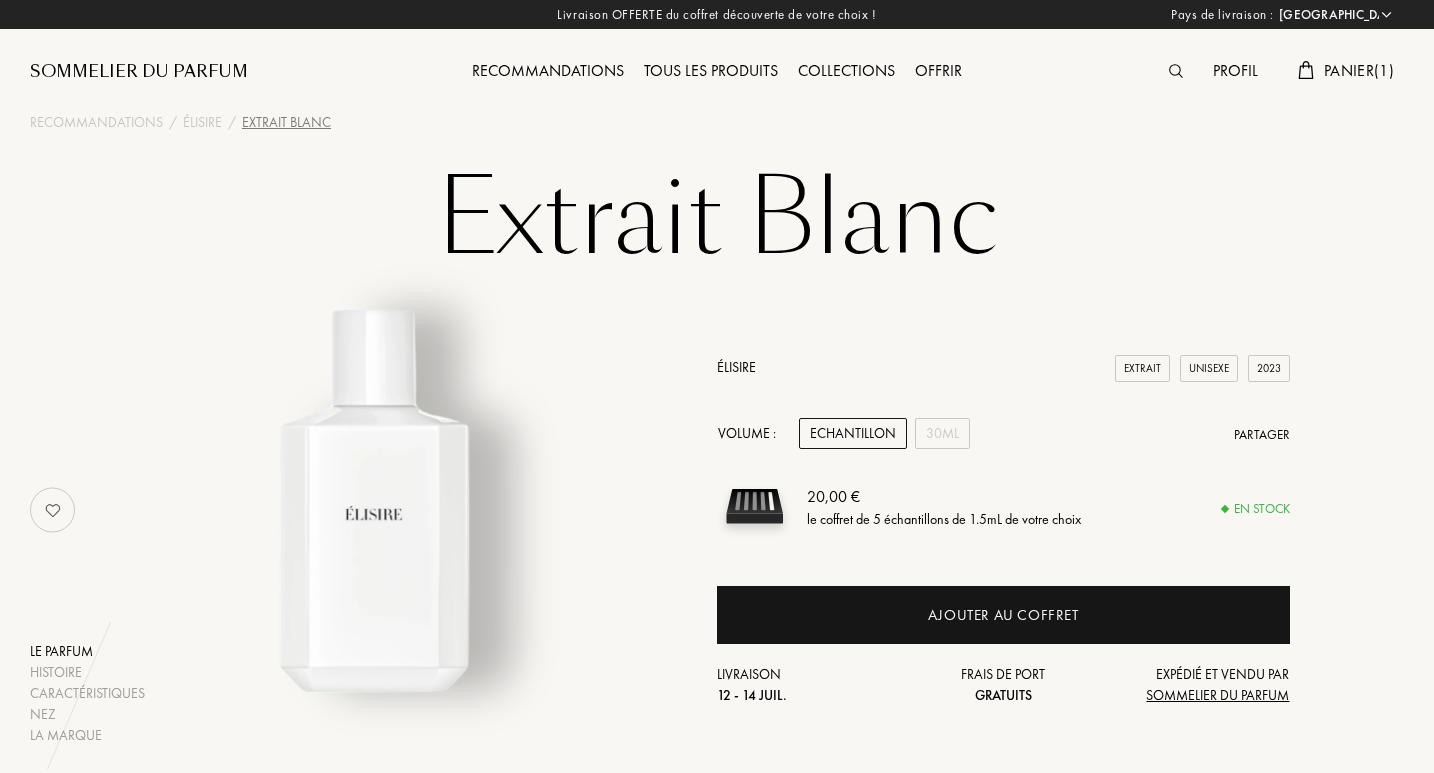 select on "FR" 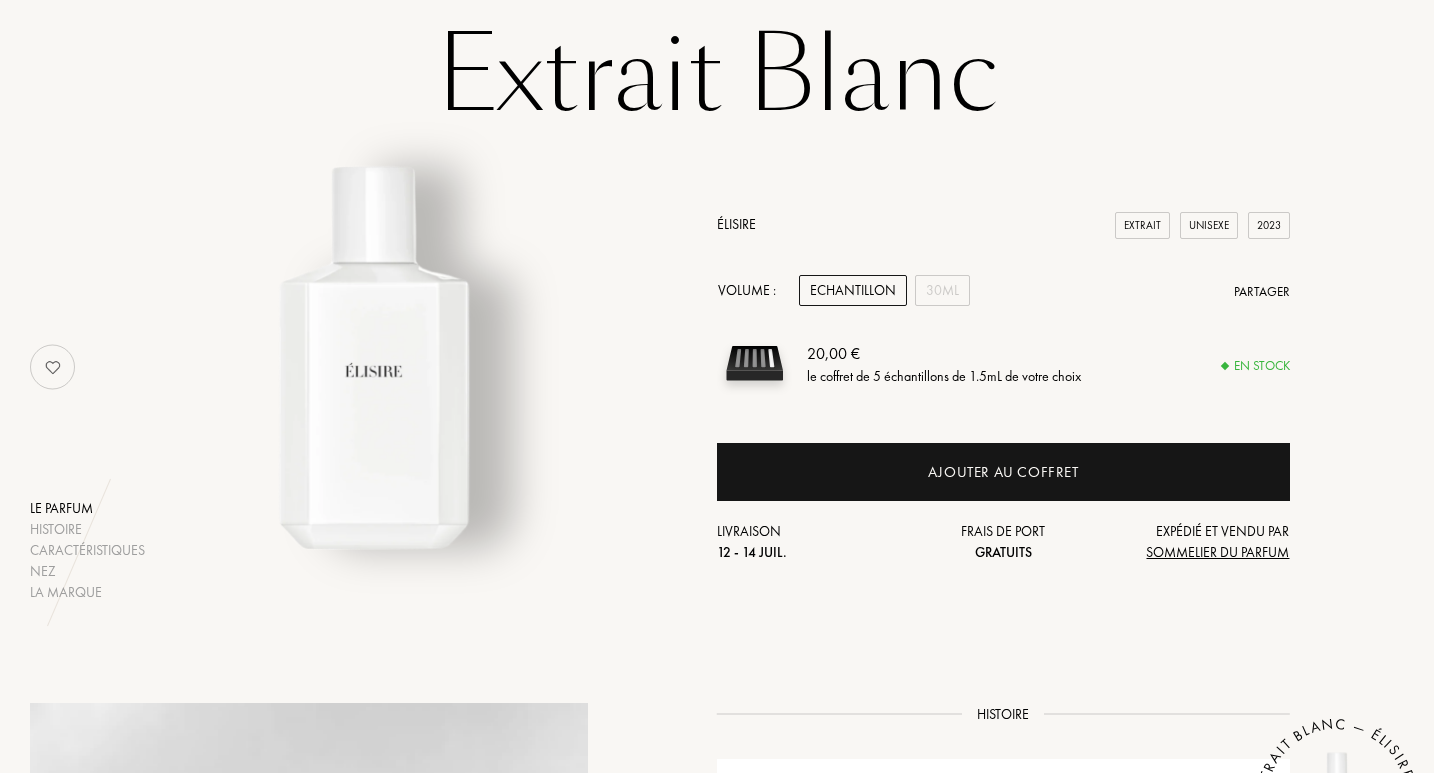 scroll, scrollTop: 0, scrollLeft: 0, axis: both 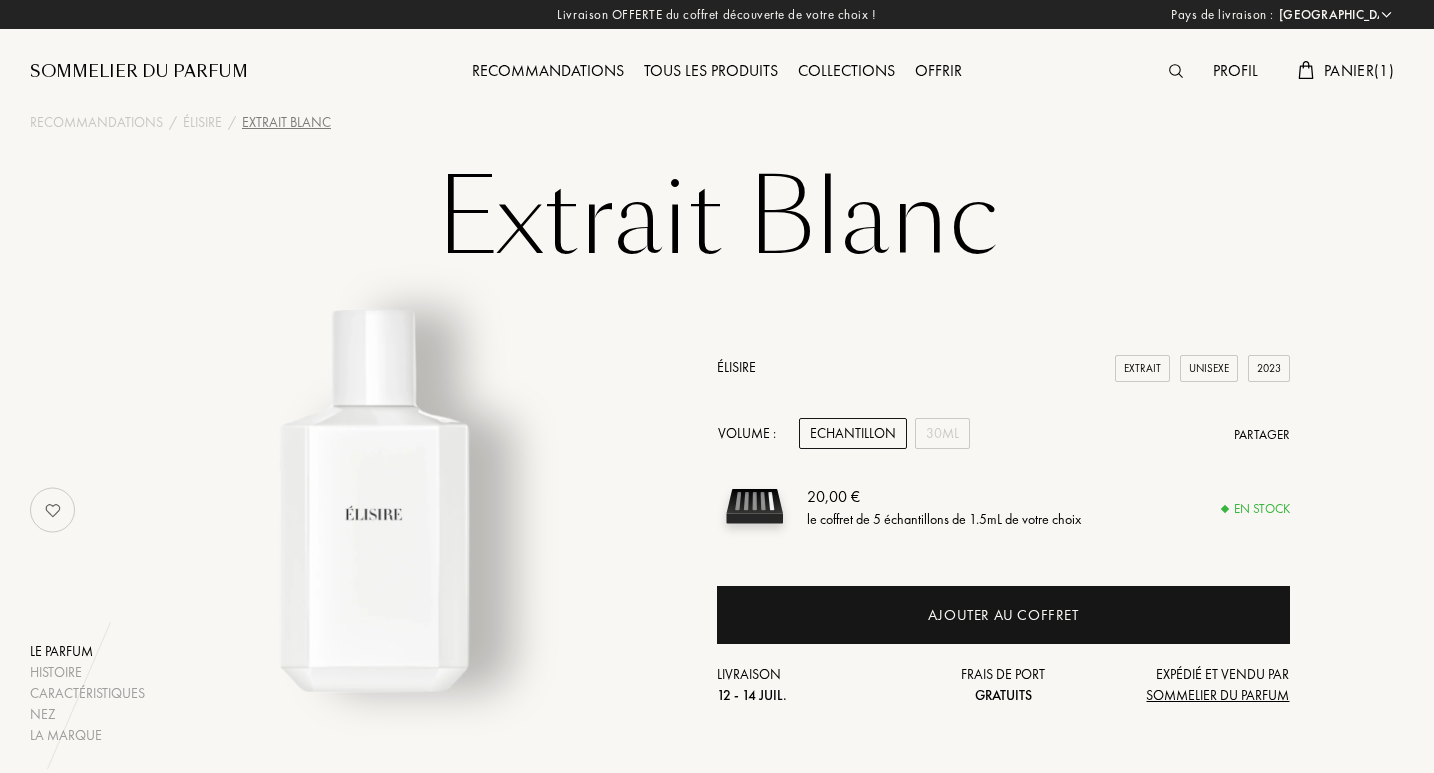click on "Panier  ( 1 )" at bounding box center [1359, 70] 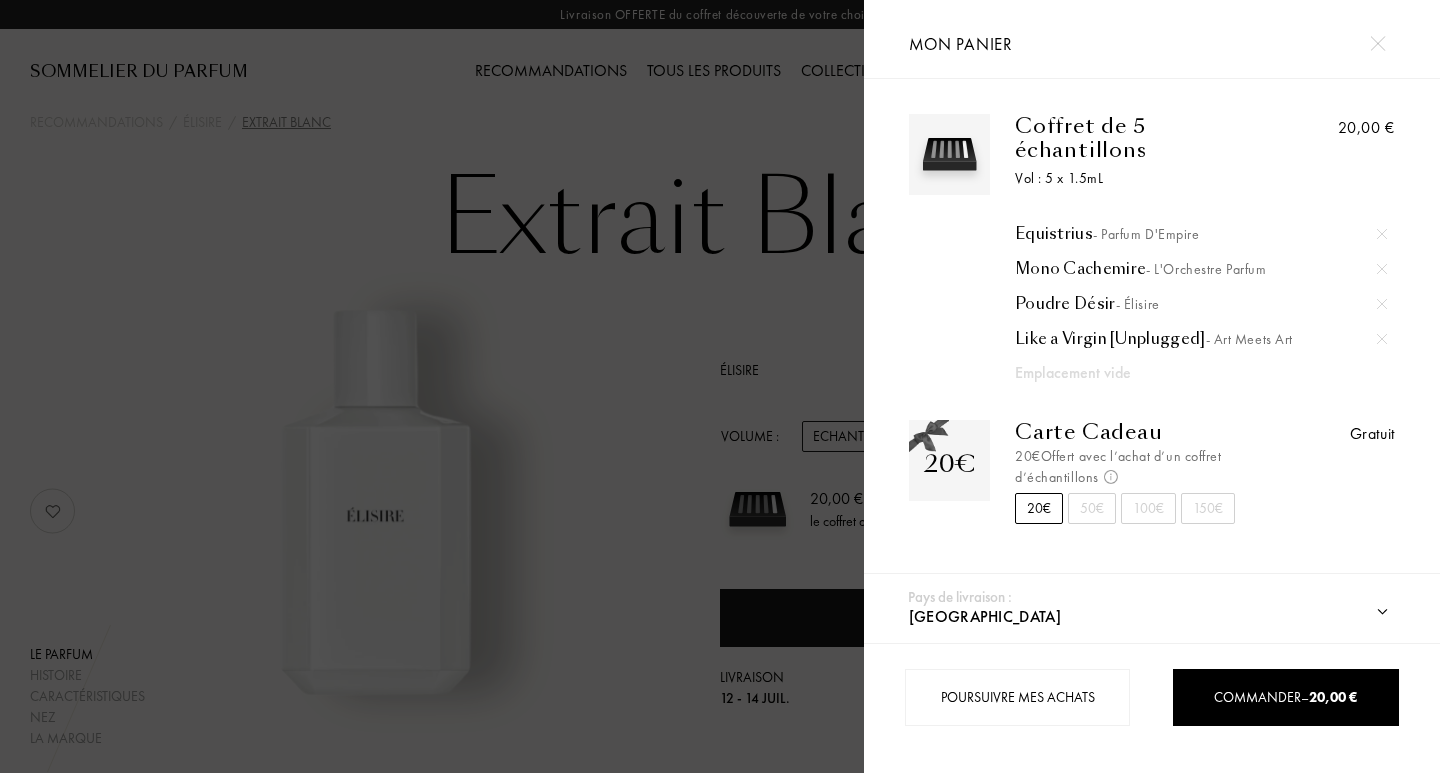 click at bounding box center [1377, 43] 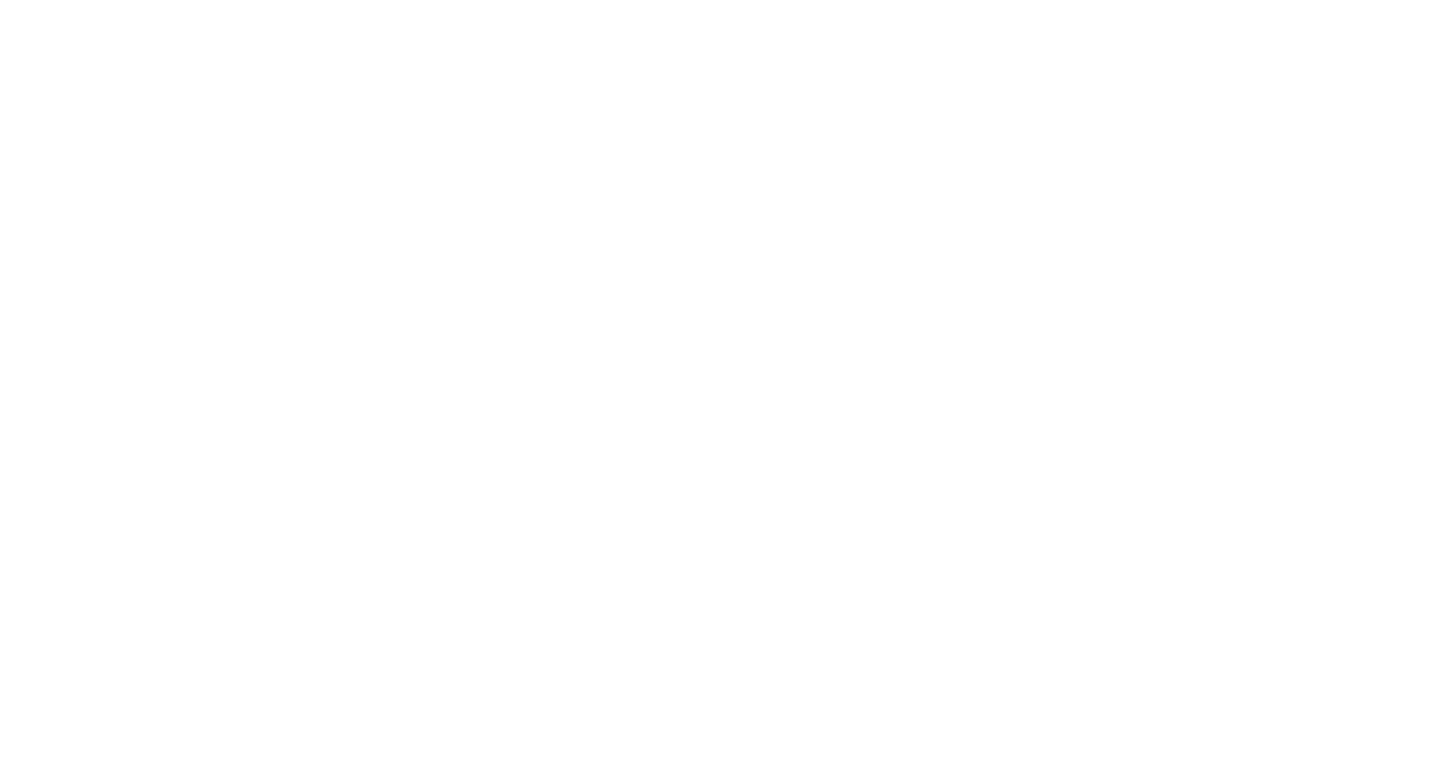 scroll, scrollTop: 0, scrollLeft: 0, axis: both 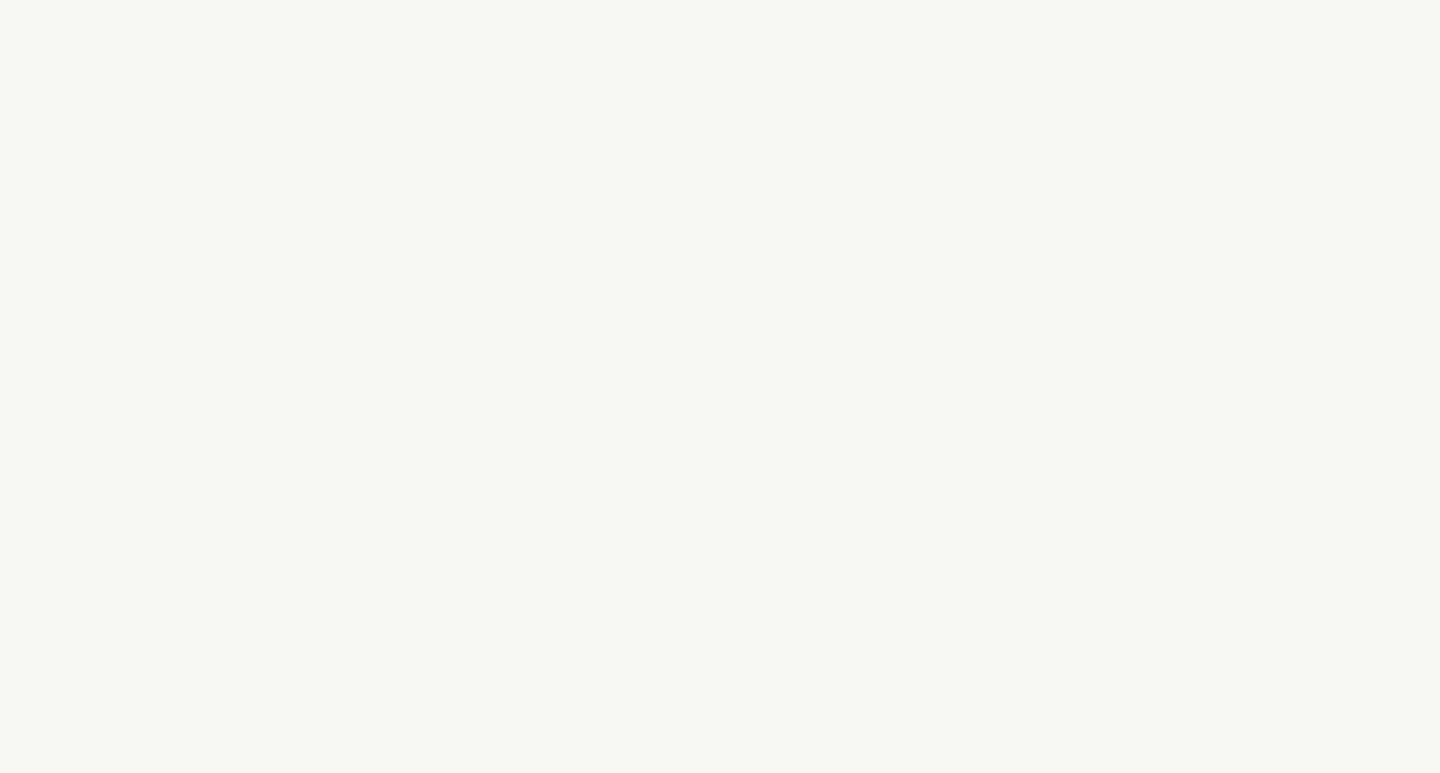select on "FR" 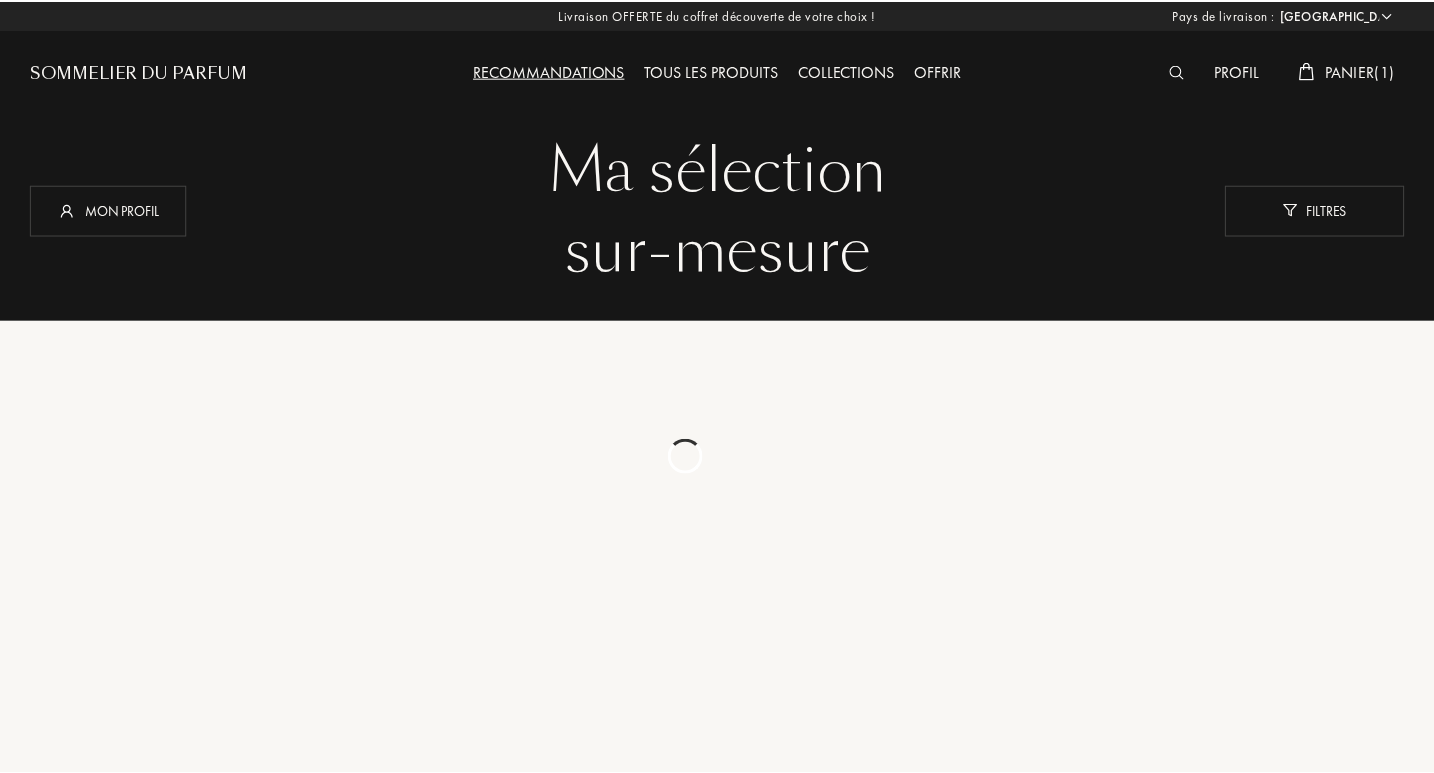 scroll, scrollTop: 1167, scrollLeft: 0, axis: vertical 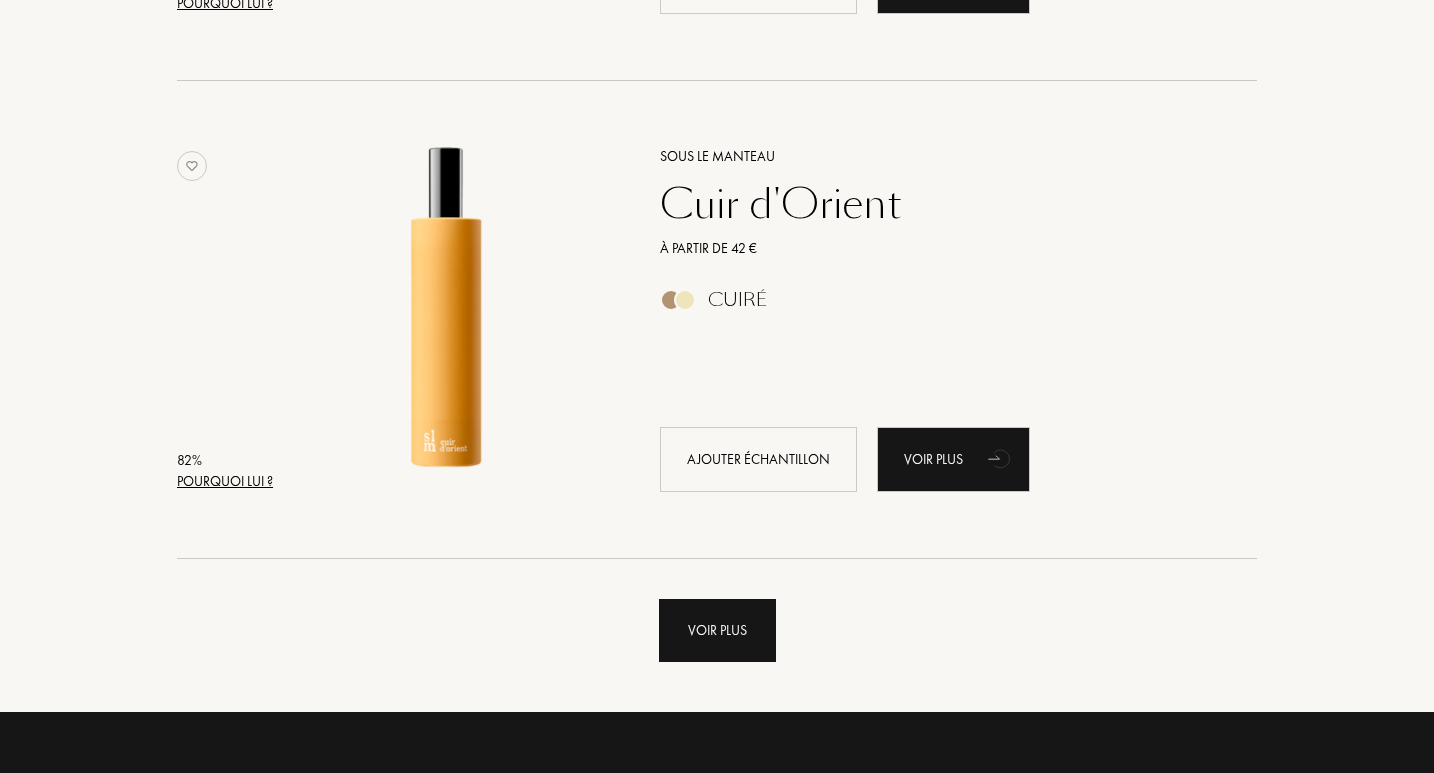click on "Voir plus" at bounding box center (717, 630) 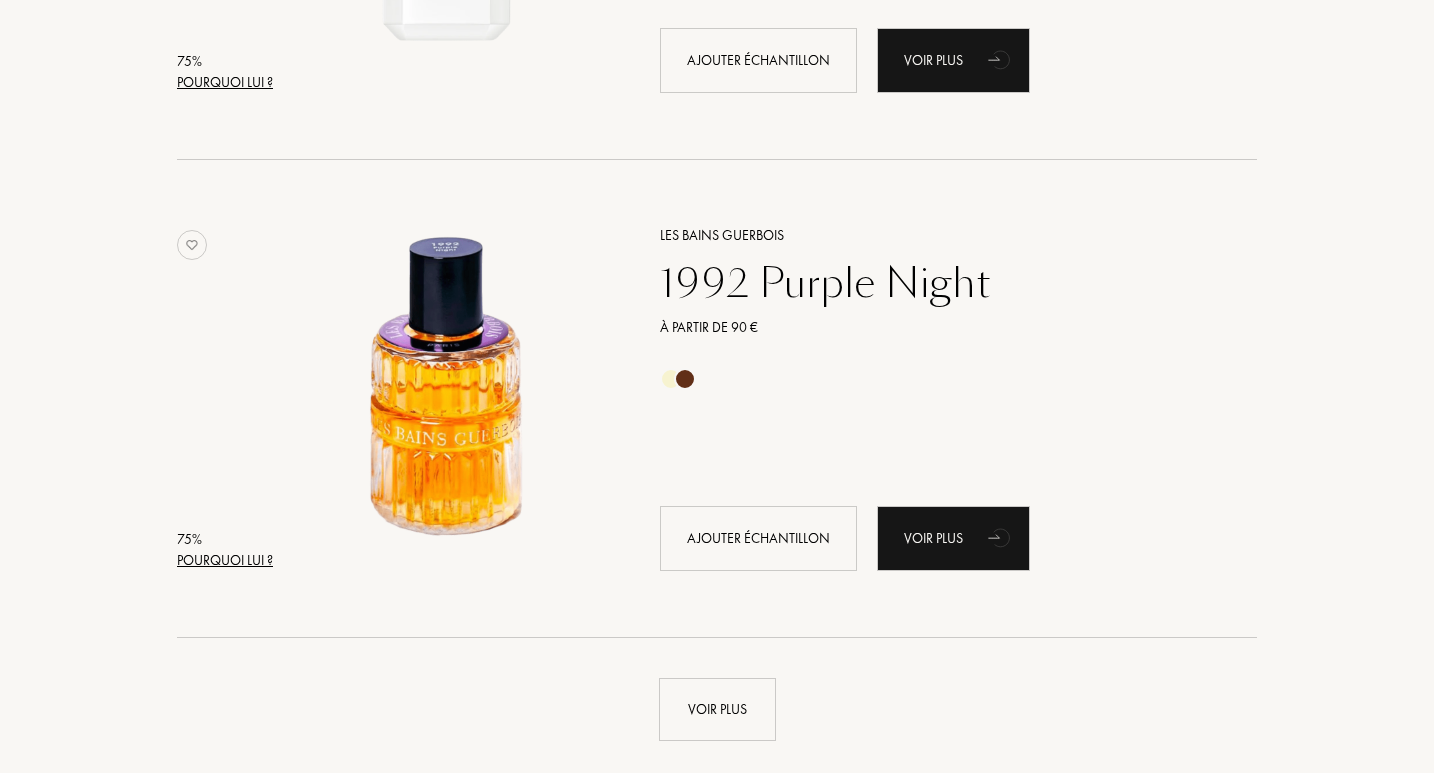 scroll, scrollTop: 9521, scrollLeft: 0, axis: vertical 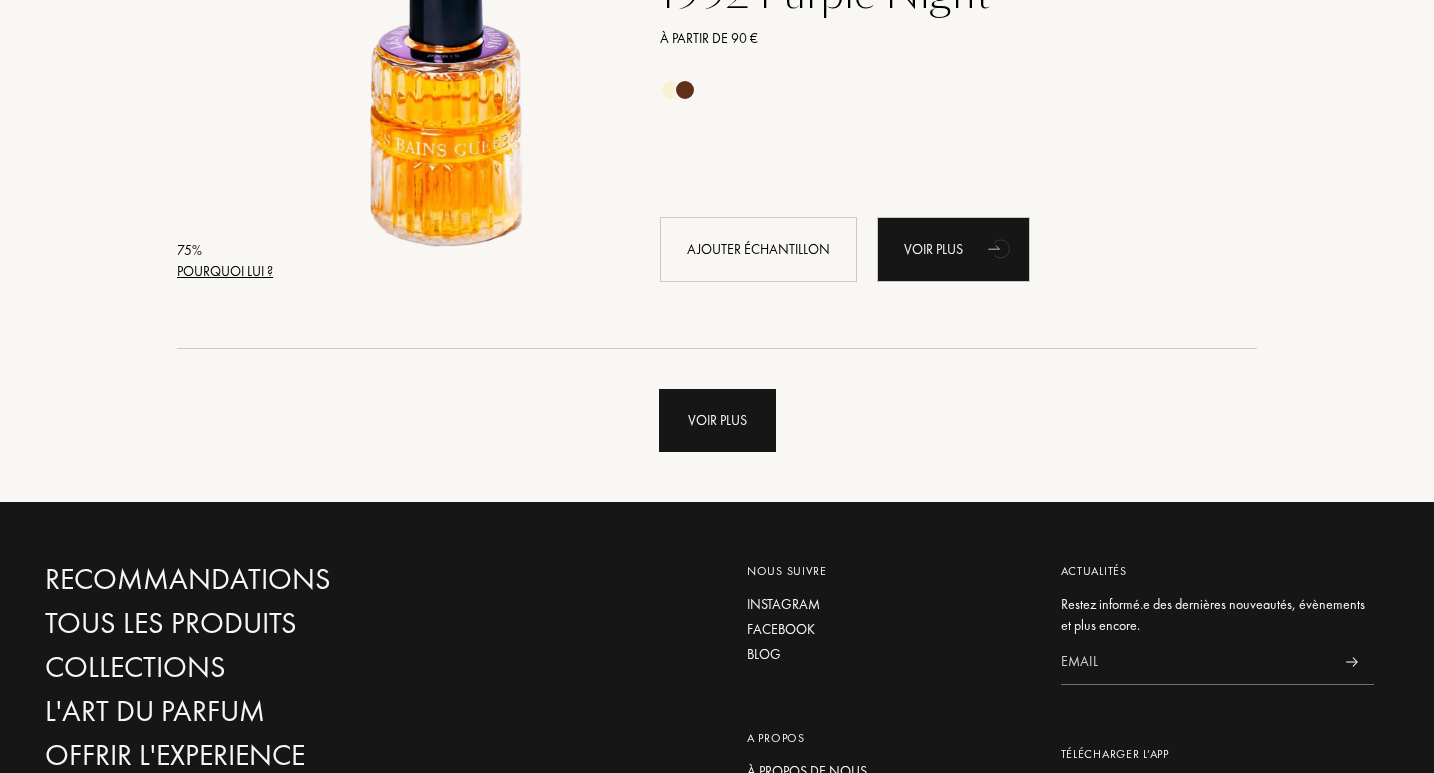 click on "Voir plus" at bounding box center [717, 420] 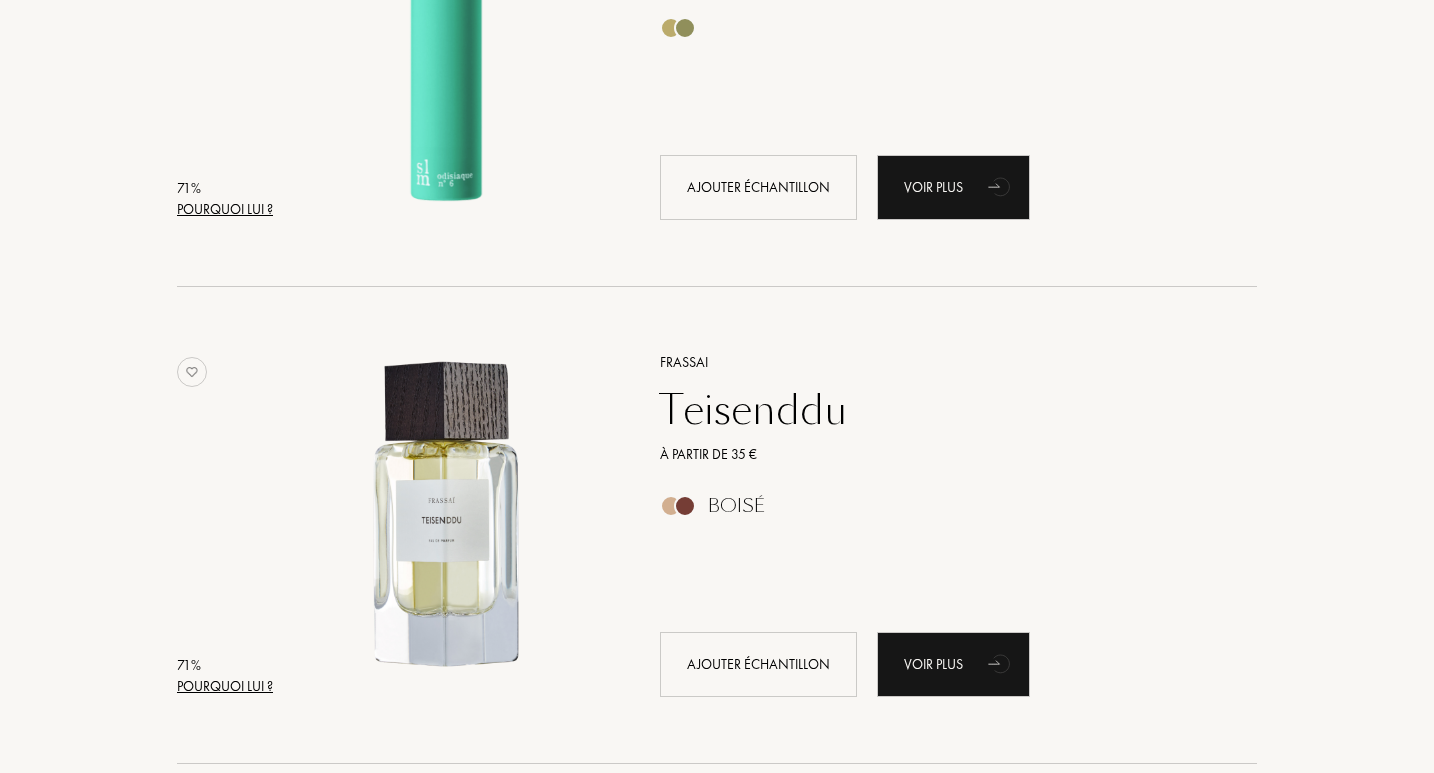 scroll, scrollTop: 13523, scrollLeft: 0, axis: vertical 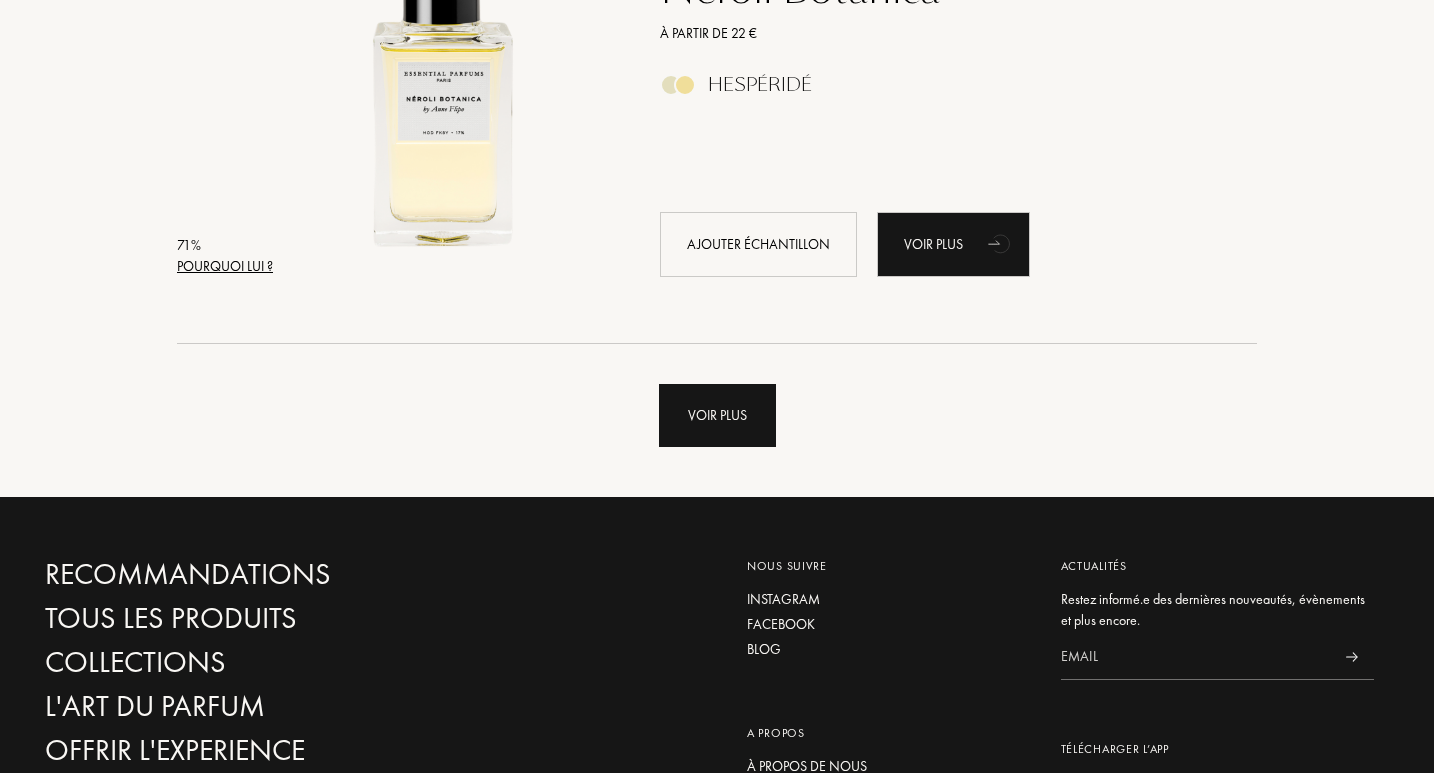 click on "Voir plus" at bounding box center (717, 415) 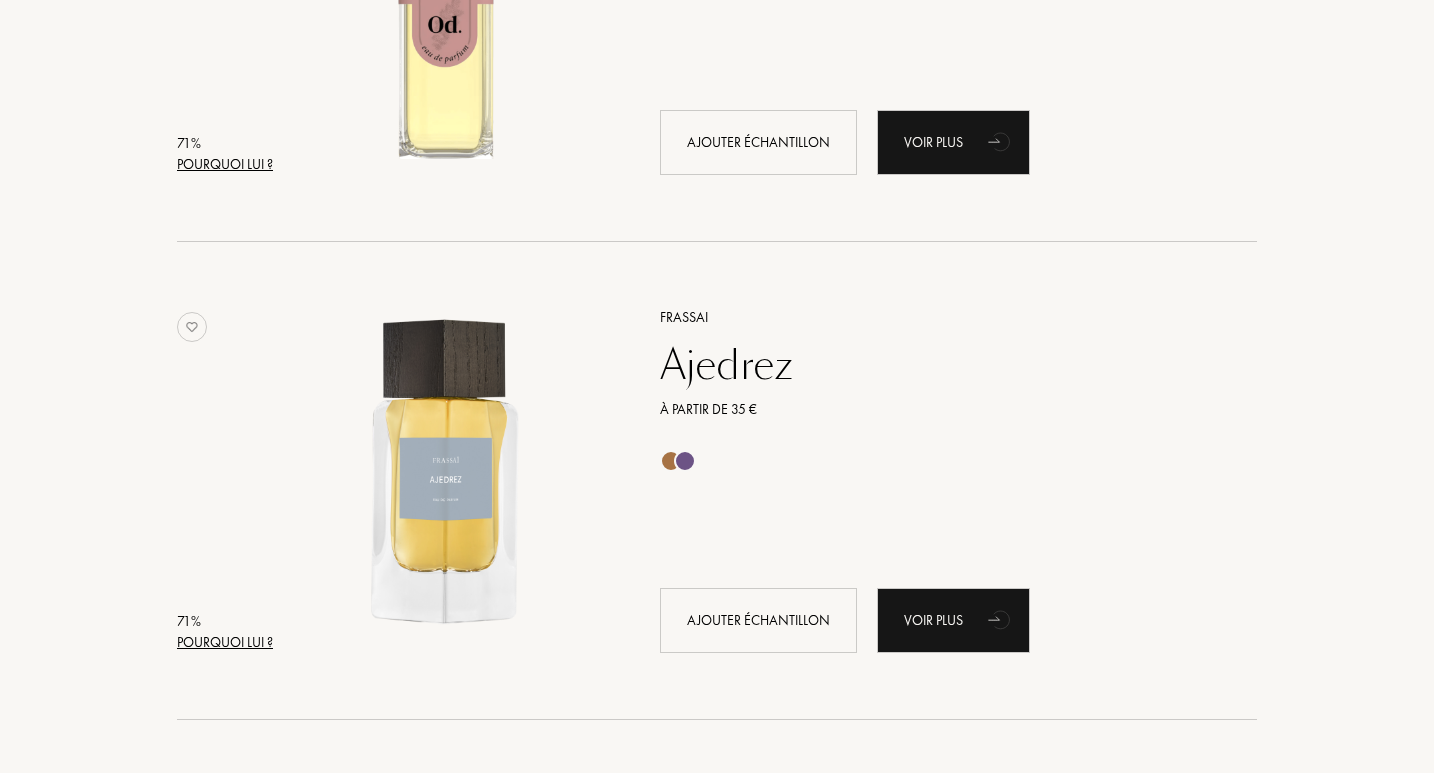 scroll, scrollTop: 15861, scrollLeft: 0, axis: vertical 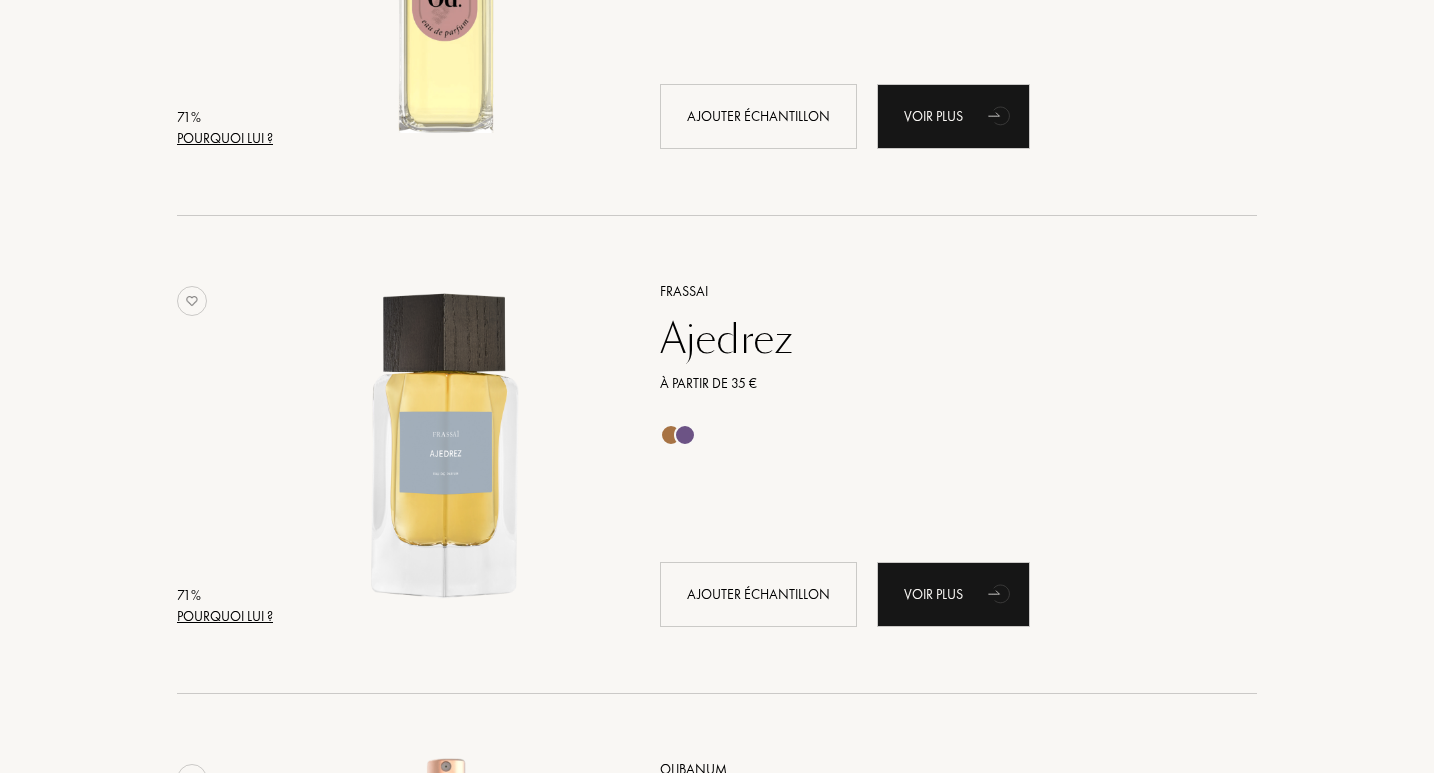 click at bounding box center [446, 444] 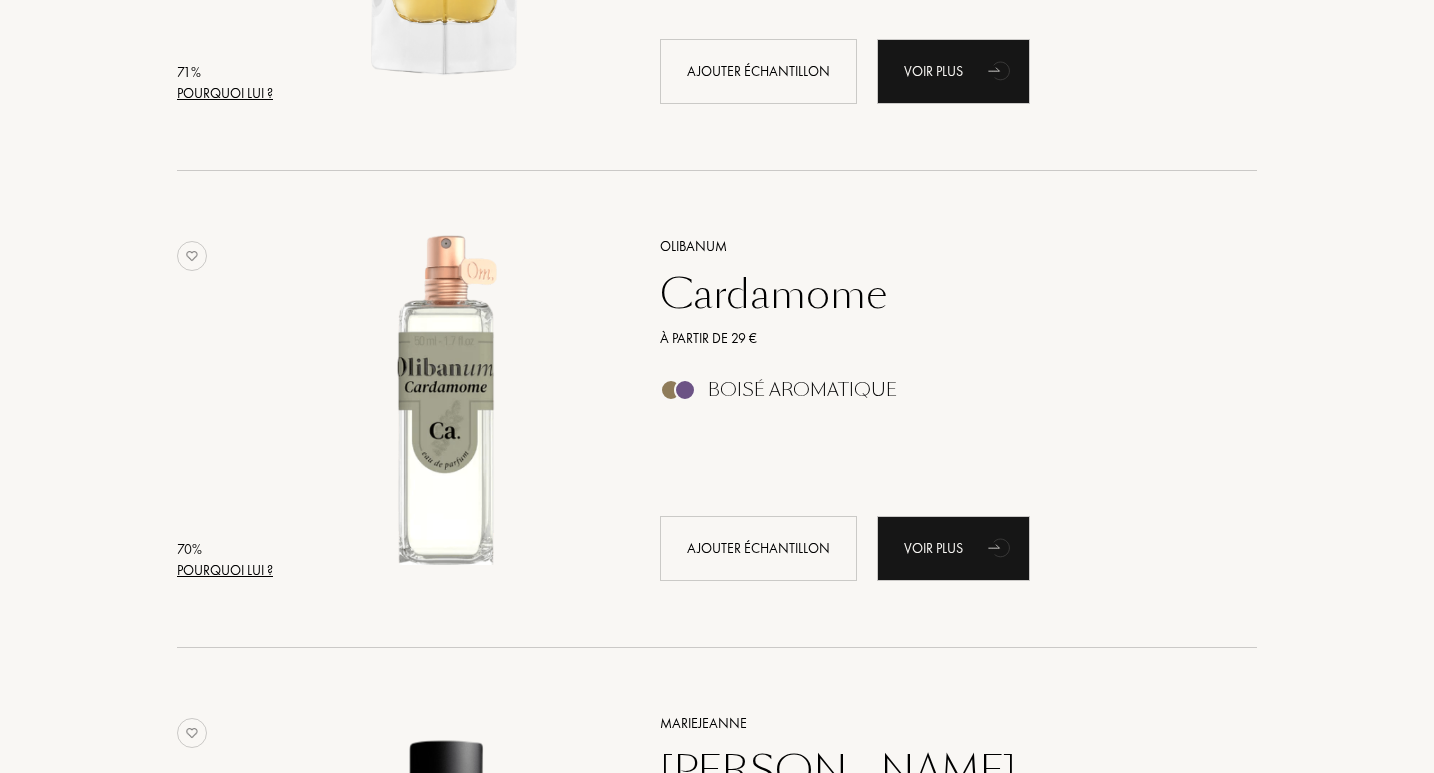 scroll, scrollTop: 16880, scrollLeft: 0, axis: vertical 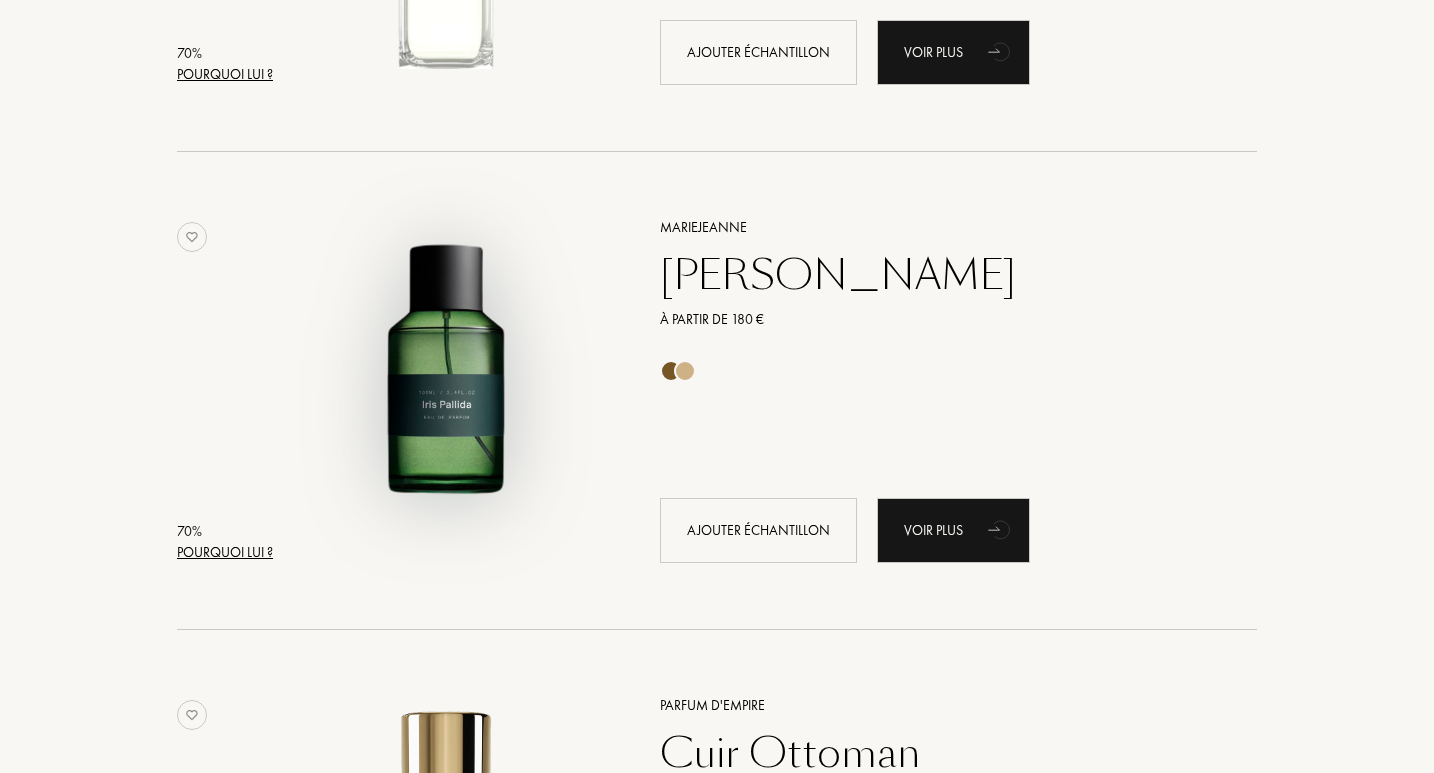 click at bounding box center (446, 380) 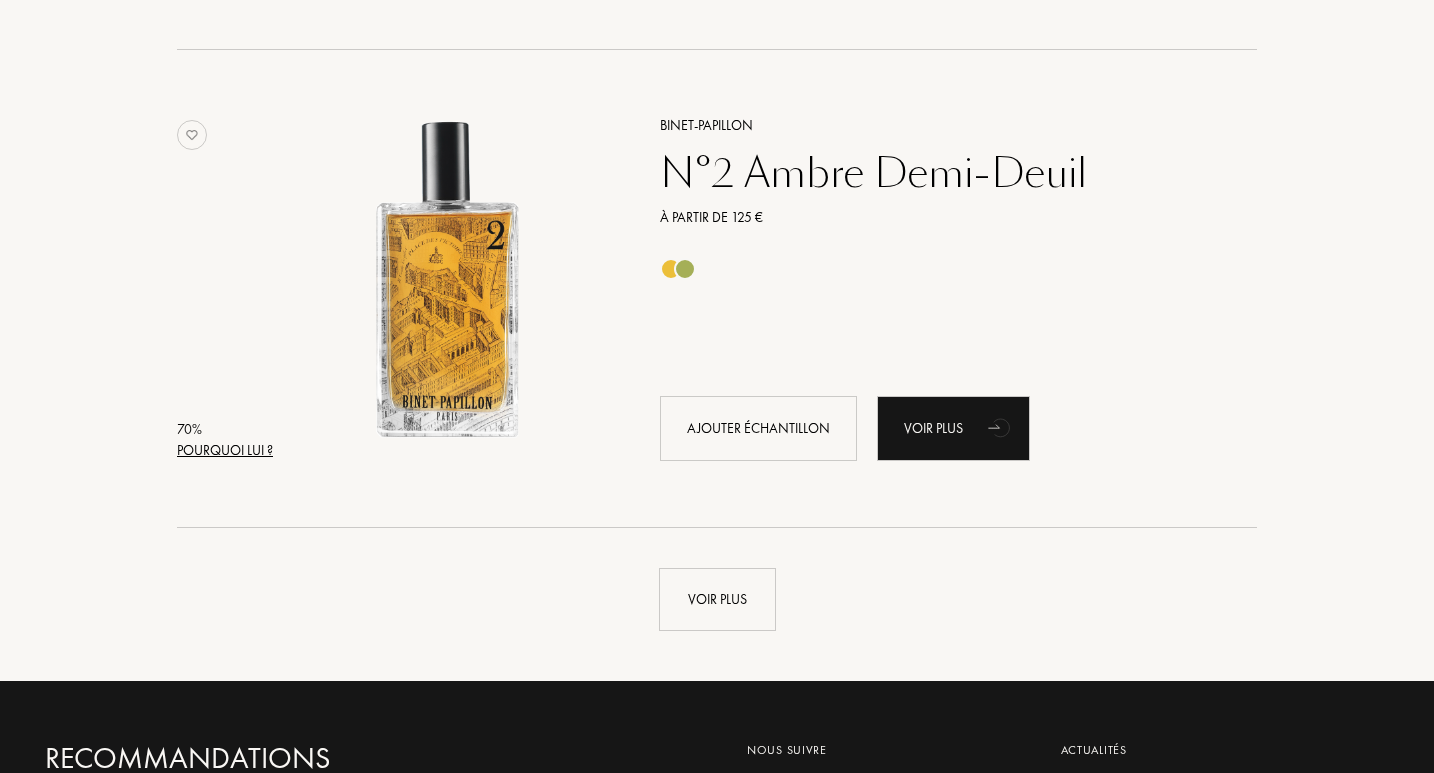 scroll, scrollTop: 18945, scrollLeft: 0, axis: vertical 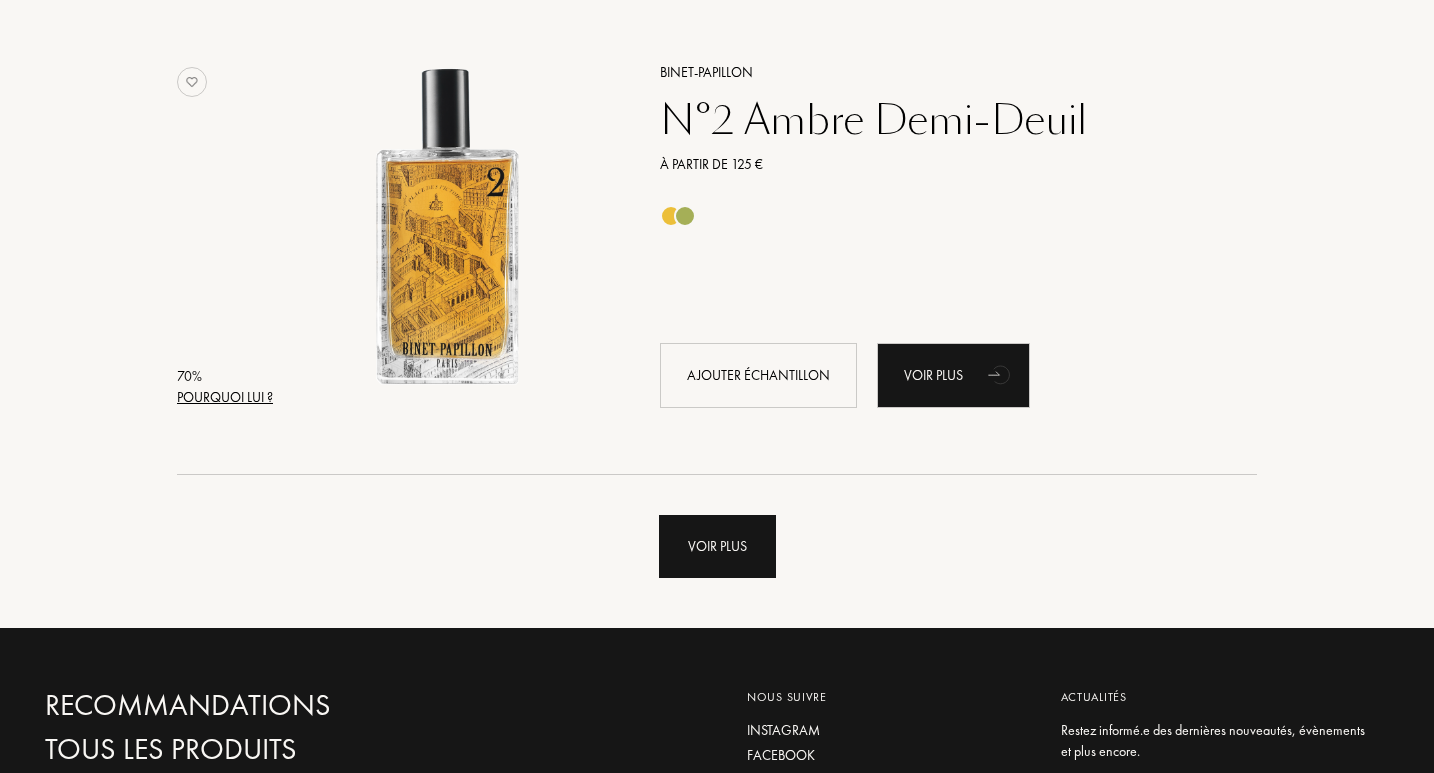 click on "Voir plus" at bounding box center [717, 546] 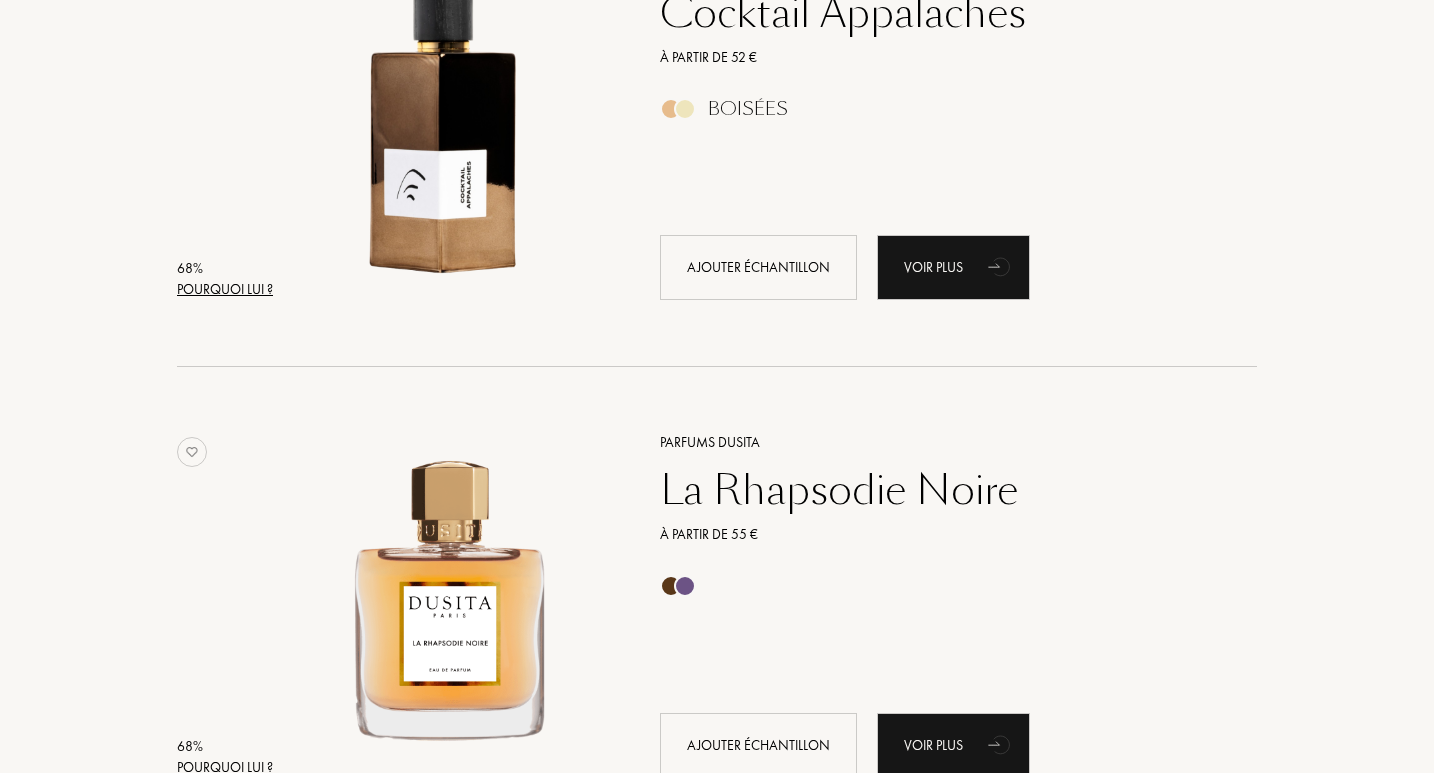 scroll, scrollTop: 23641, scrollLeft: 0, axis: vertical 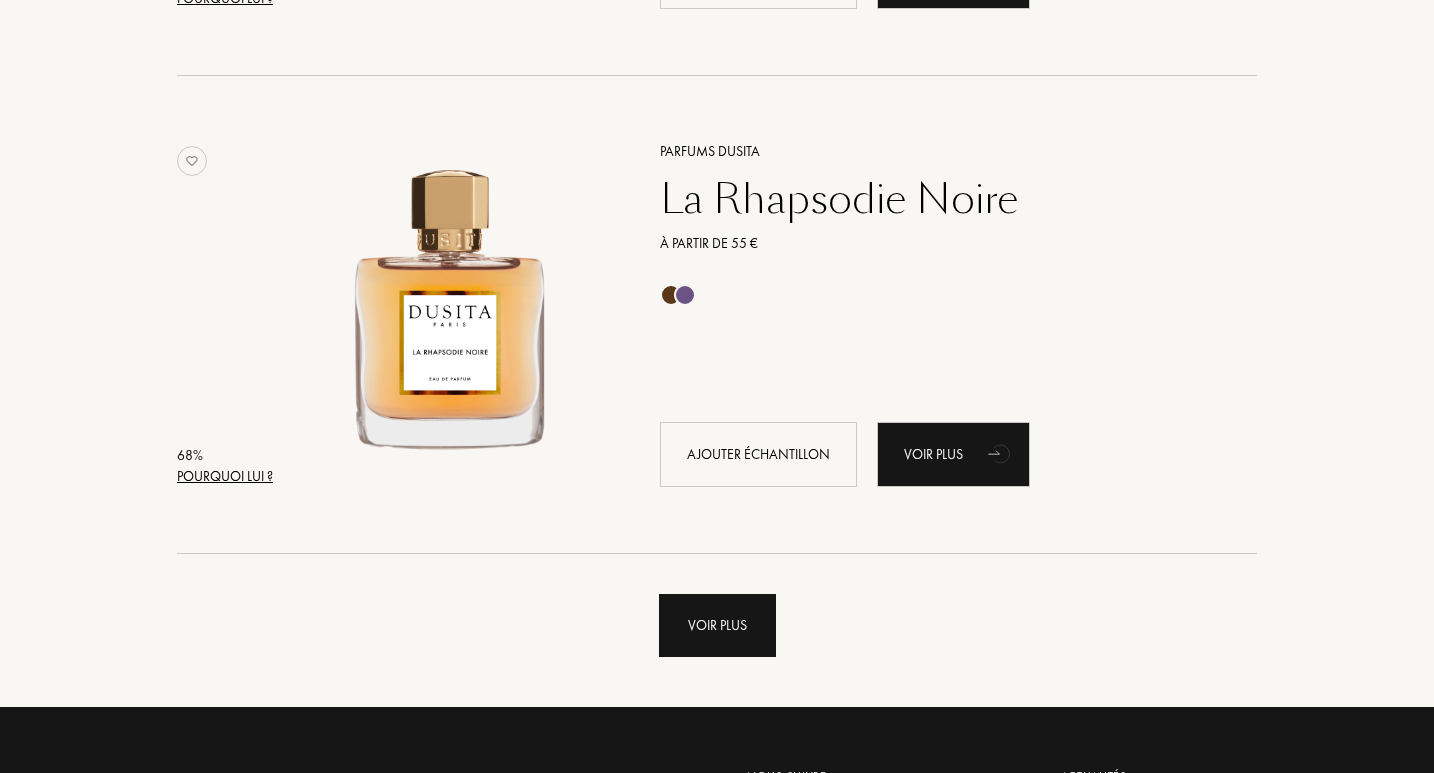 click on "Voir plus" at bounding box center (717, 625) 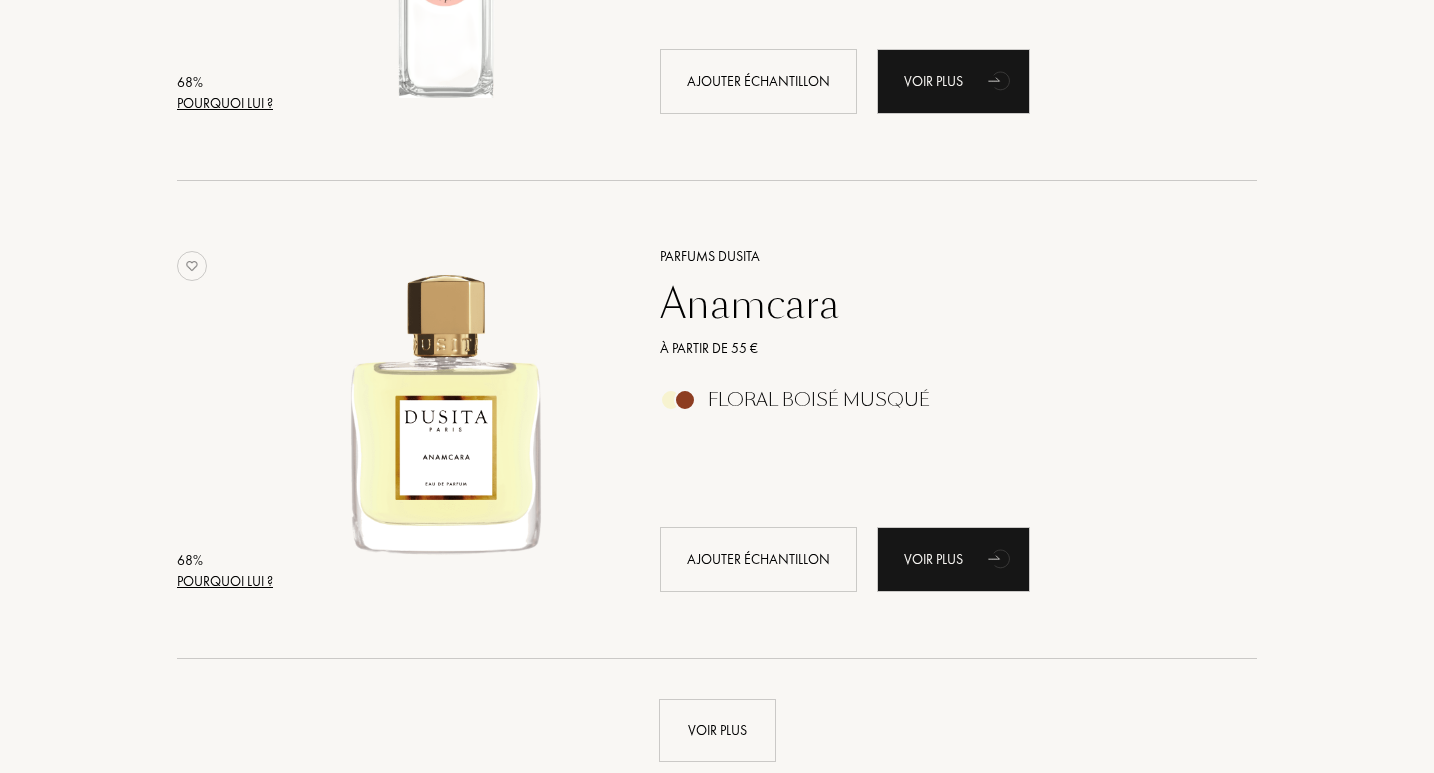scroll, scrollTop: 28811, scrollLeft: 0, axis: vertical 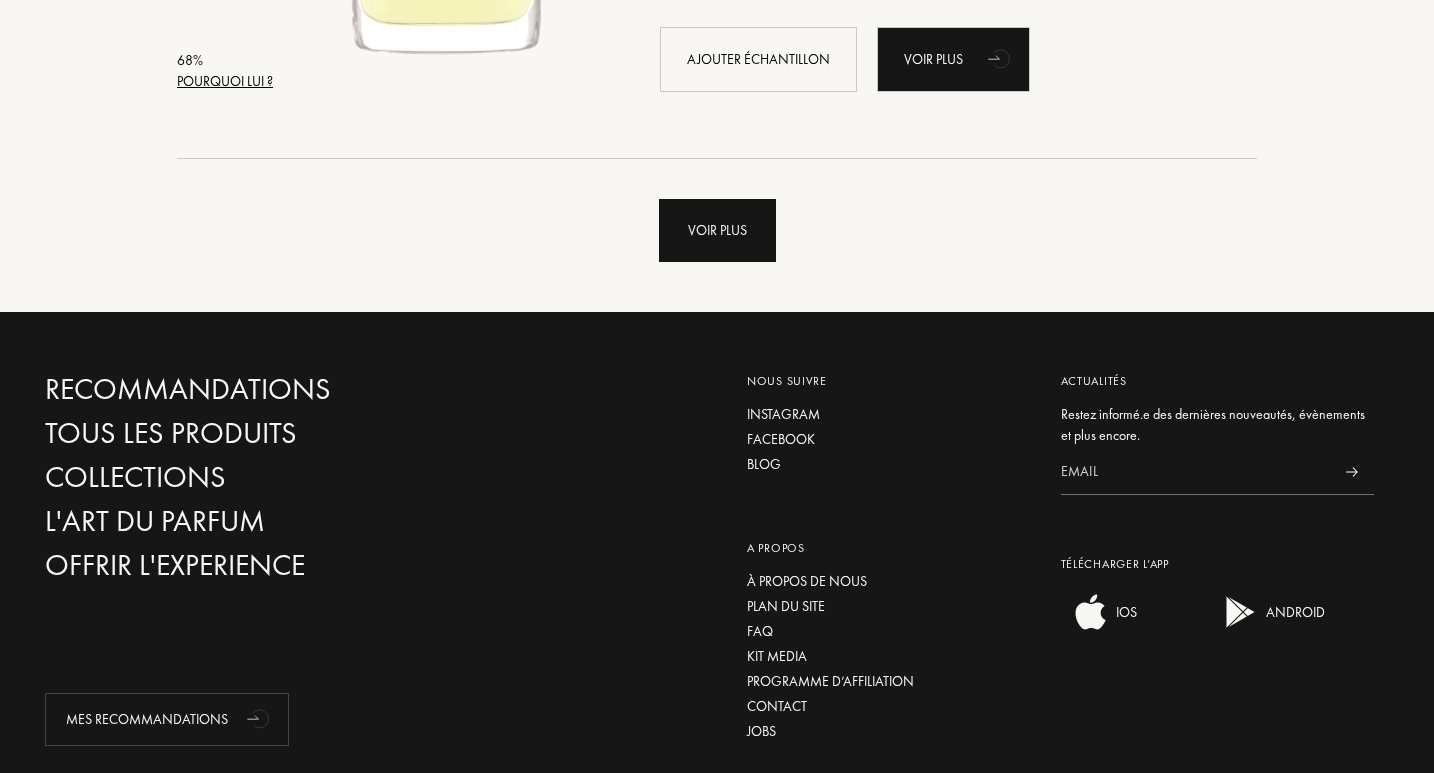 click on "Voir plus" at bounding box center (717, 230) 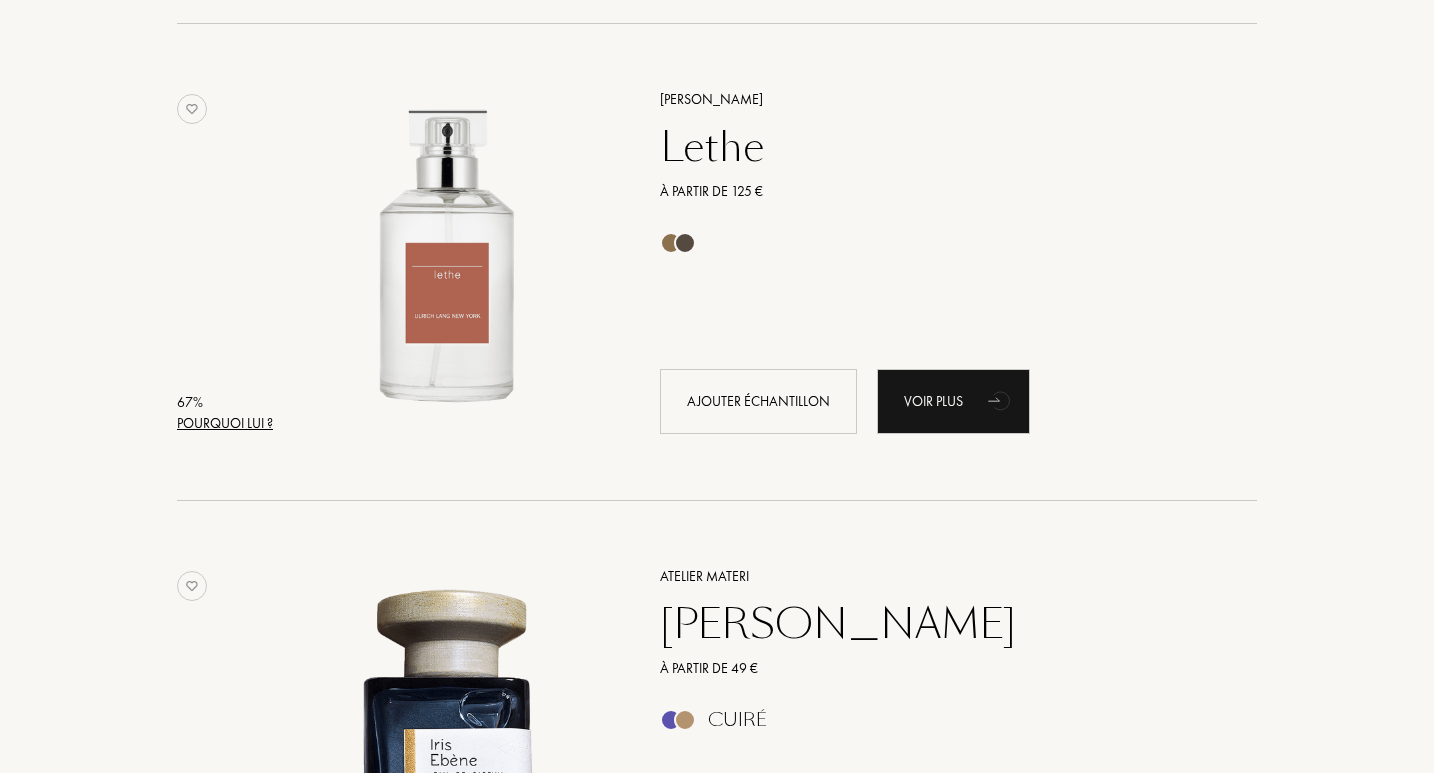scroll, scrollTop: 30214, scrollLeft: 0, axis: vertical 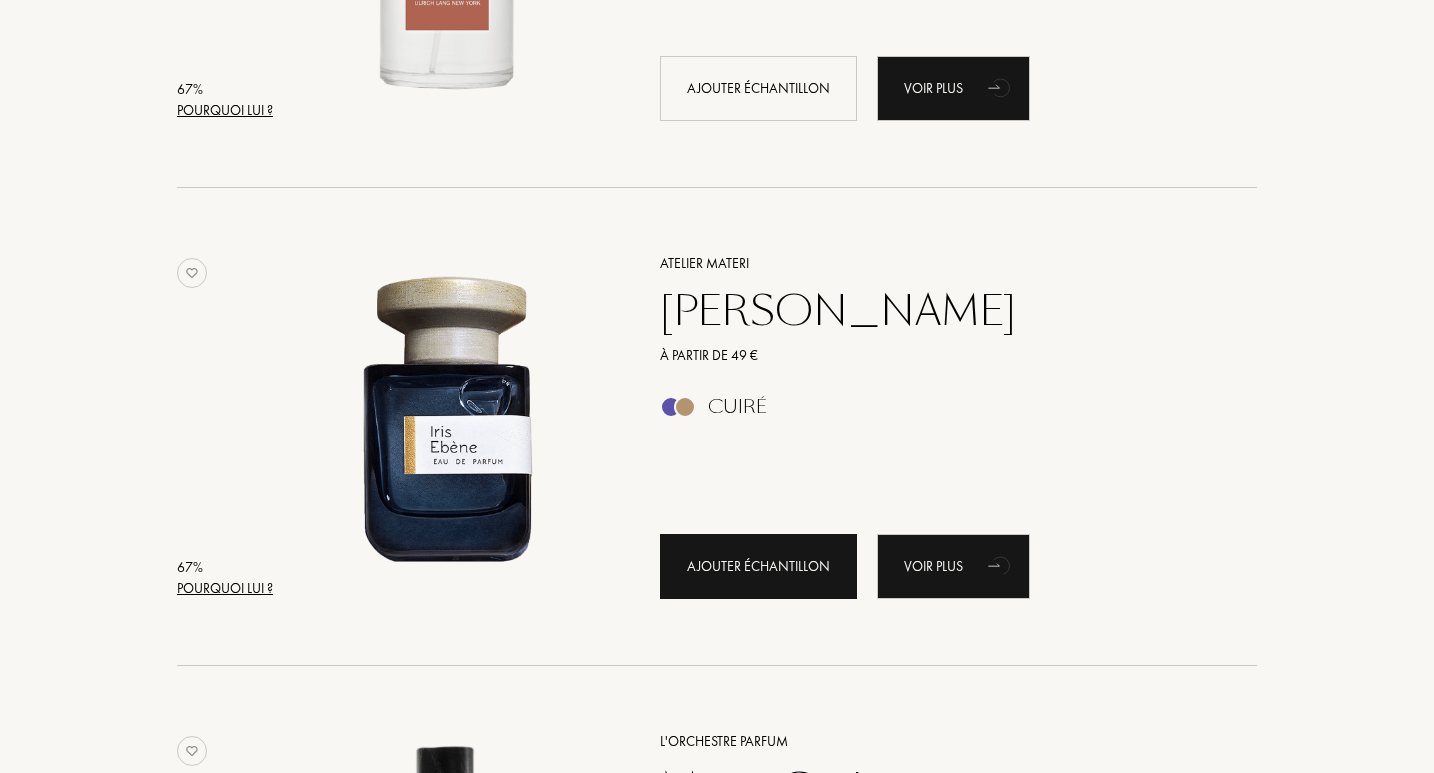 click on "Ajouter échantillon" at bounding box center (758, 566) 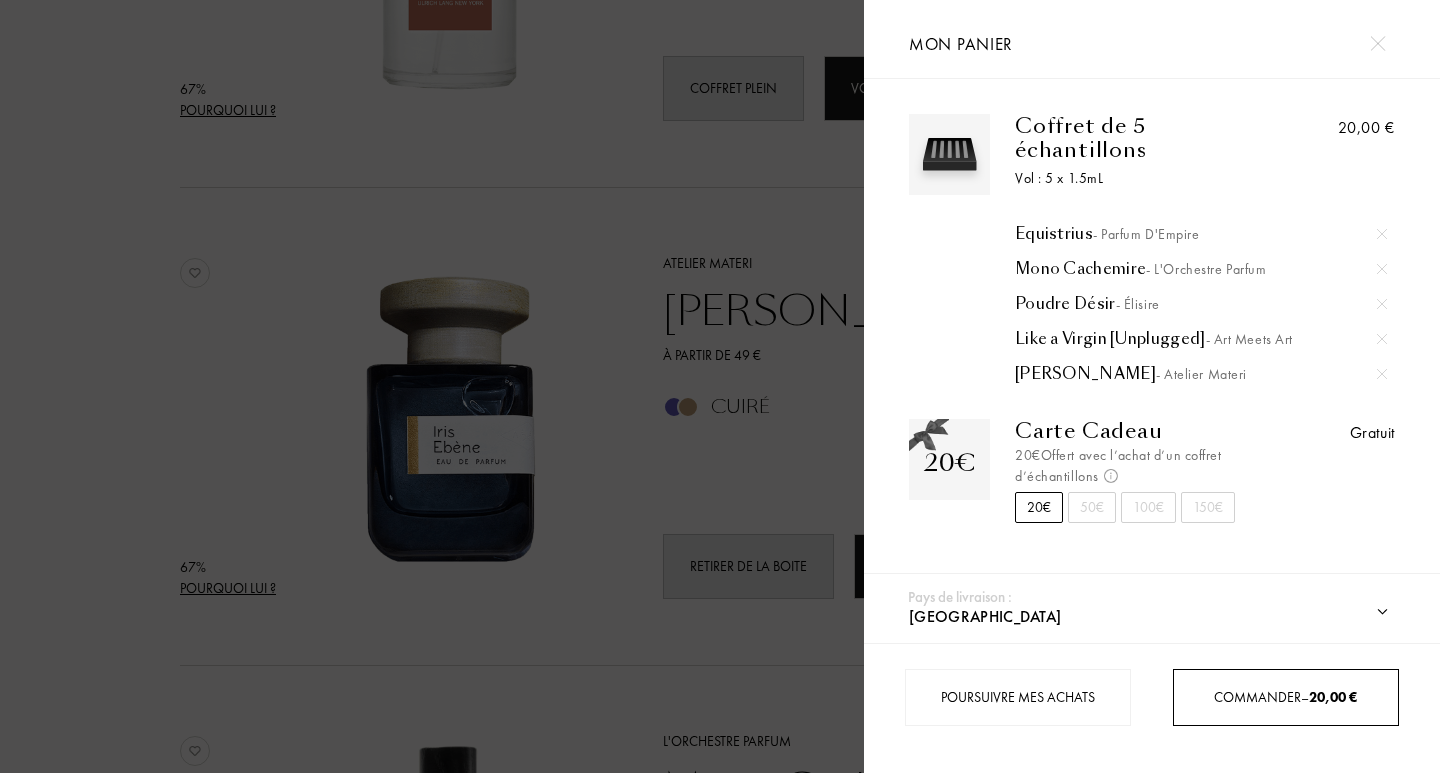 click on "Commander  –  20,00 €" at bounding box center (1285, 697) 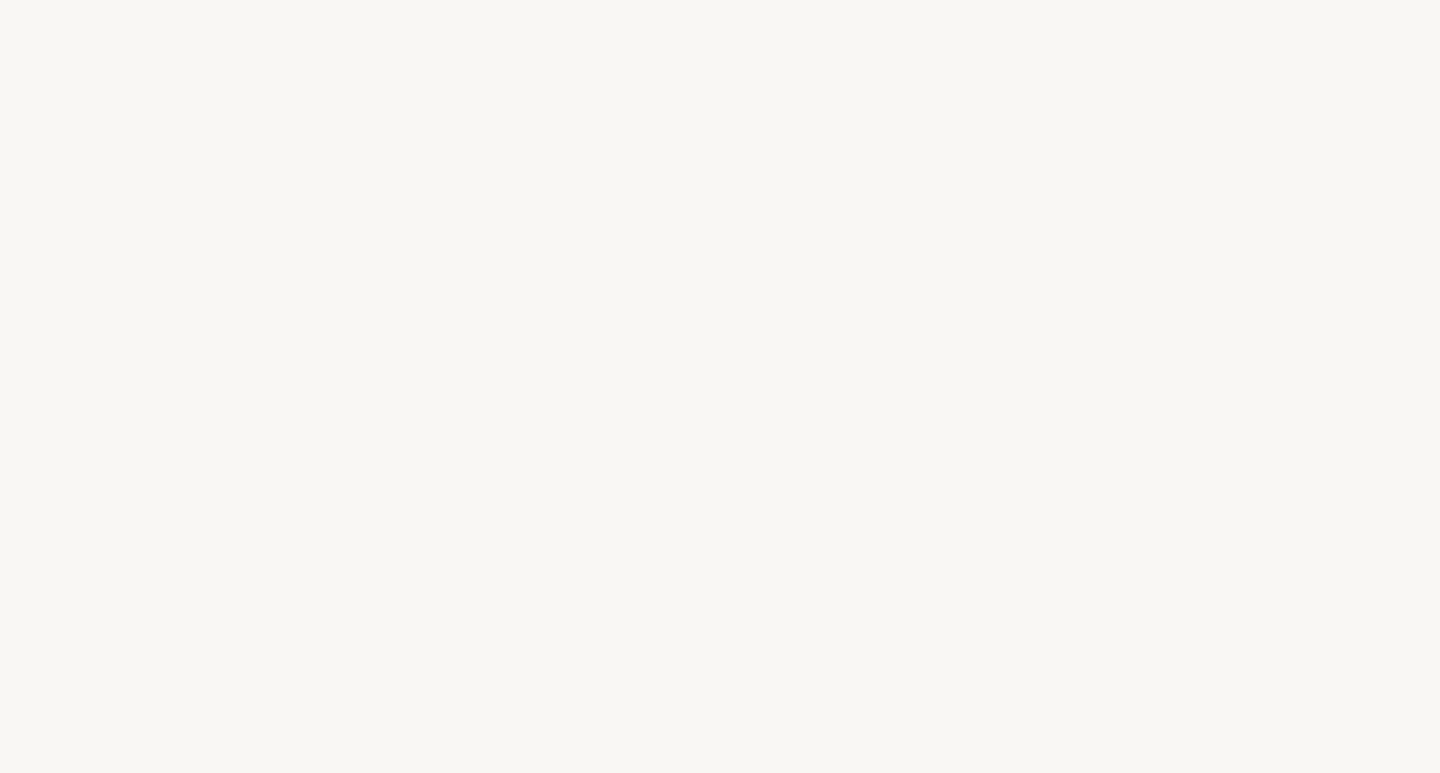 scroll, scrollTop: 0, scrollLeft: 0, axis: both 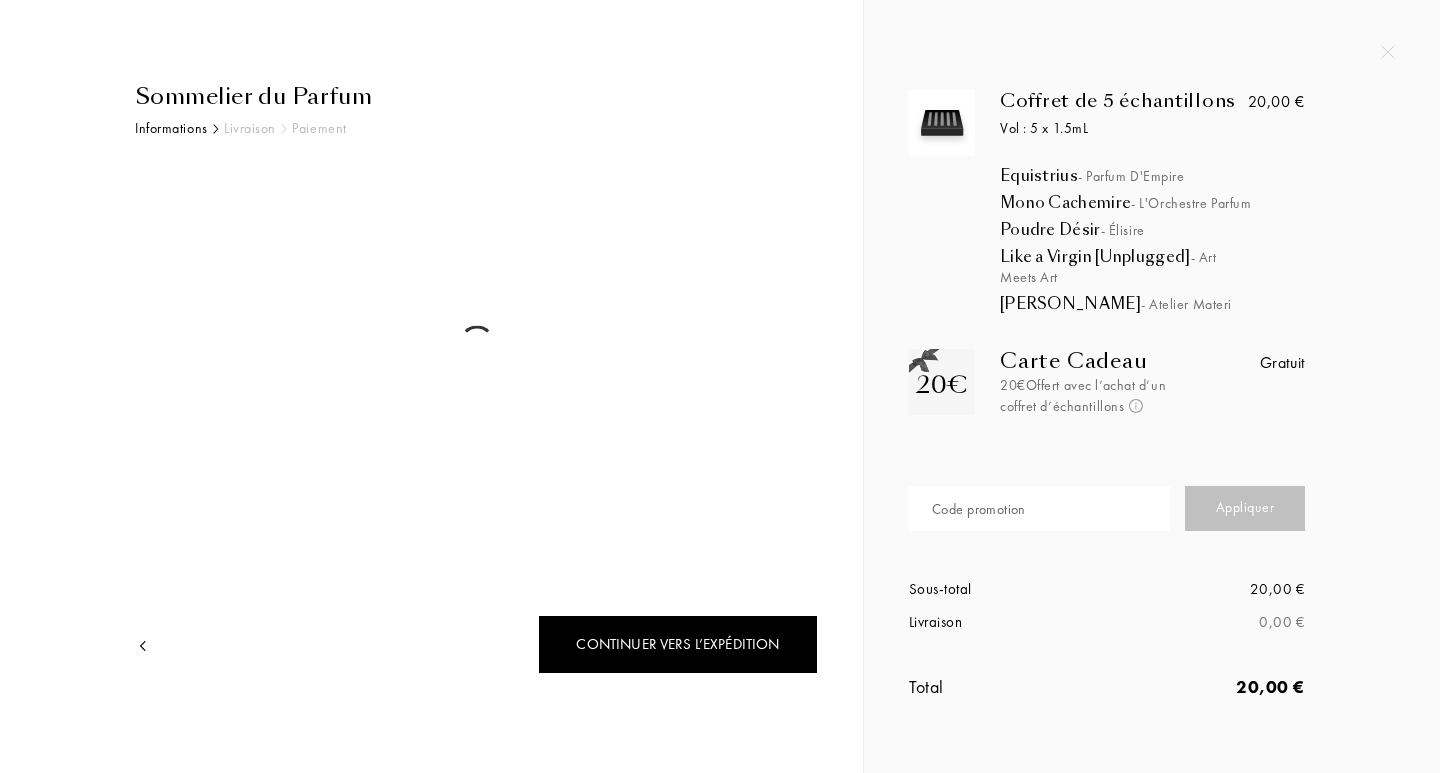 select on "FR" 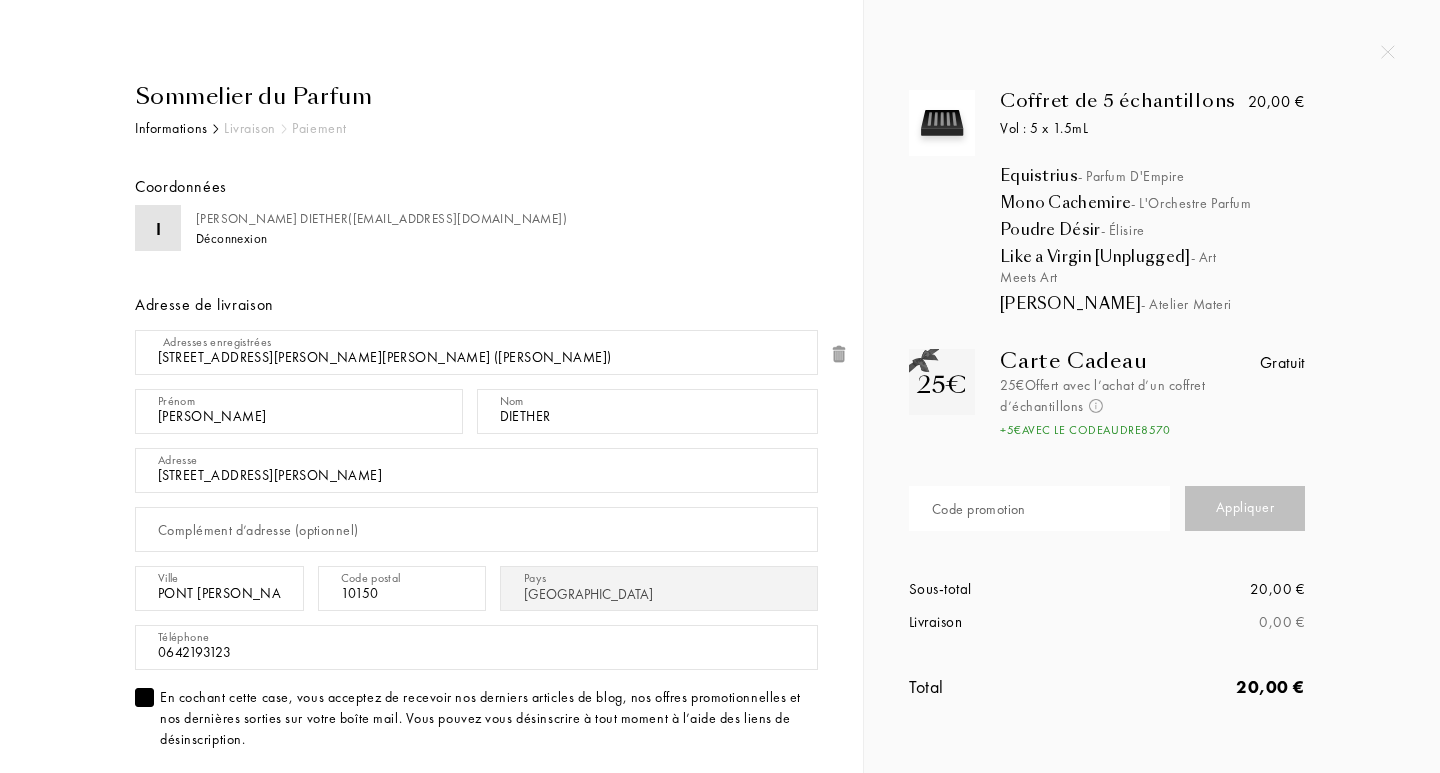 click on "Code promotion" at bounding box center (979, 509) 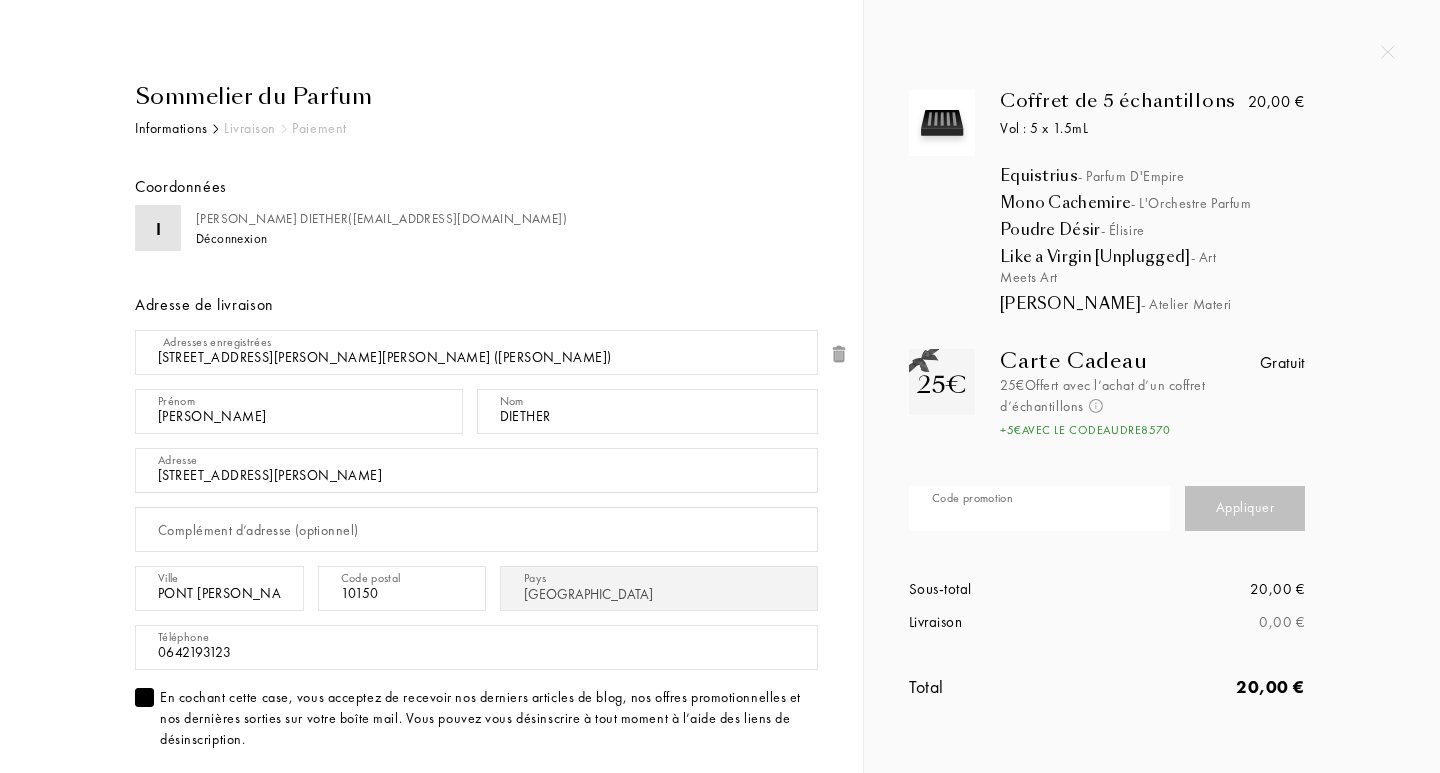 paste on "RAMON9029" 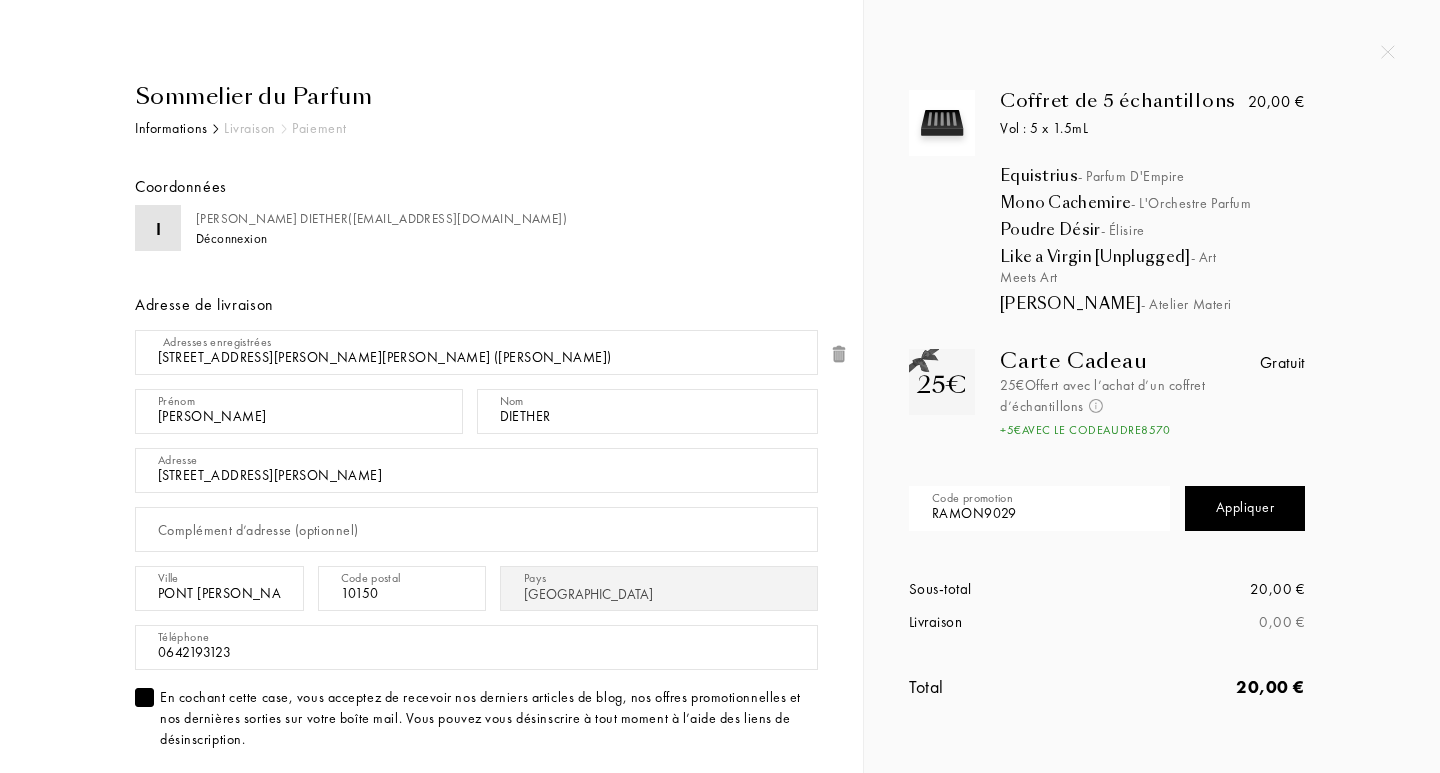 type on "RAMON9029" 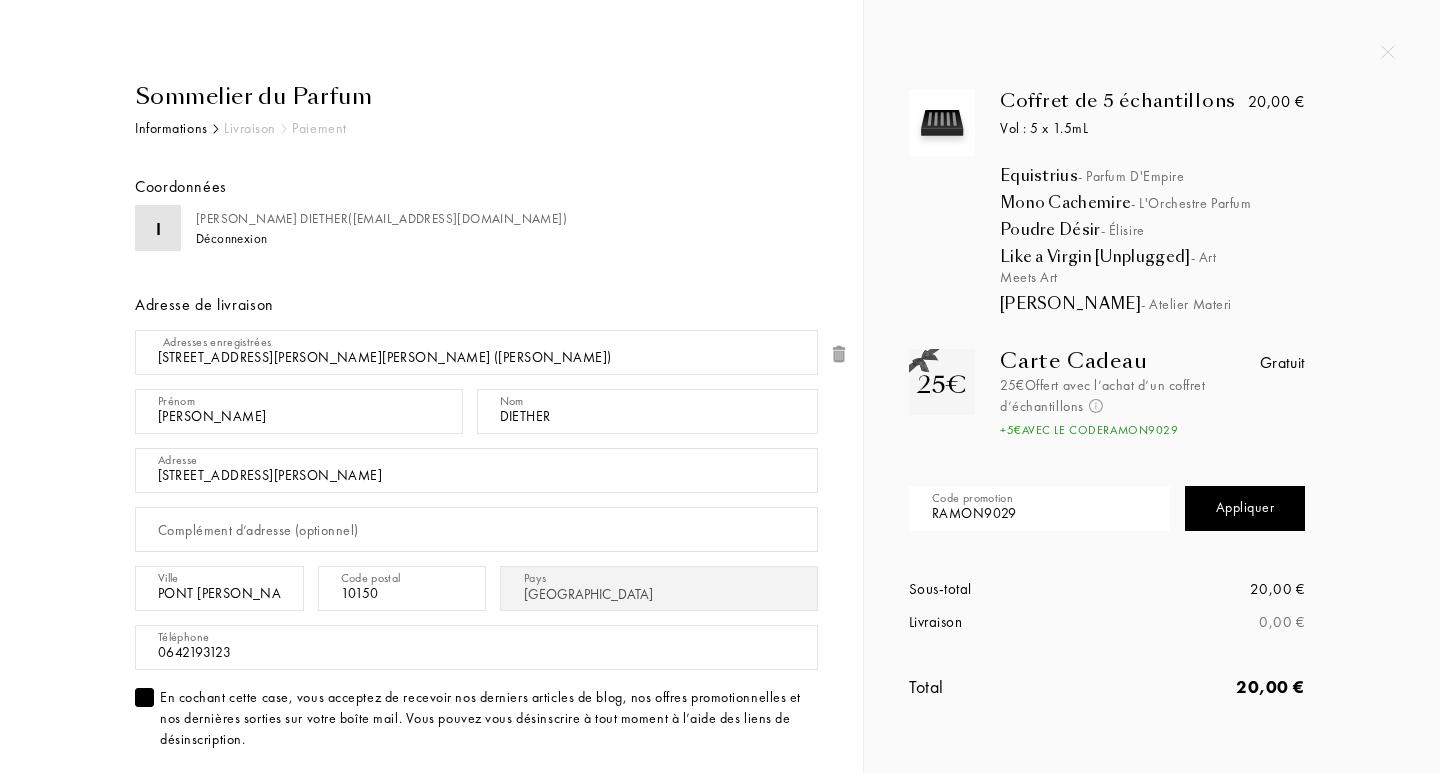 click at bounding box center [720, 0] 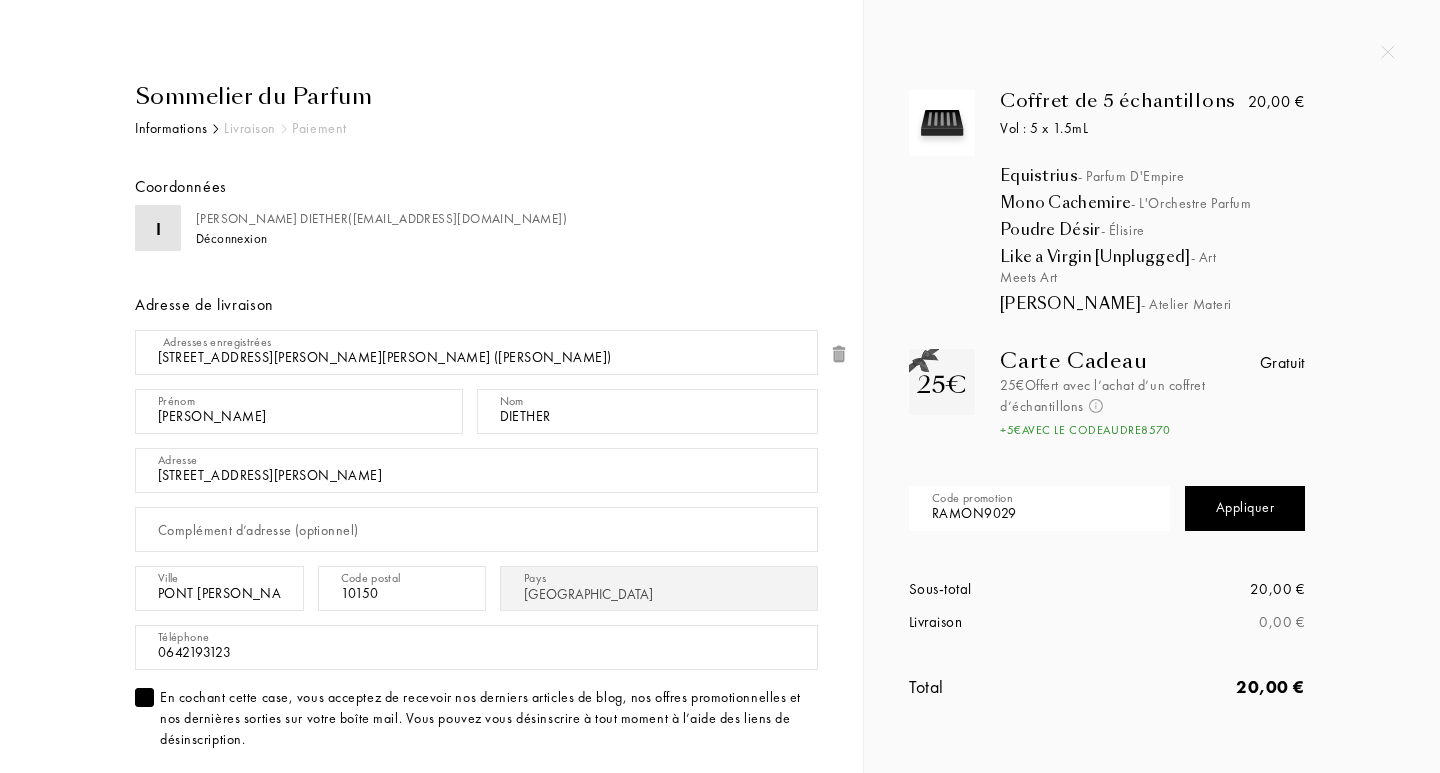 click on "Coffret de 5 échantillons Vol : 5 x 1.5mL Equistrius  - Parfum d'Empire Mono Cachemire  - L'Orchestre Parfum Poudre Désir  - Élisire Like a Virgin [Unplugged]  - Art Meets Art [PERSON_NAME]  - Atelier Materi 20,00 € 25€ Carte Cadeau 25€  Offert avec l’achat d’un coffret d’échantillons Non cumulable et valable uniquement pour l’achat d’une bouteille de parfum d’un montant minimum de 60 € . + 5 €  avec le code  AUDRE8570 Gratuit Code promotion RAMON9029 Appliquer Sous-total 20,00 € Livraison 0,00 € Total 20,00 €" at bounding box center (1152, 415) 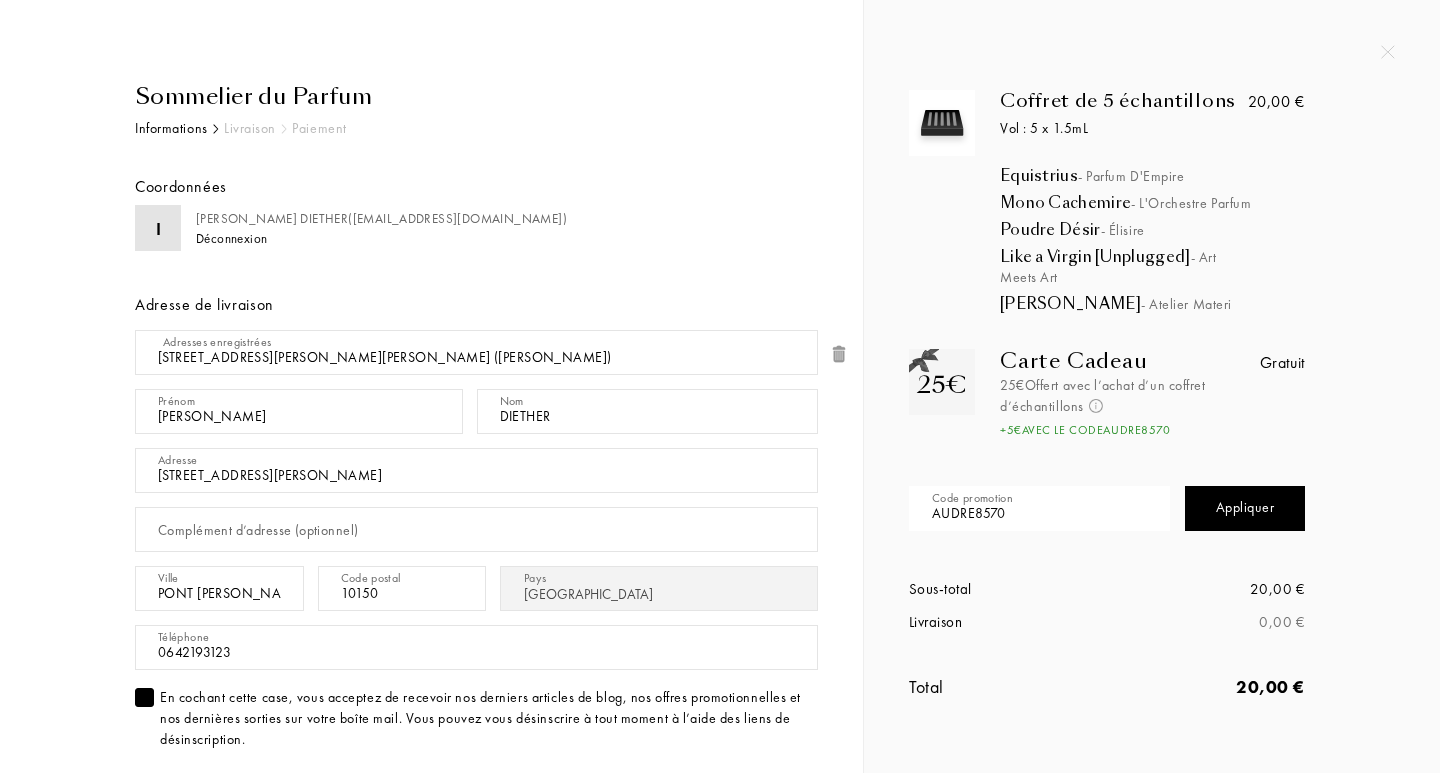 click on "Appliquer" at bounding box center [1245, 508] 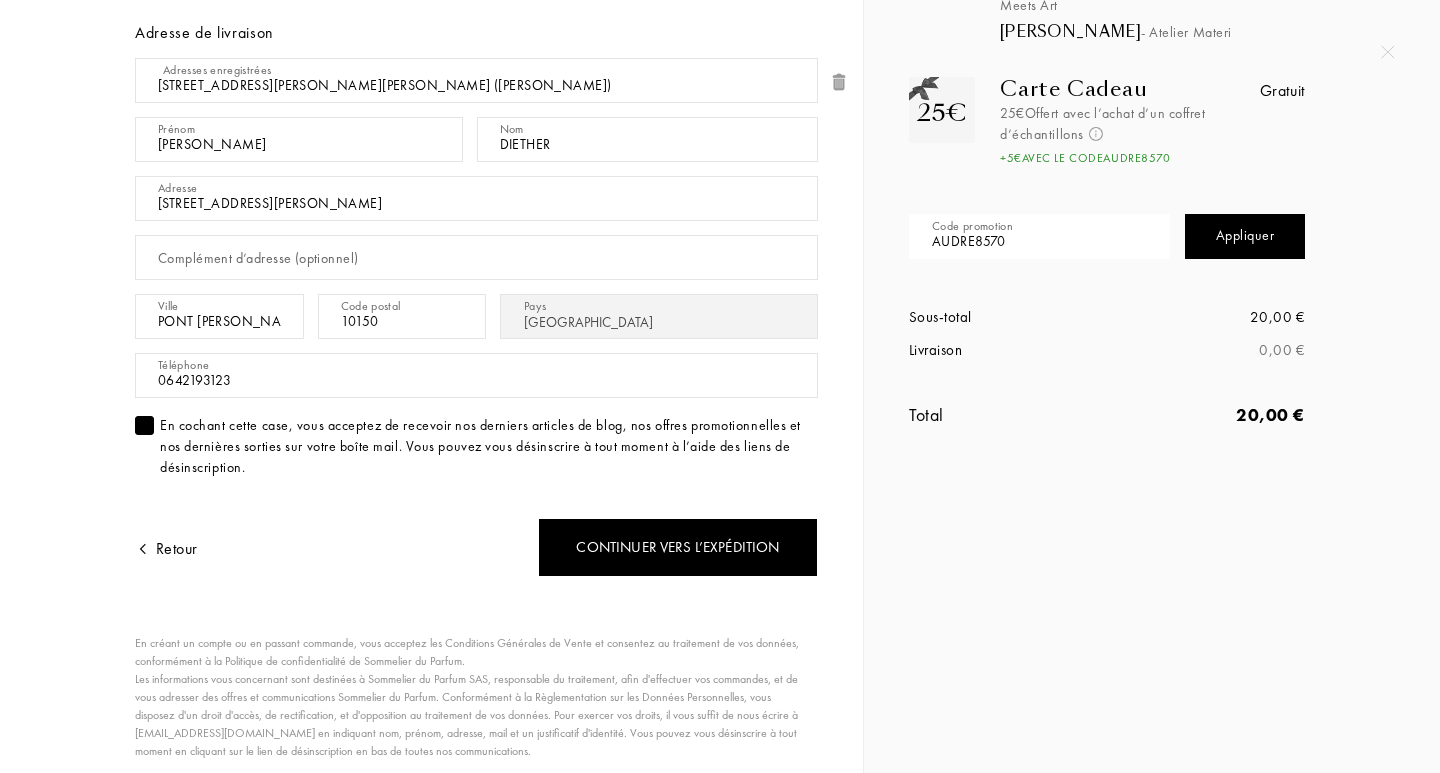 scroll, scrollTop: 302, scrollLeft: 0, axis: vertical 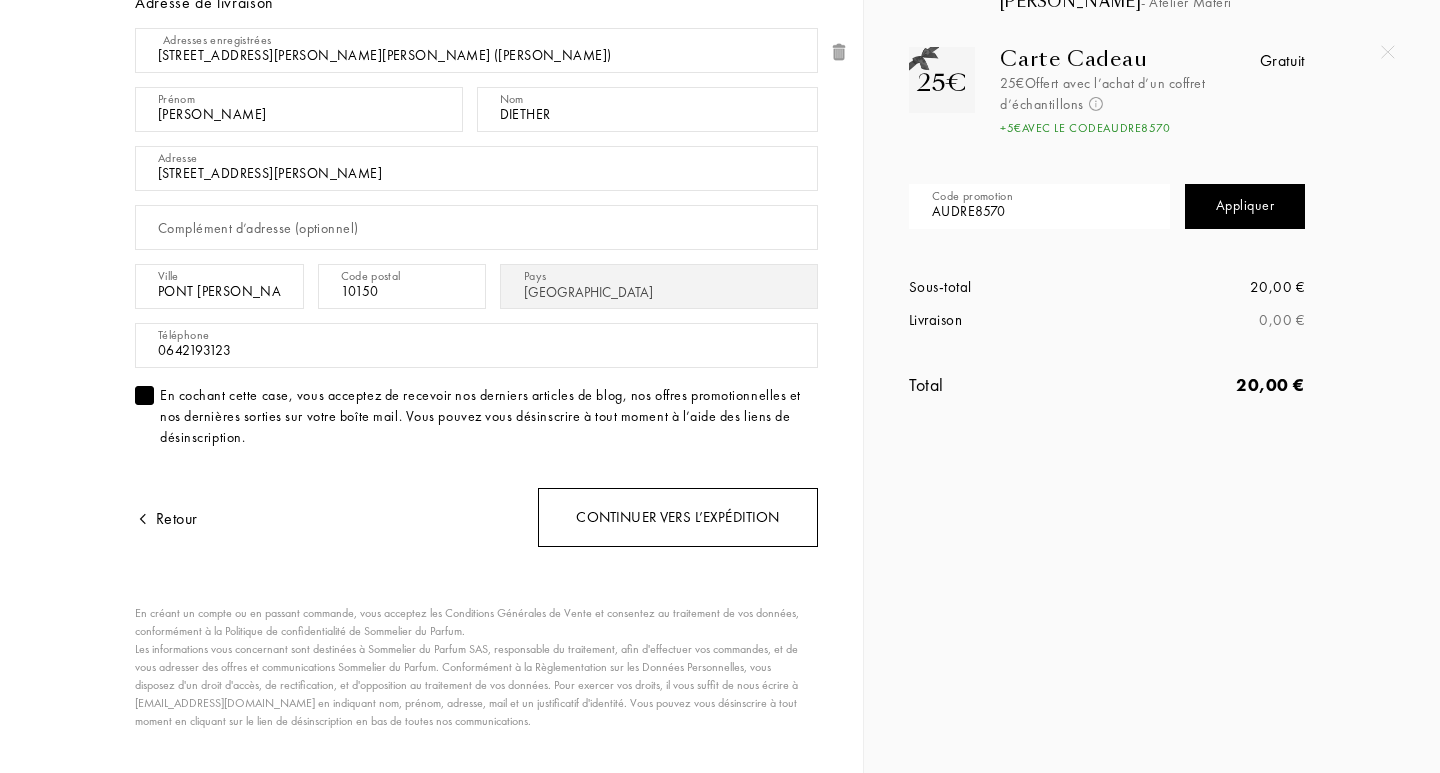 click on "Continuer vers l’expédition" at bounding box center [678, 517] 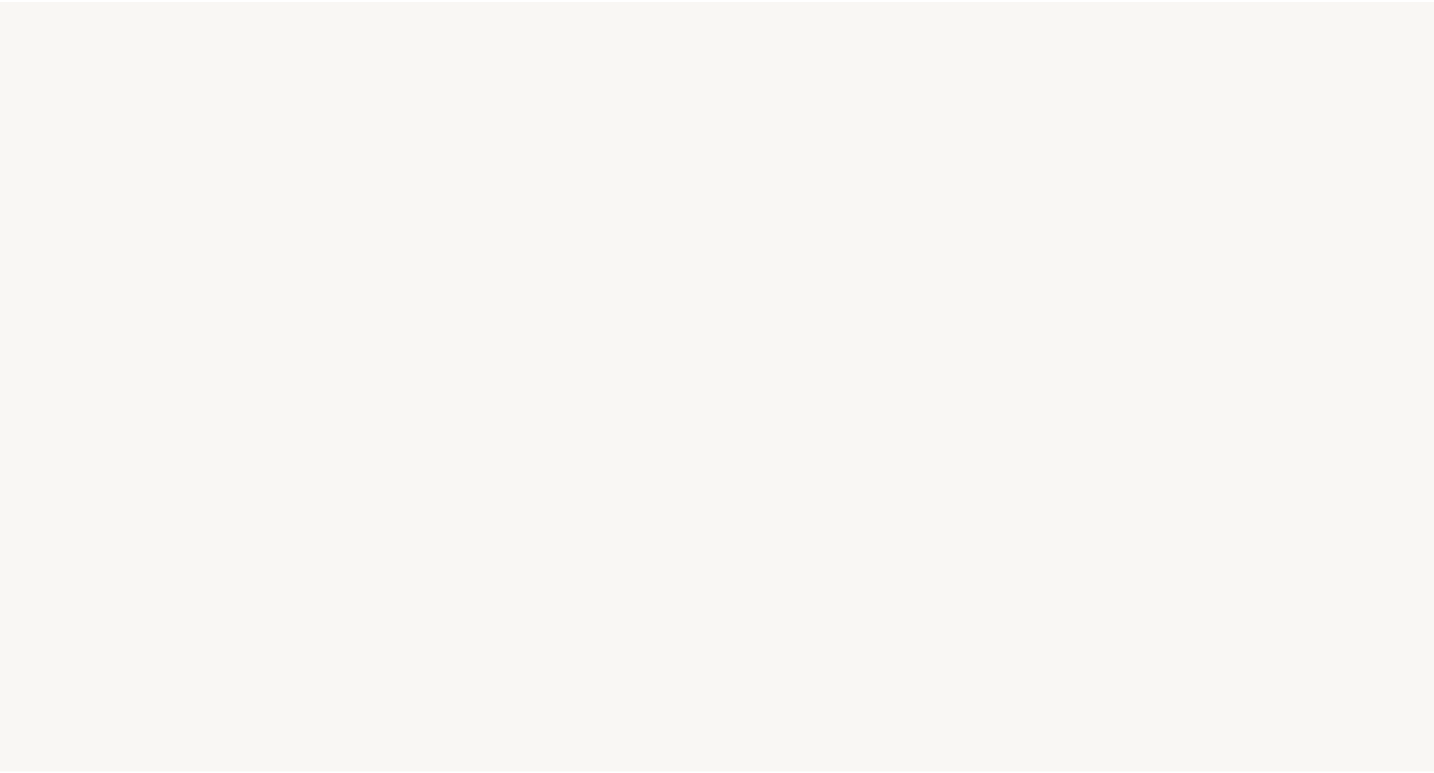 scroll, scrollTop: 0, scrollLeft: 0, axis: both 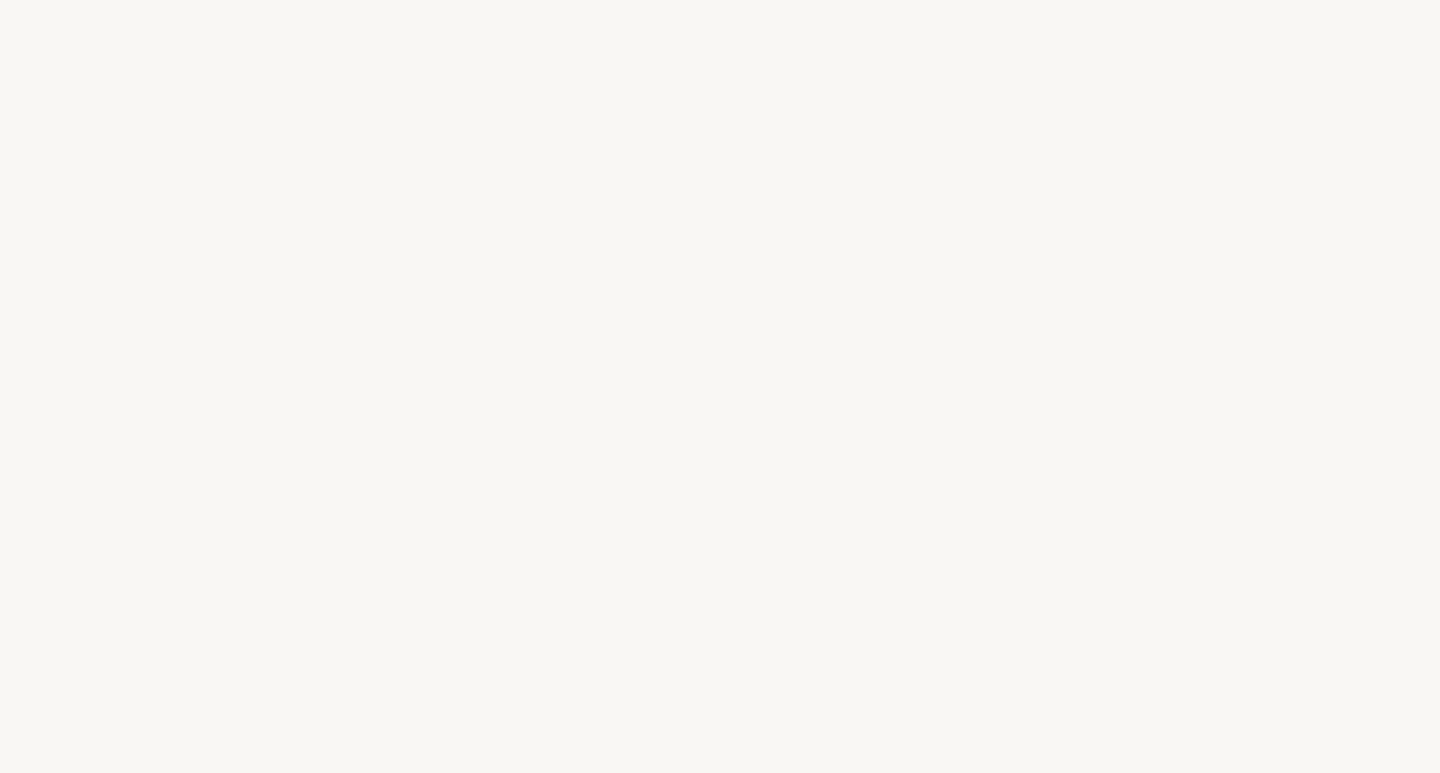 select on "FR" 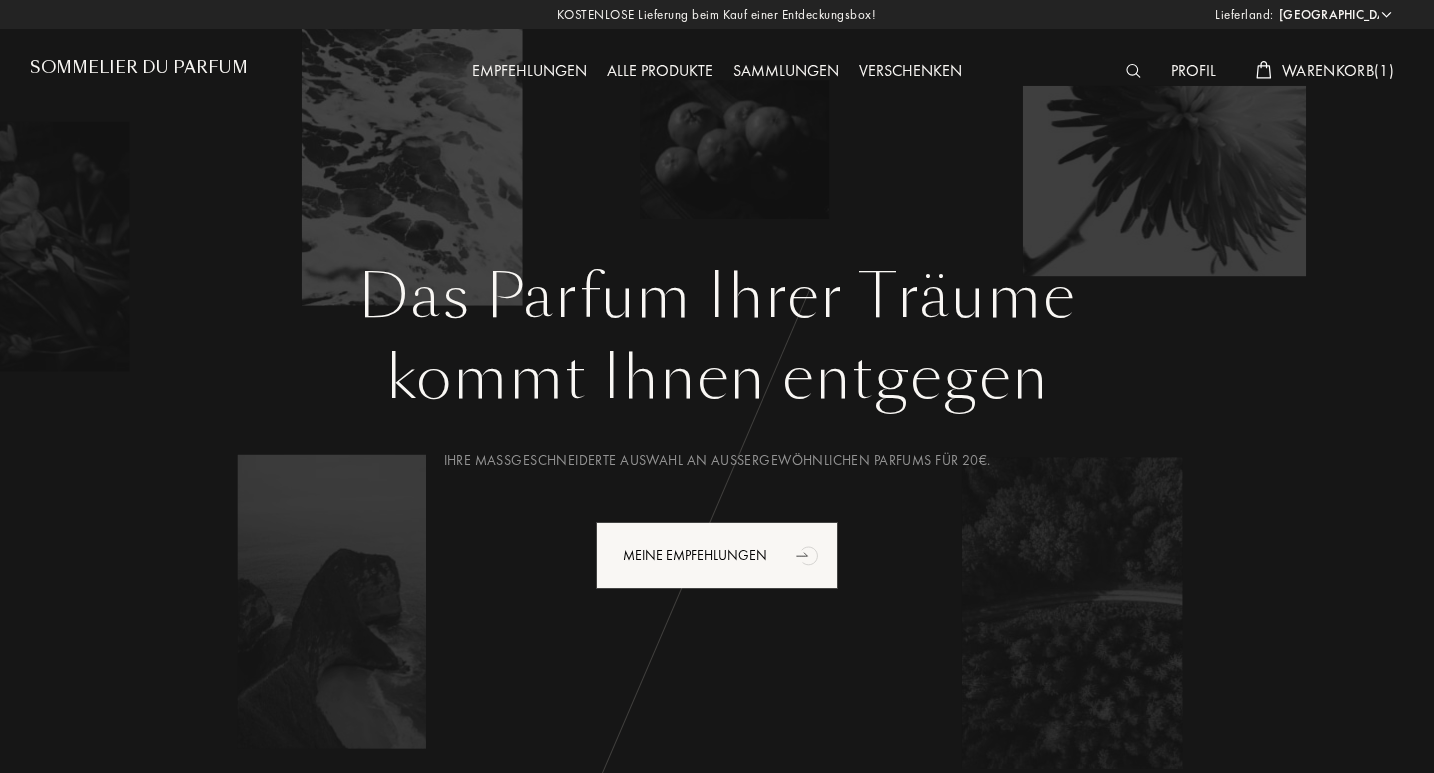 scroll, scrollTop: 0, scrollLeft: 0, axis: both 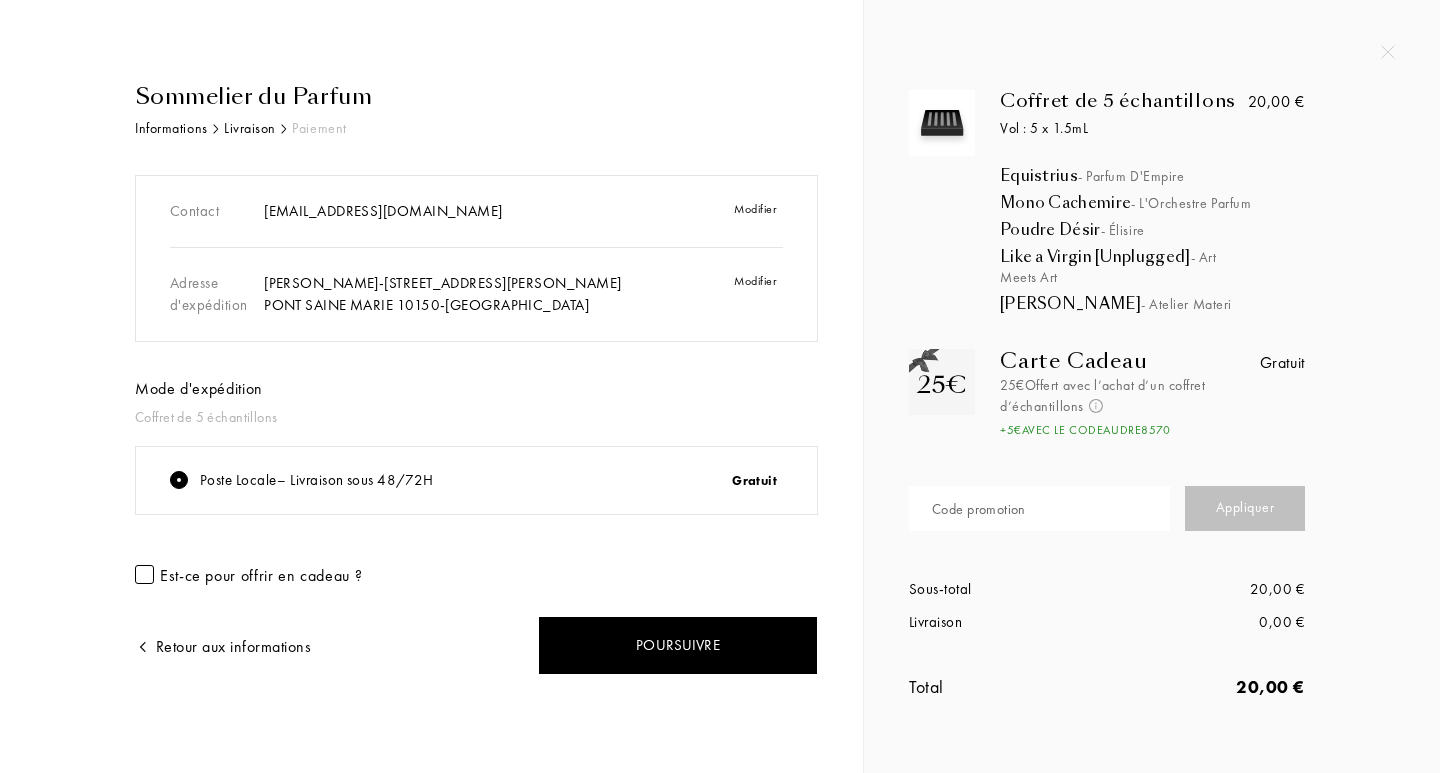 click at bounding box center (144, 574) 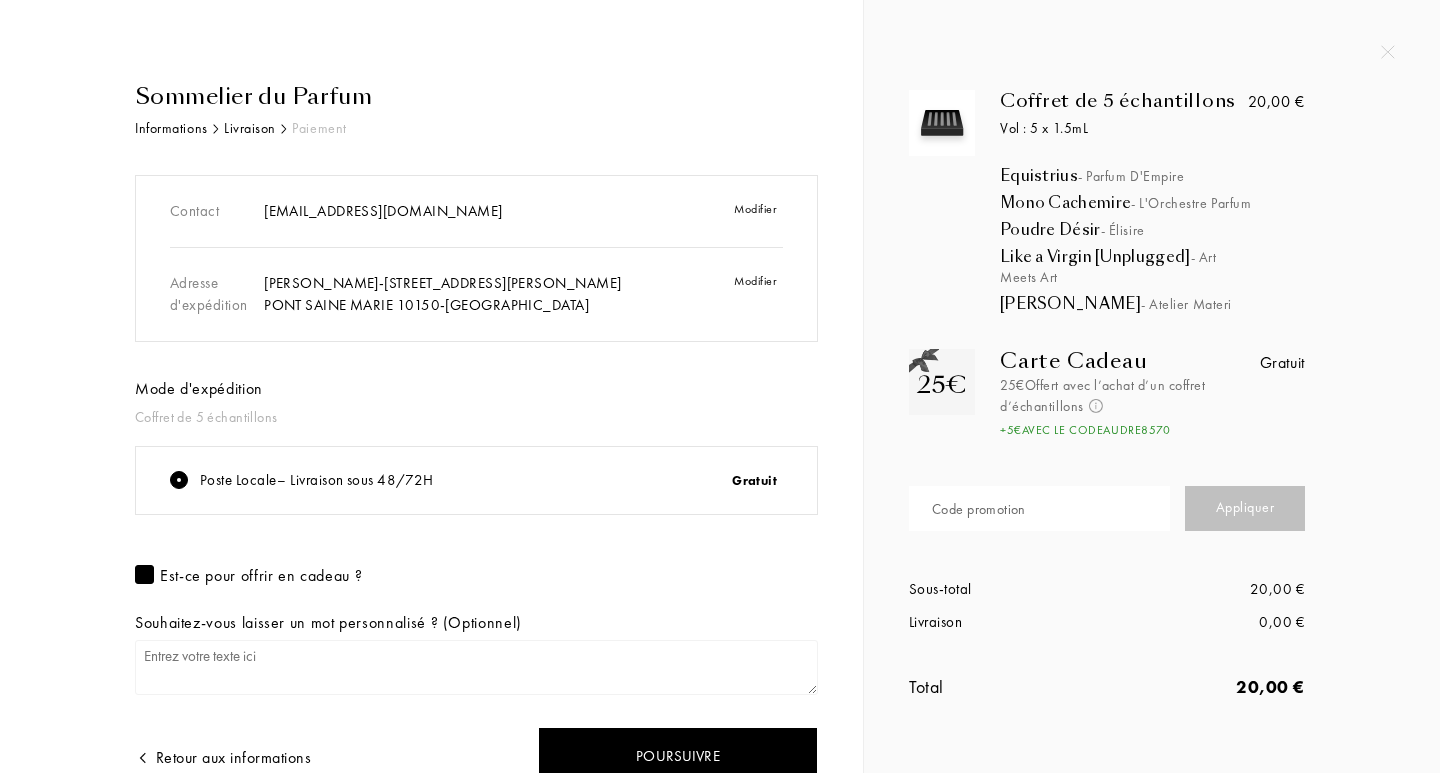 click at bounding box center [476, 667] 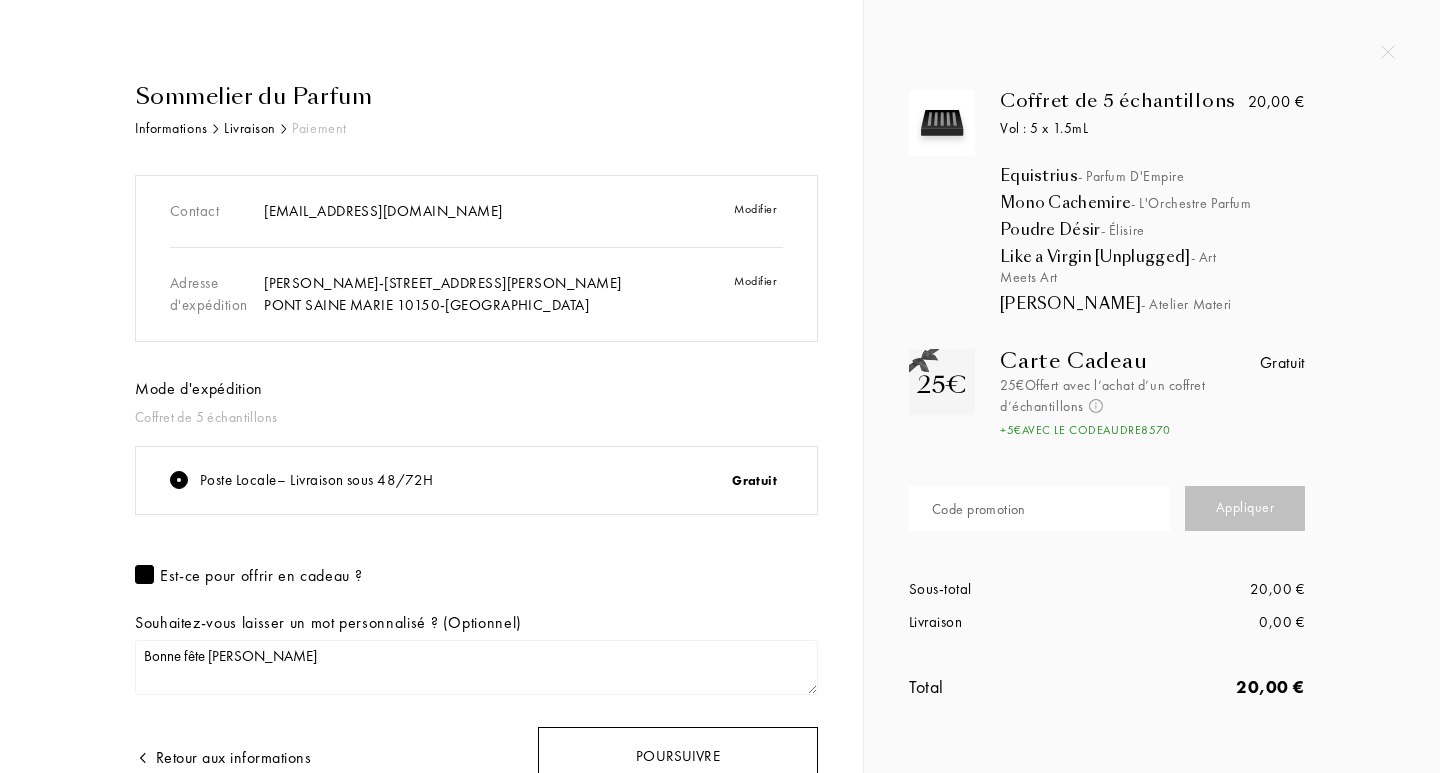 type on "Bonne fête ANNIE" 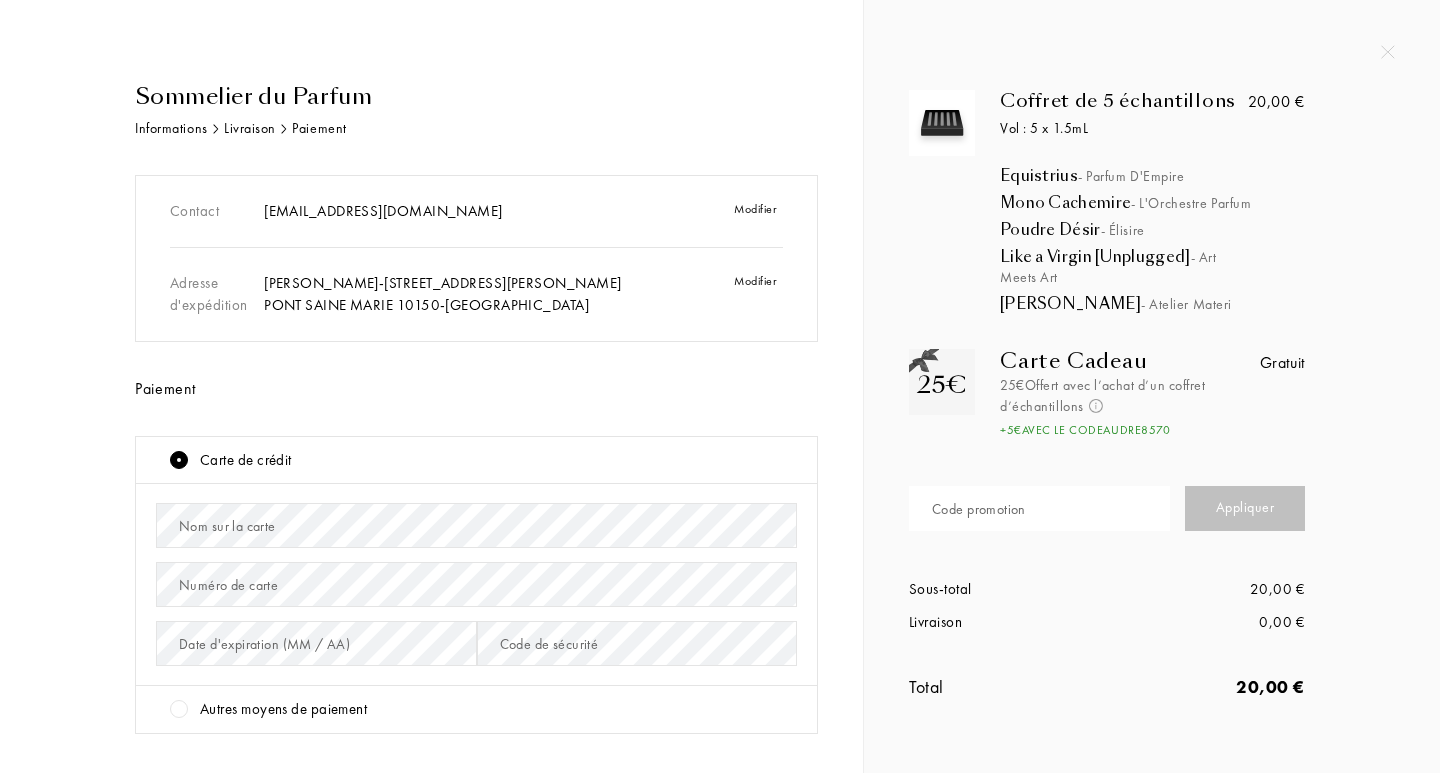 scroll, scrollTop: 0, scrollLeft: 0, axis: both 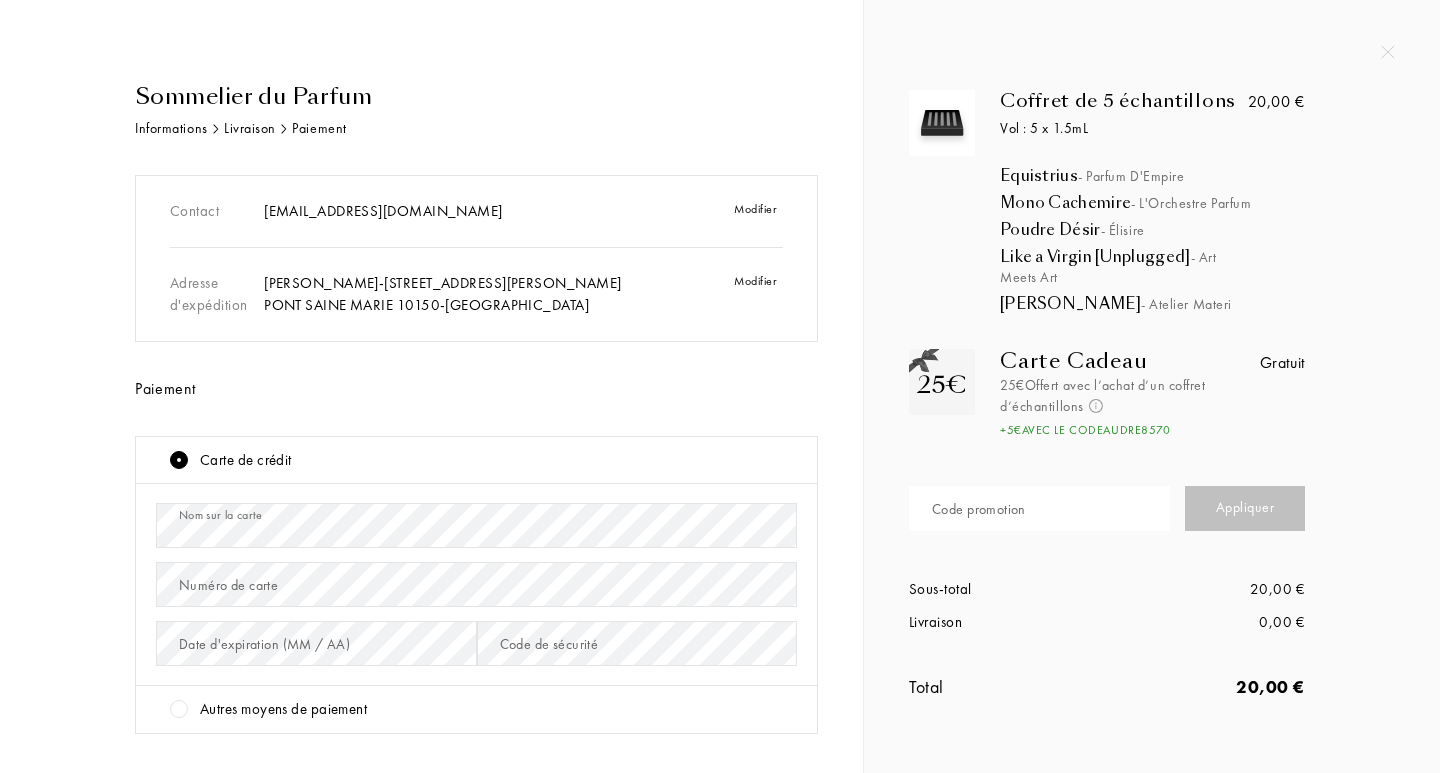 click on "Sommelier du Parfum Informations Livraison Paiement Contact [EMAIL_ADDRESS][DOMAIN_NAME] Modifier Adresse d'expédition [PERSON_NAME]  -  [STREET_ADDRESS][PERSON_NAME][PERSON_NAME] Modifier Paiement Carte de crédit Nom sur la carte Numéro de carte Date d'expiration (MM / AA) Code de sécurité Autres moyens de paiement PayPal (paiement en 3 fois (min. 50€) pour les comptes éligibles) Adresse de facturation Identique à l'adresse de livraison Utililser une adresse de facturation différente Retour à l'expédition Valider le paiement" at bounding box center [454, 604] 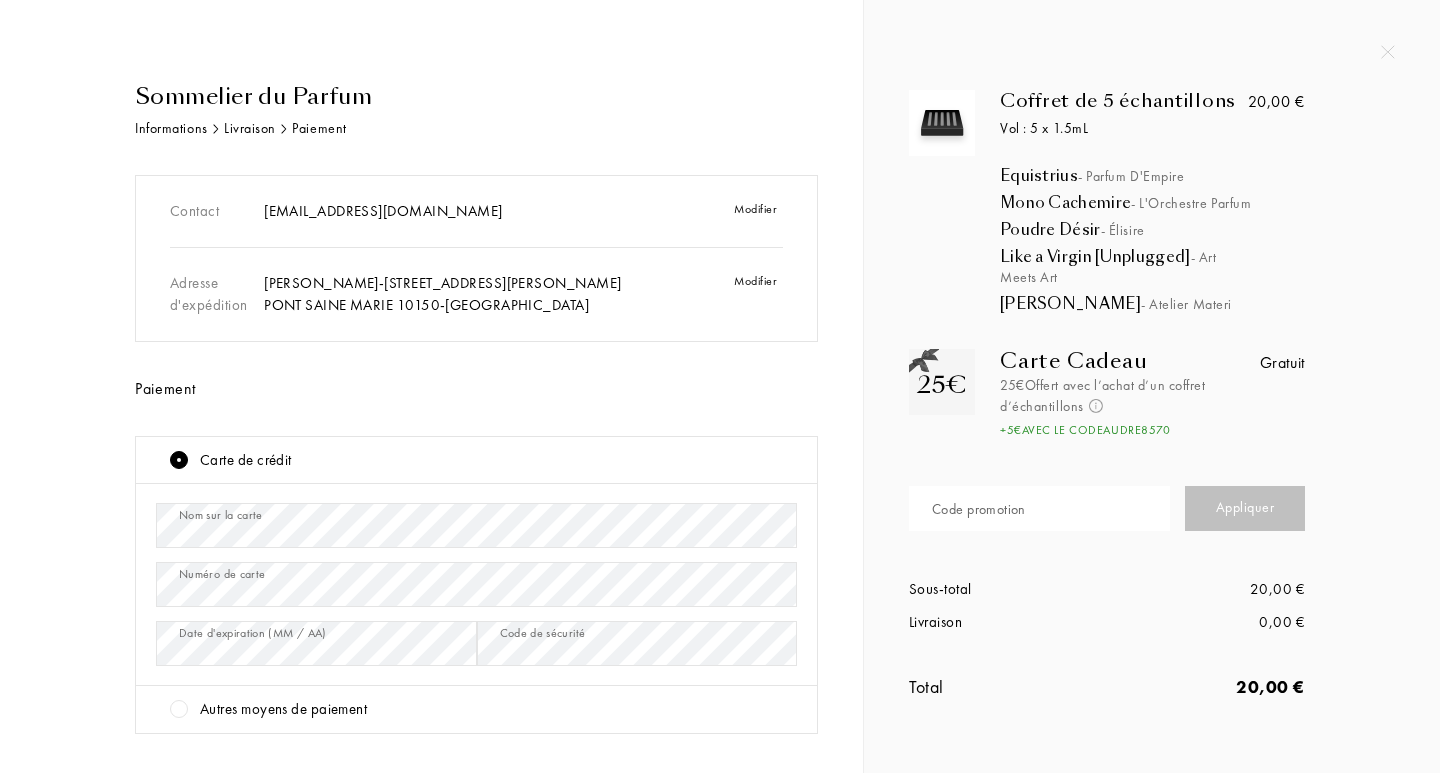 click at bounding box center (179, 709) 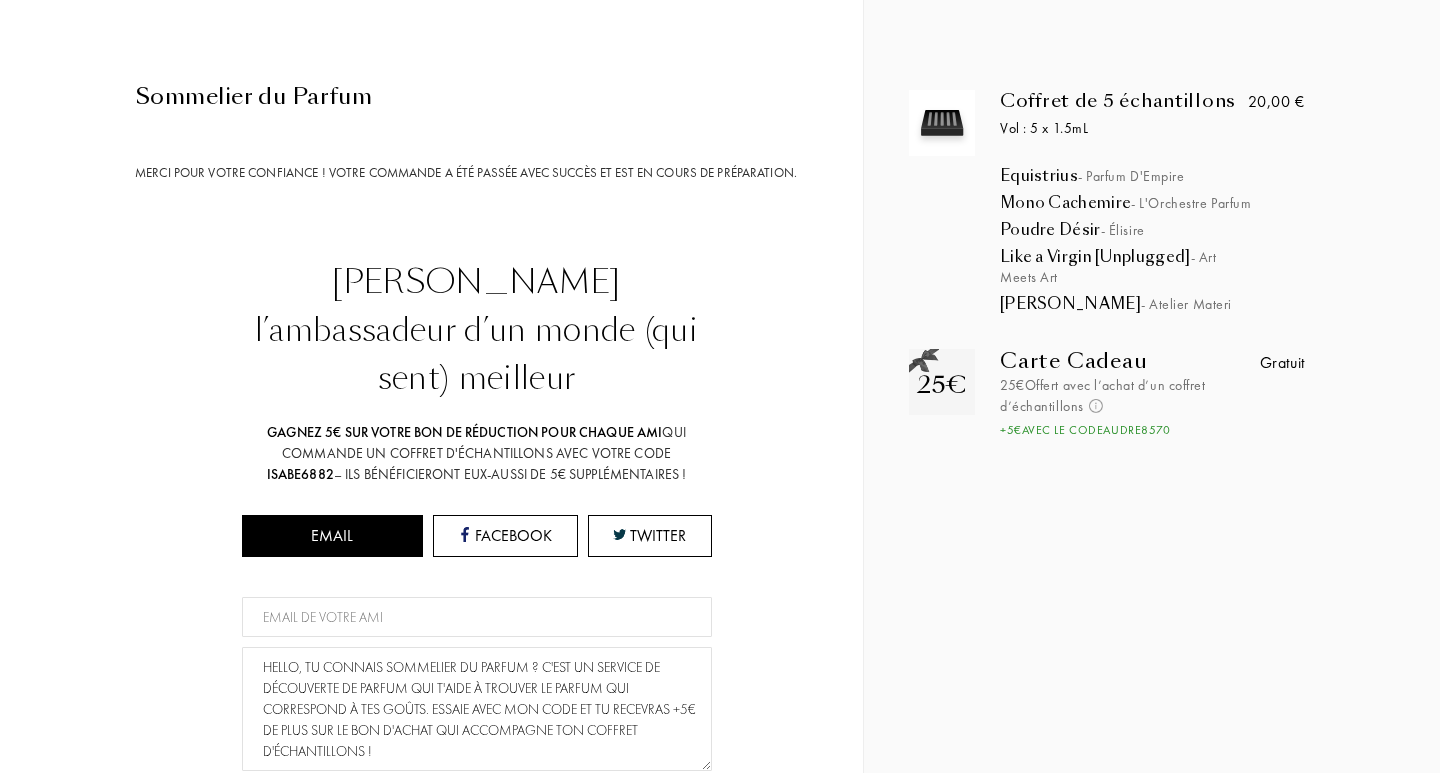 drag, startPoint x: 1397, startPoint y: 473, endPoint x: 1409, endPoint y: 557, distance: 84.85281 